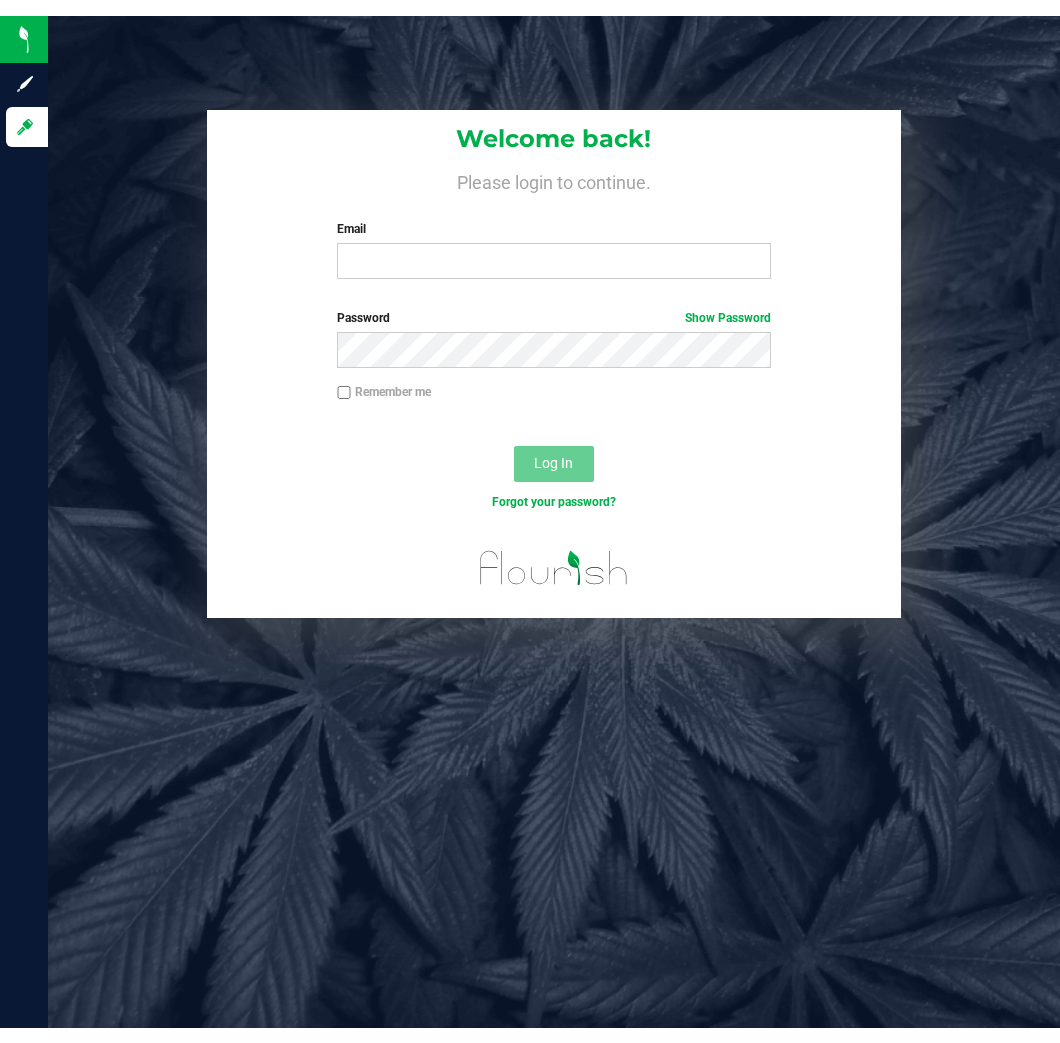 scroll, scrollTop: 0, scrollLeft: 0, axis: both 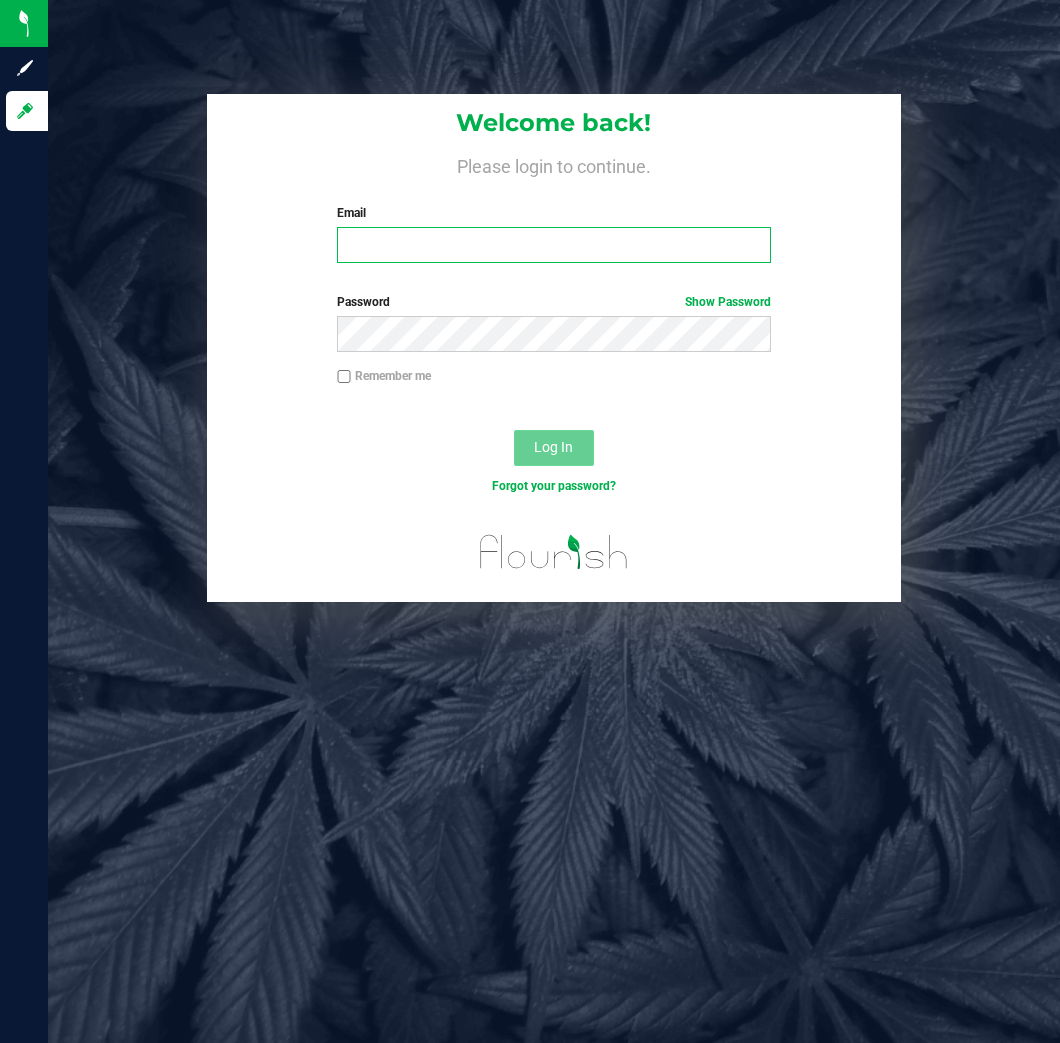 type on "[EMAIL]" 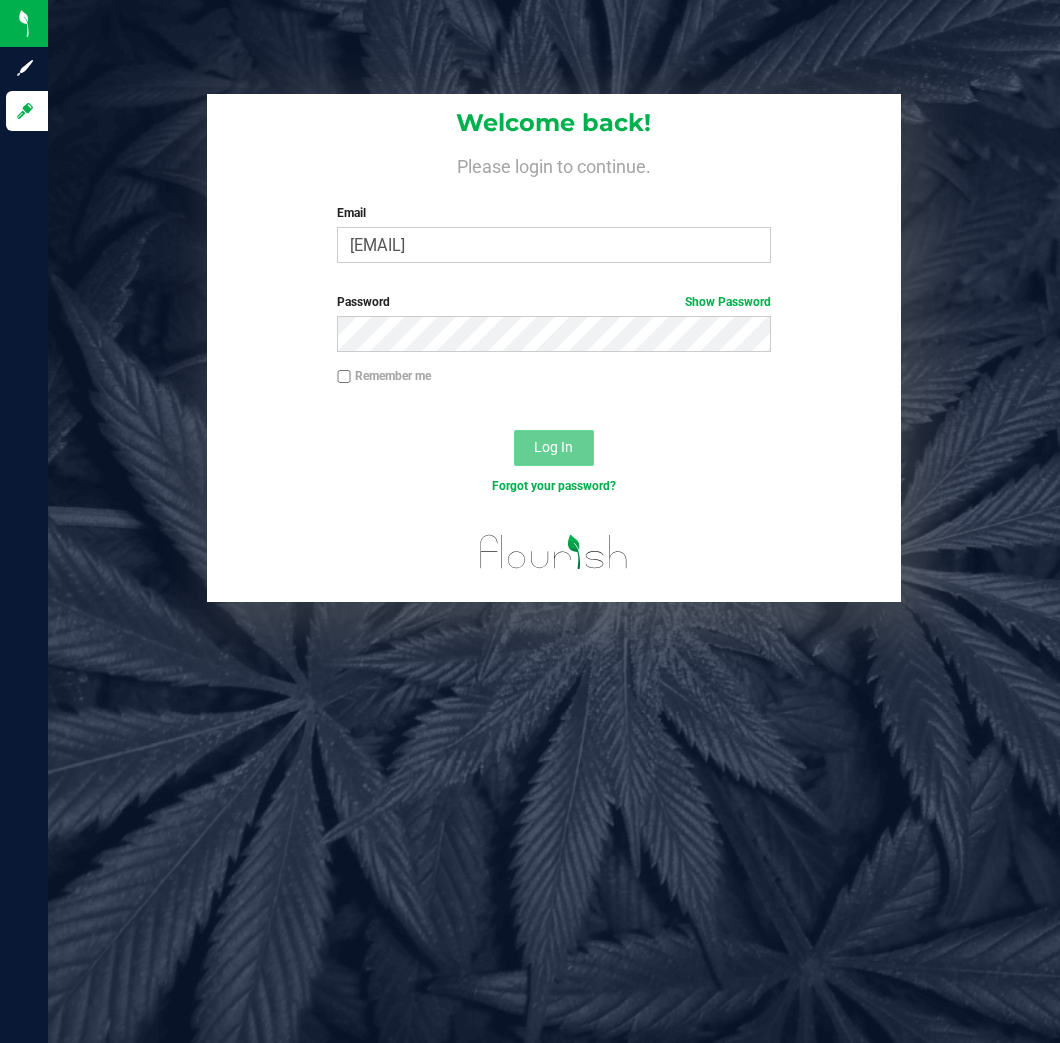 click on "Log In" at bounding box center [554, 448] 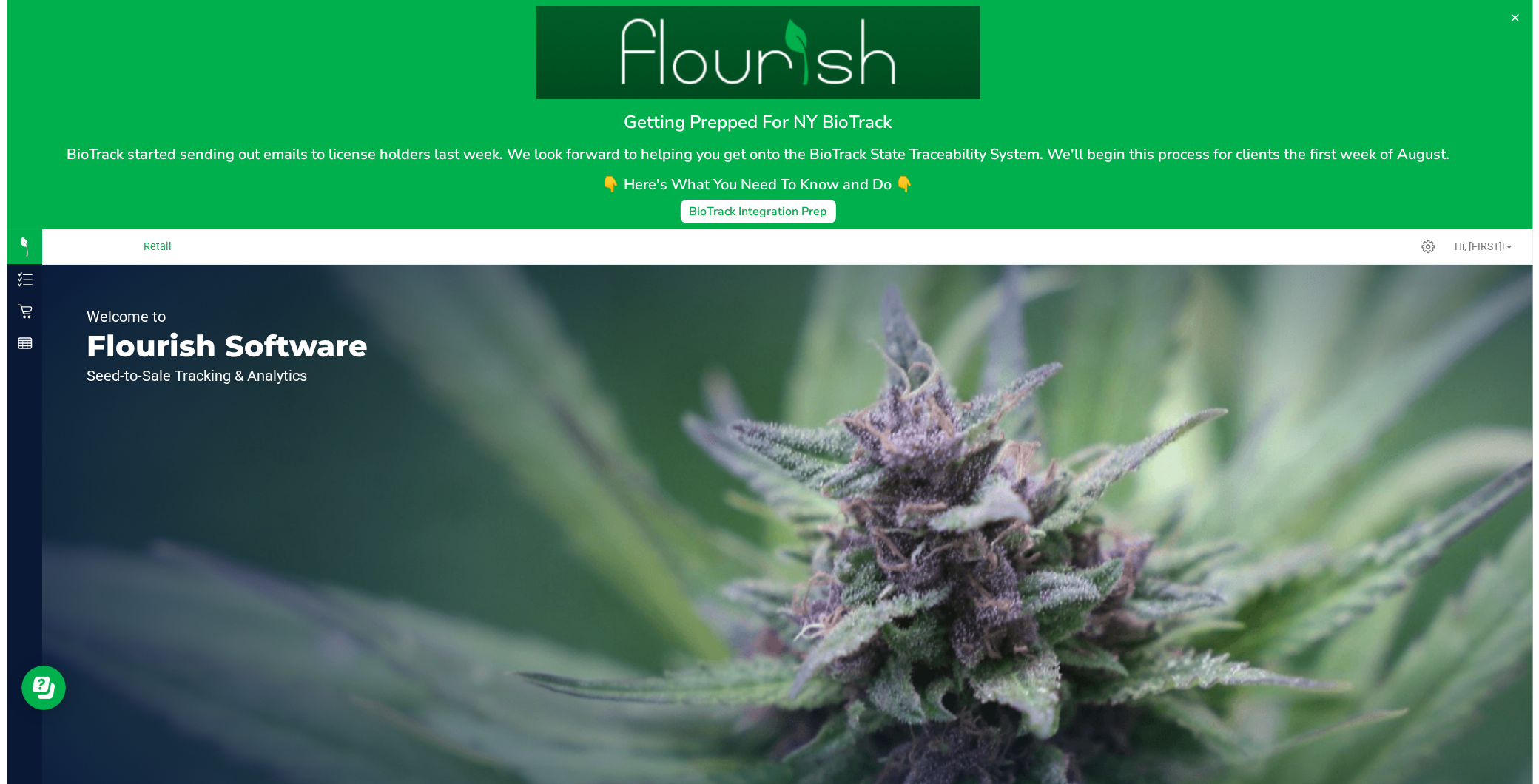 scroll, scrollTop: 0, scrollLeft: 0, axis: both 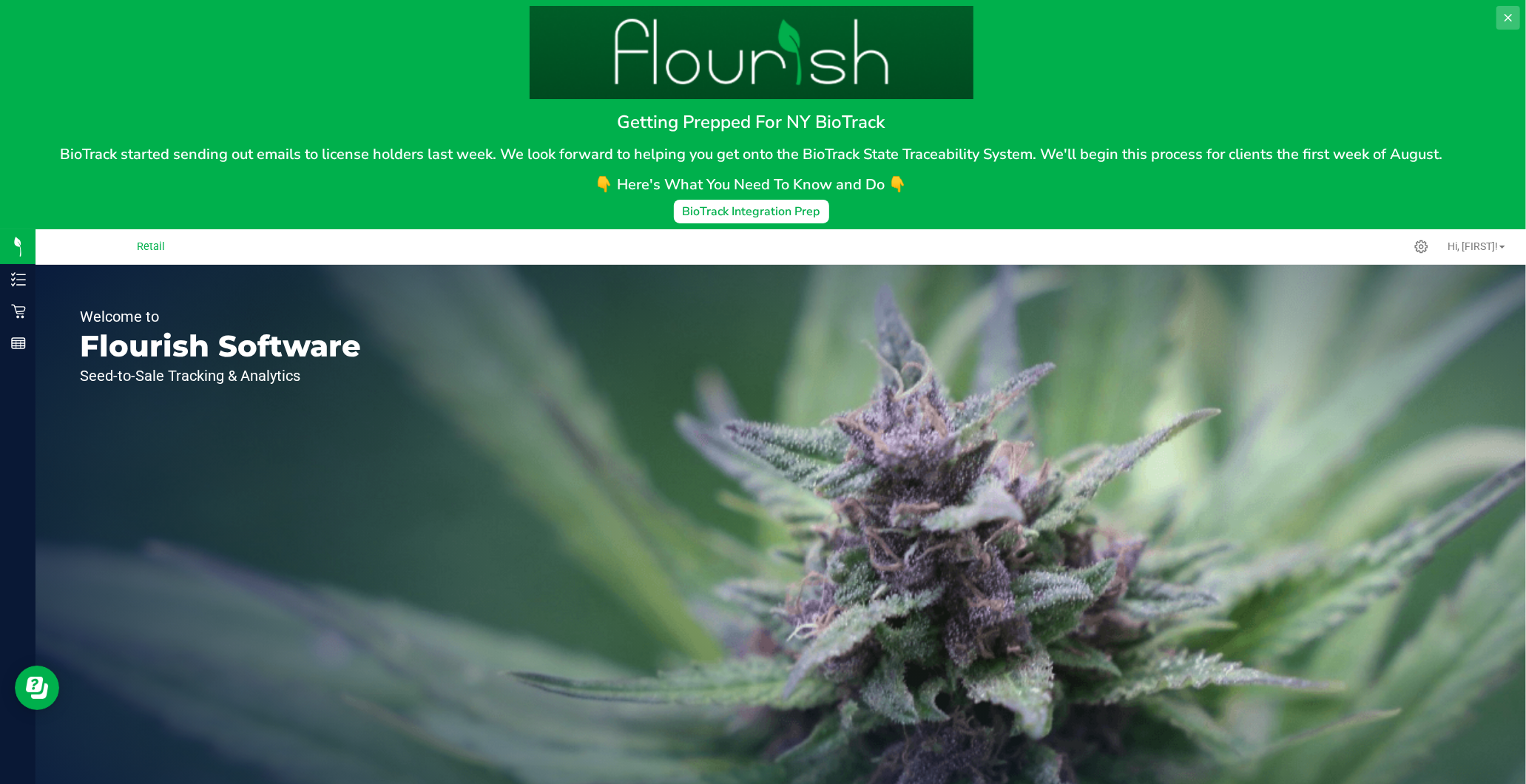 click 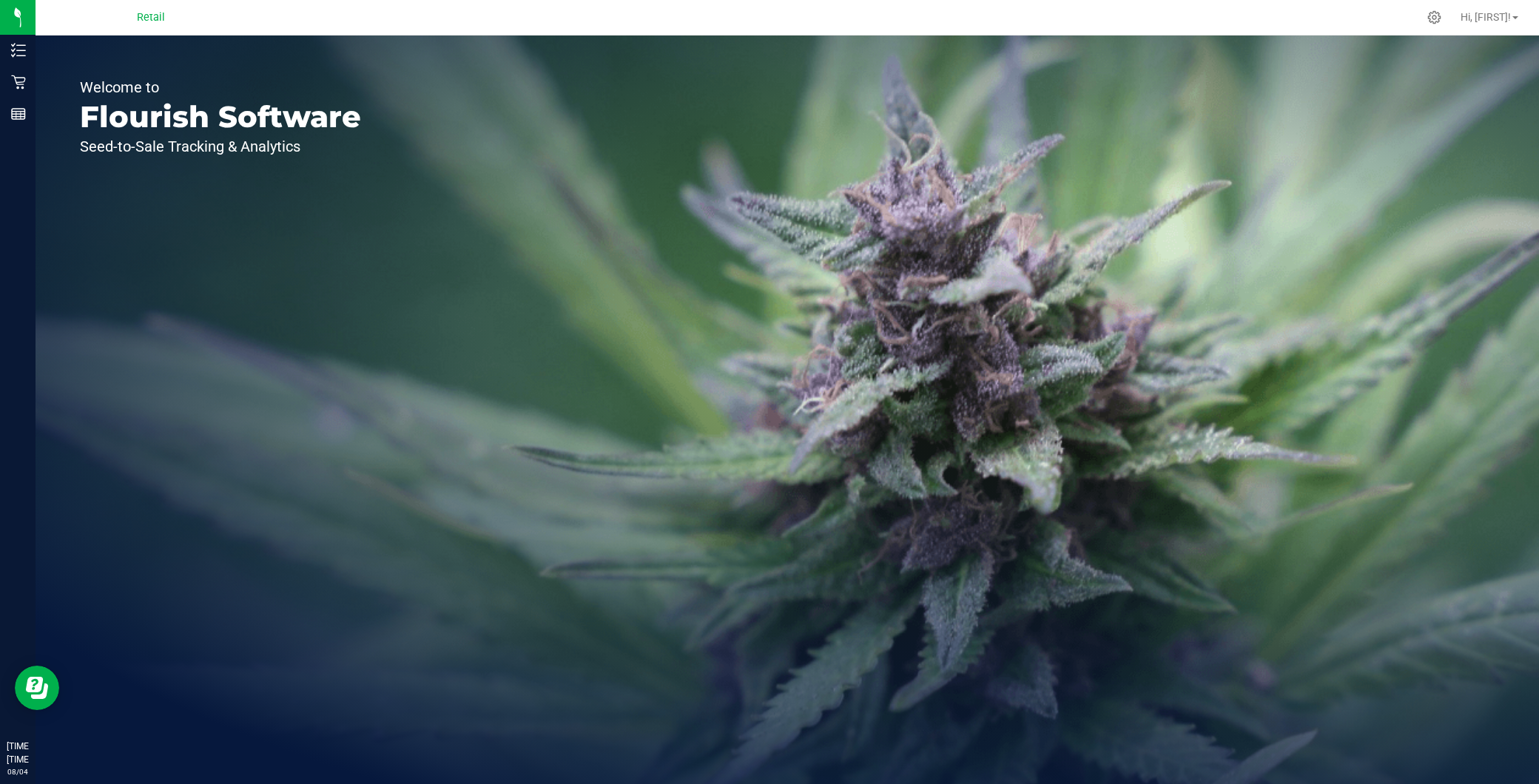 click on "Hi, [FIRST]!" at bounding box center (1489, 17) 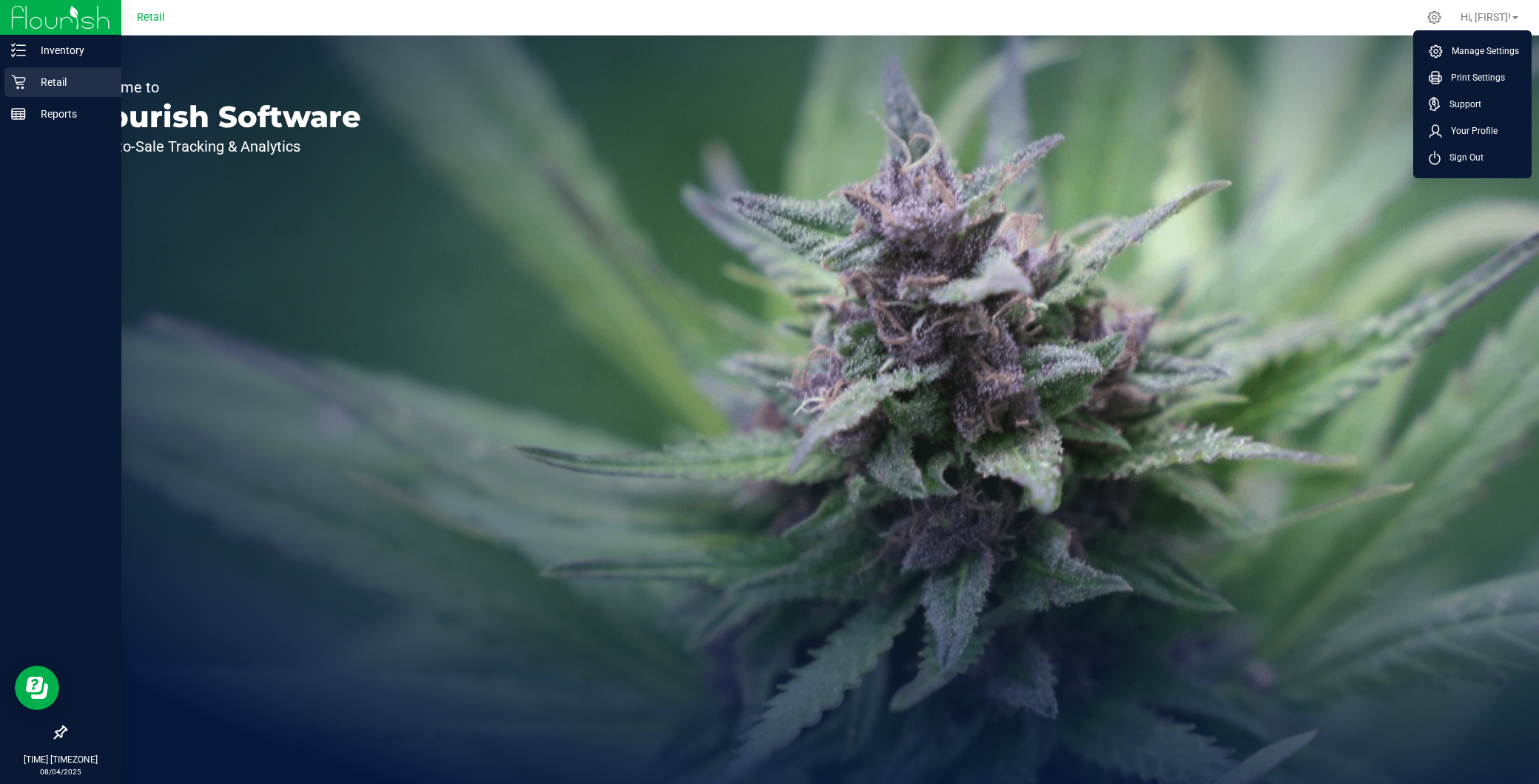click 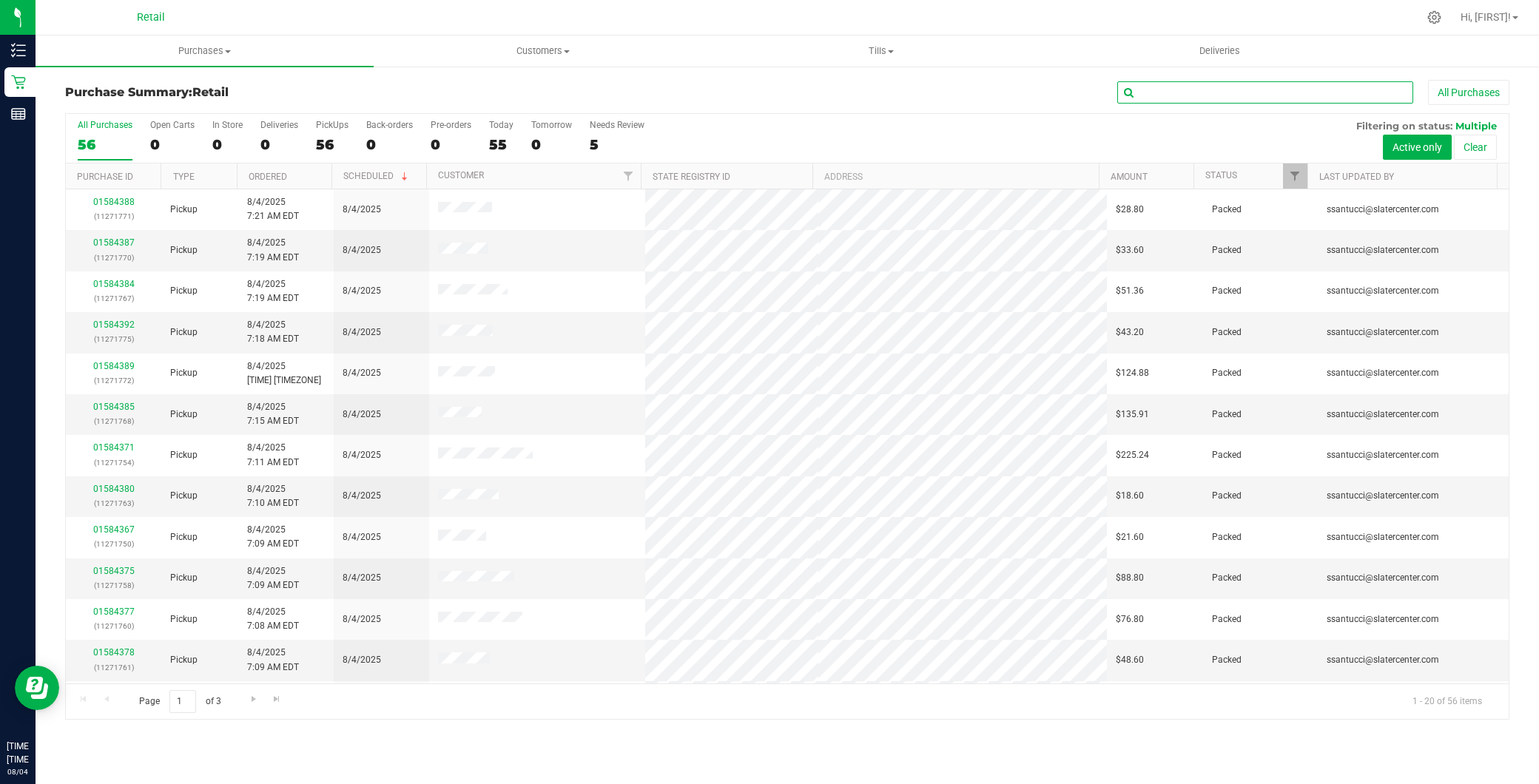 click at bounding box center (1265, 92) 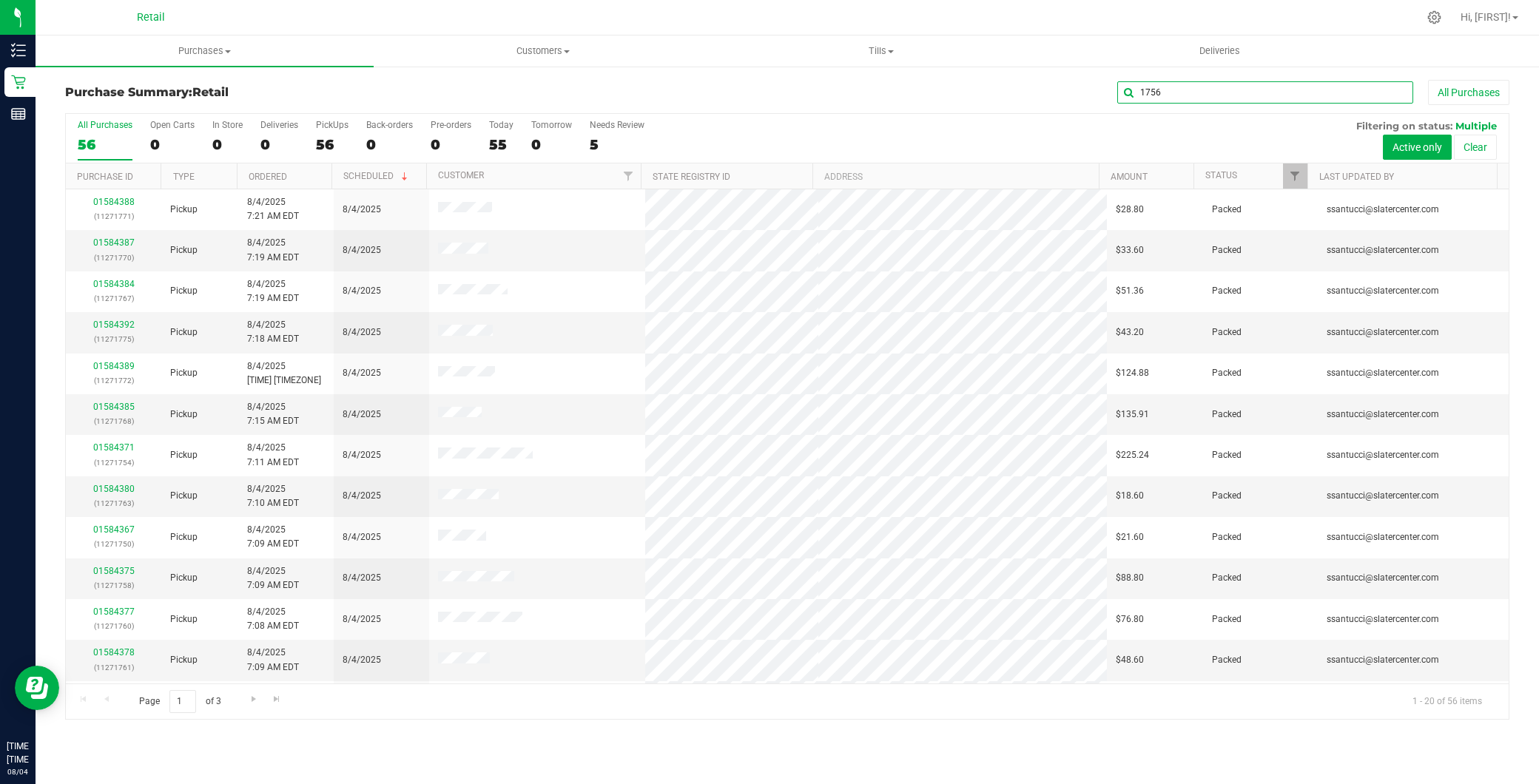 type on "1756" 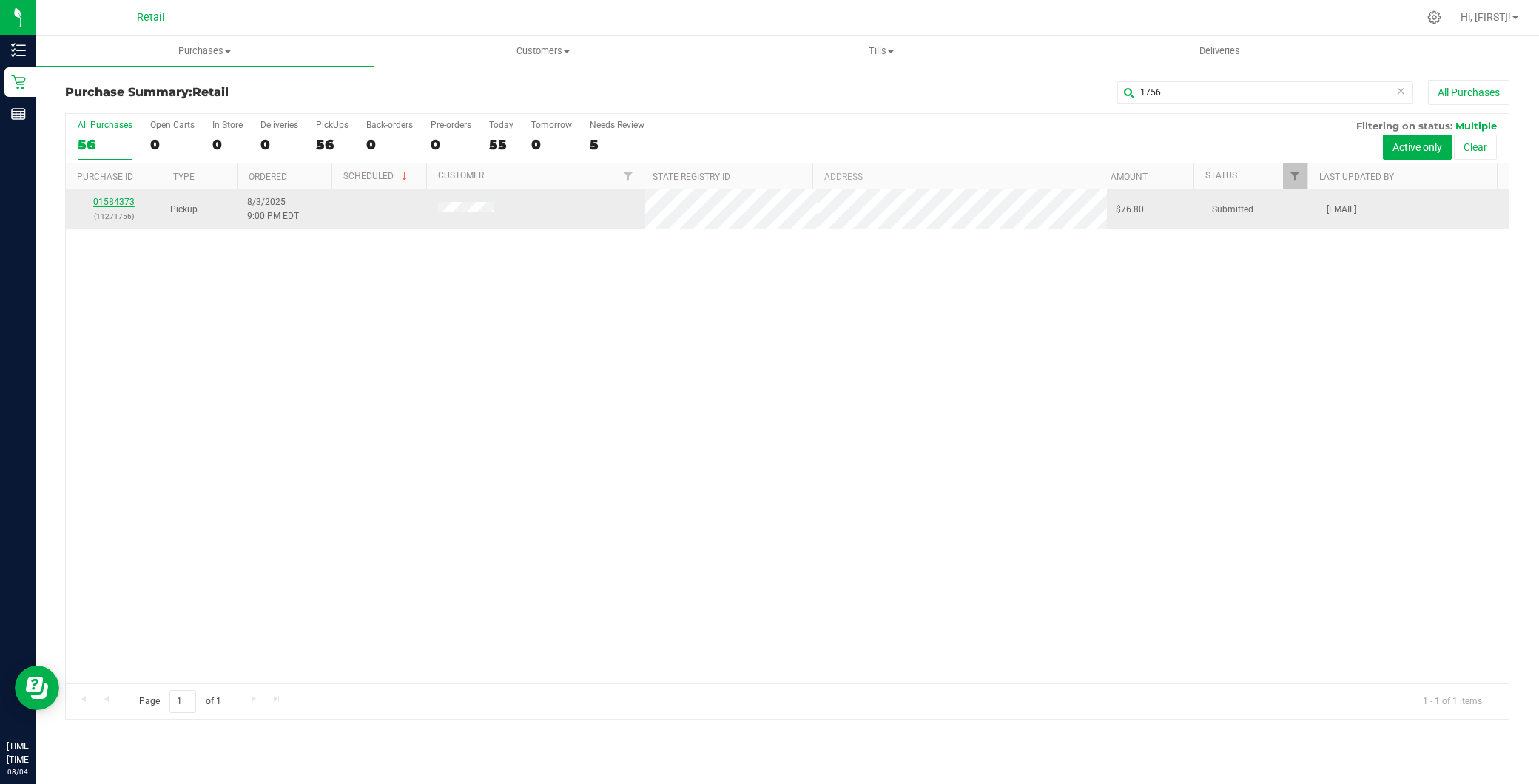 click on "01584373" at bounding box center [114, 202] 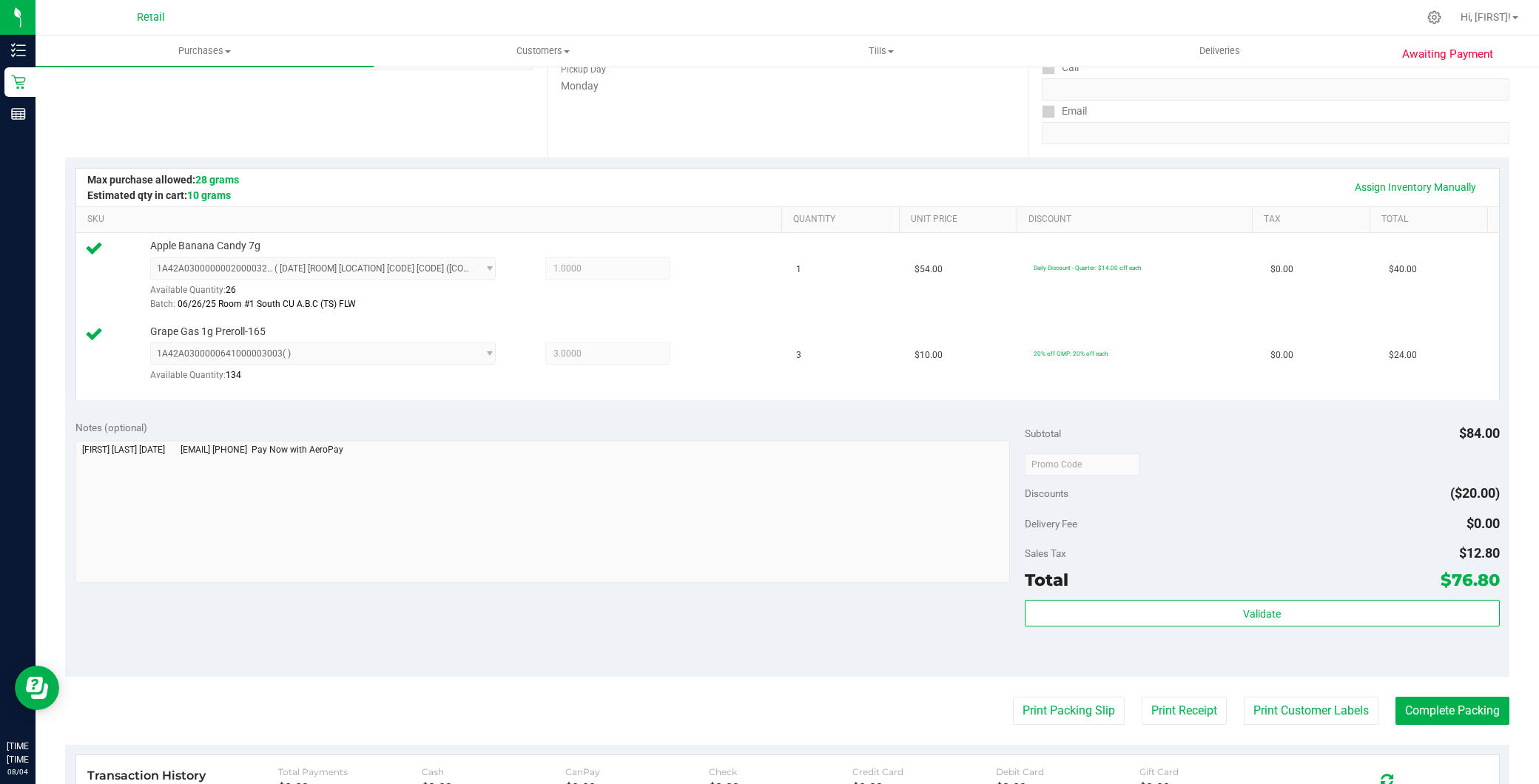 scroll, scrollTop: 509, scrollLeft: 0, axis: vertical 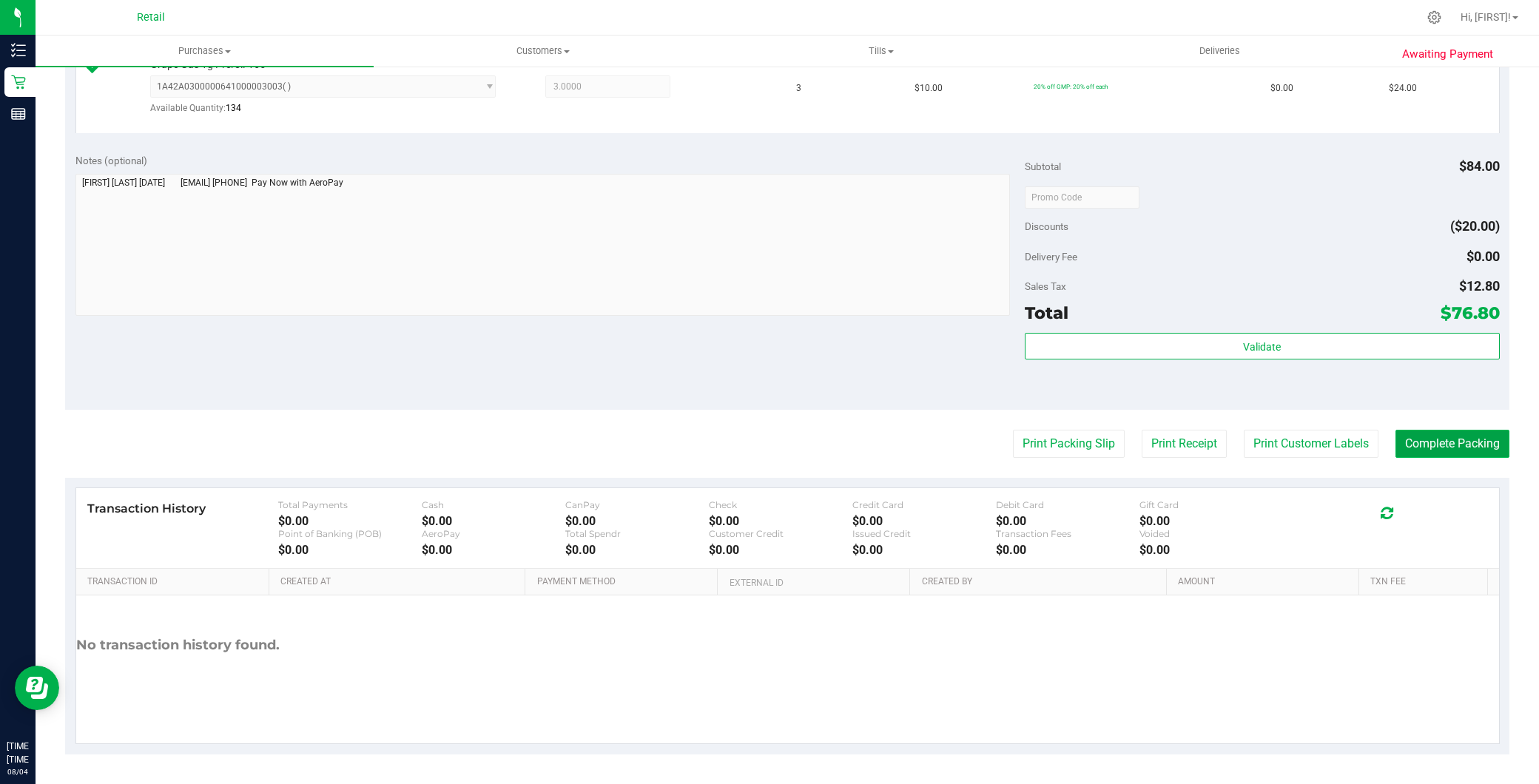 click on "Complete Packing" at bounding box center (1452, 444) 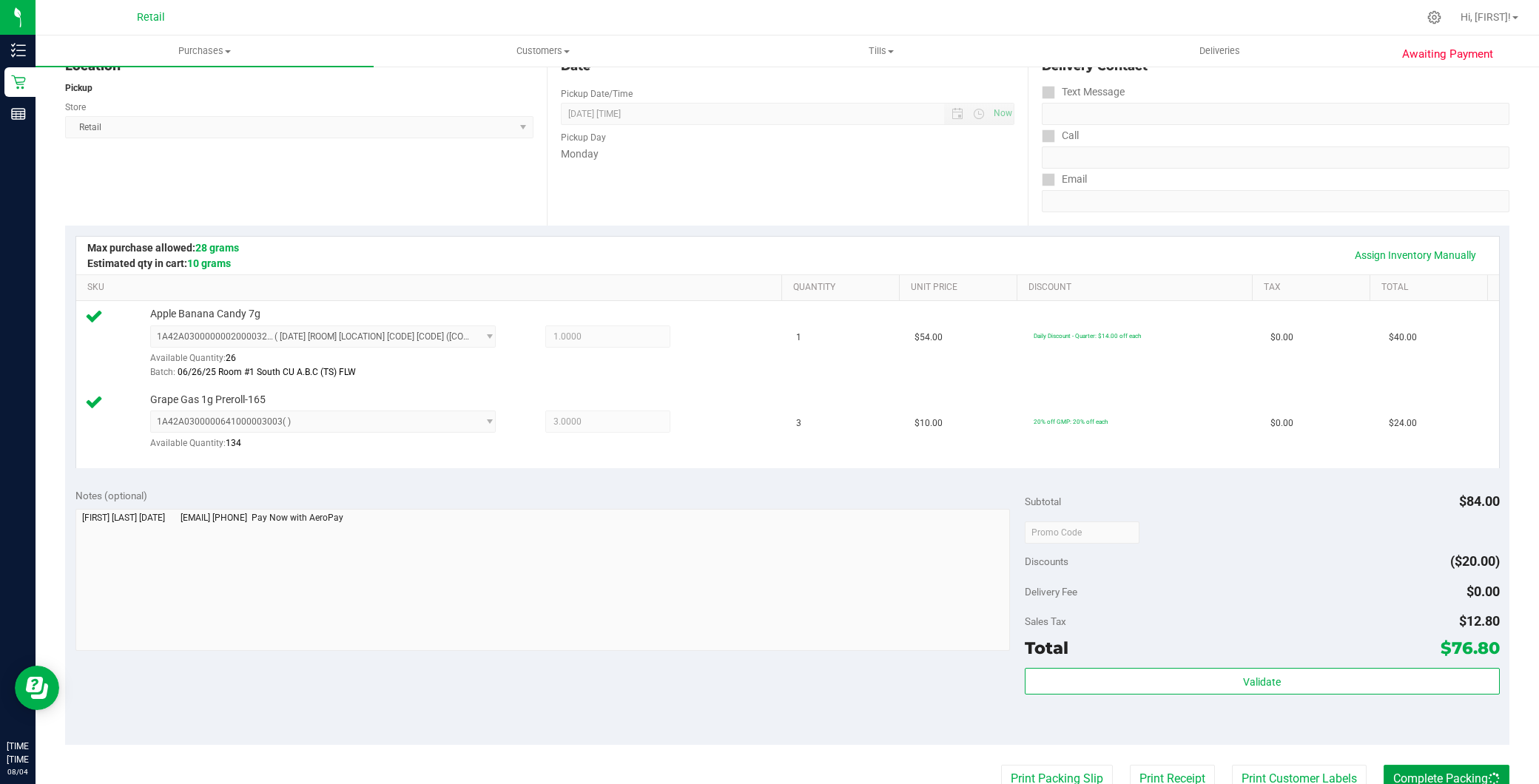 scroll, scrollTop: 0, scrollLeft: 0, axis: both 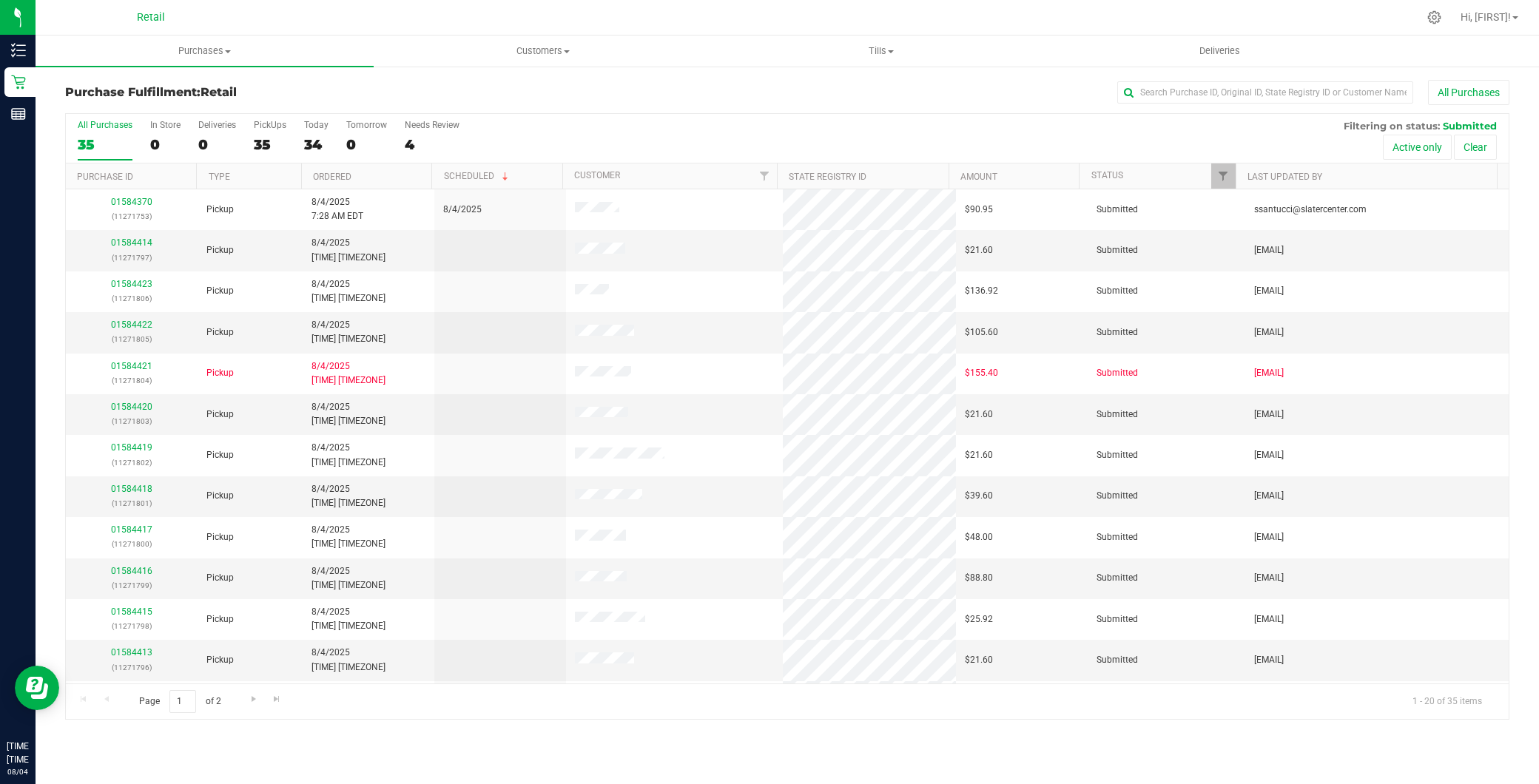 click on "Customers
All customers
Add a new customer
All physicians" at bounding box center [542, 51] 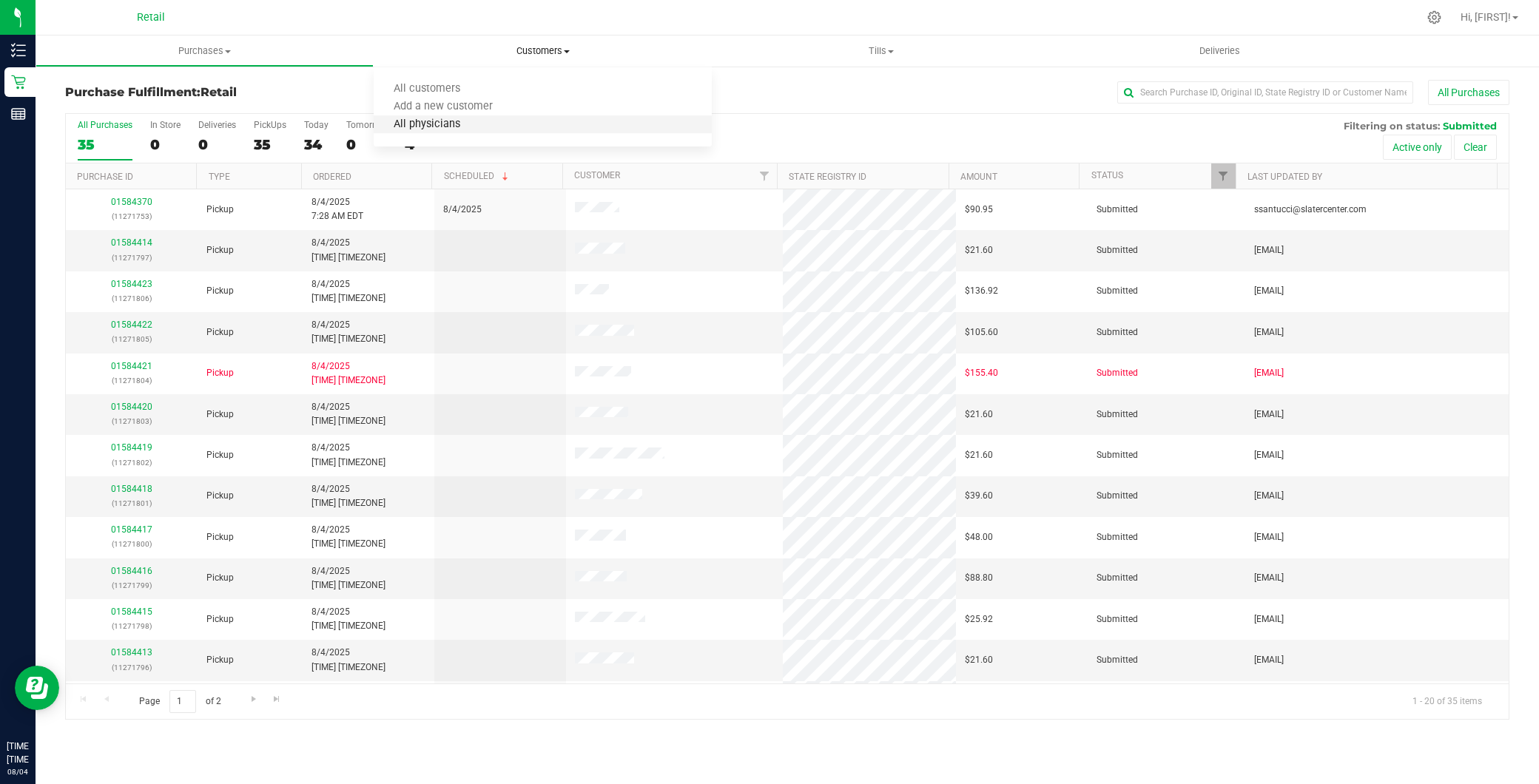 click on "All physicians" at bounding box center [427, 124] 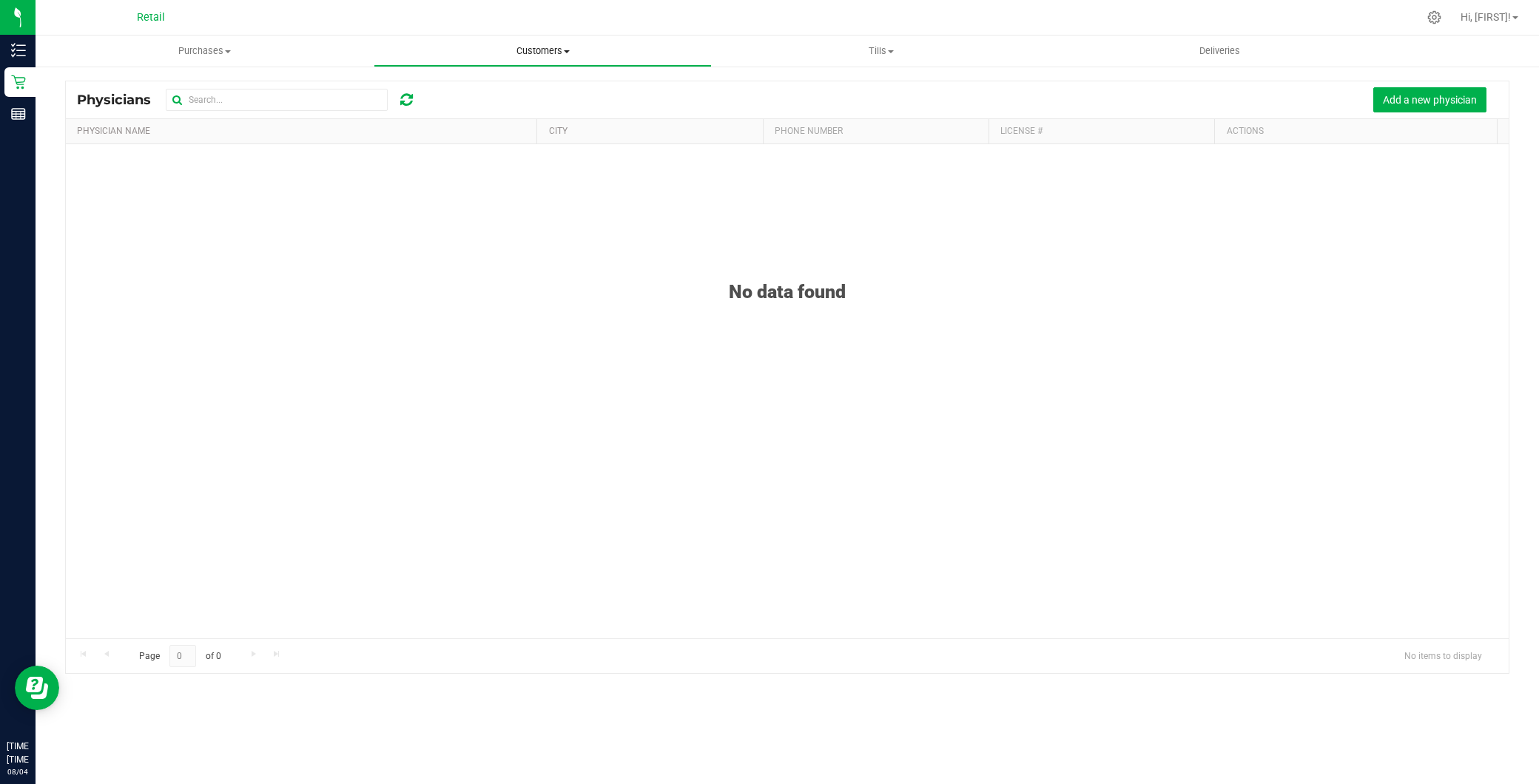 click on "Customers" at bounding box center [542, 51] 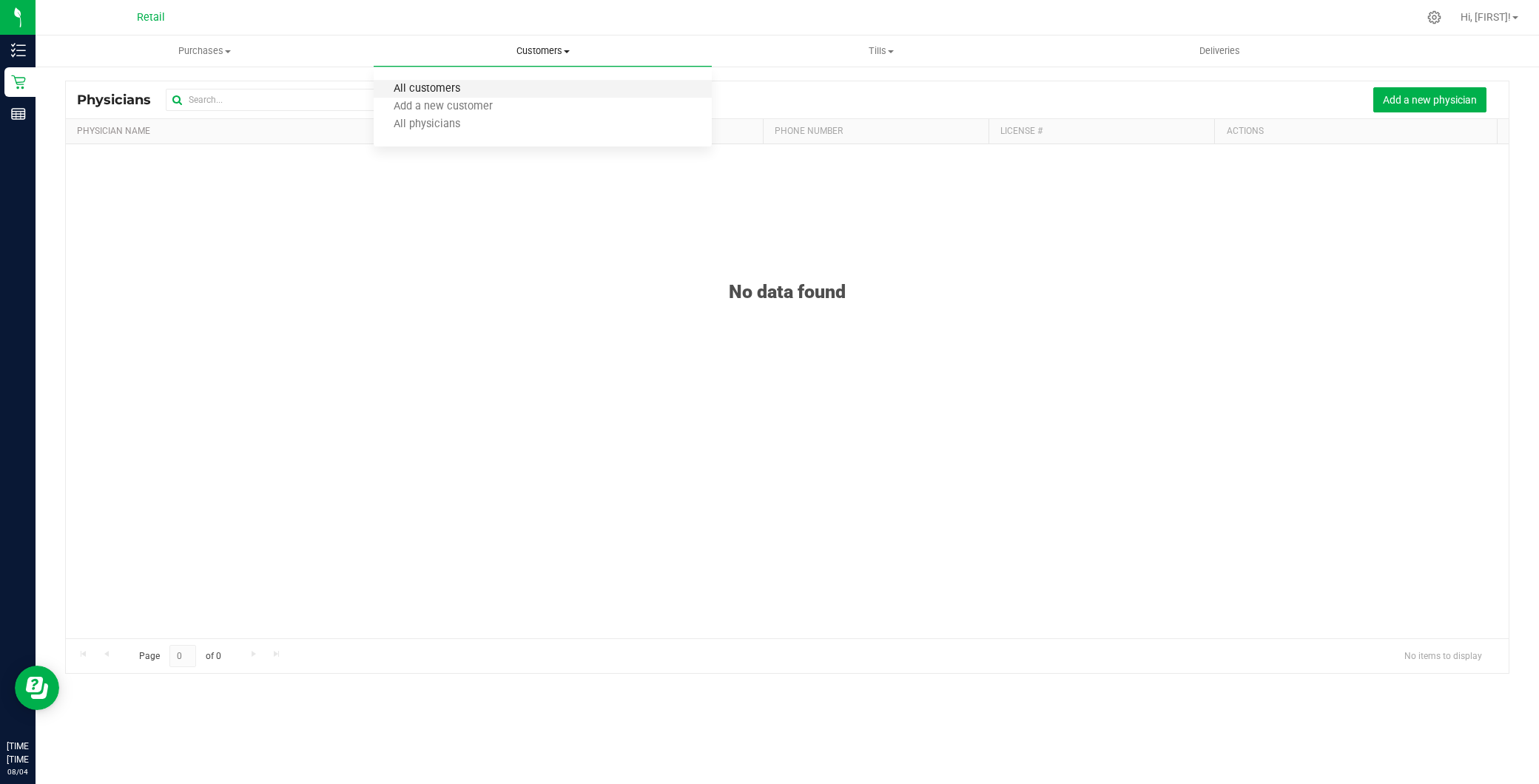 click on "All customers" at bounding box center (427, 89) 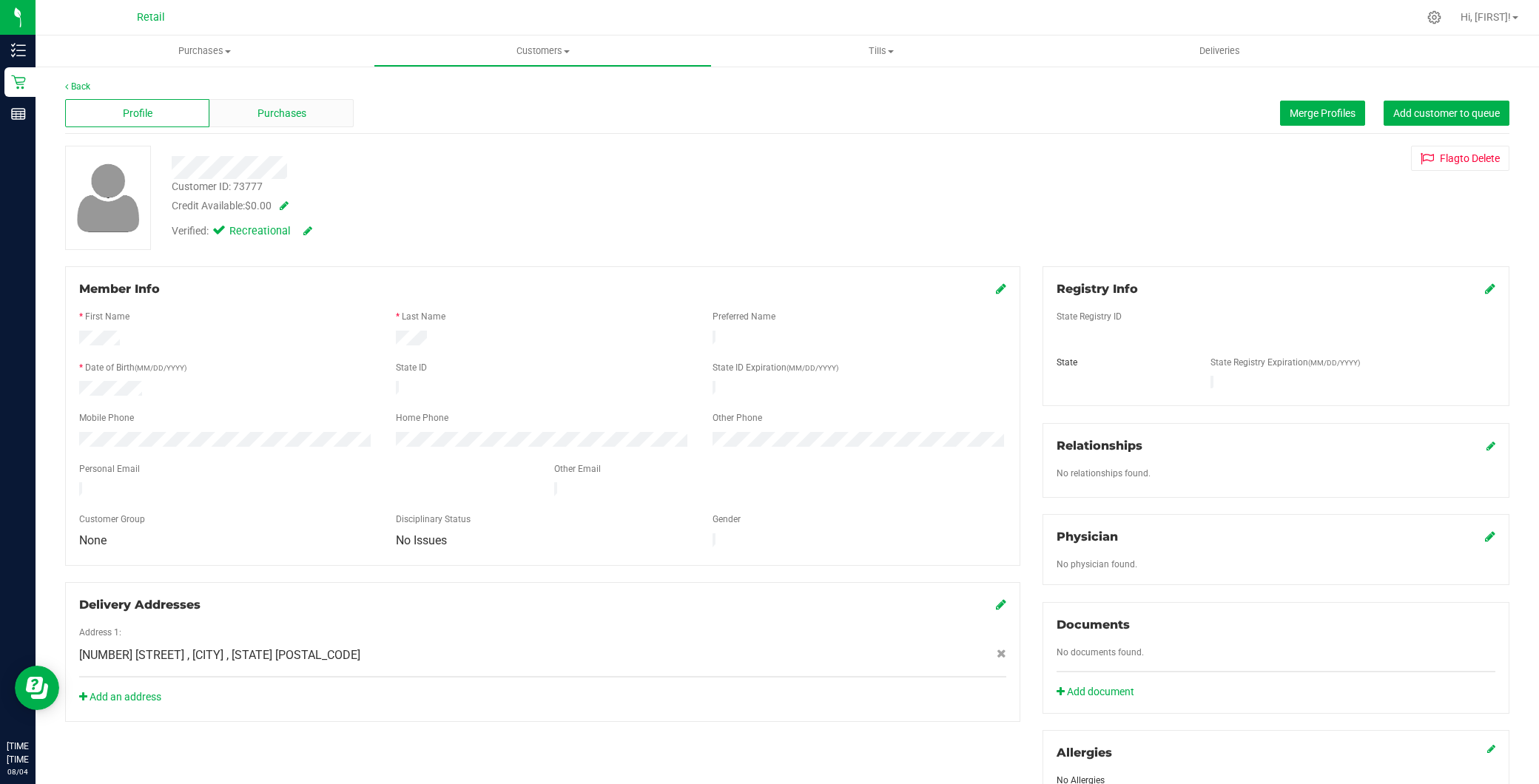 click on "Purchases" at bounding box center [282, 113] 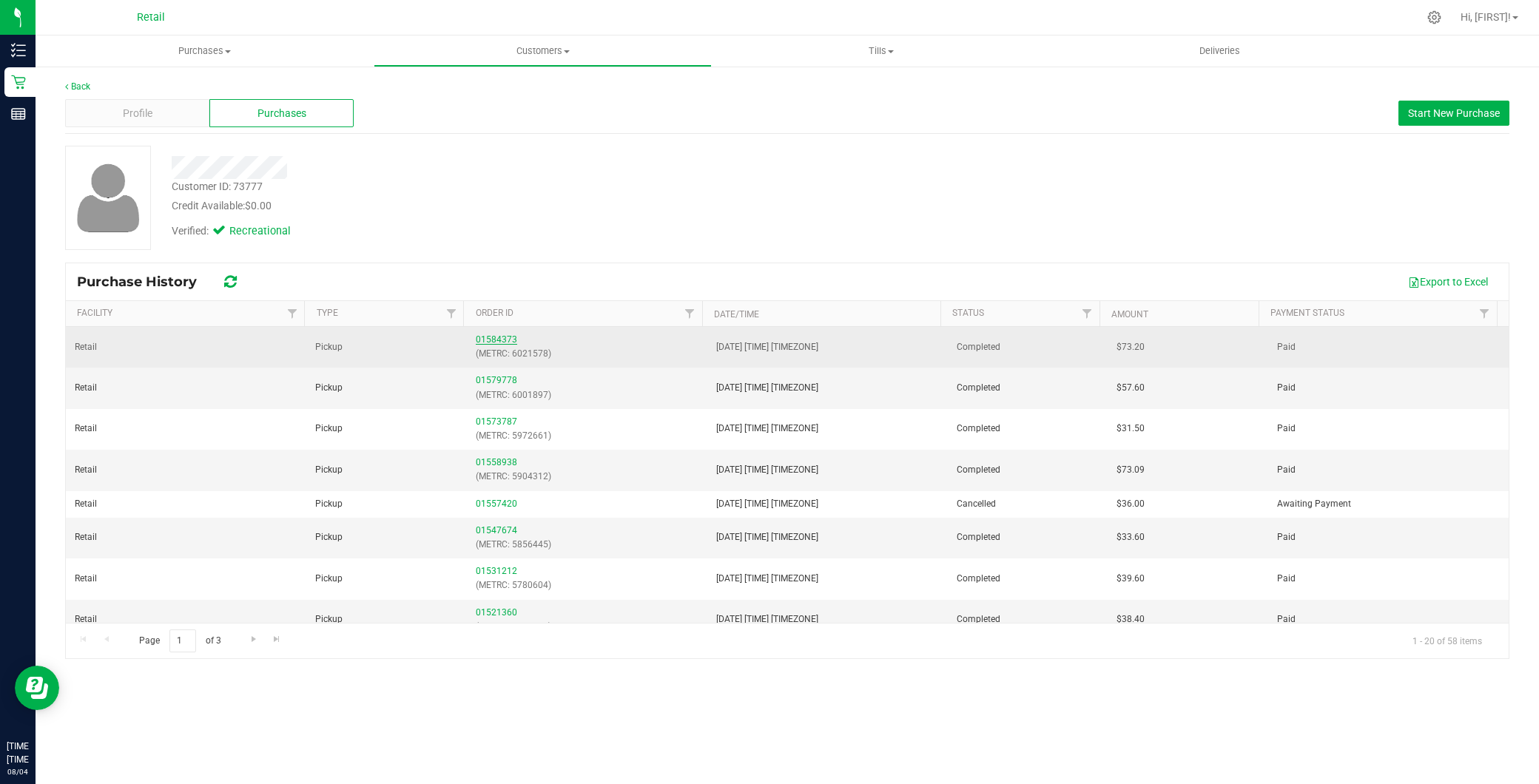 click on "01584373" at bounding box center (496, 339) 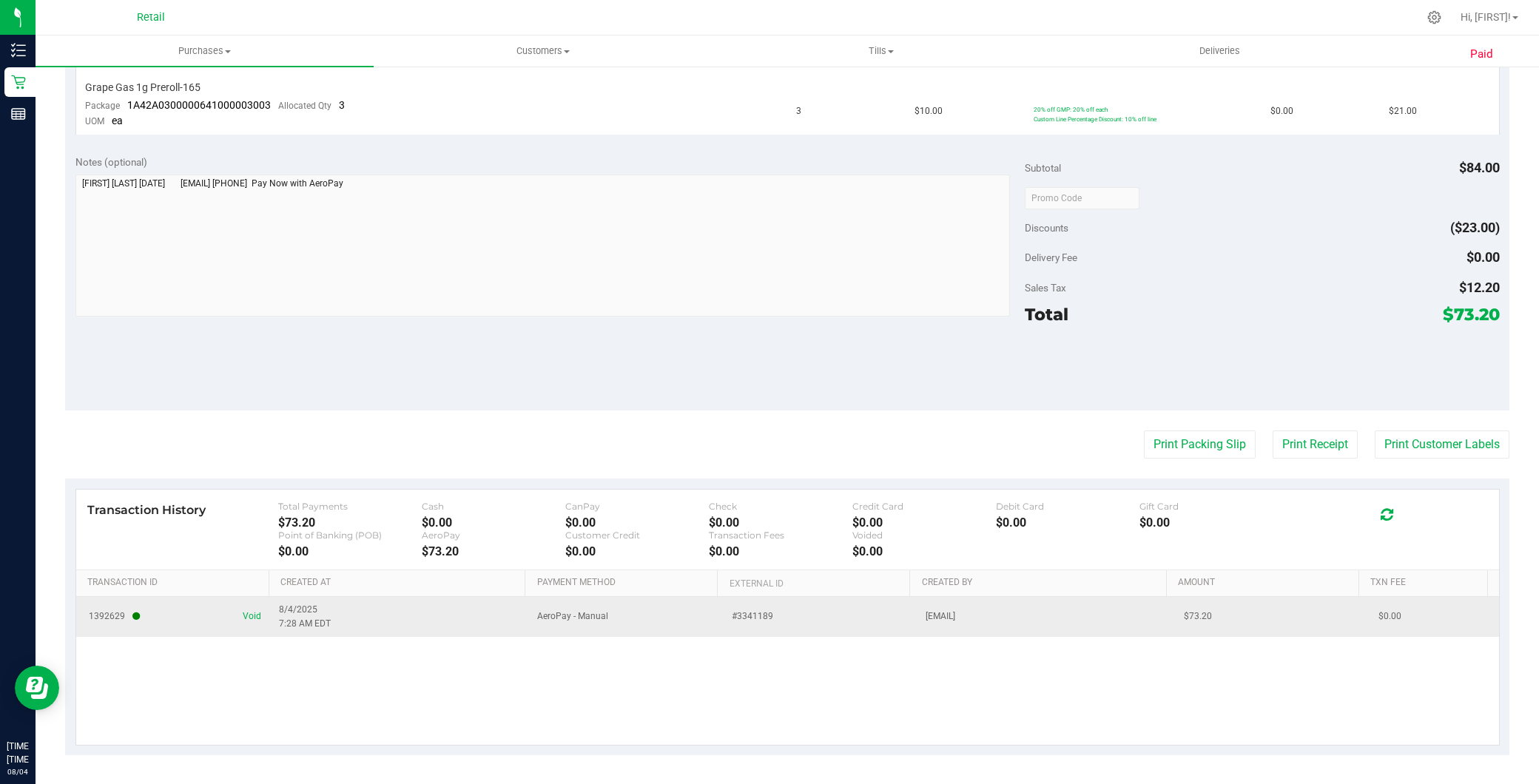 scroll, scrollTop: 494, scrollLeft: 0, axis: vertical 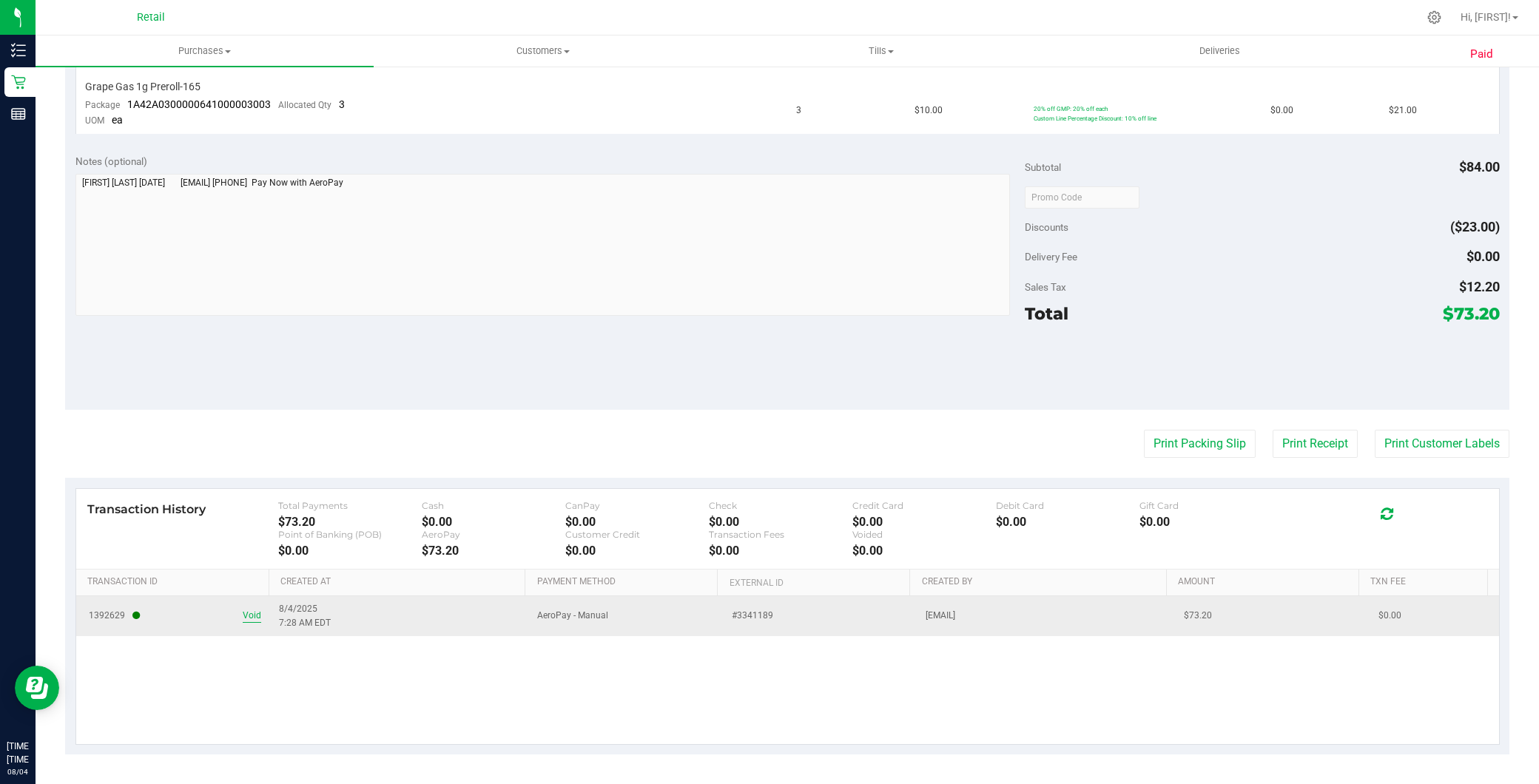 click on "Void" at bounding box center (252, 615) 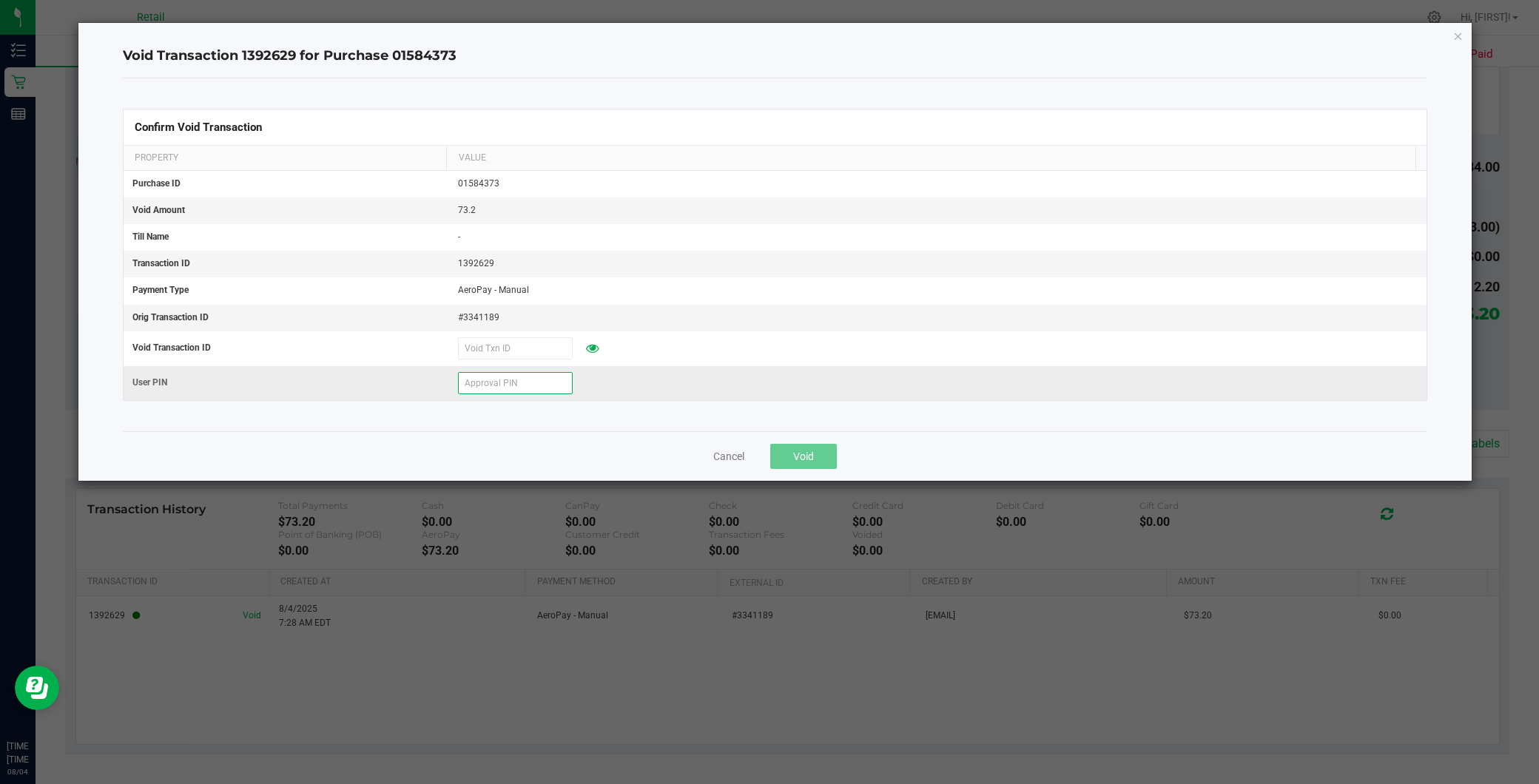 click at bounding box center (515, 383) 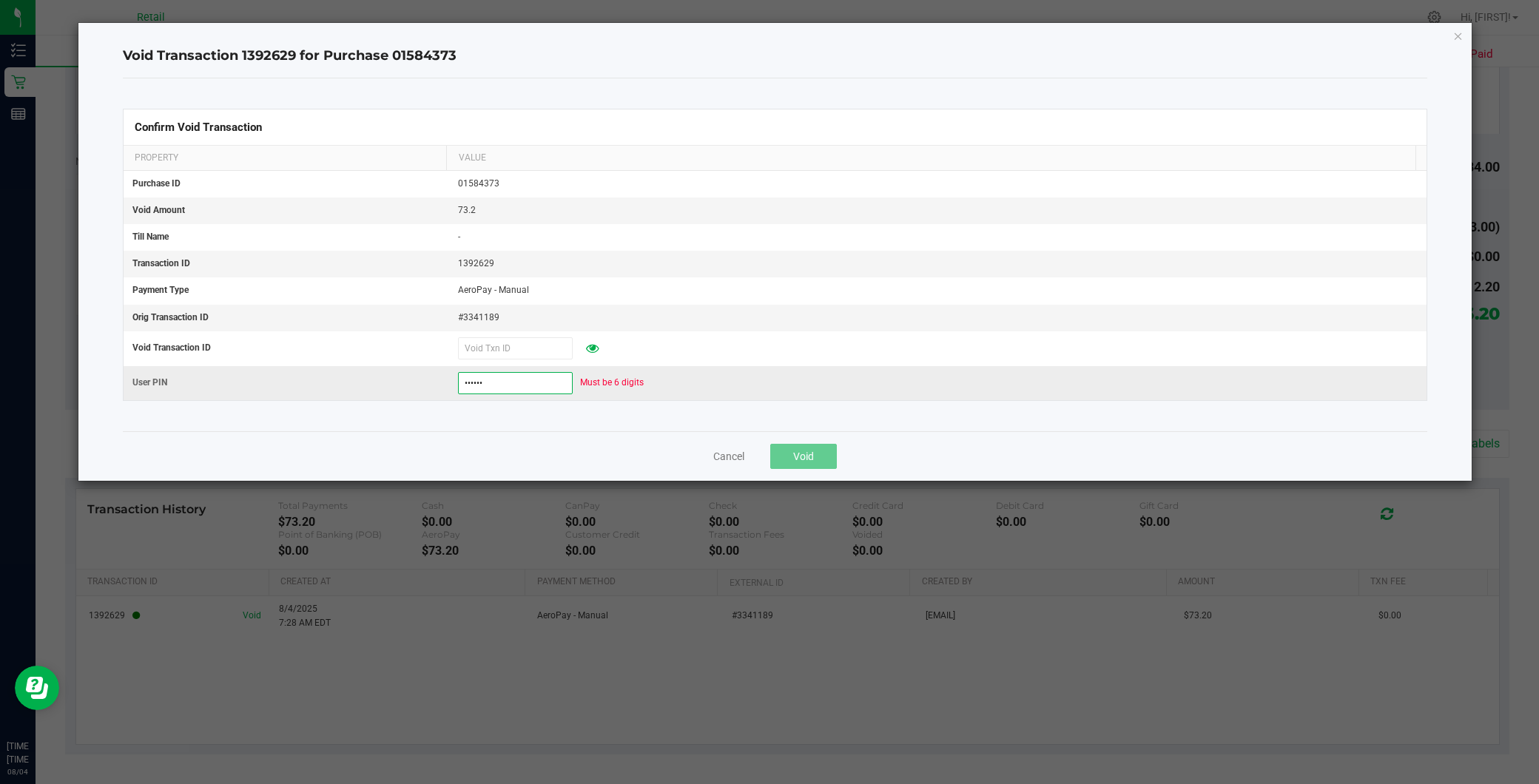 type on "885957" 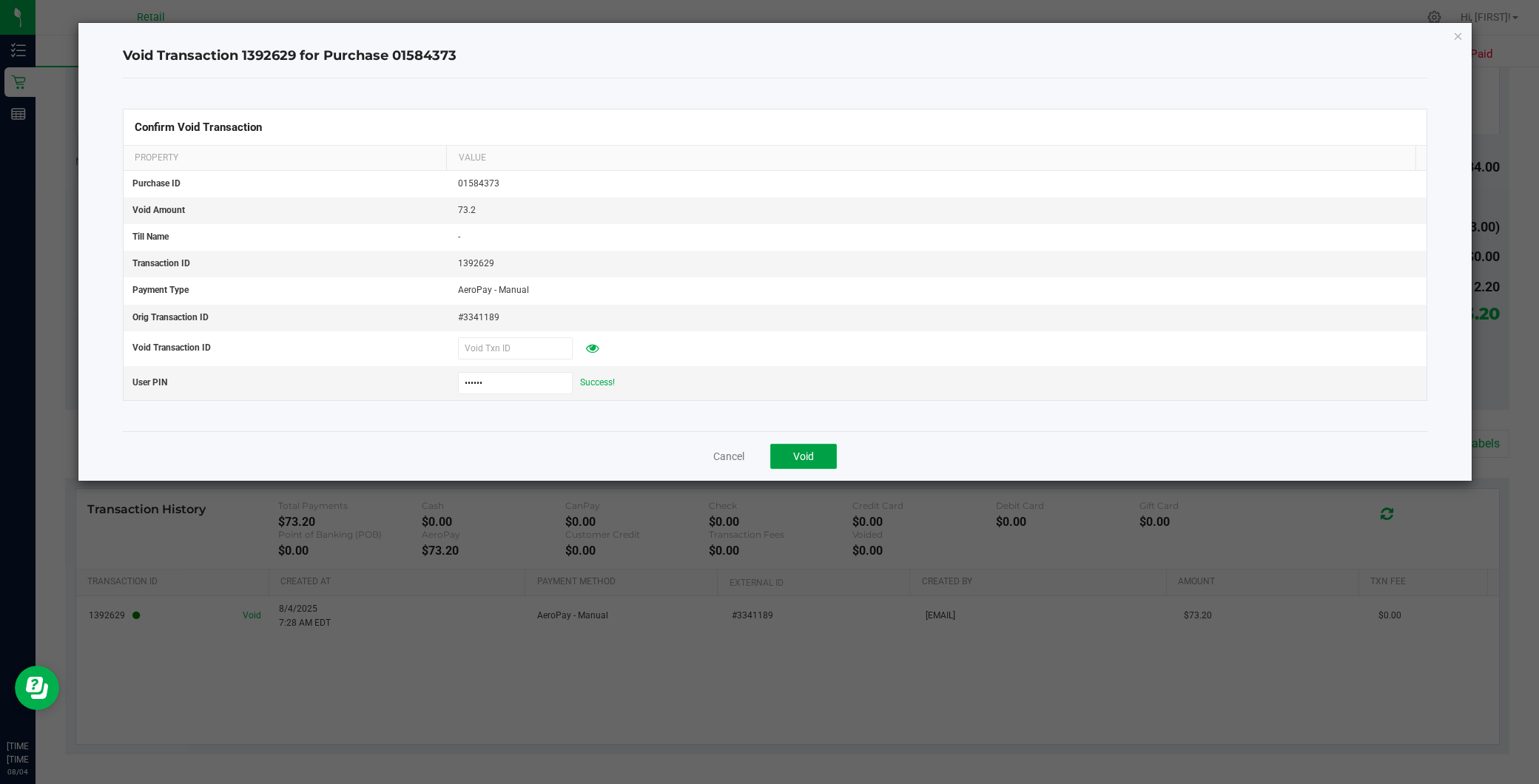 drag, startPoint x: 792, startPoint y: 454, endPoint x: 785, endPoint y: 460, distance: 9.219544 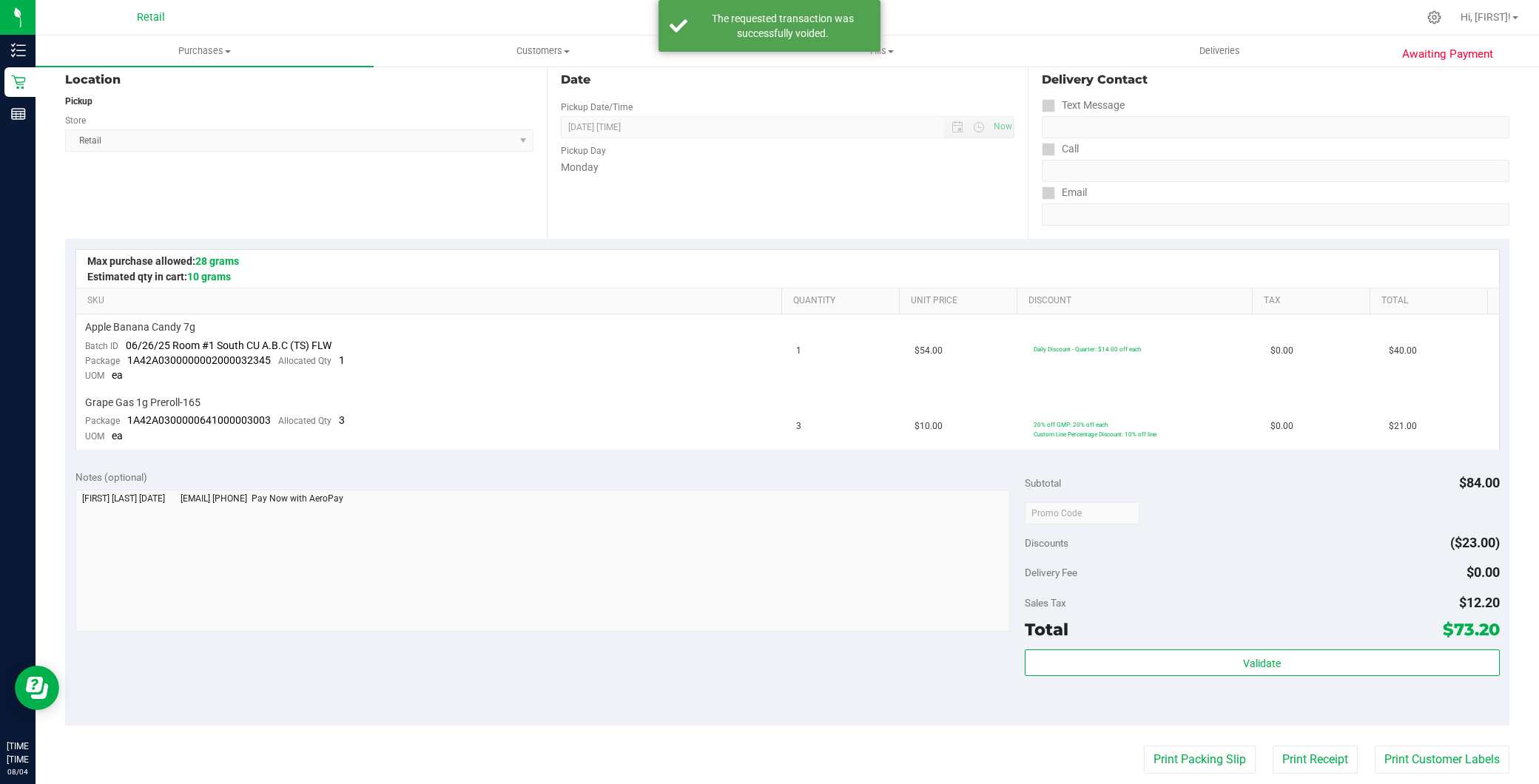 scroll, scrollTop: 0, scrollLeft: 0, axis: both 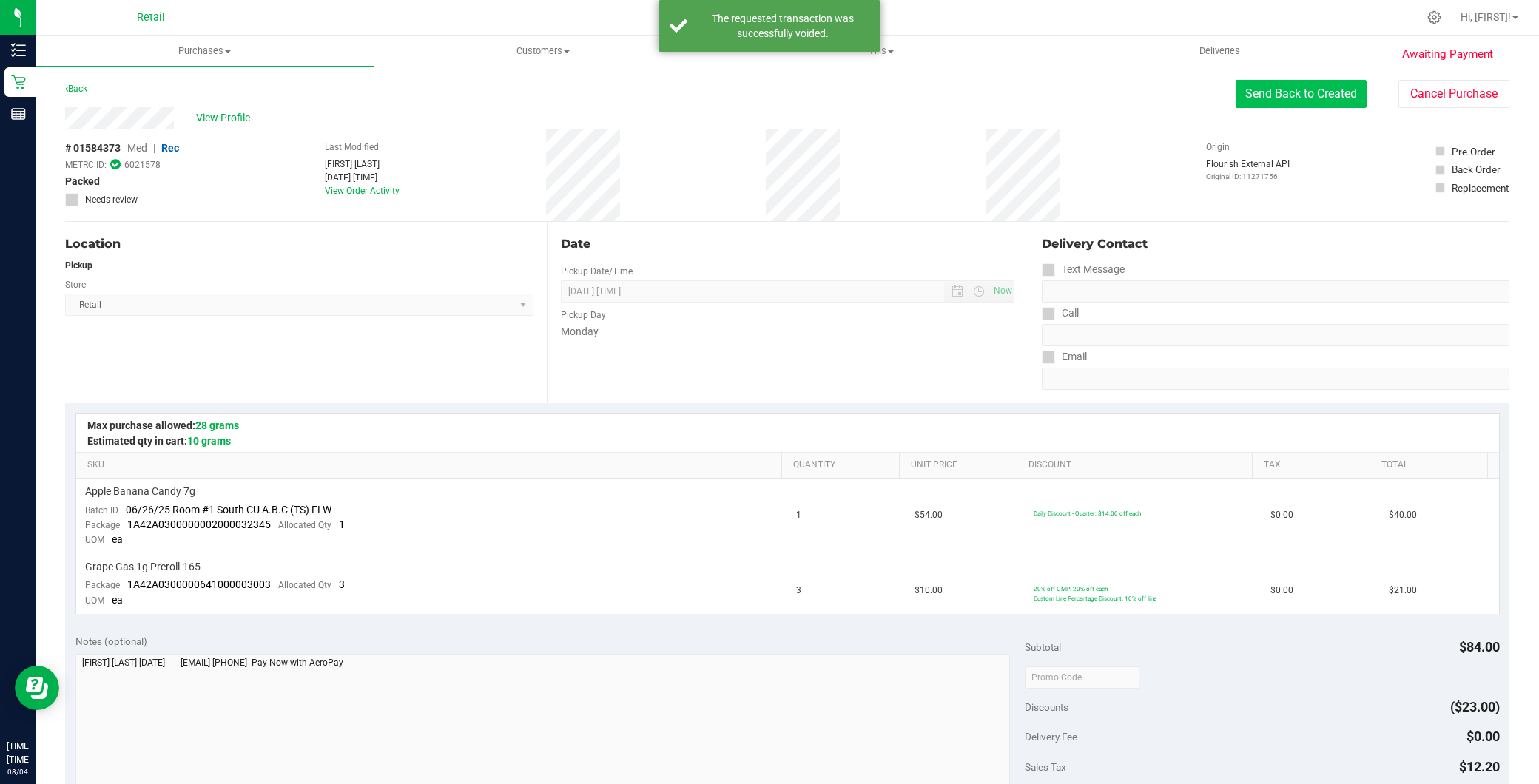 click on "Send Back to Created" at bounding box center (1301, 94) 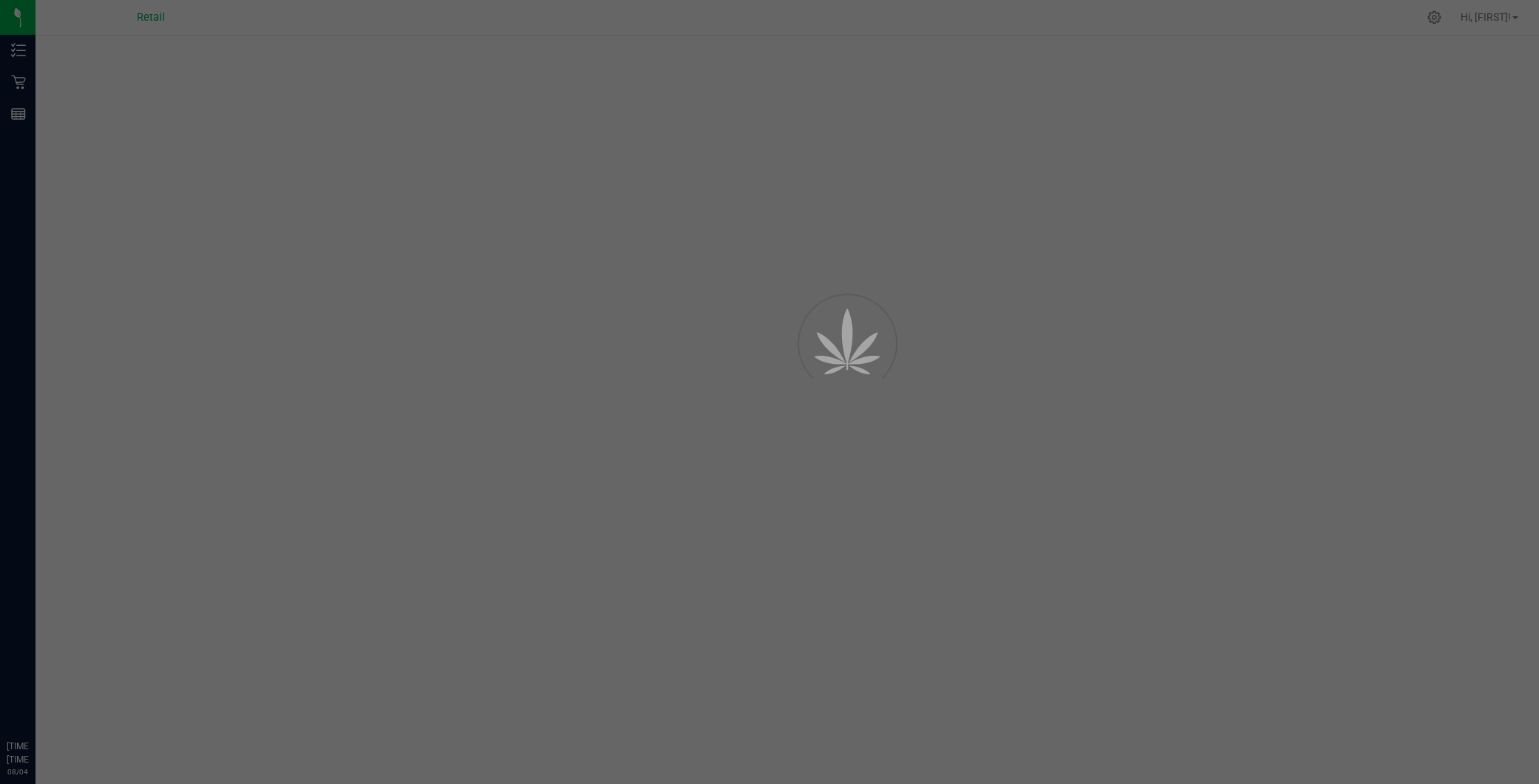 scroll, scrollTop: 0, scrollLeft: 0, axis: both 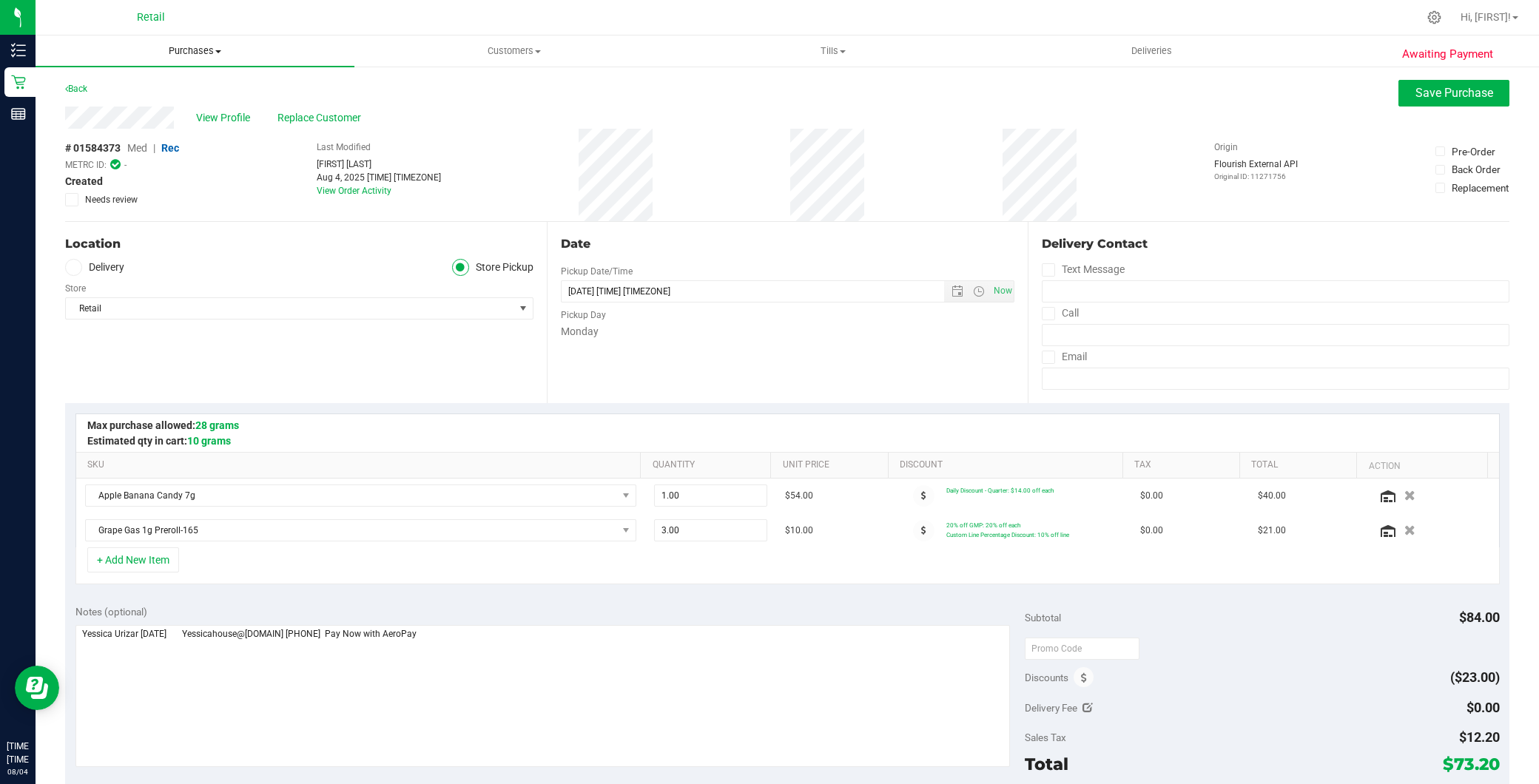 click on "Purchases" at bounding box center (195, 51) 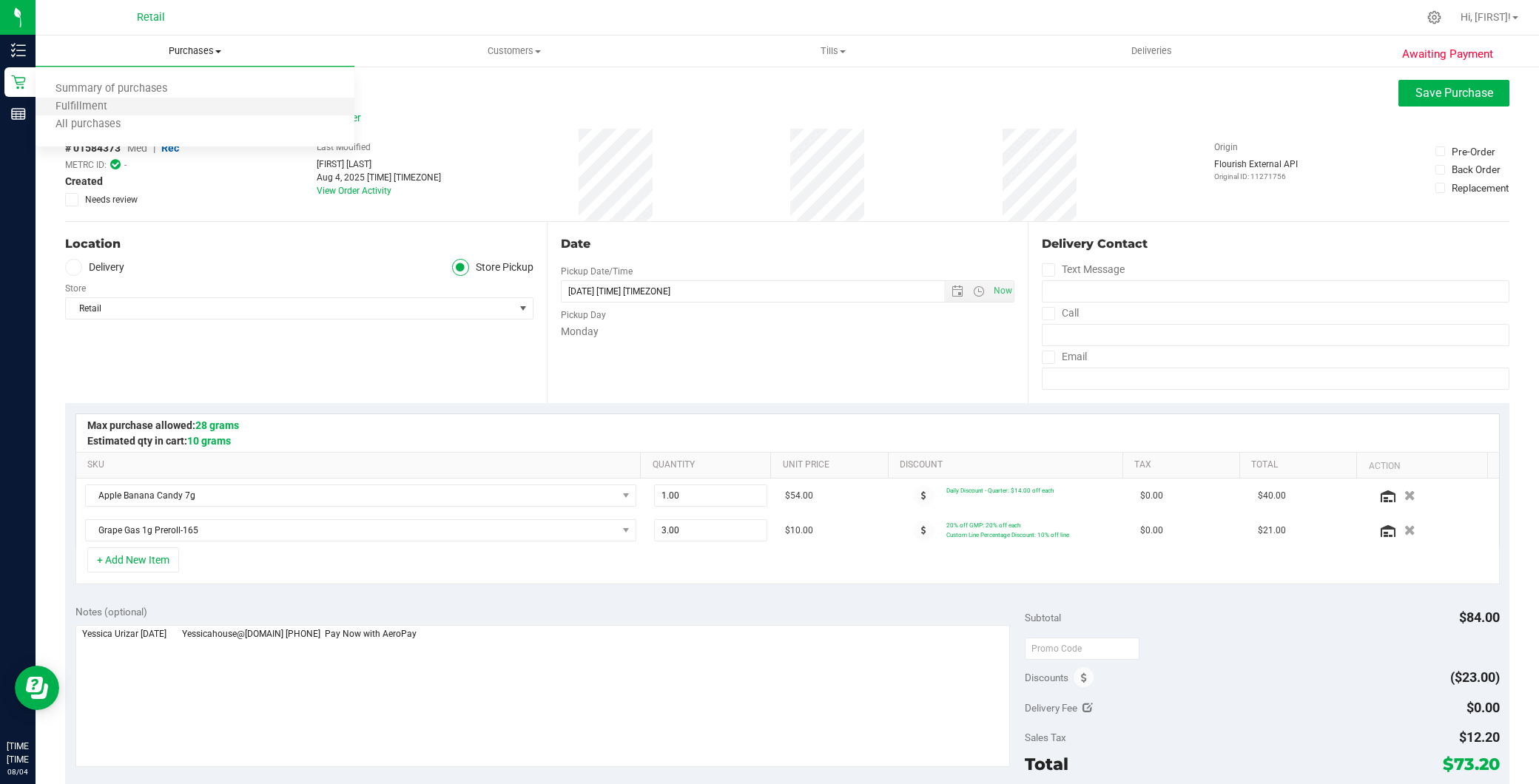 click on "Fulfillment" at bounding box center (195, 107) 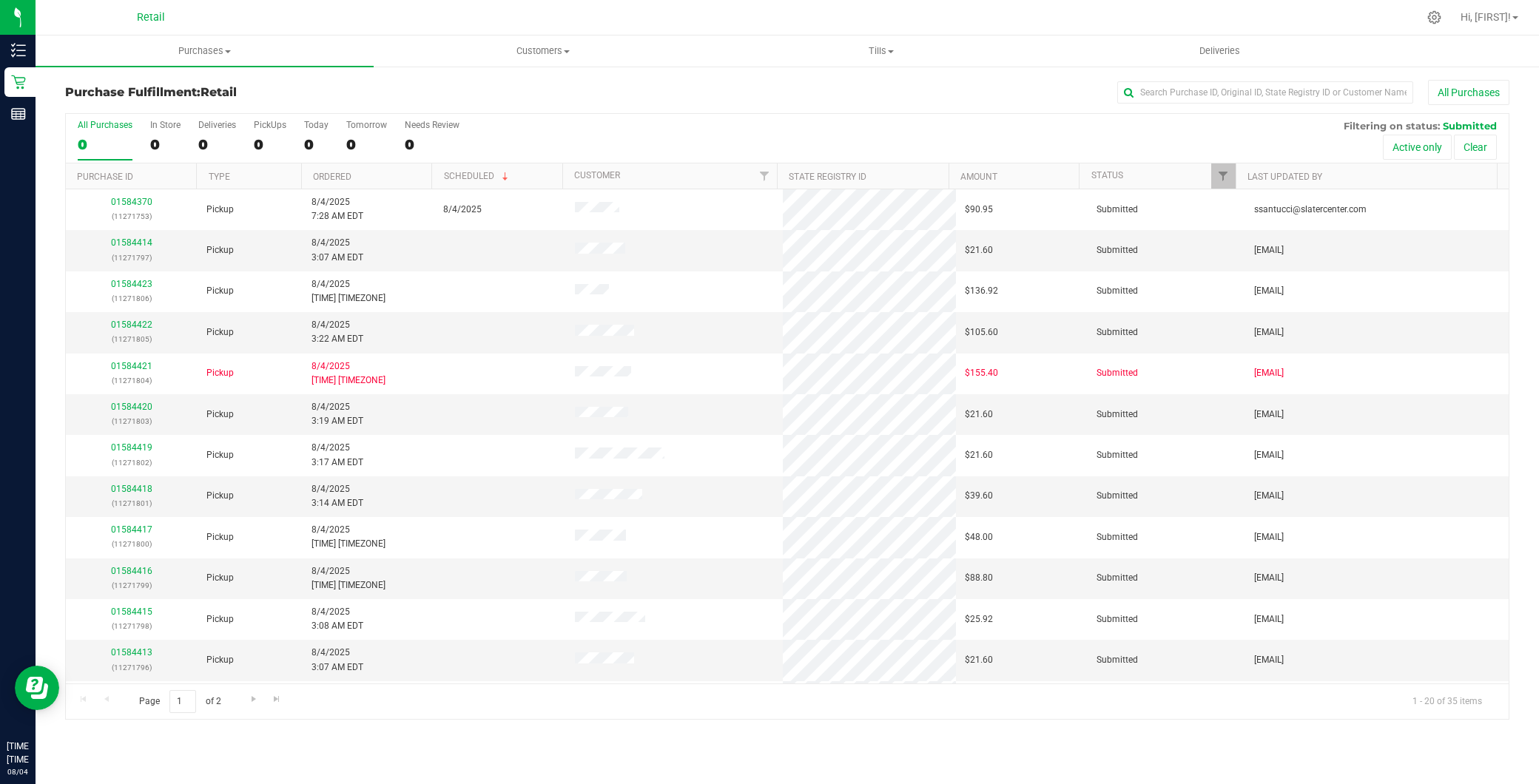 click on "All Purchases" at bounding box center [1028, 92] 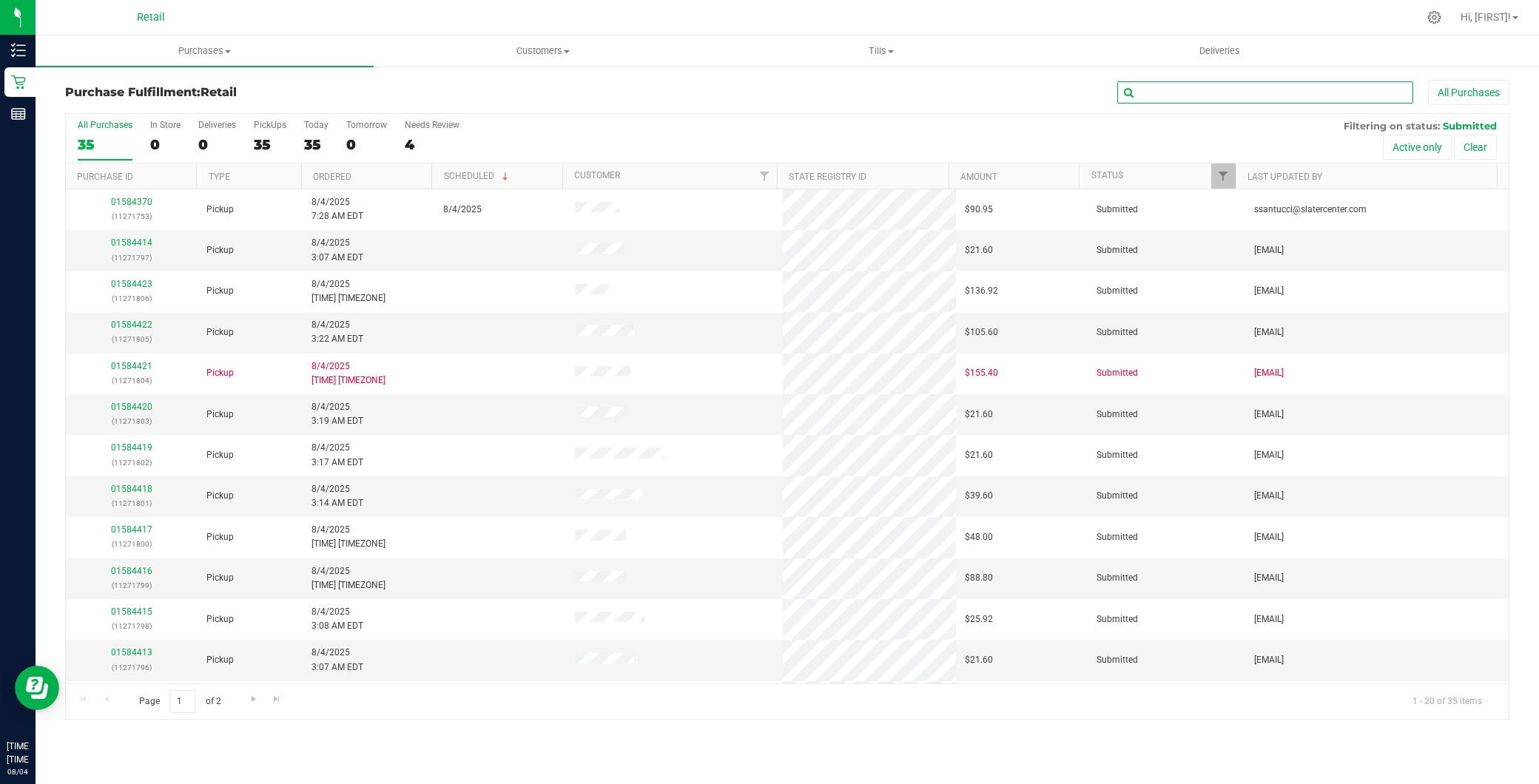 click at bounding box center [1265, 92] 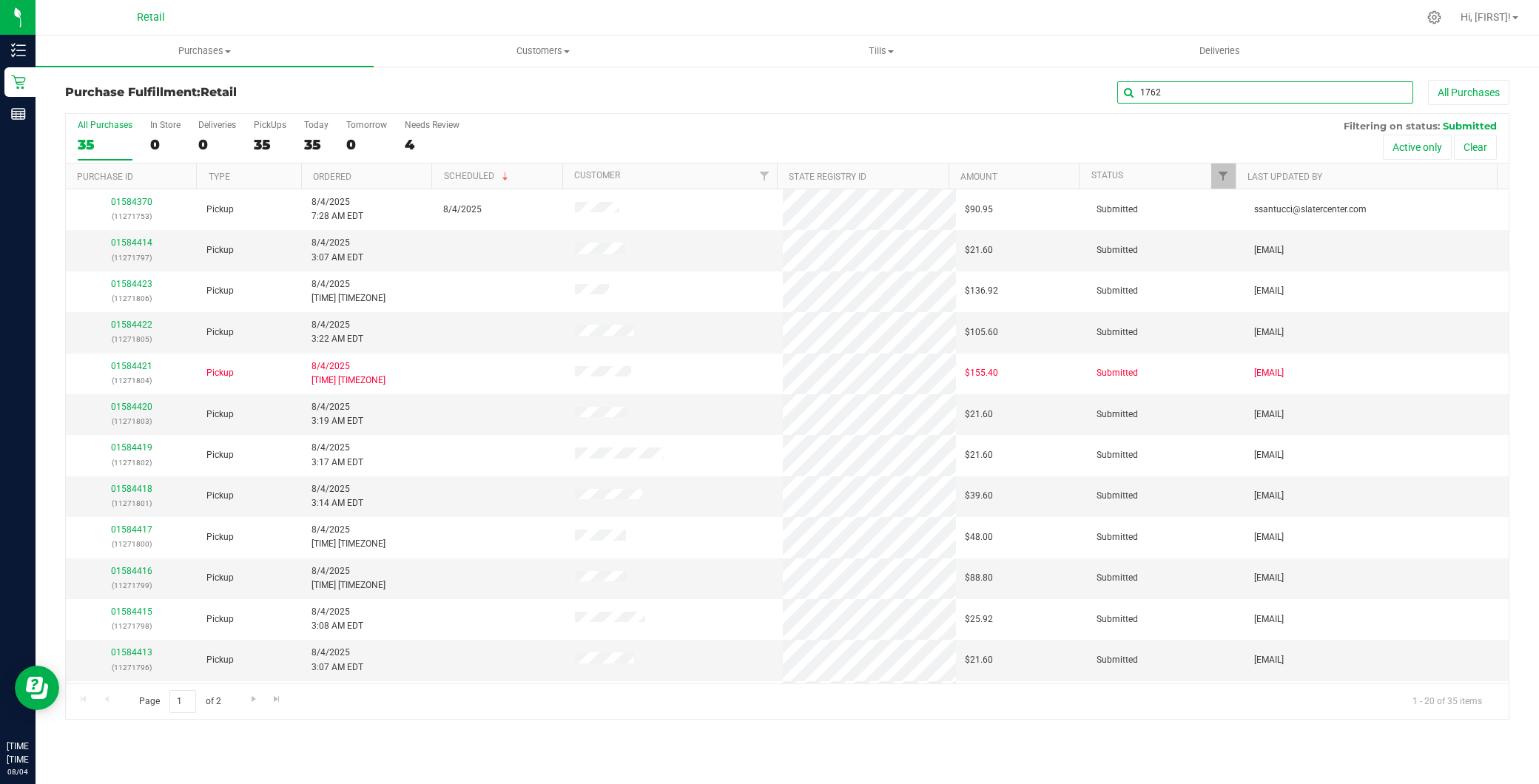 type on "1762" 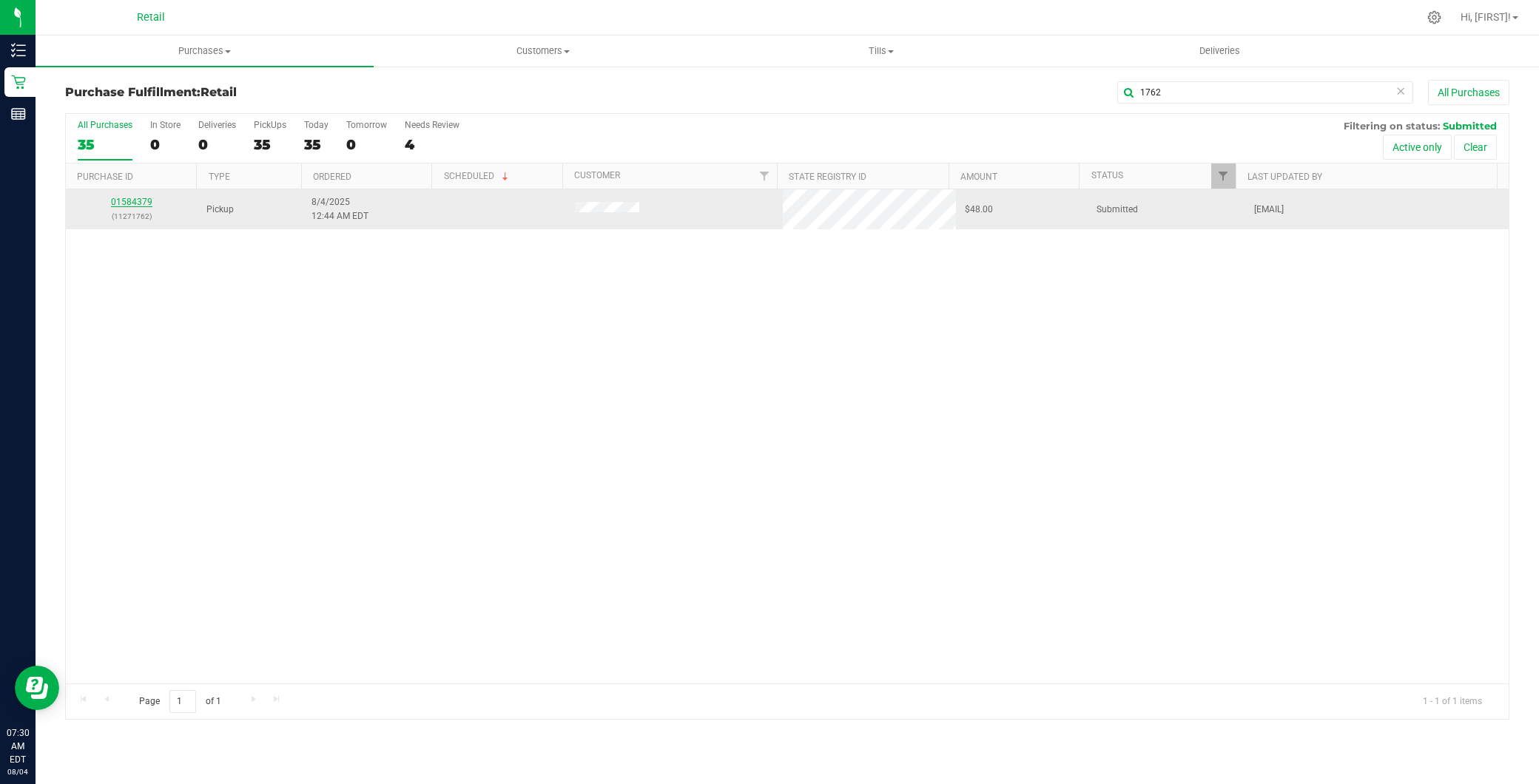 click on "01584379" at bounding box center (132, 202) 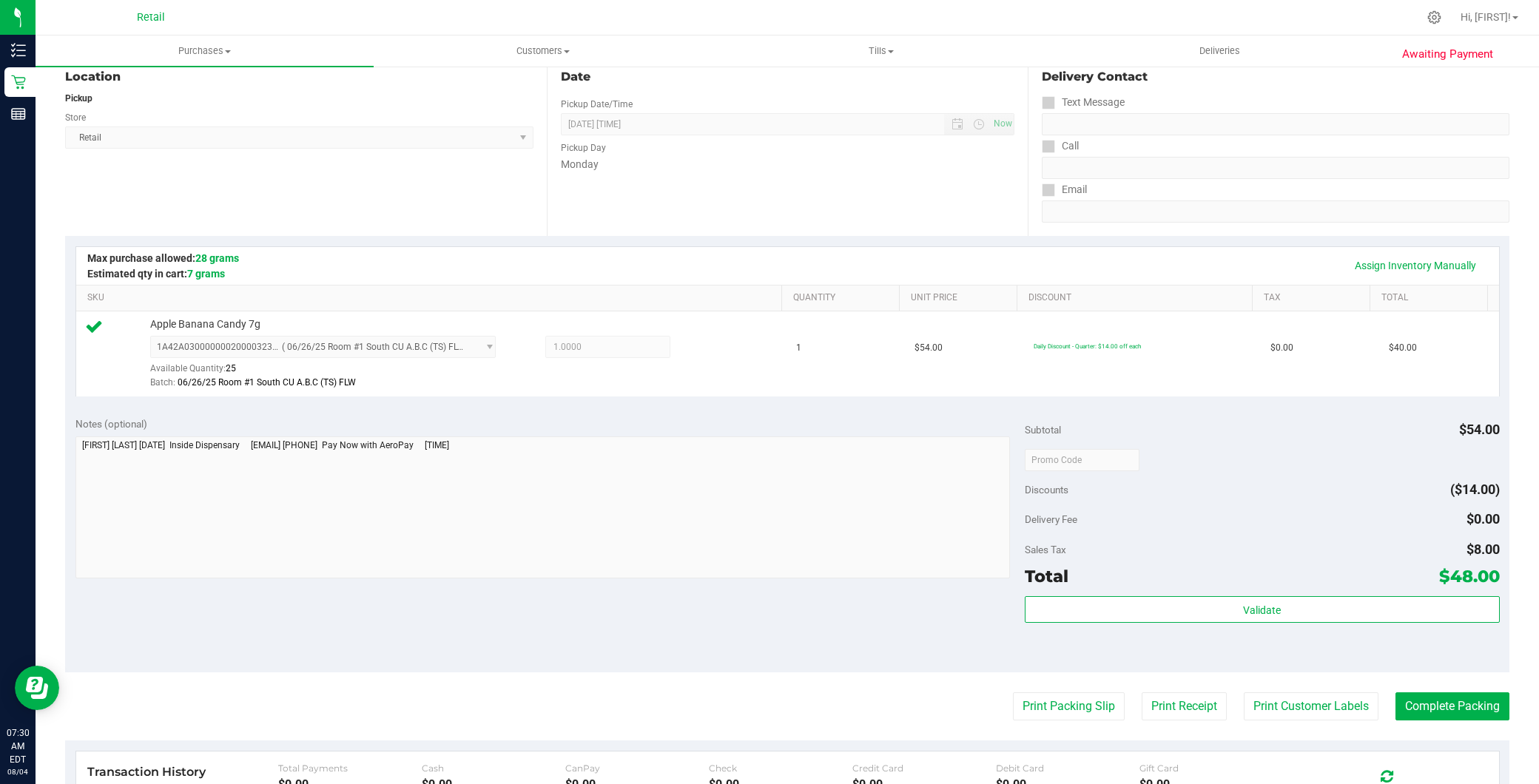 scroll, scrollTop: 426, scrollLeft: 0, axis: vertical 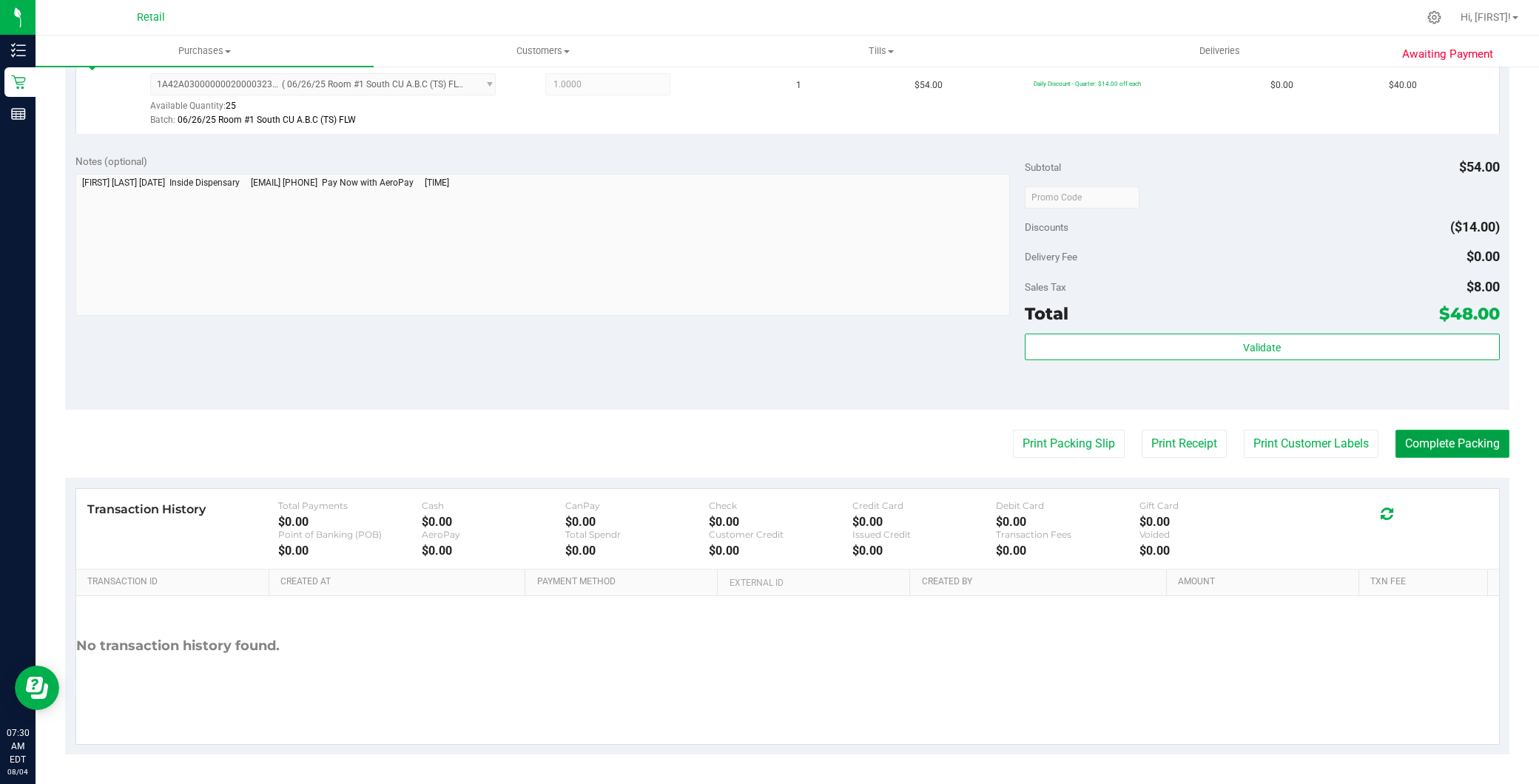 click on "Complete Packing" at bounding box center (1452, 444) 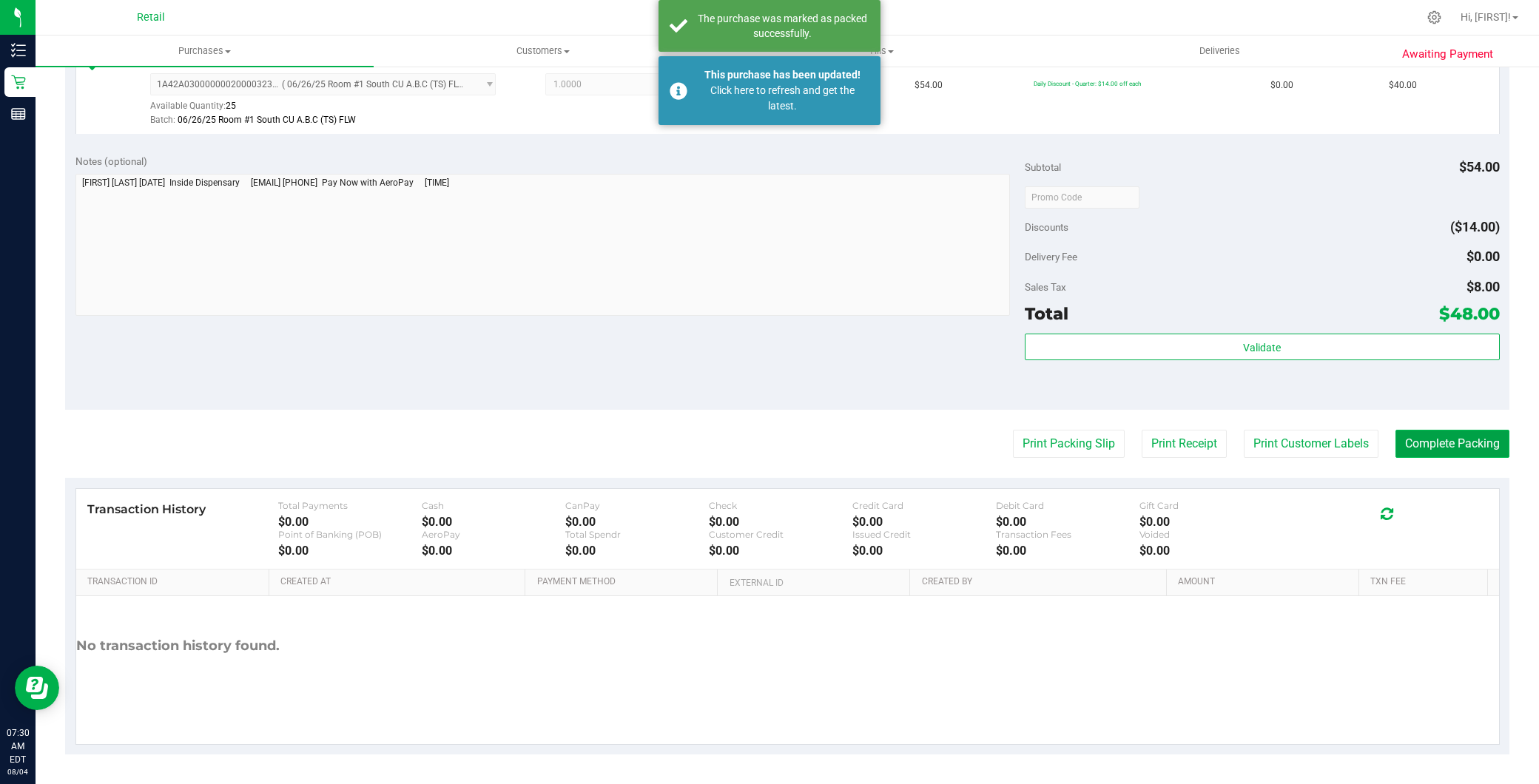 click on "Complete Packing" at bounding box center (1452, 444) 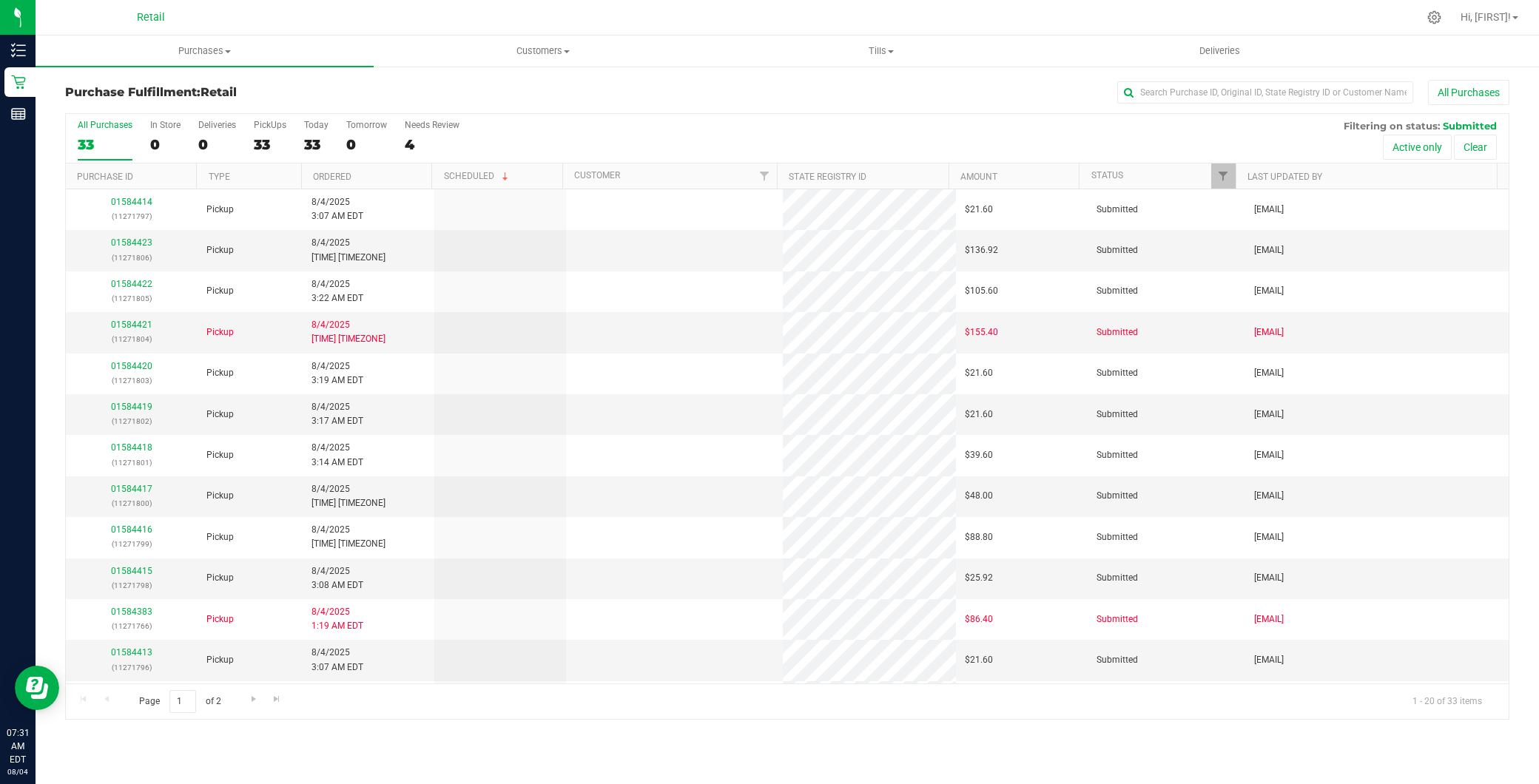 scroll, scrollTop: 0, scrollLeft: 0, axis: both 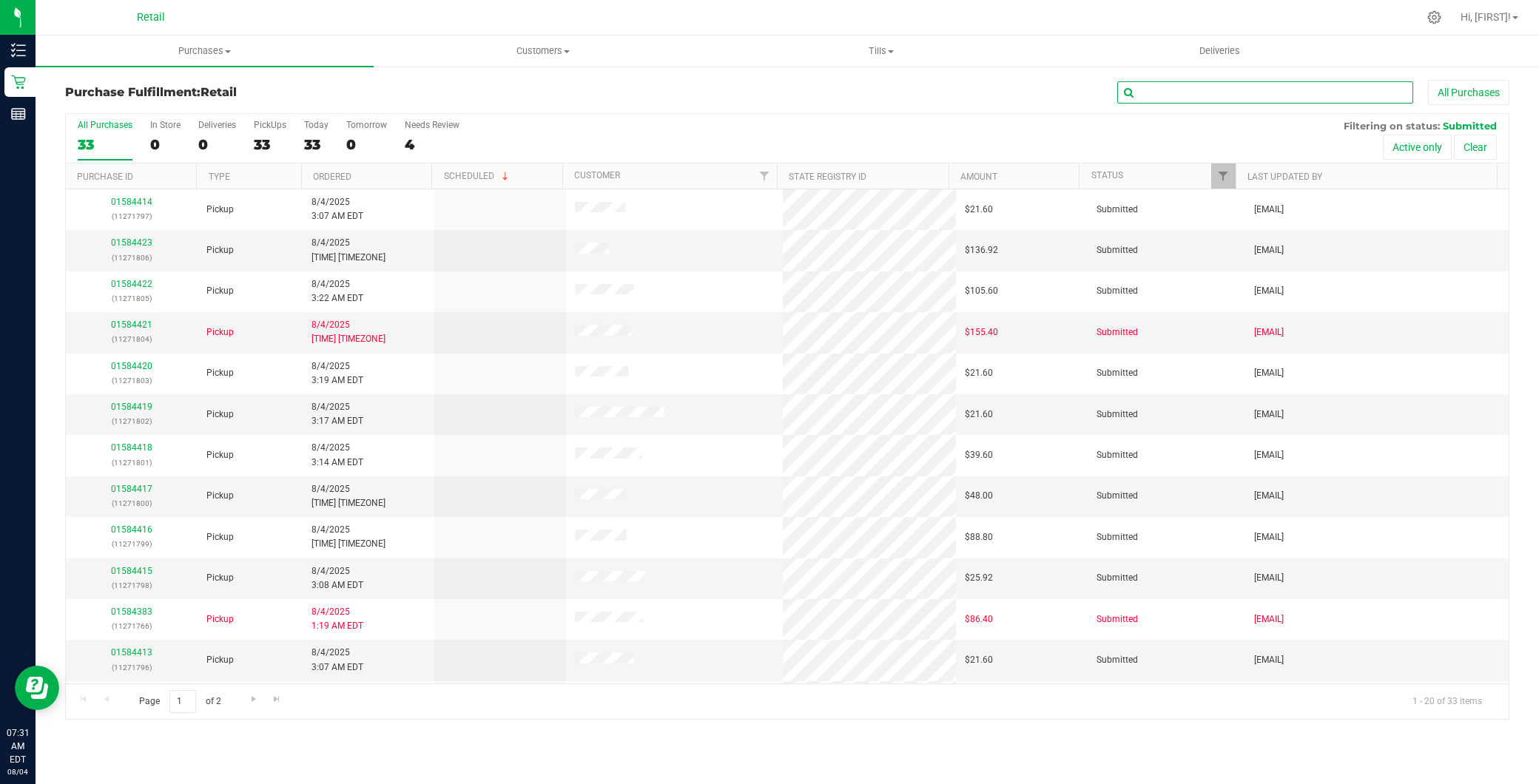 click at bounding box center (1265, 92) 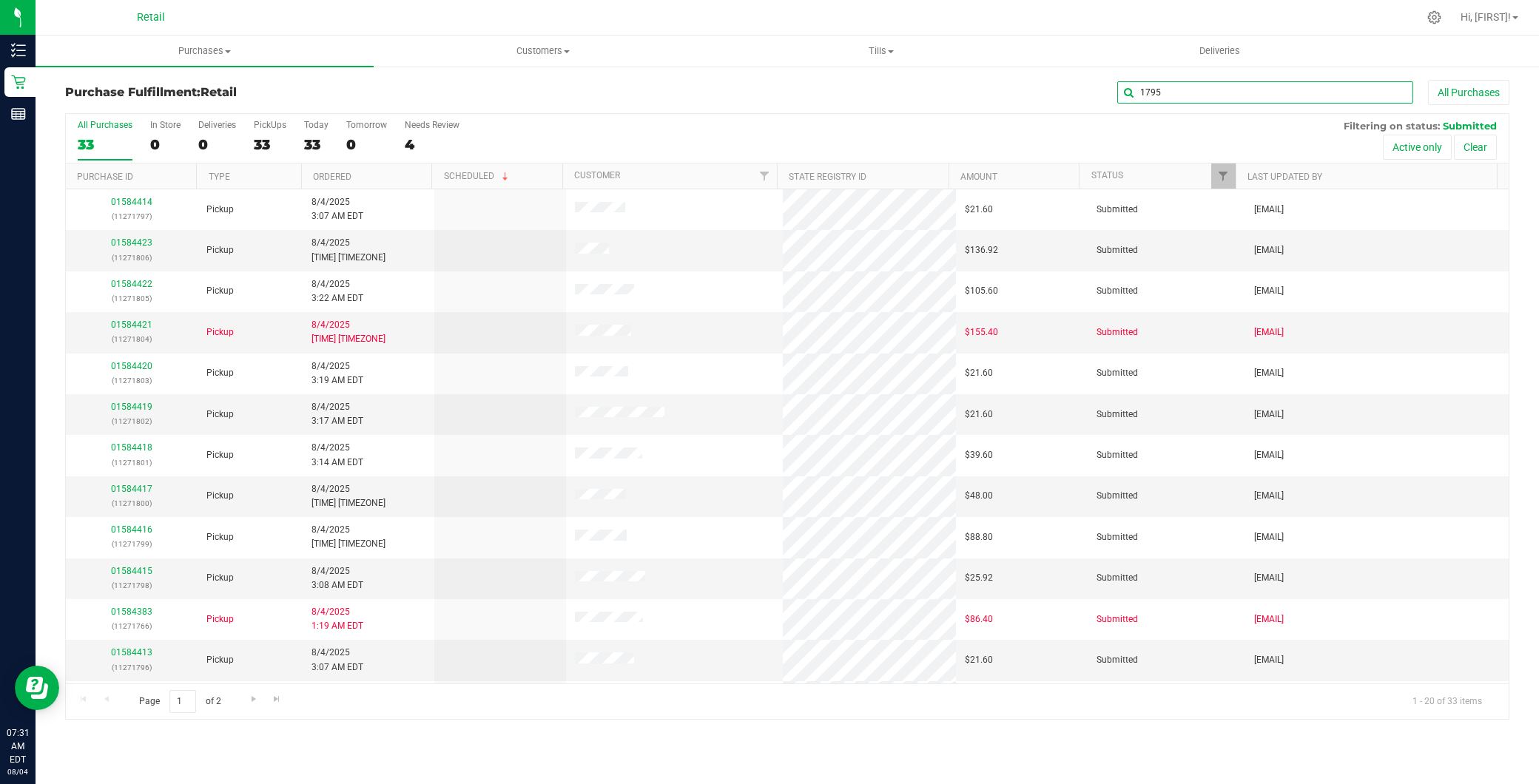type on "1795" 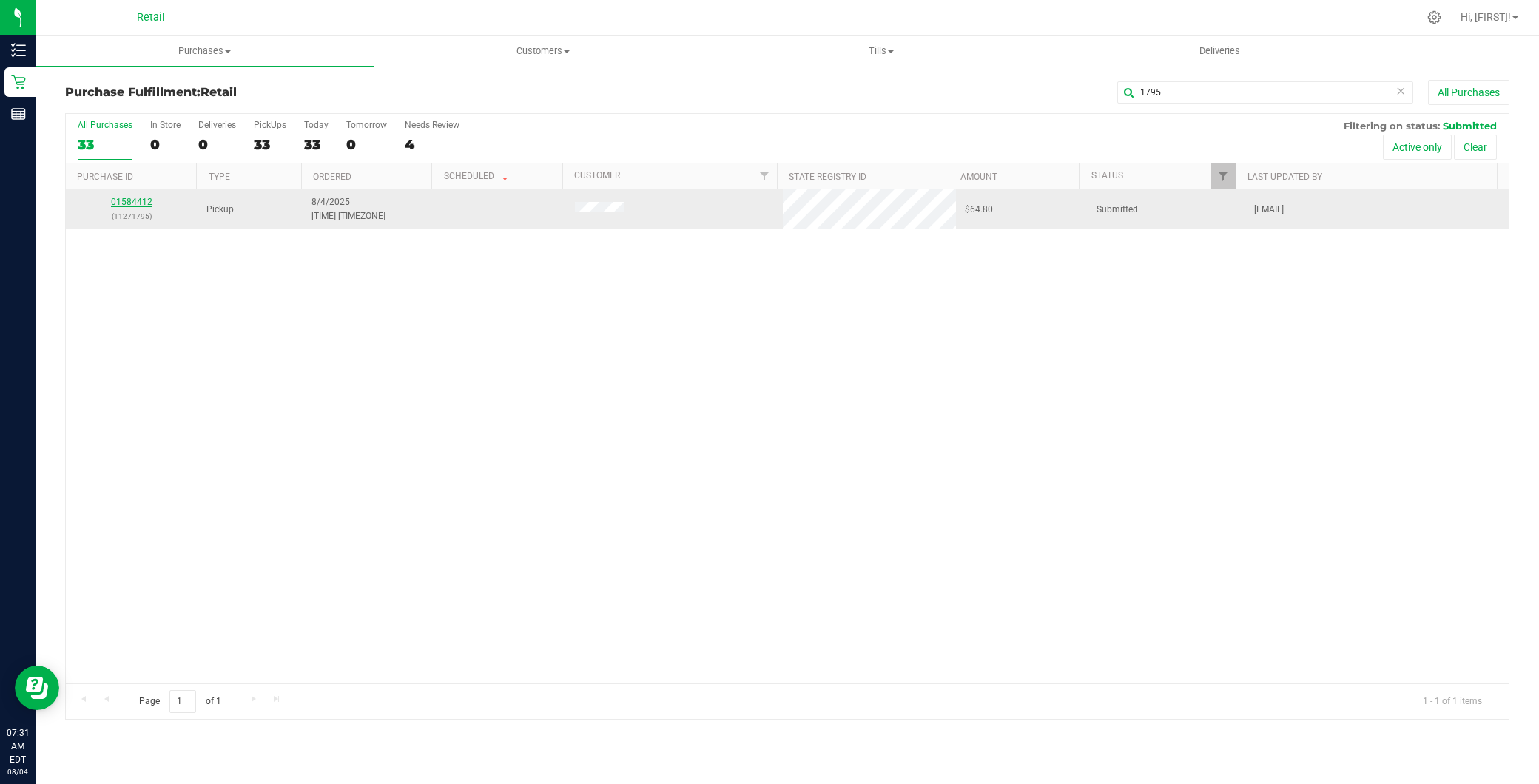 click on "01584412" at bounding box center [132, 202] 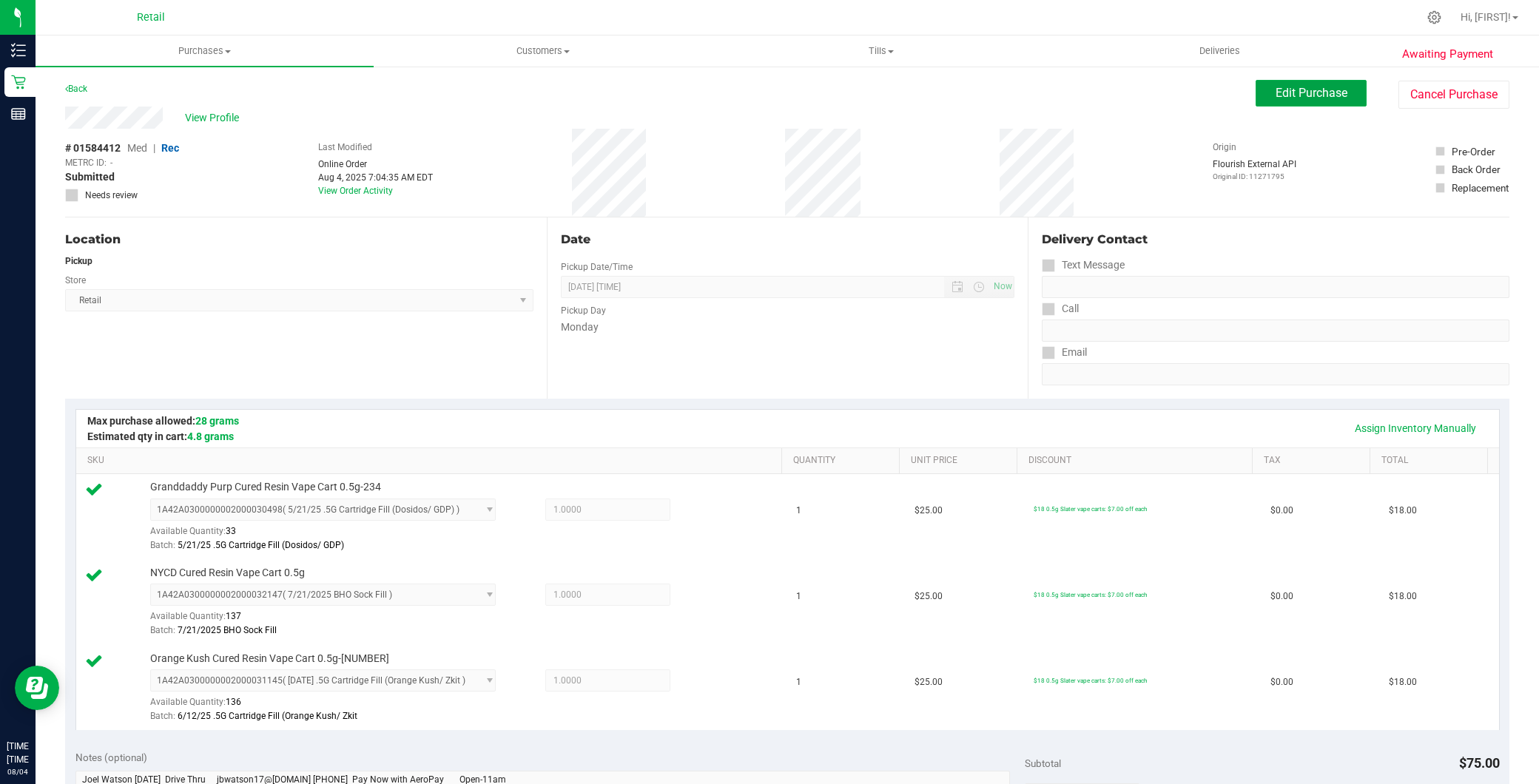 drag, startPoint x: 1271, startPoint y: 102, endPoint x: 1199, endPoint y: 104, distance: 72.02777 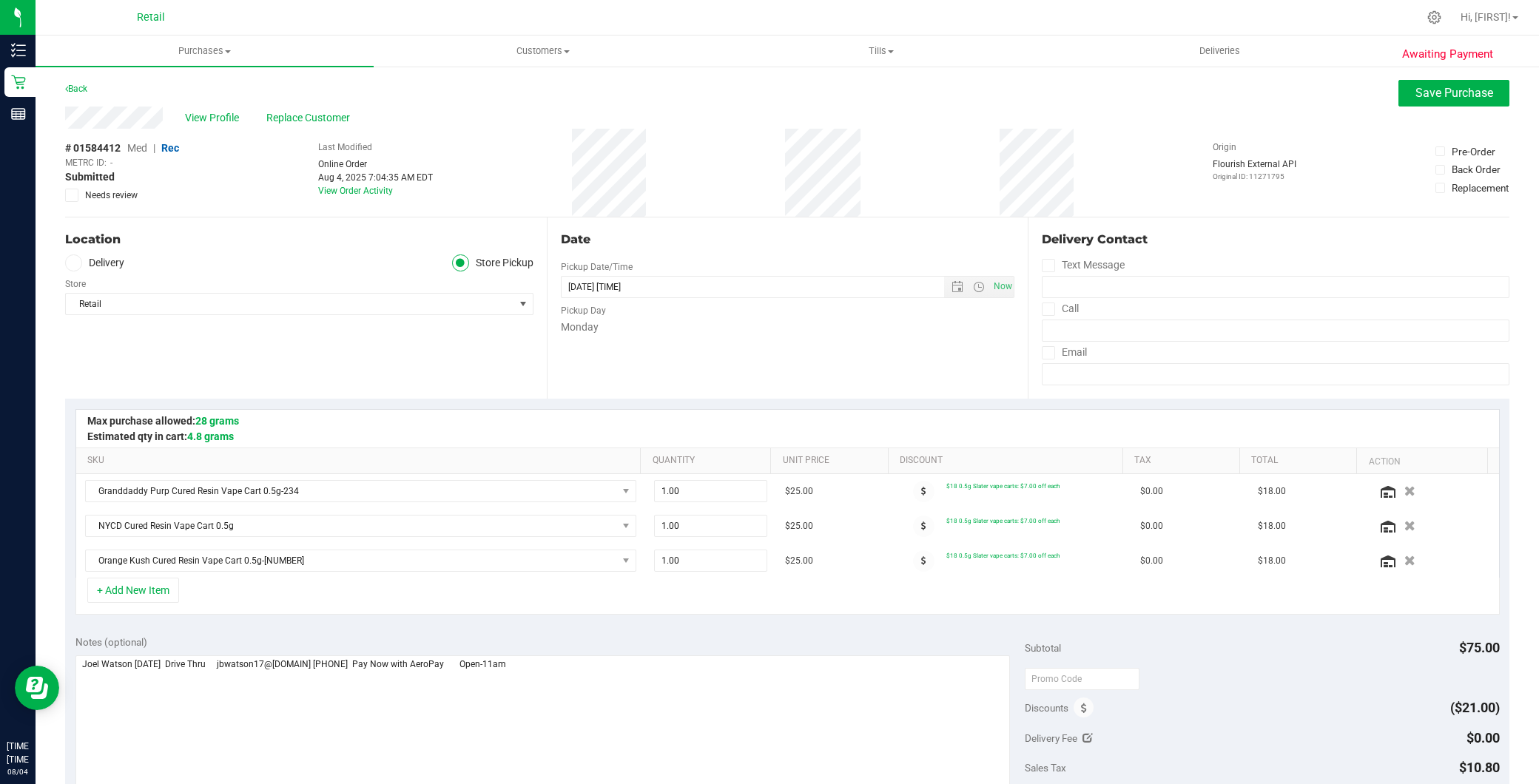 click on "Med" at bounding box center [137, 148] 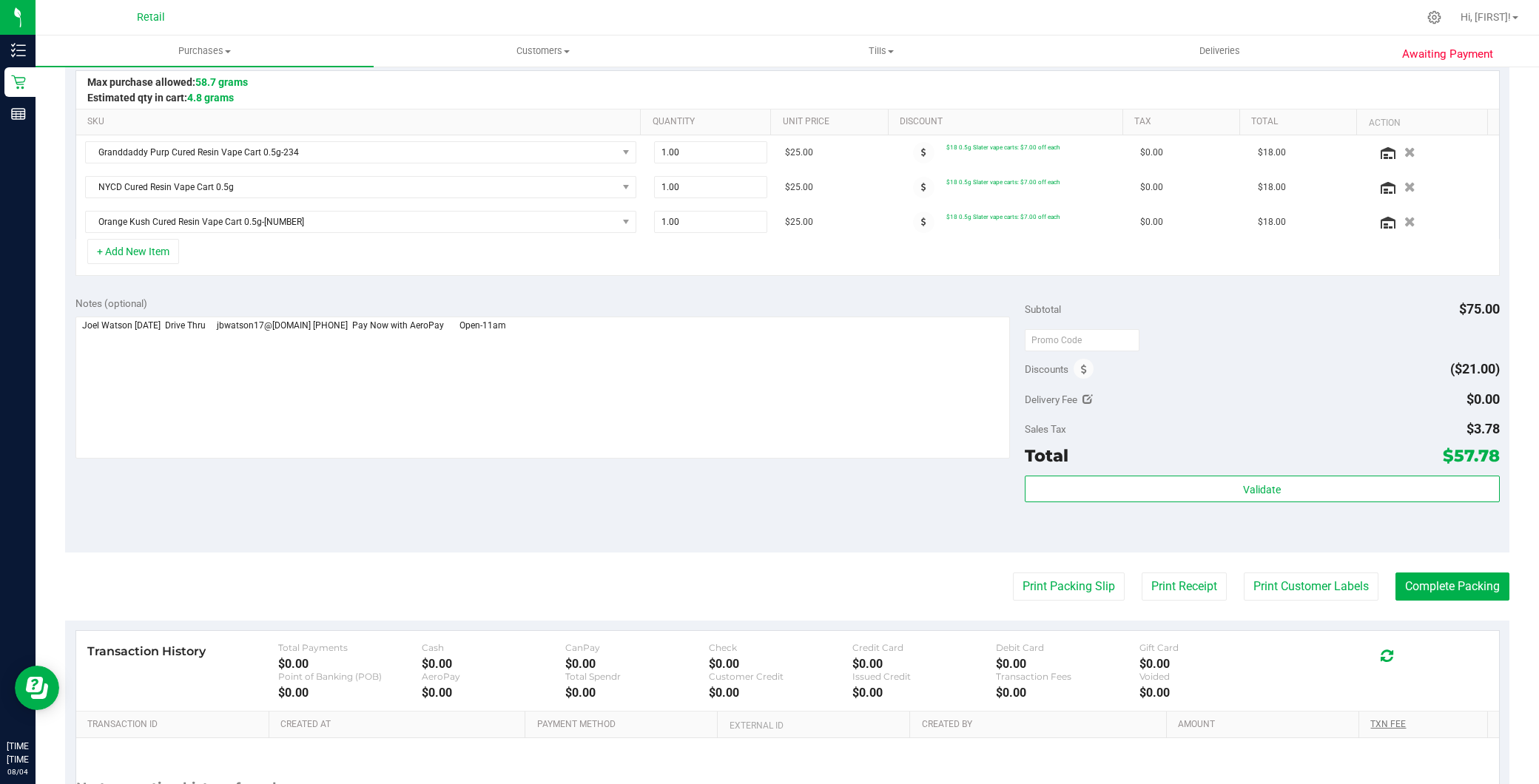 scroll, scrollTop: 483, scrollLeft: 0, axis: vertical 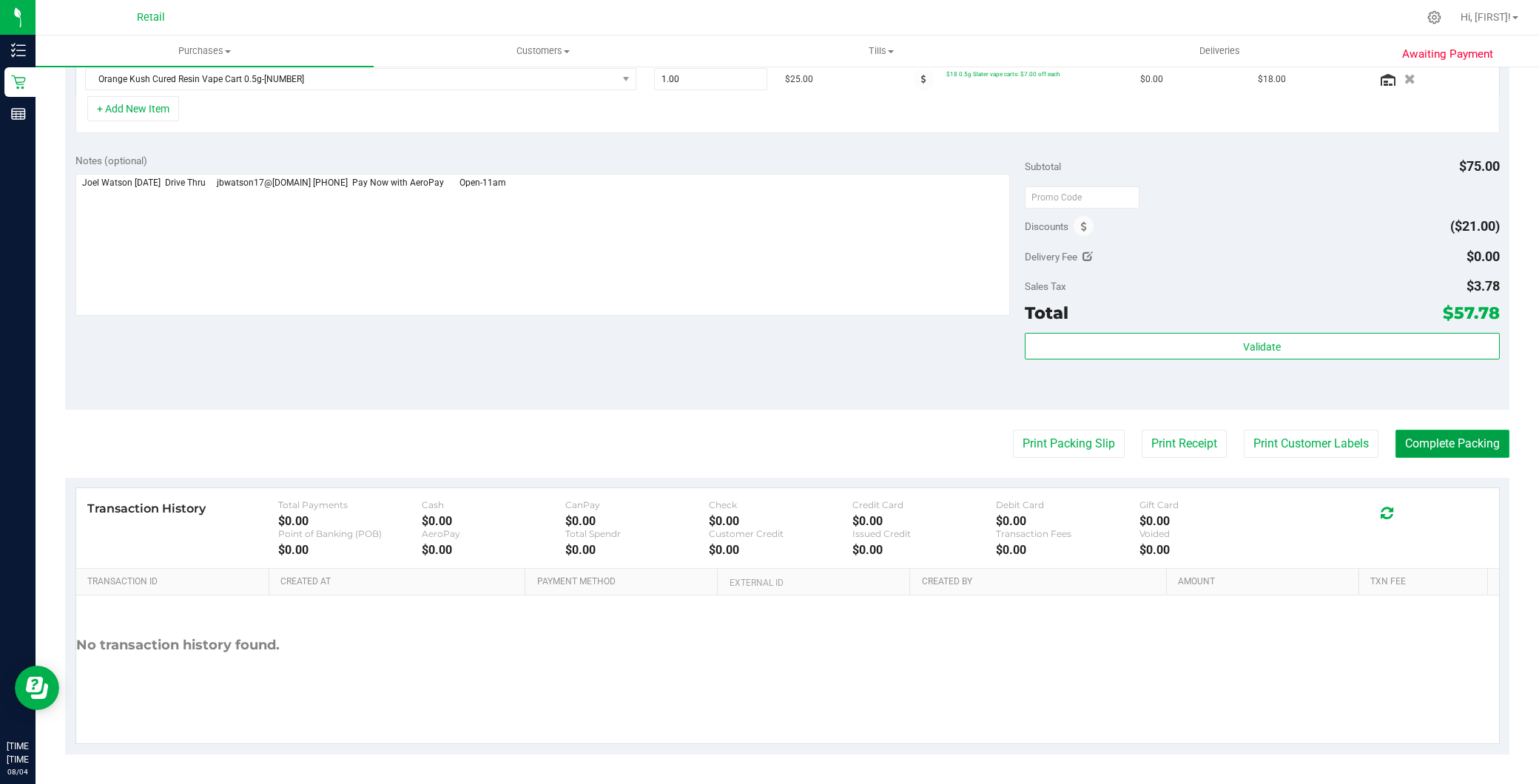 click on "Complete Packing" at bounding box center (1452, 444) 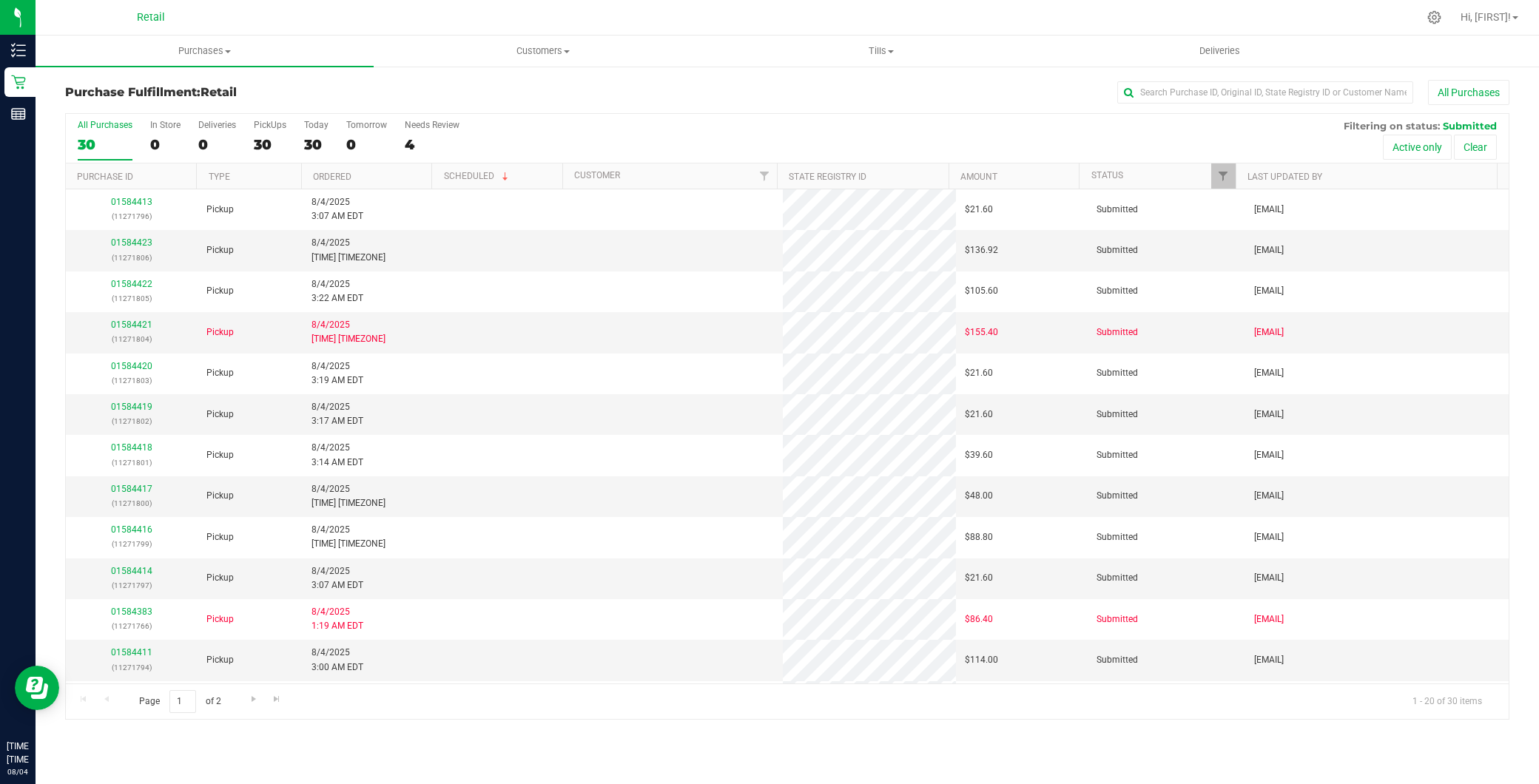 scroll, scrollTop: 0, scrollLeft: 0, axis: both 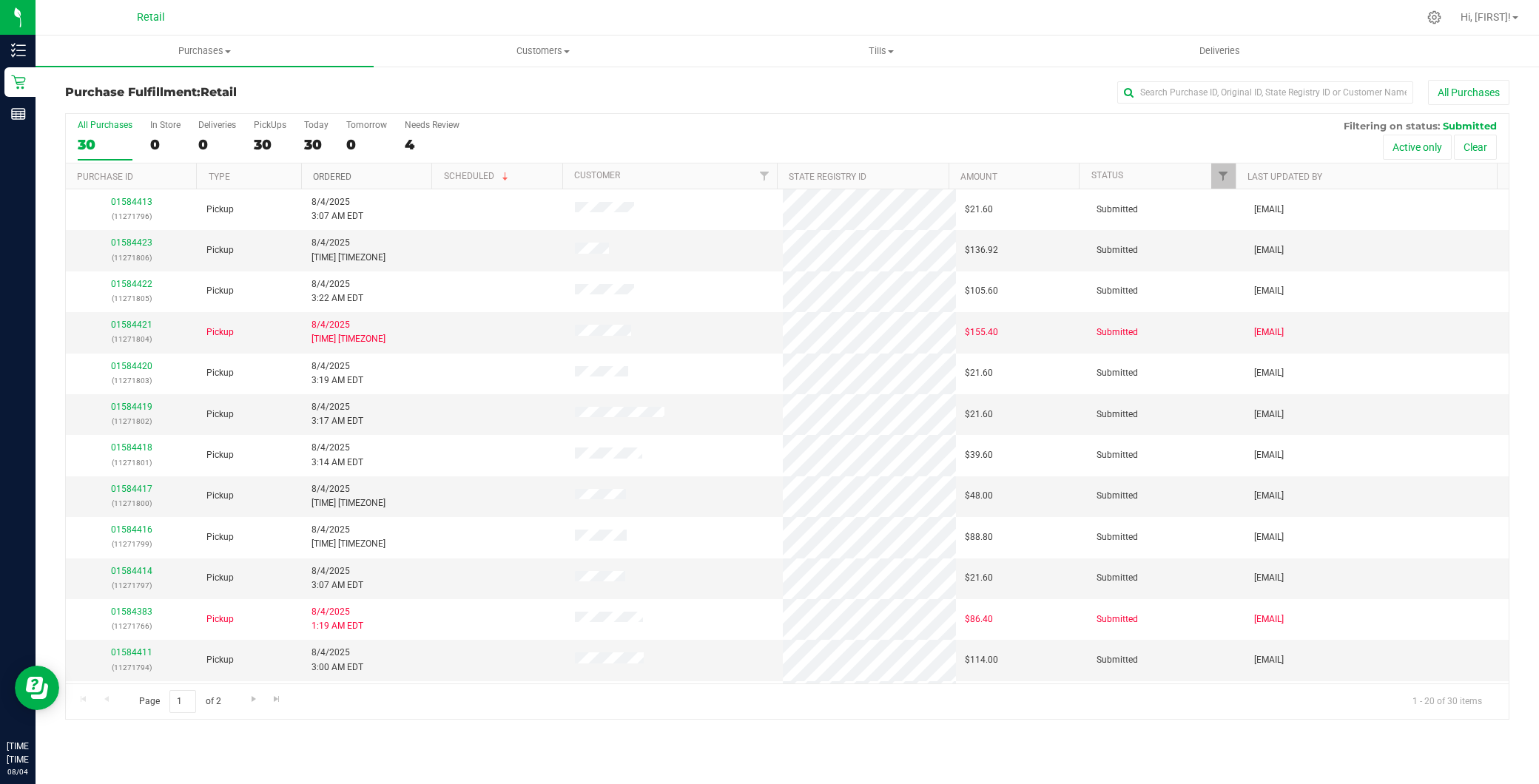 click on "Ordered" at bounding box center [332, 177] 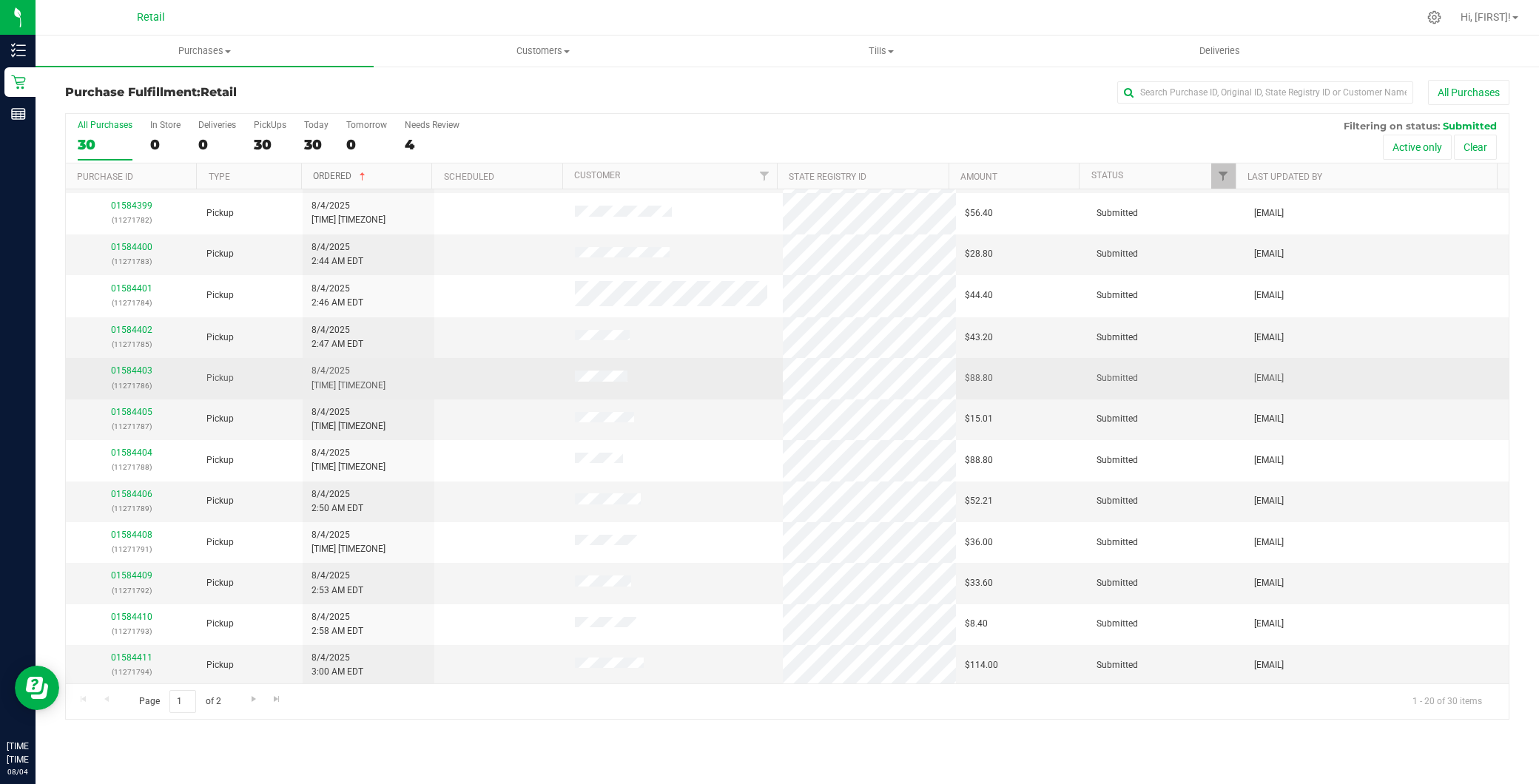 scroll, scrollTop: 325, scrollLeft: 0, axis: vertical 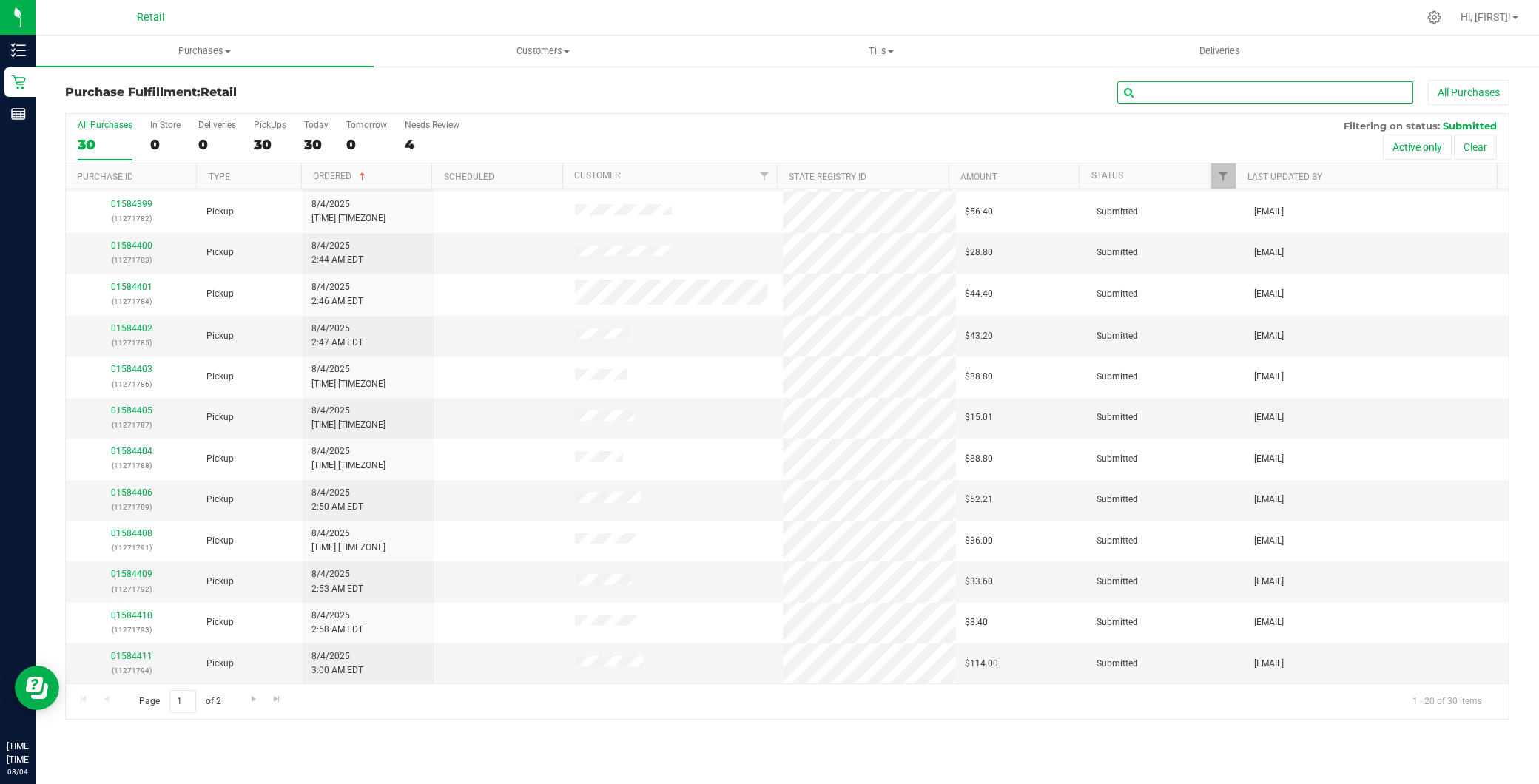 click at bounding box center [1265, 92] 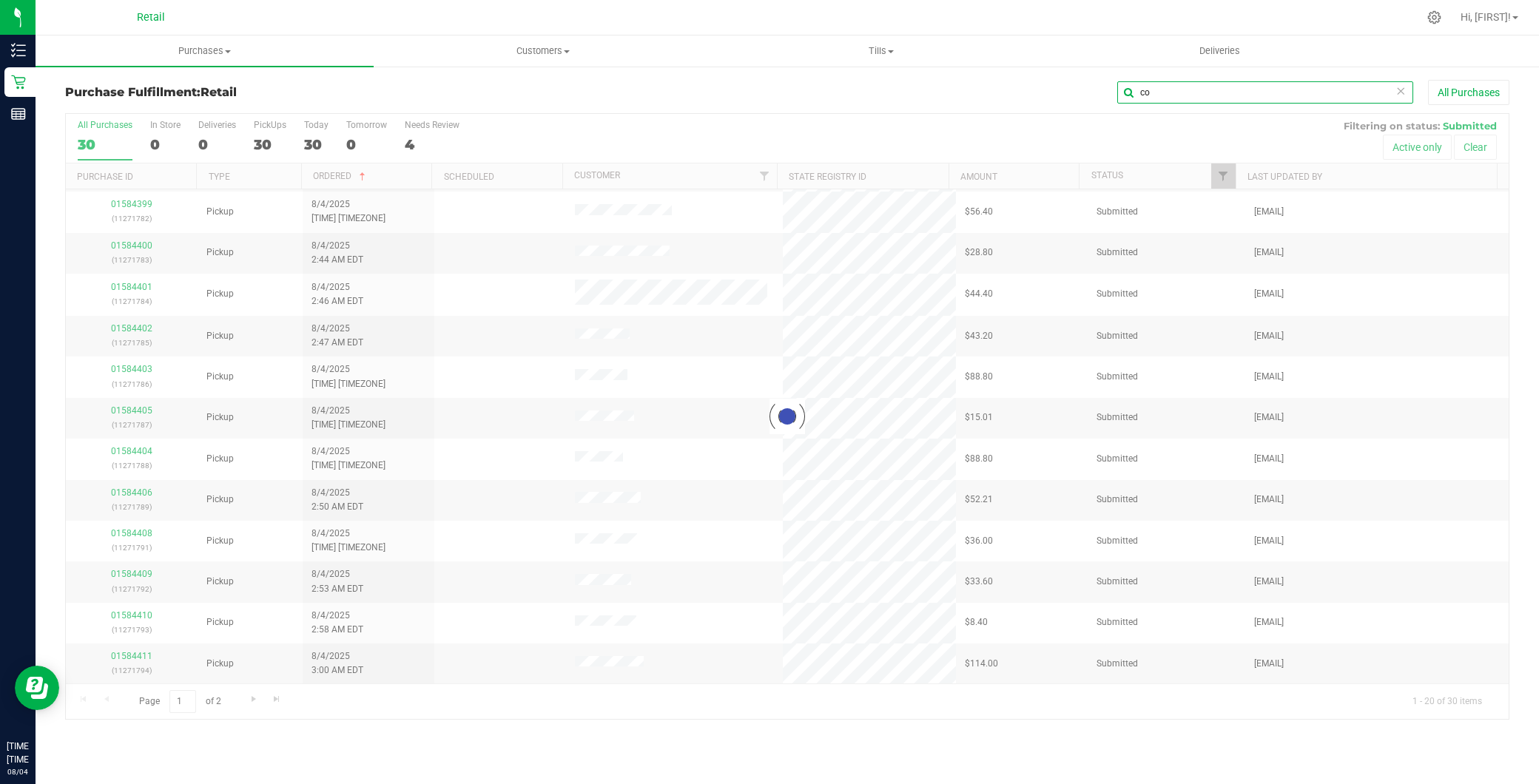 scroll, scrollTop: 0, scrollLeft: 0, axis: both 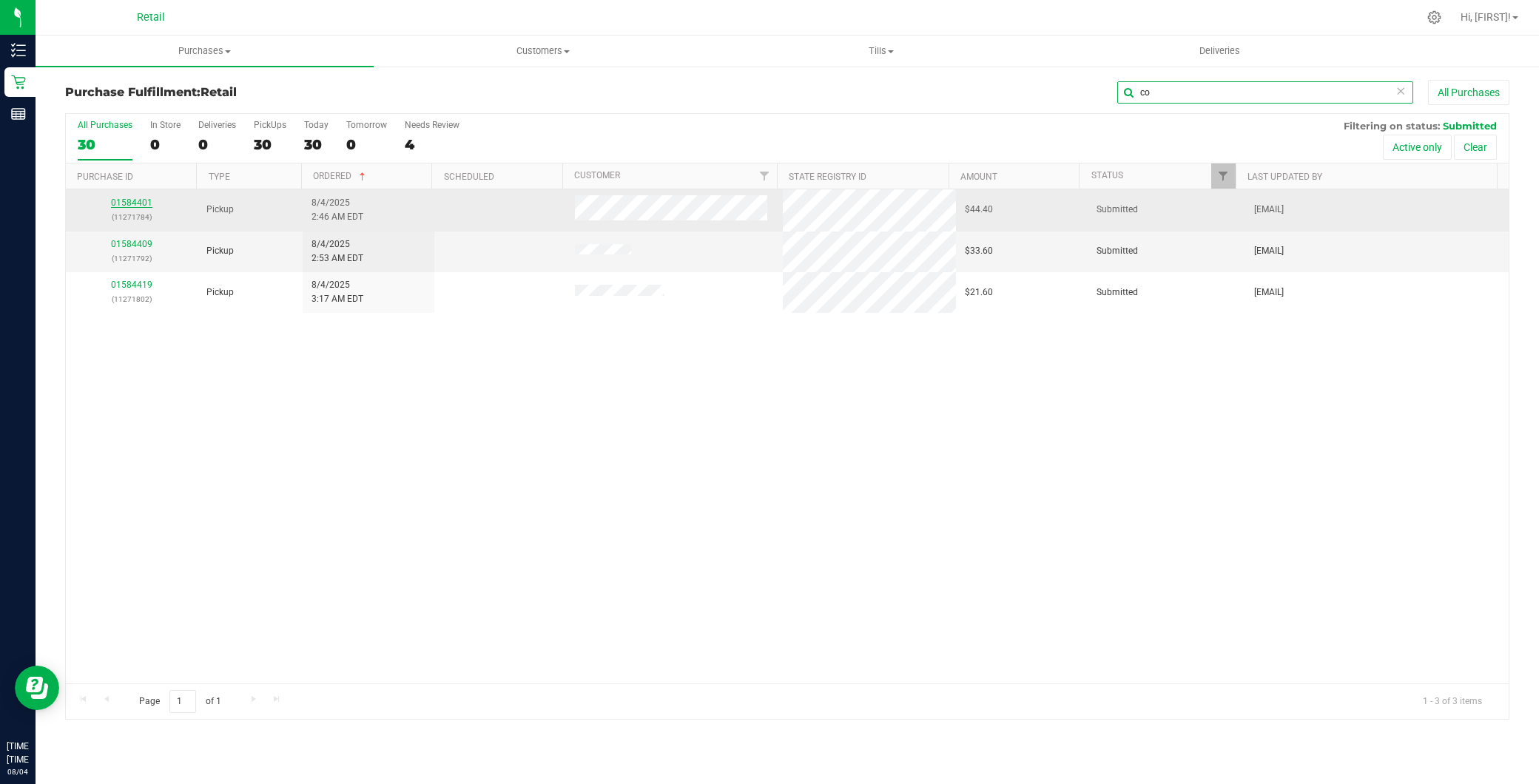 type on "co" 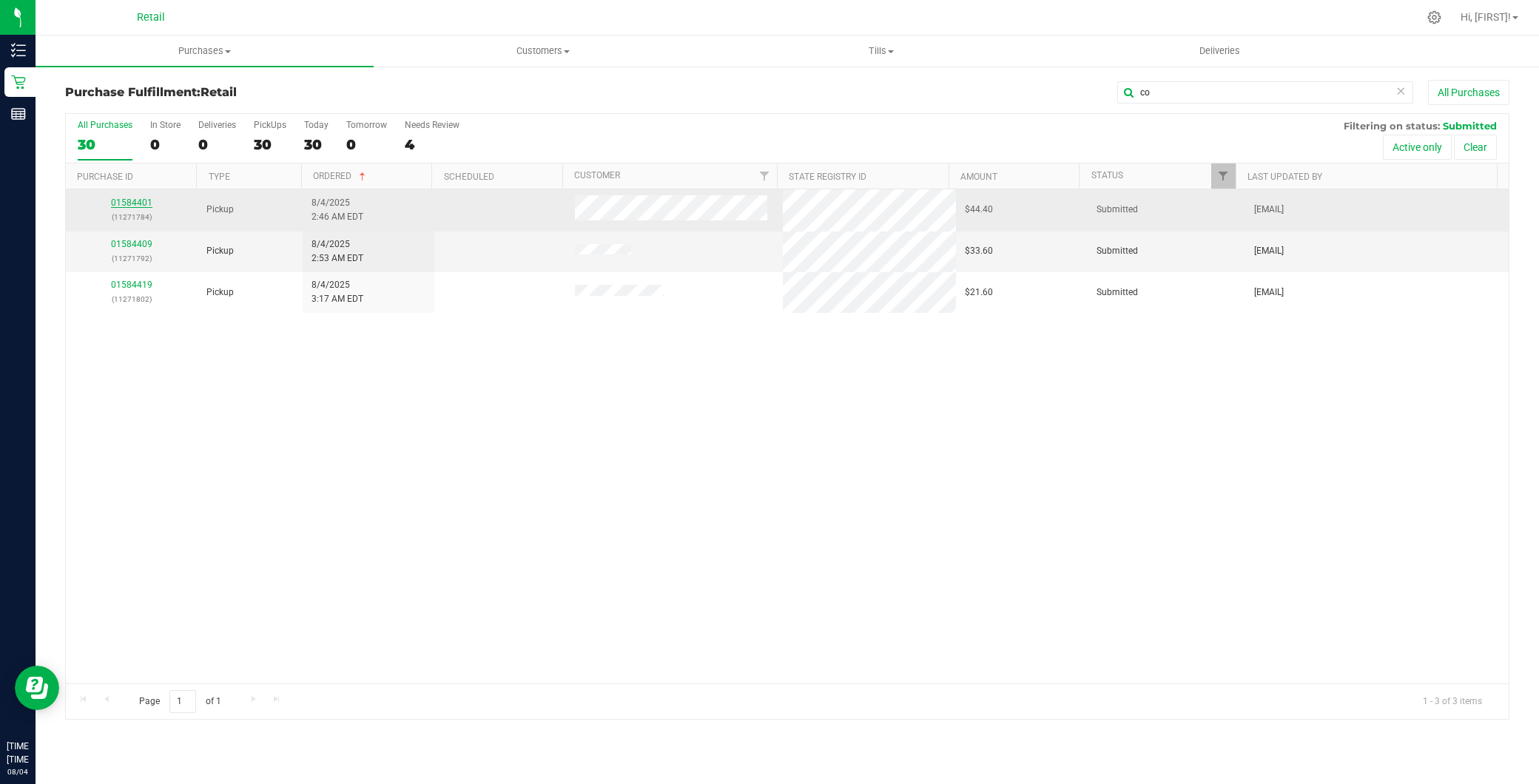 click on "01584401" at bounding box center (132, 203) 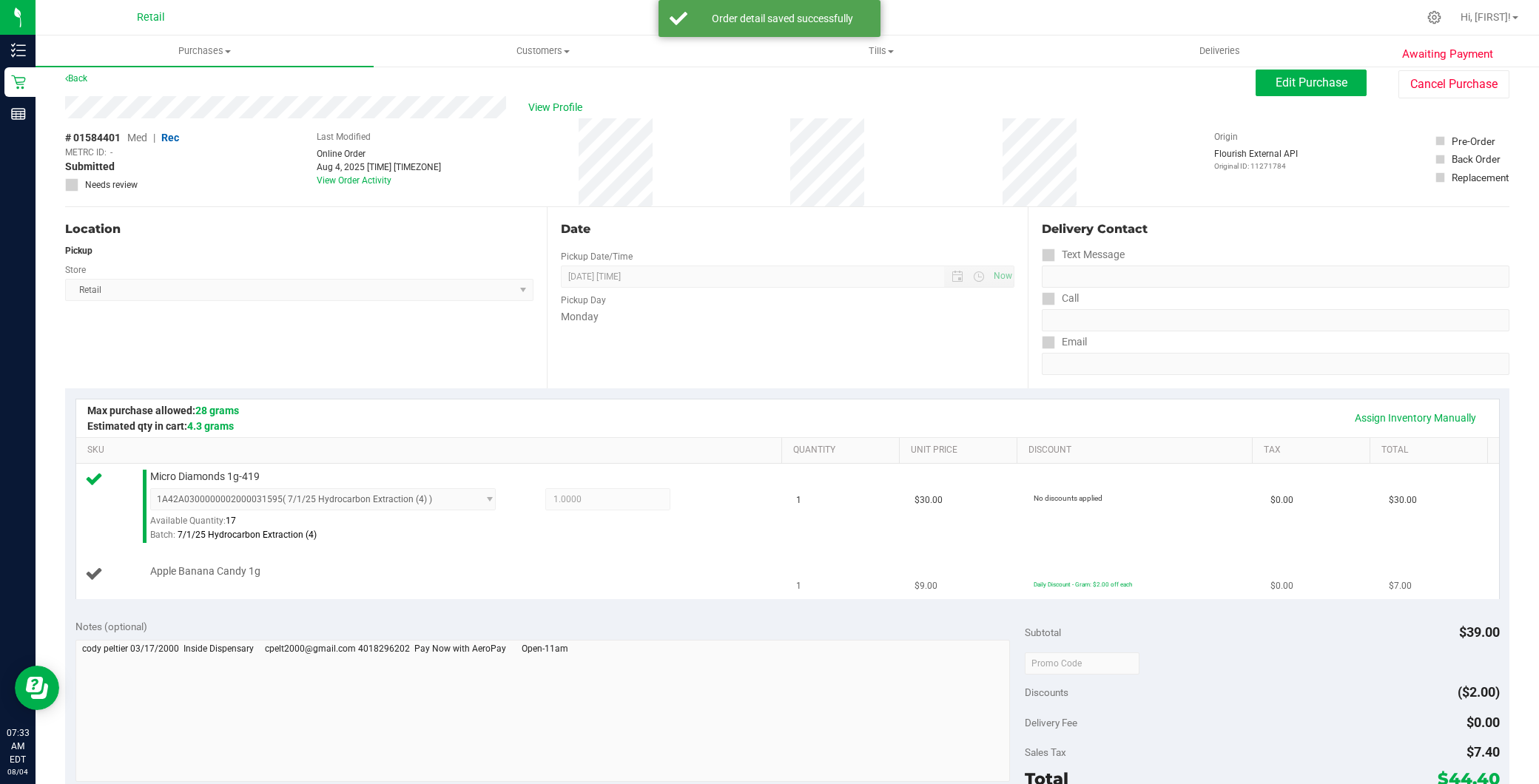 scroll, scrollTop: 0, scrollLeft: 0, axis: both 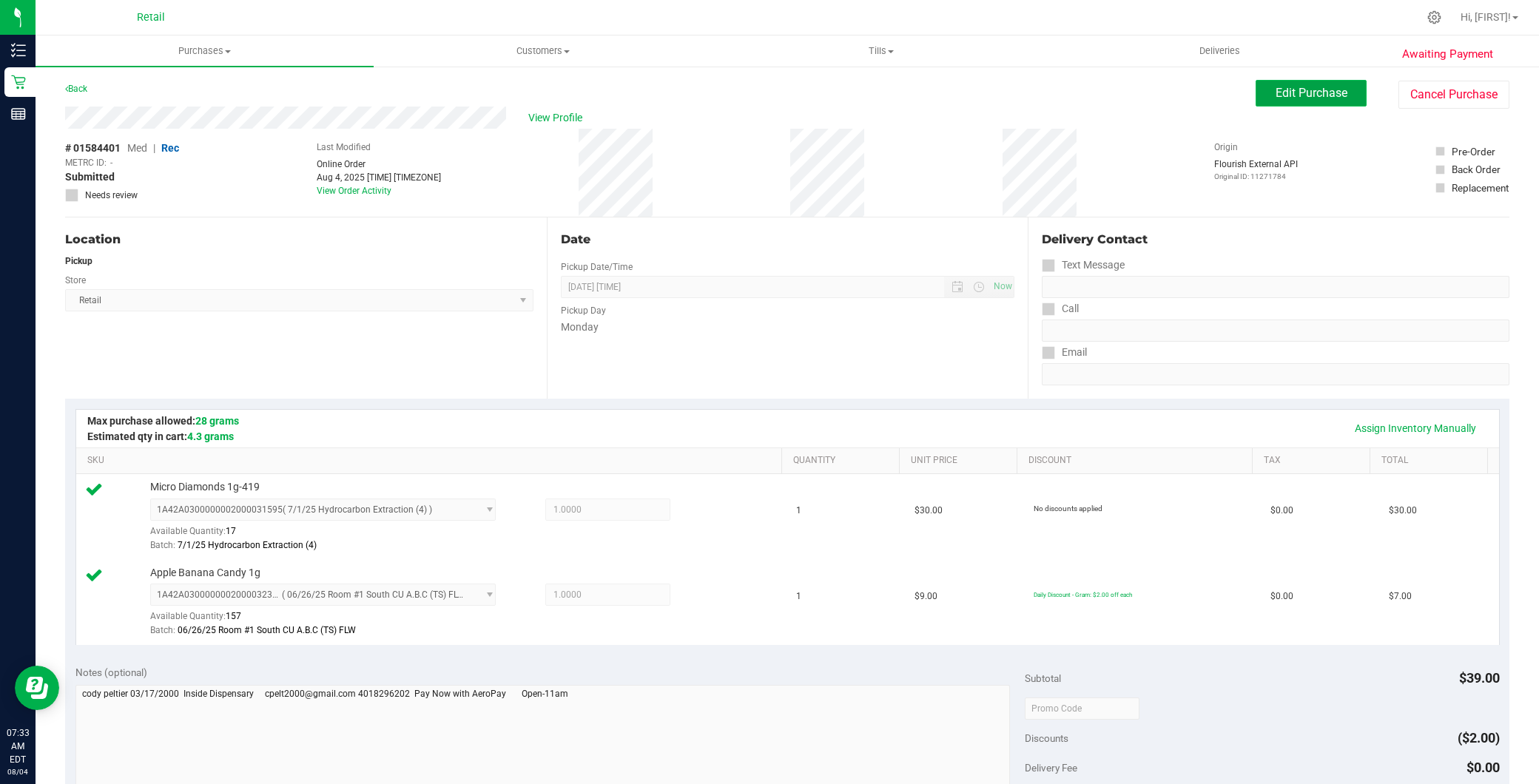 click on "Edit Purchase" at bounding box center (1311, 92) 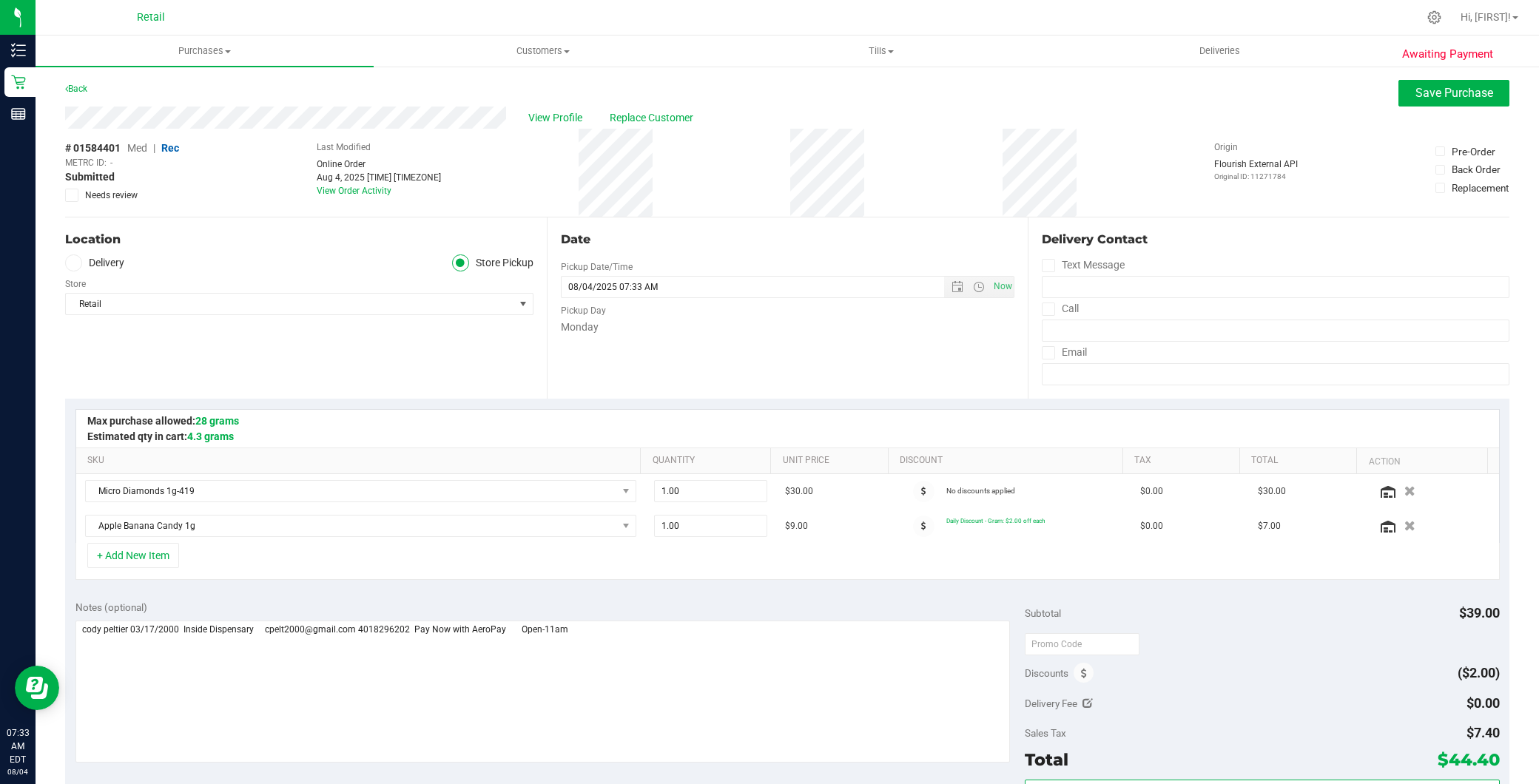 click on "Med" at bounding box center (137, 148) 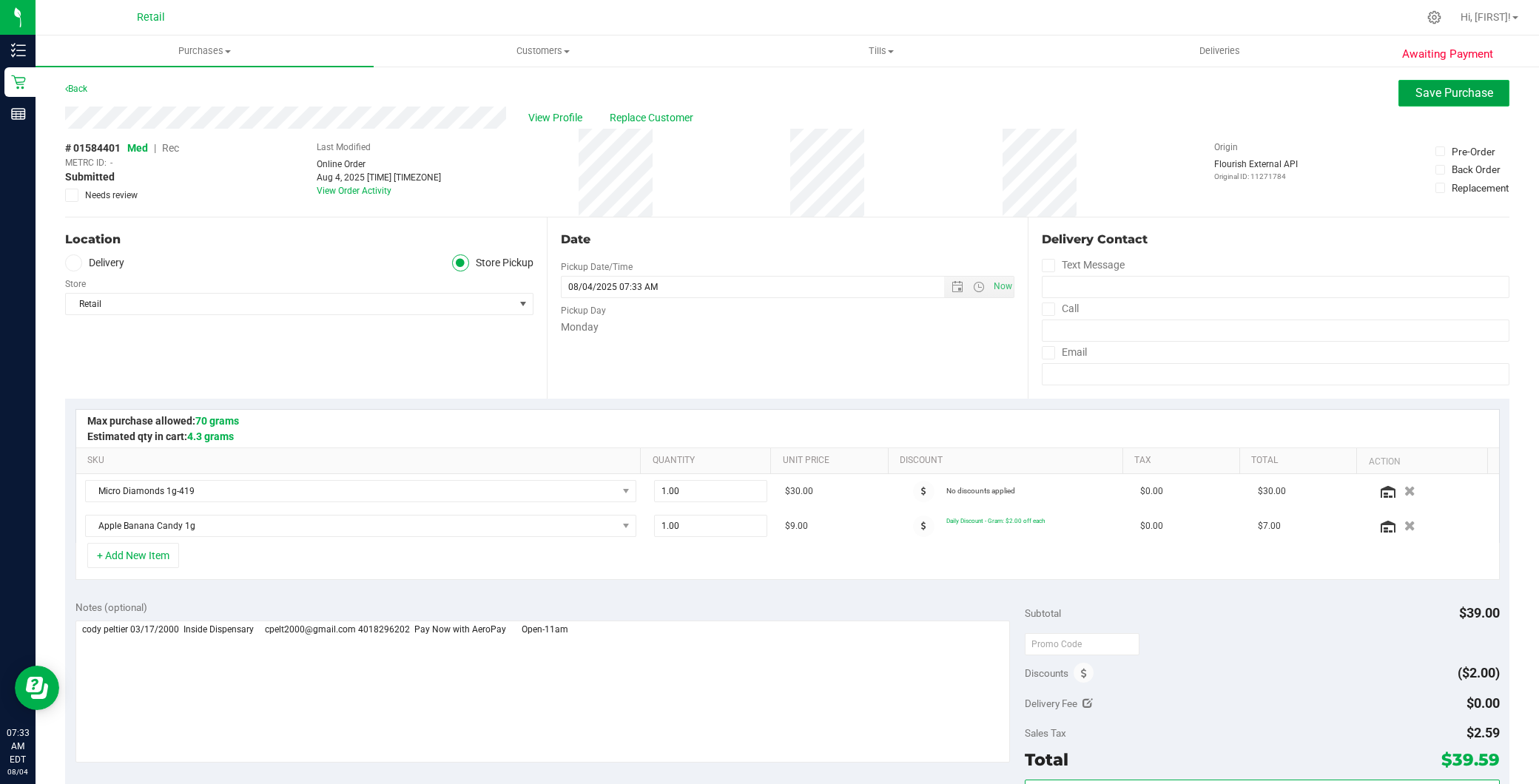 click on "Save Purchase" at bounding box center [1454, 92] 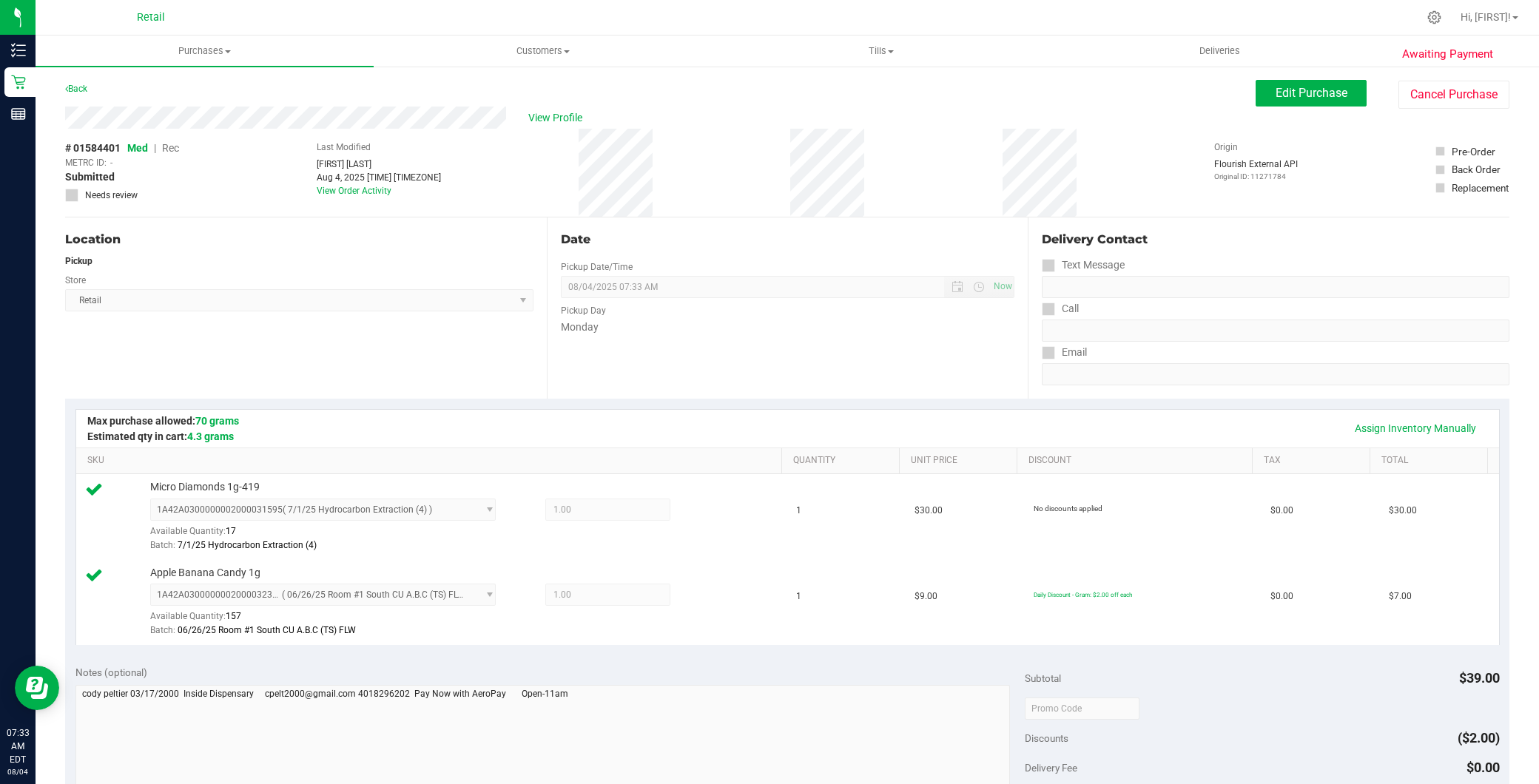 scroll, scrollTop: 410, scrollLeft: 0, axis: vertical 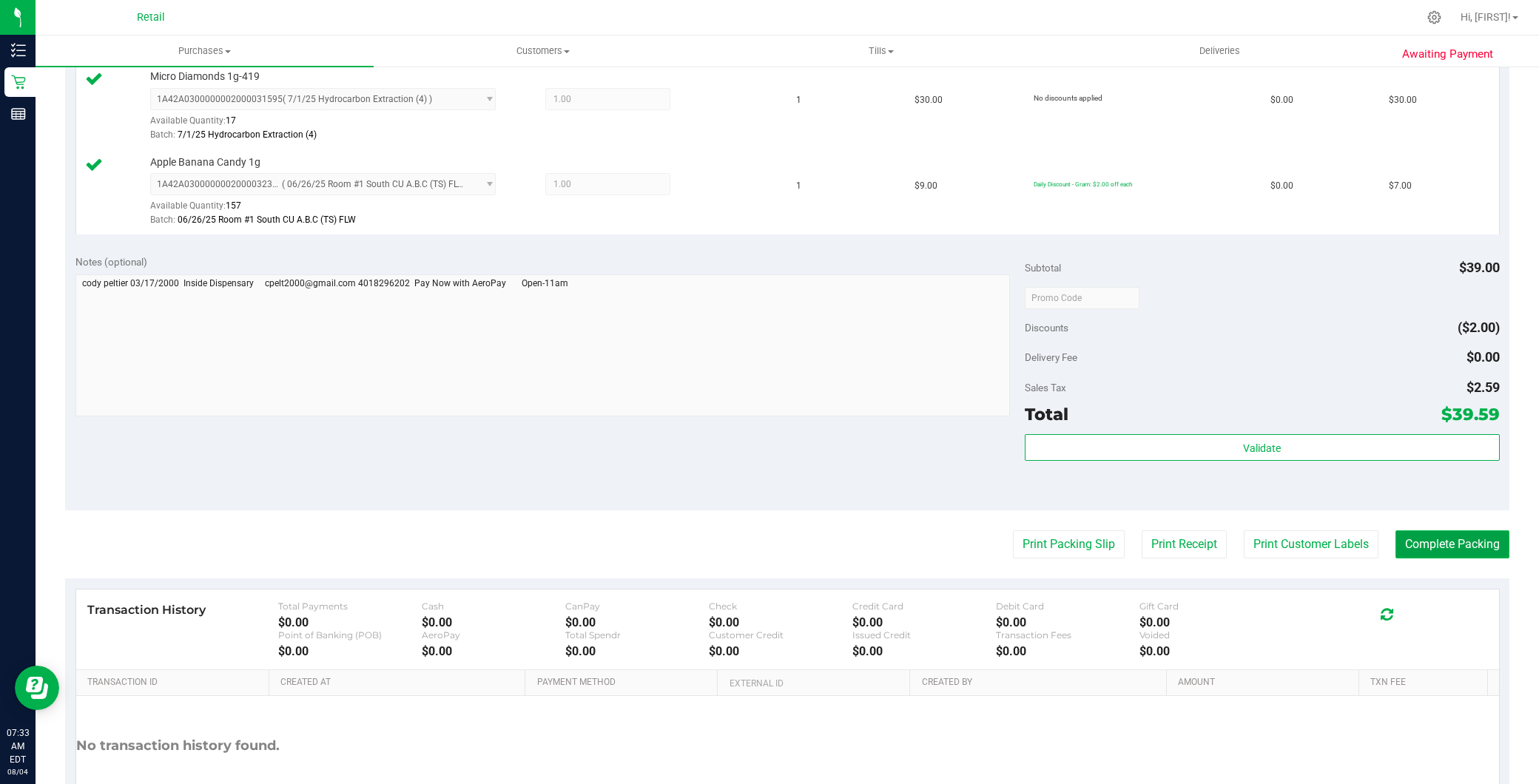 click on "Complete Packing" at bounding box center [1452, 544] 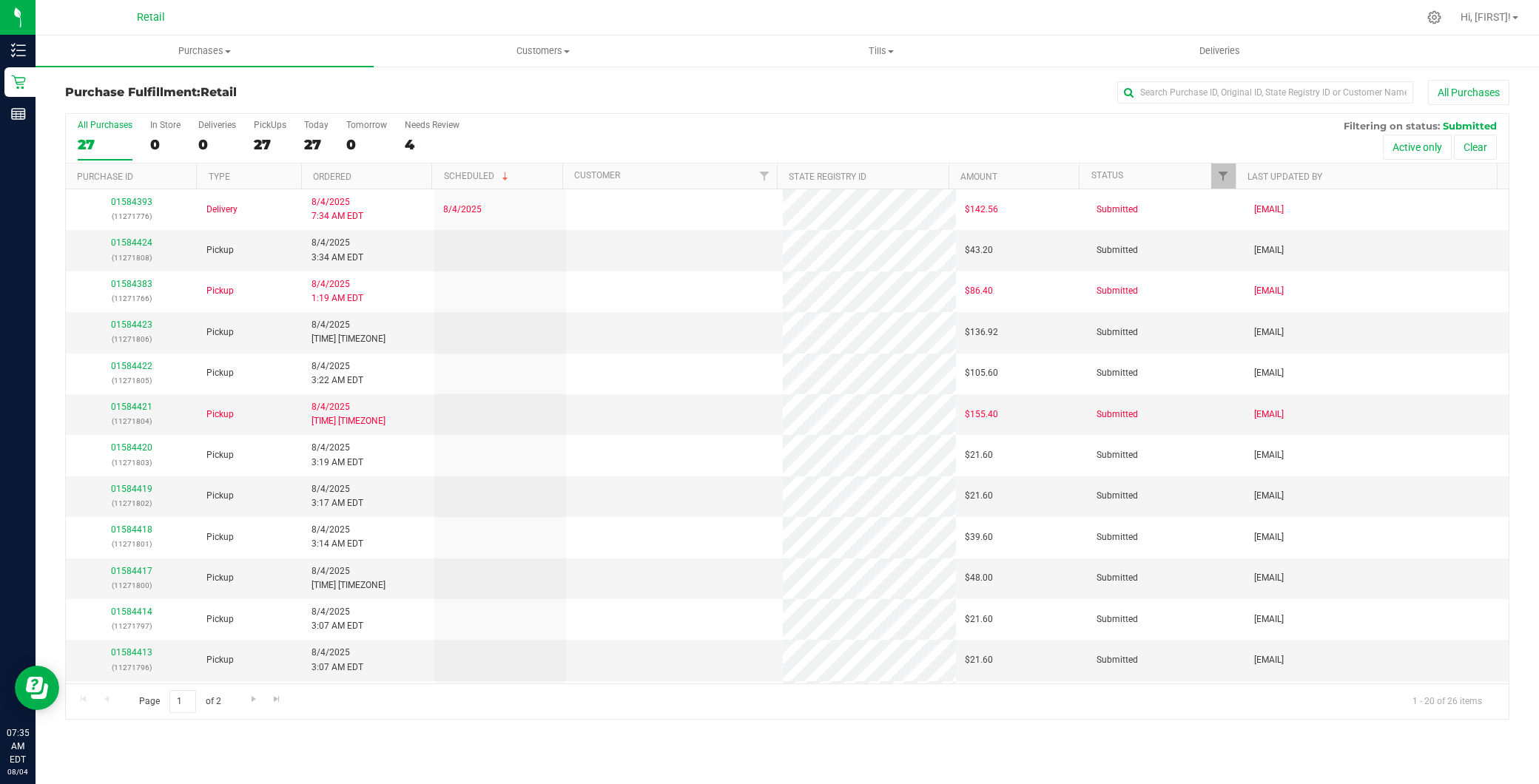 scroll, scrollTop: 0, scrollLeft: 0, axis: both 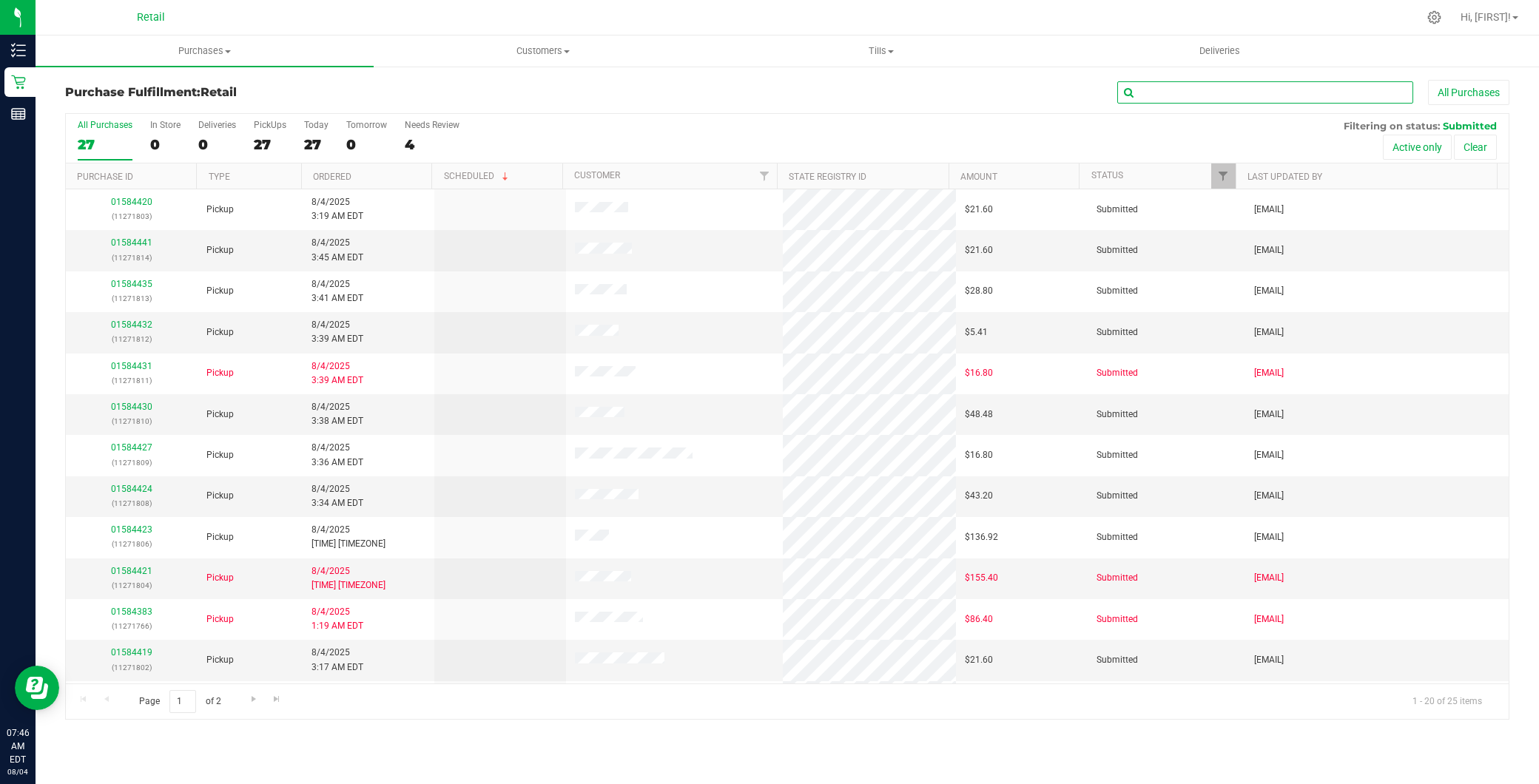 click at bounding box center (1265, 92) 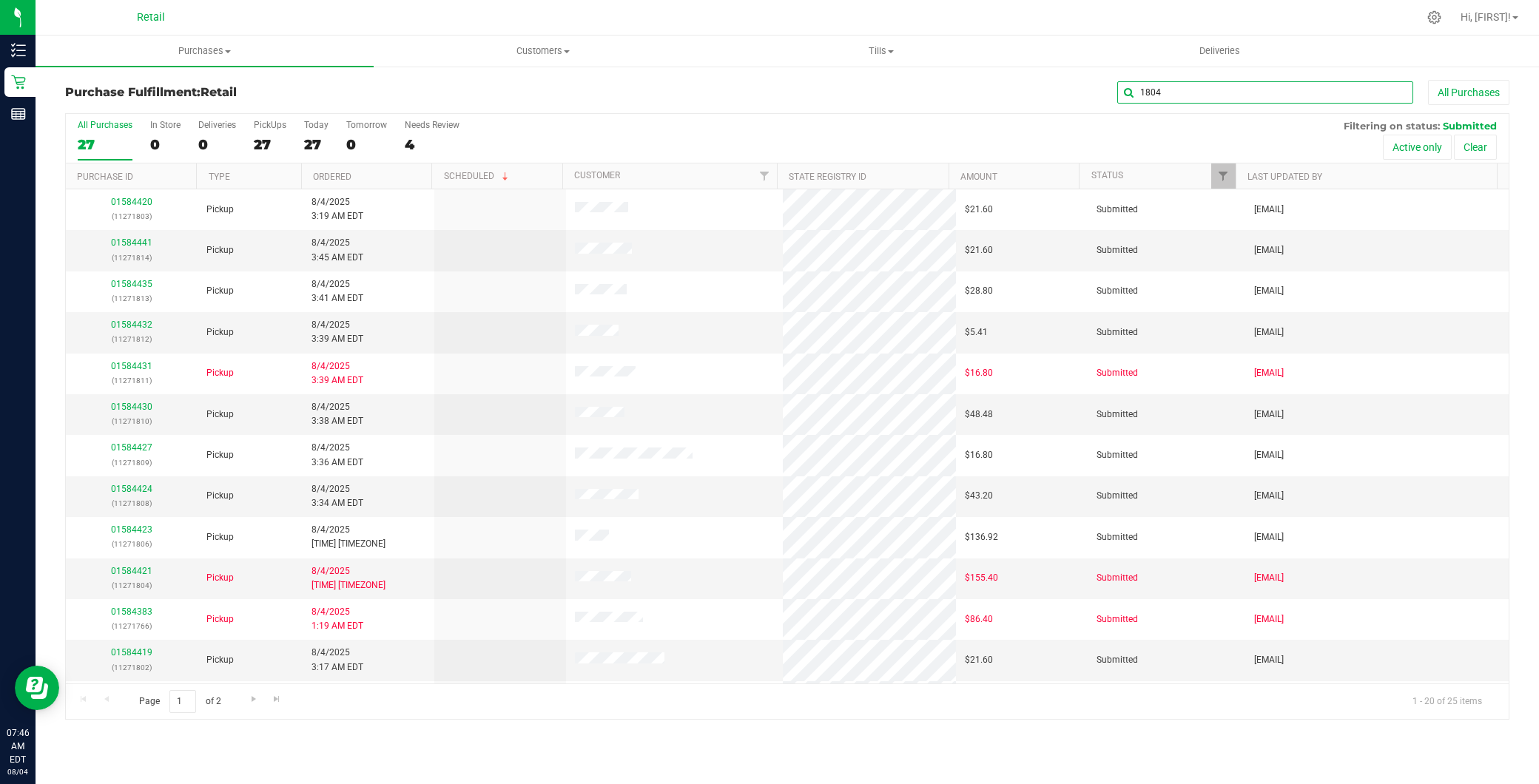 type on "1804" 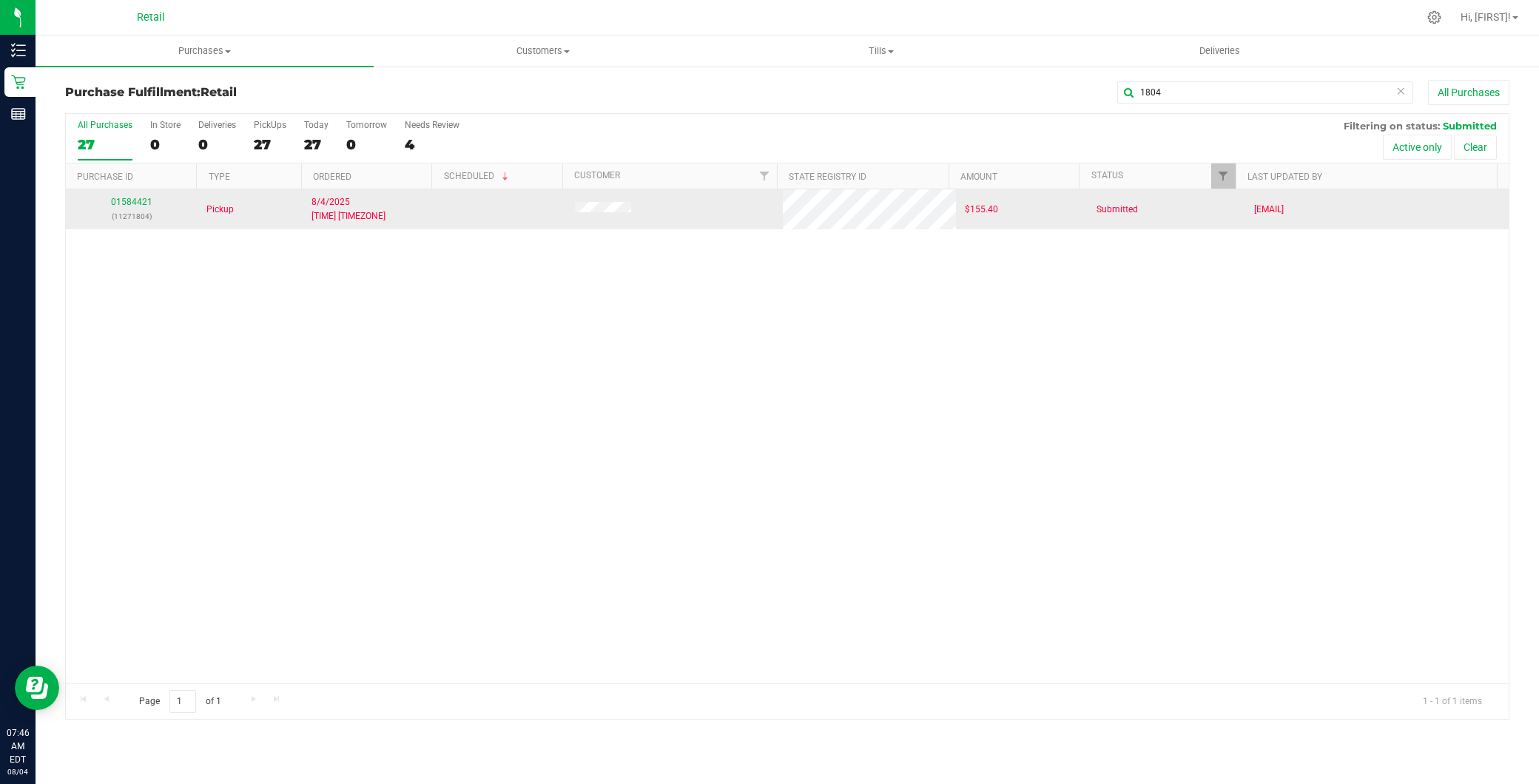 click on "[NUMBER]
([NUMBER])" at bounding box center (132, 209) 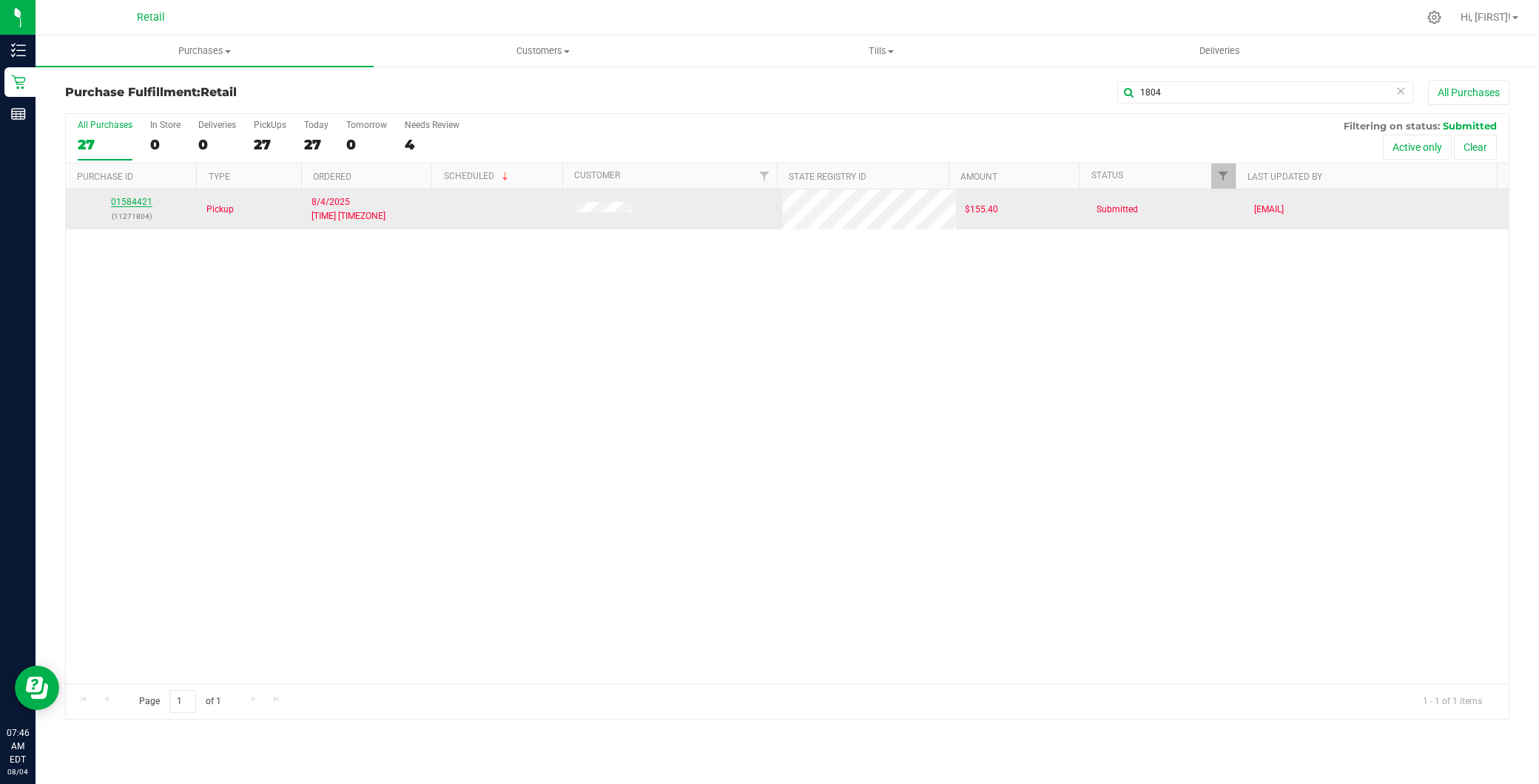 click on "01584421" at bounding box center [132, 202] 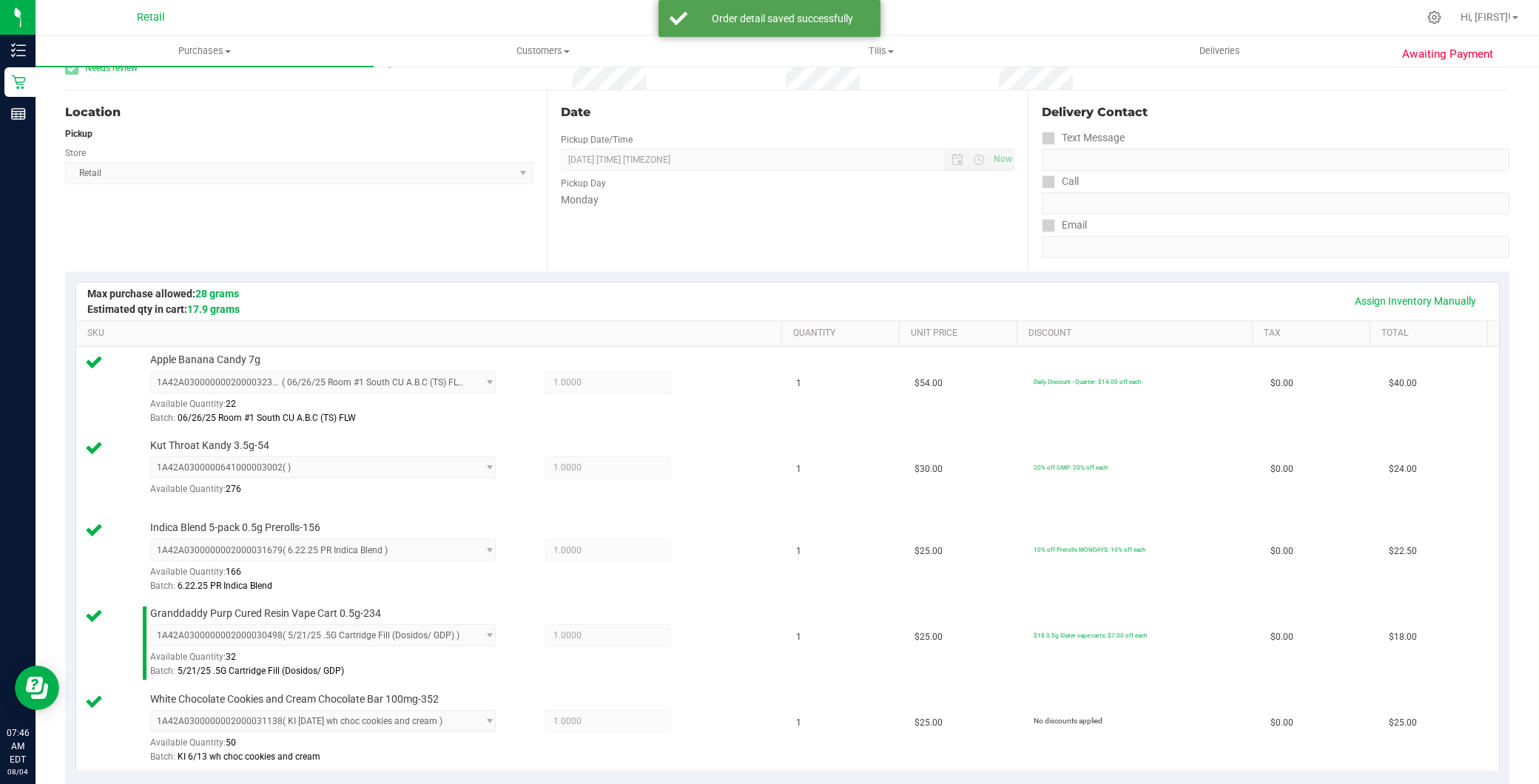 scroll, scrollTop: 493, scrollLeft: 0, axis: vertical 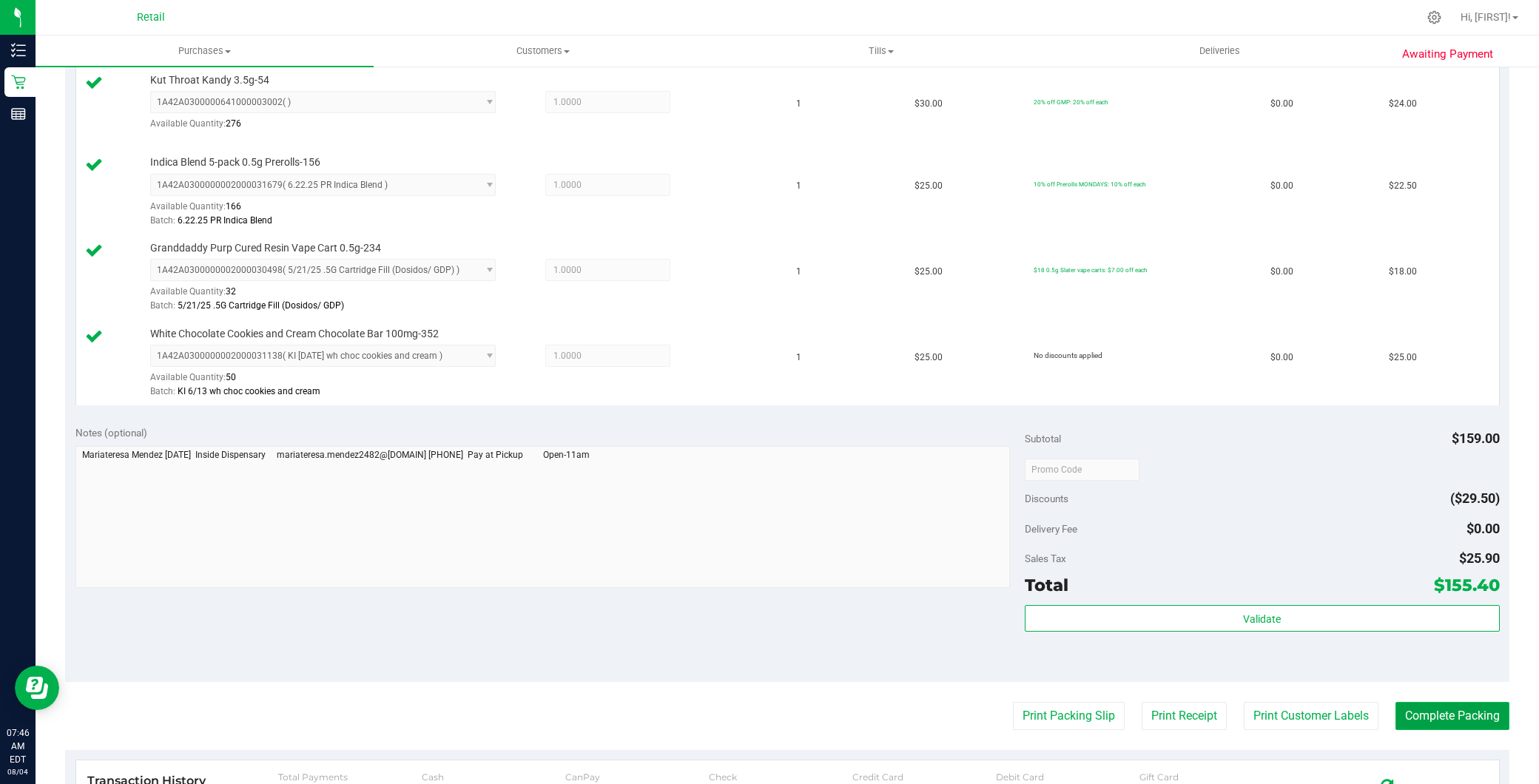 click on "Complete Packing" at bounding box center (1452, 716) 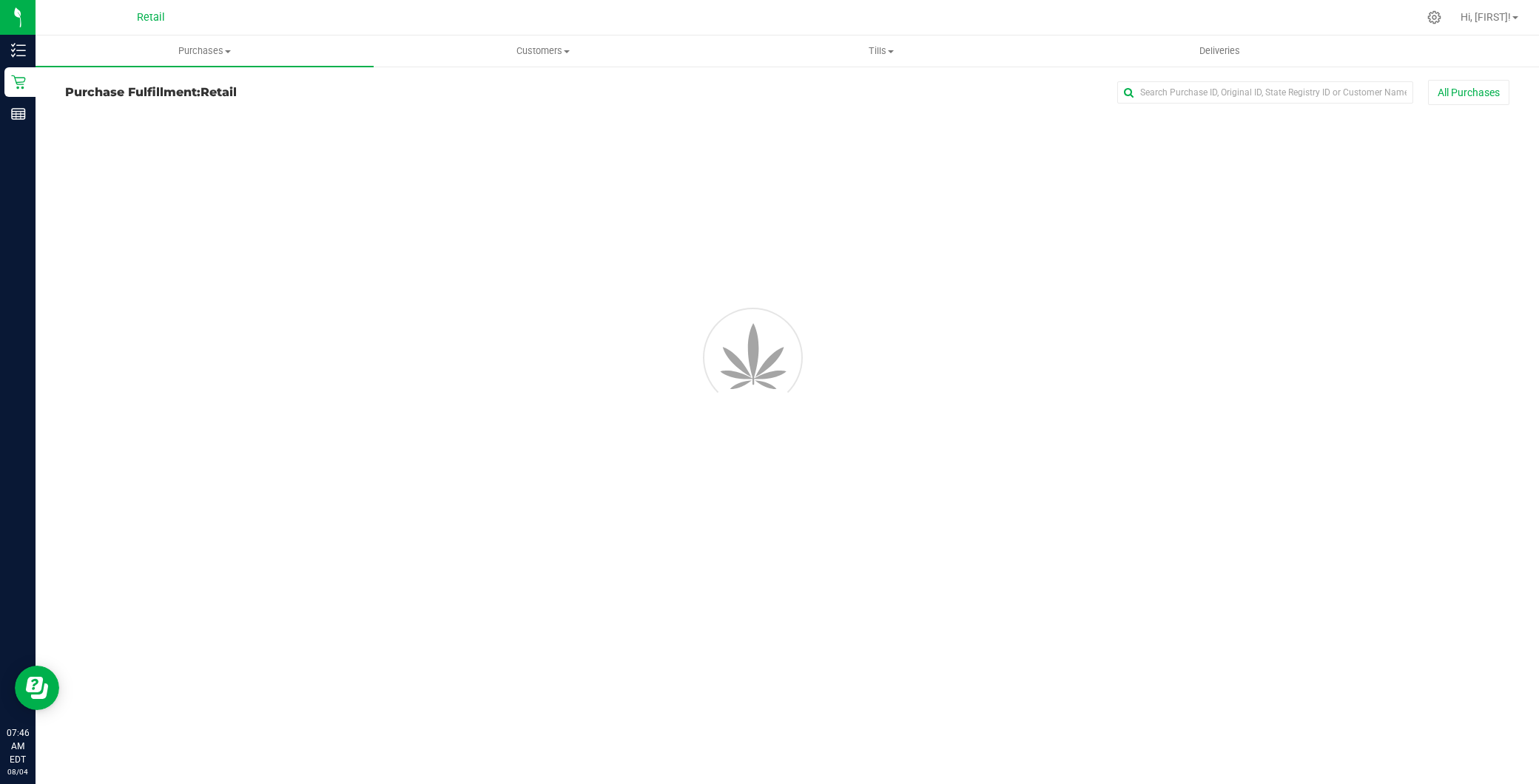 scroll, scrollTop: 0, scrollLeft: 0, axis: both 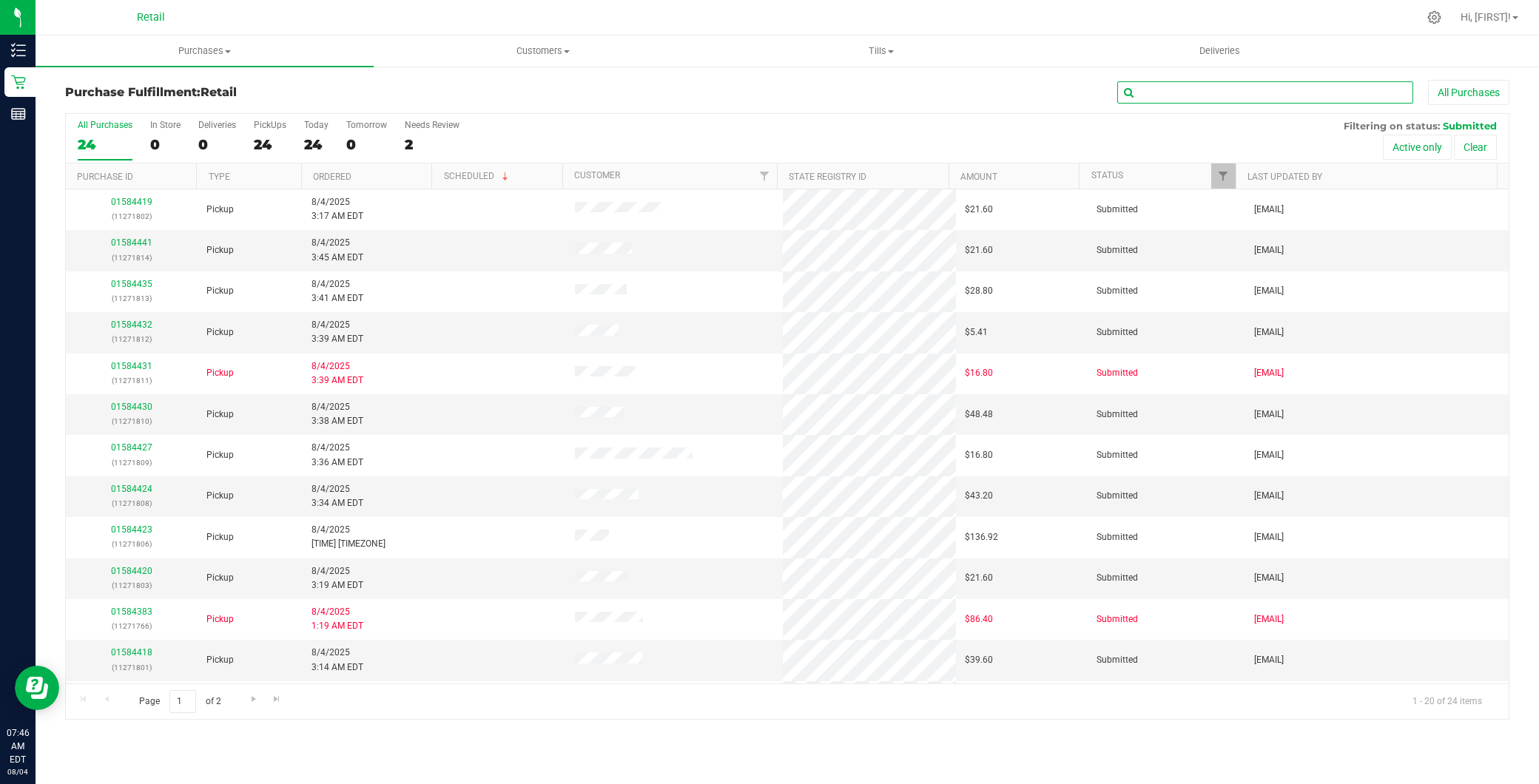 click at bounding box center (1265, 92) 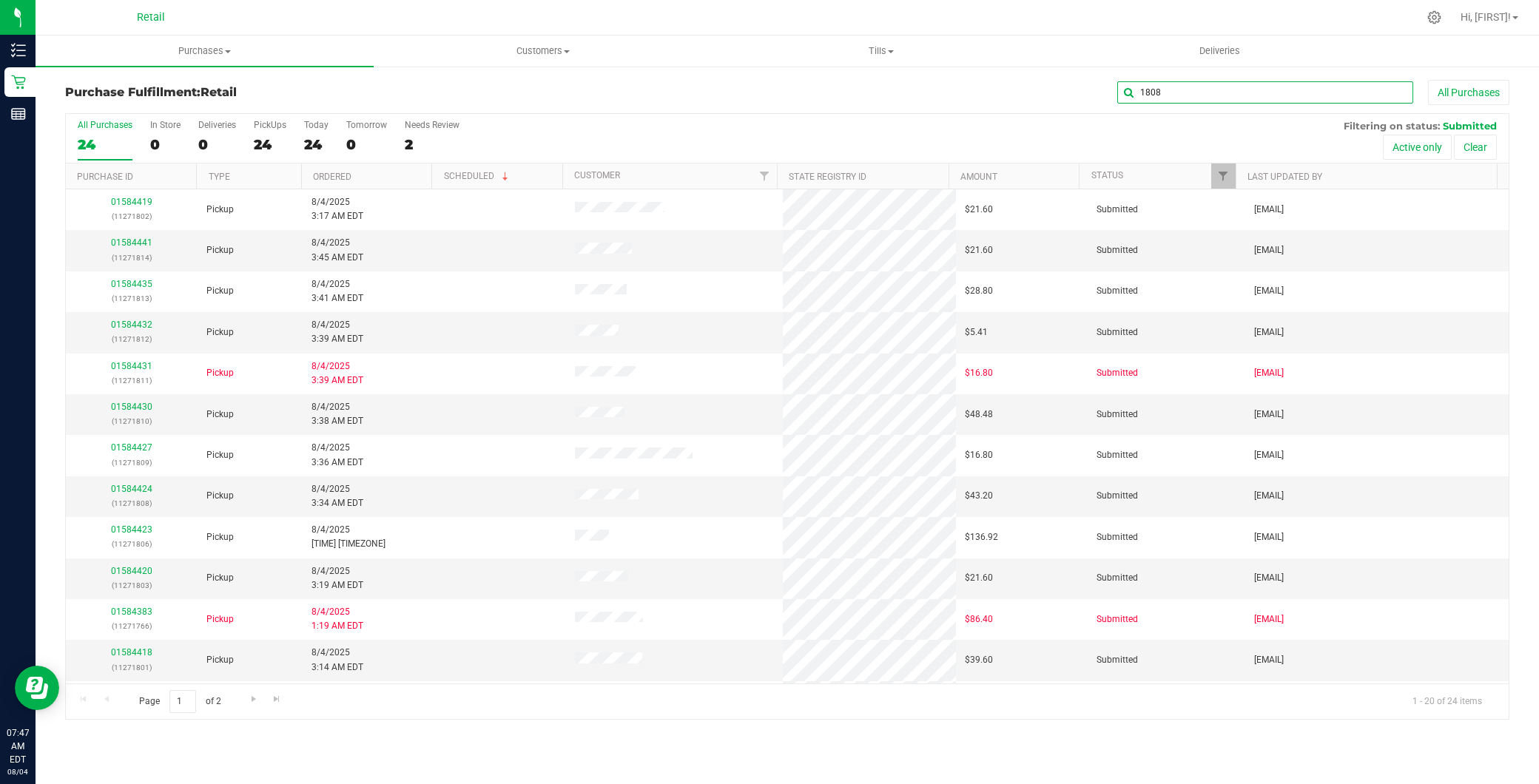 type on "1808" 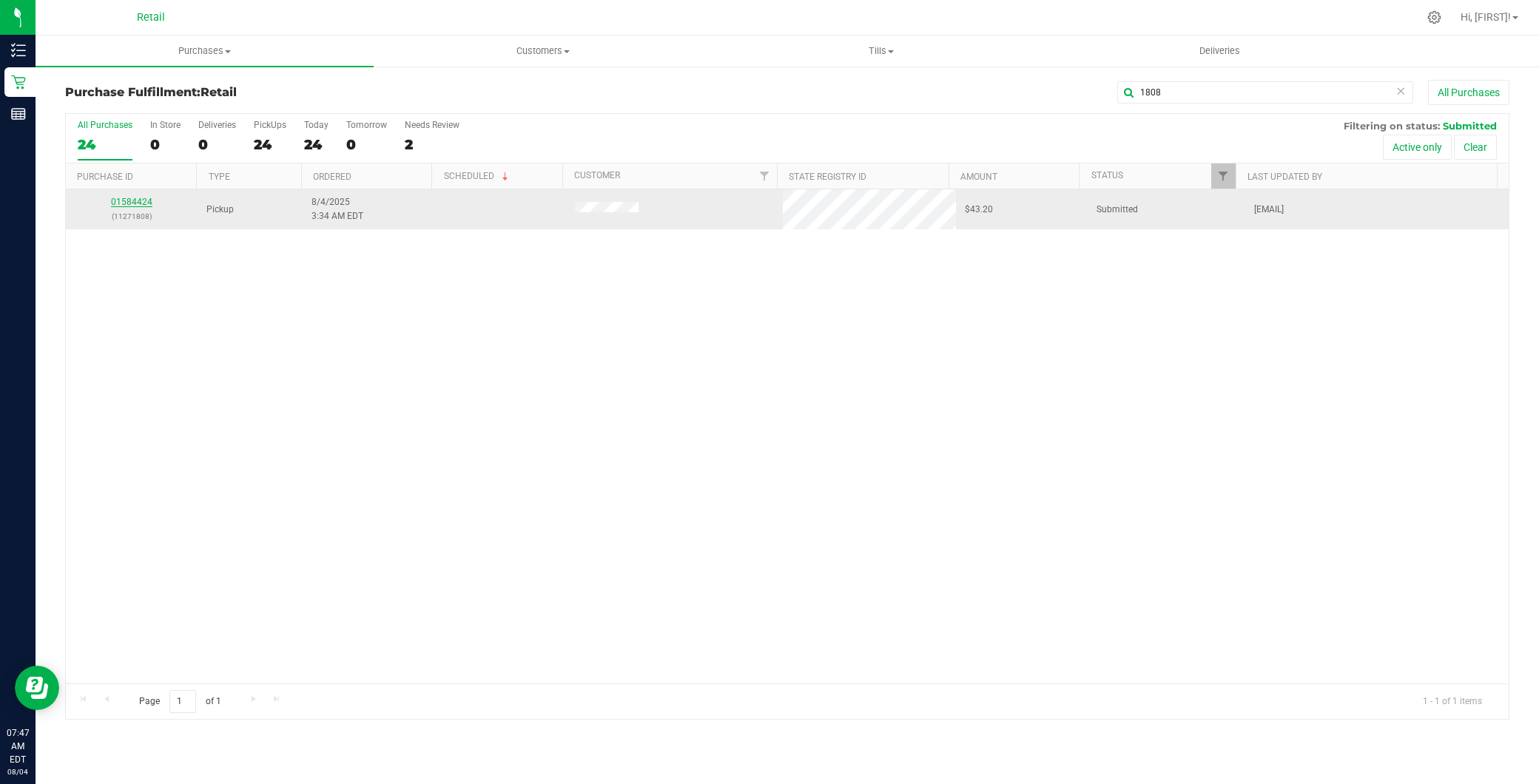 click on "01584424" at bounding box center (132, 202) 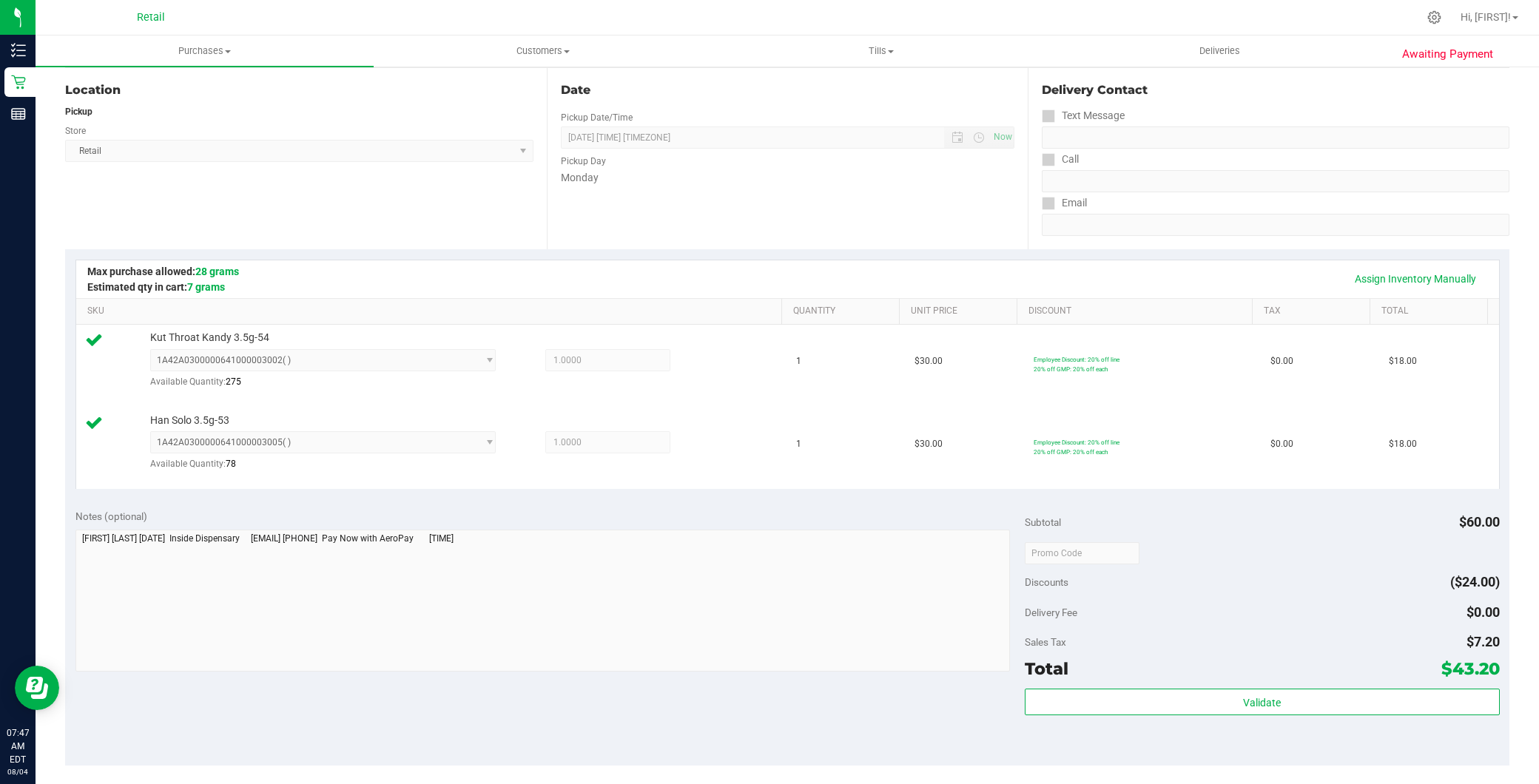 scroll, scrollTop: 0, scrollLeft: 0, axis: both 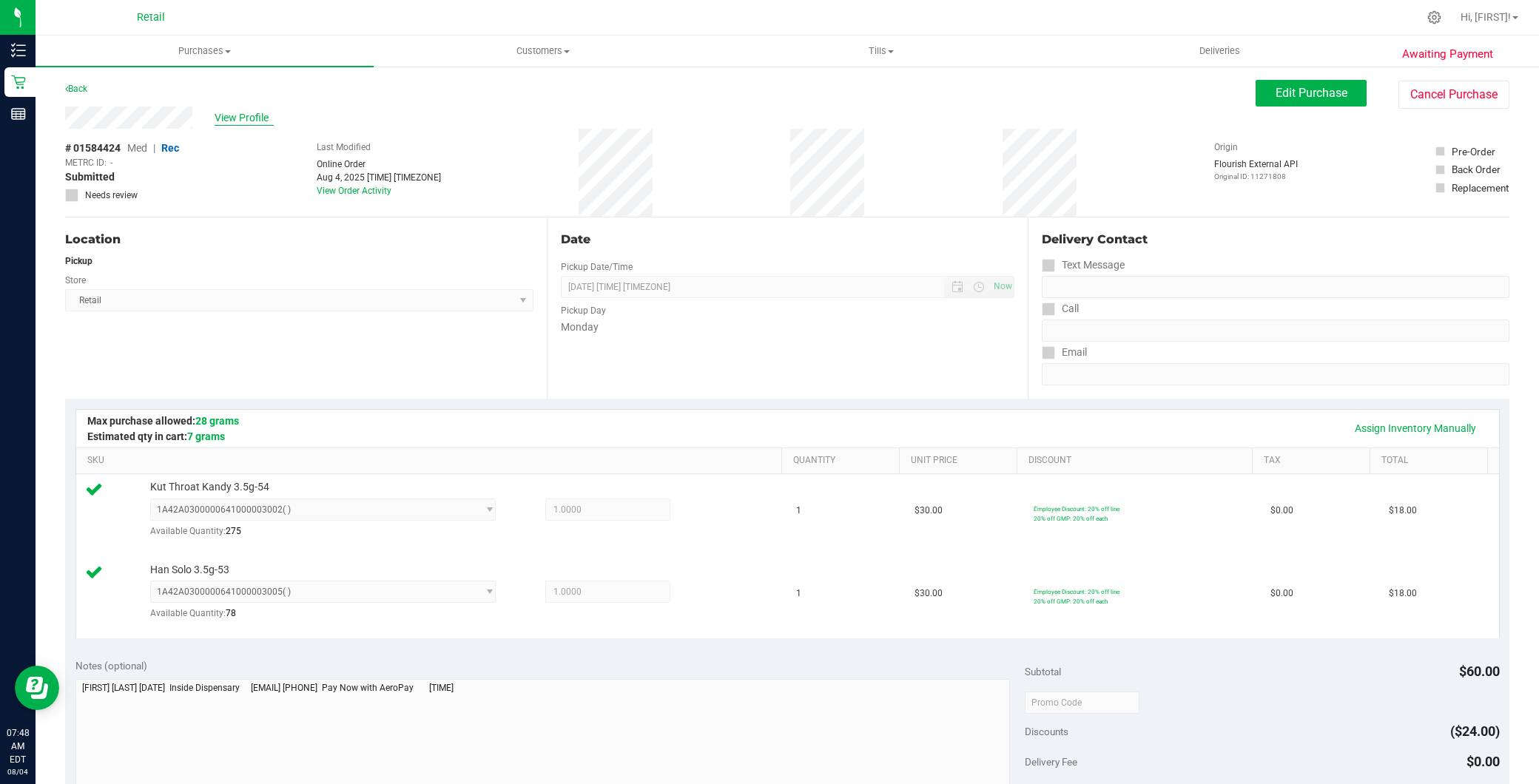 click on "View Profile" at bounding box center [244, 118] 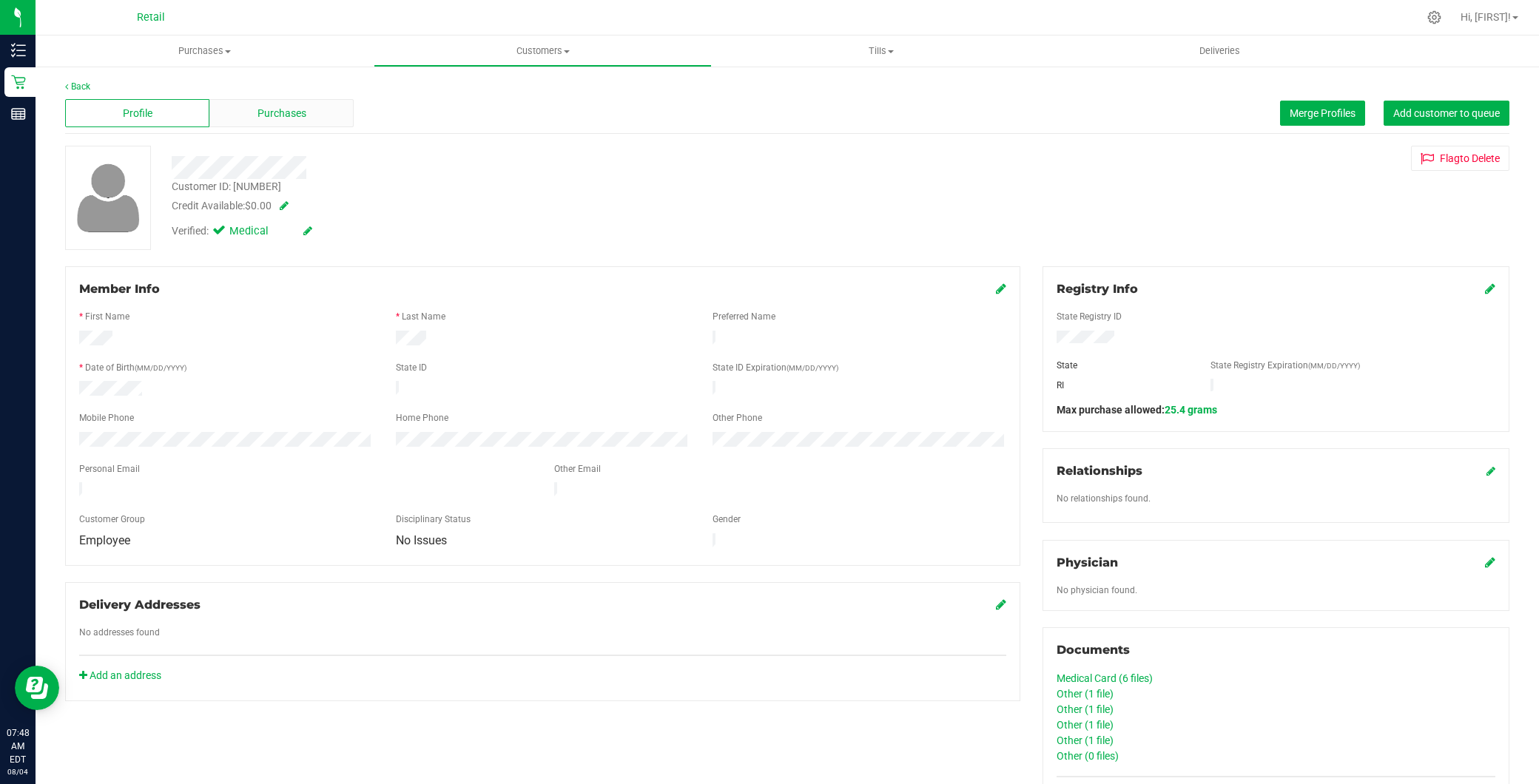 click on "Purchases" at bounding box center (281, 113) 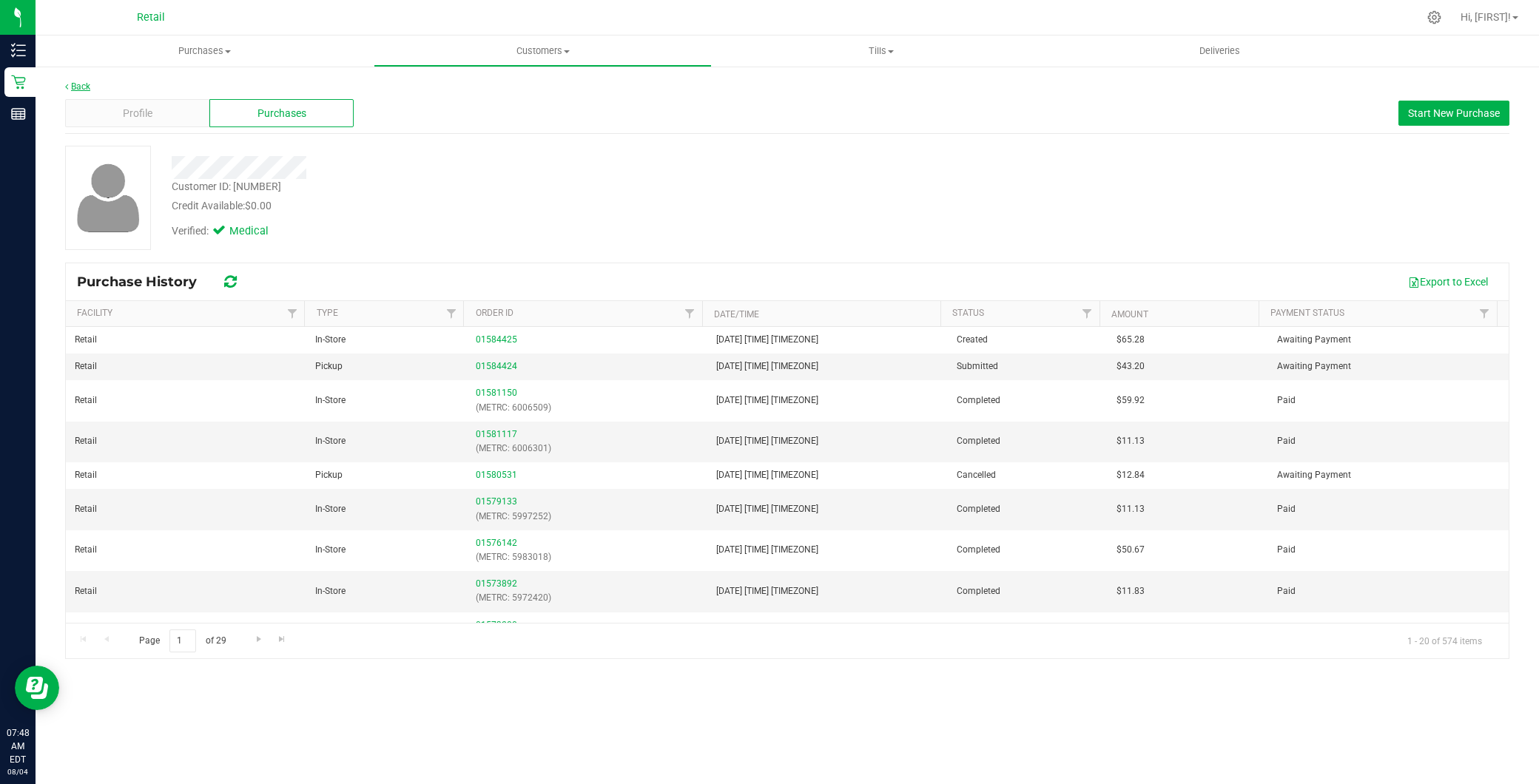 click on "Back" at bounding box center [78, 87] 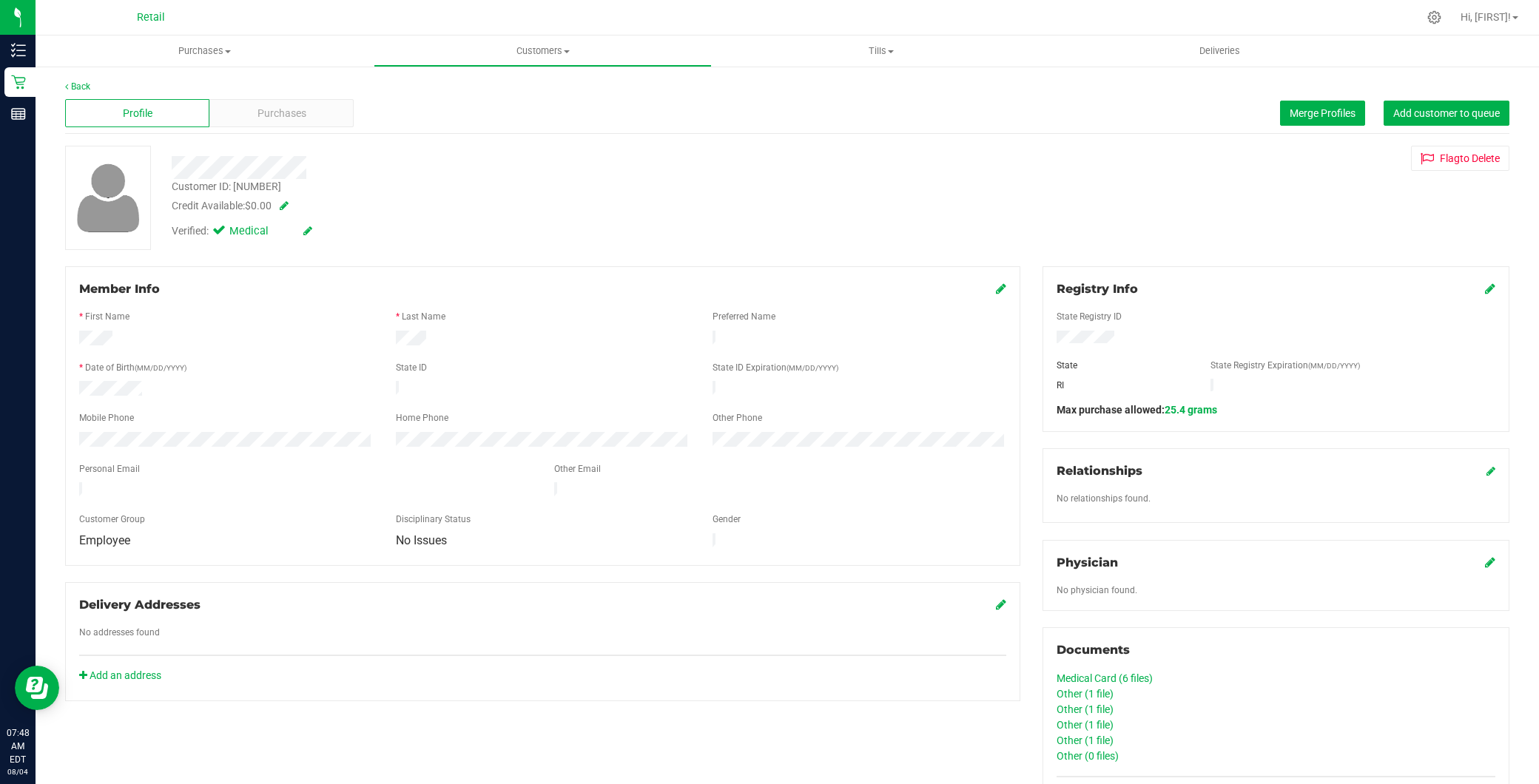 click on "Customer ID: [NUMBER]
Credit Available:
$0.00
Verified:
Medical" at bounding box center (787, 626) 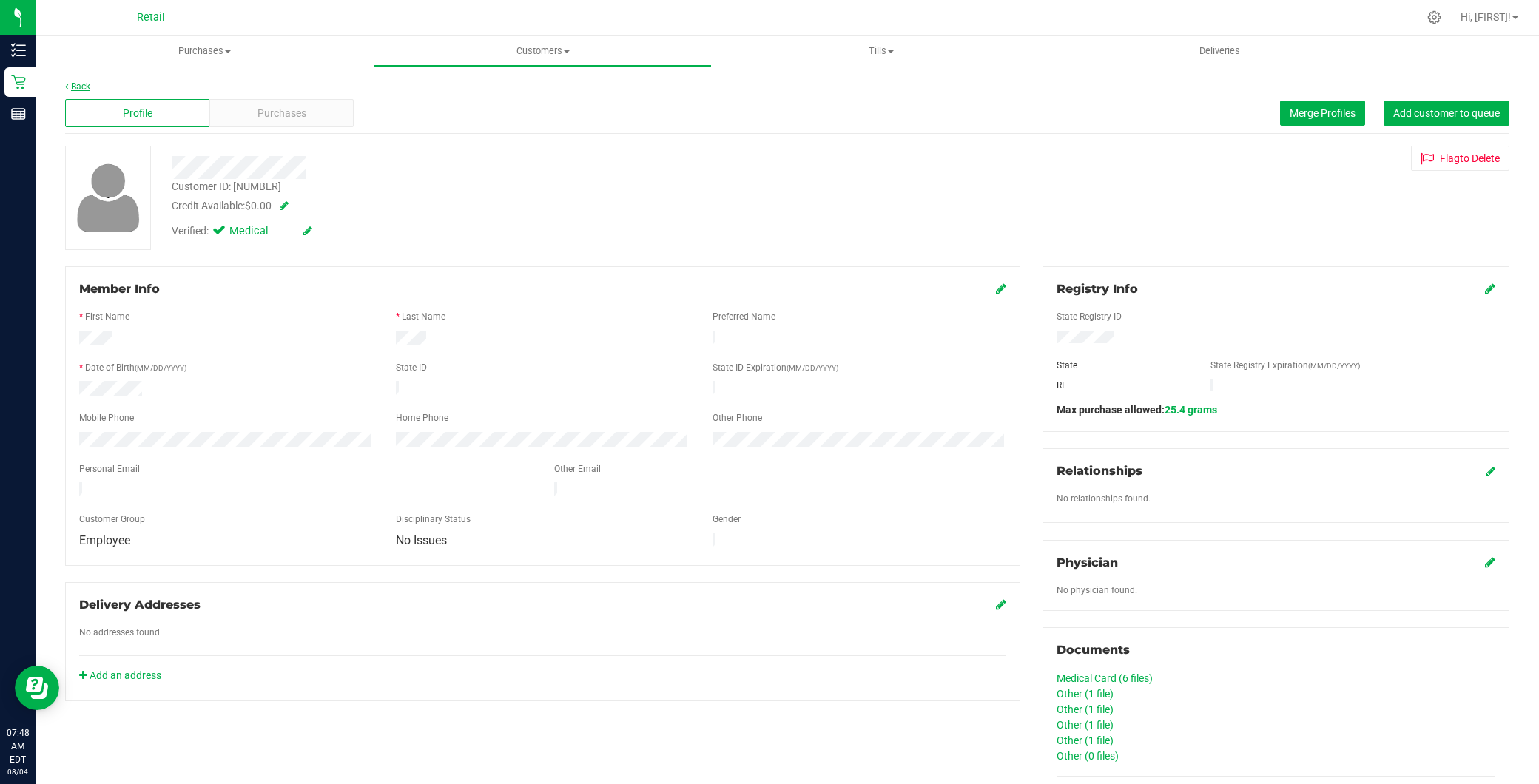 click on "Back" at bounding box center [78, 87] 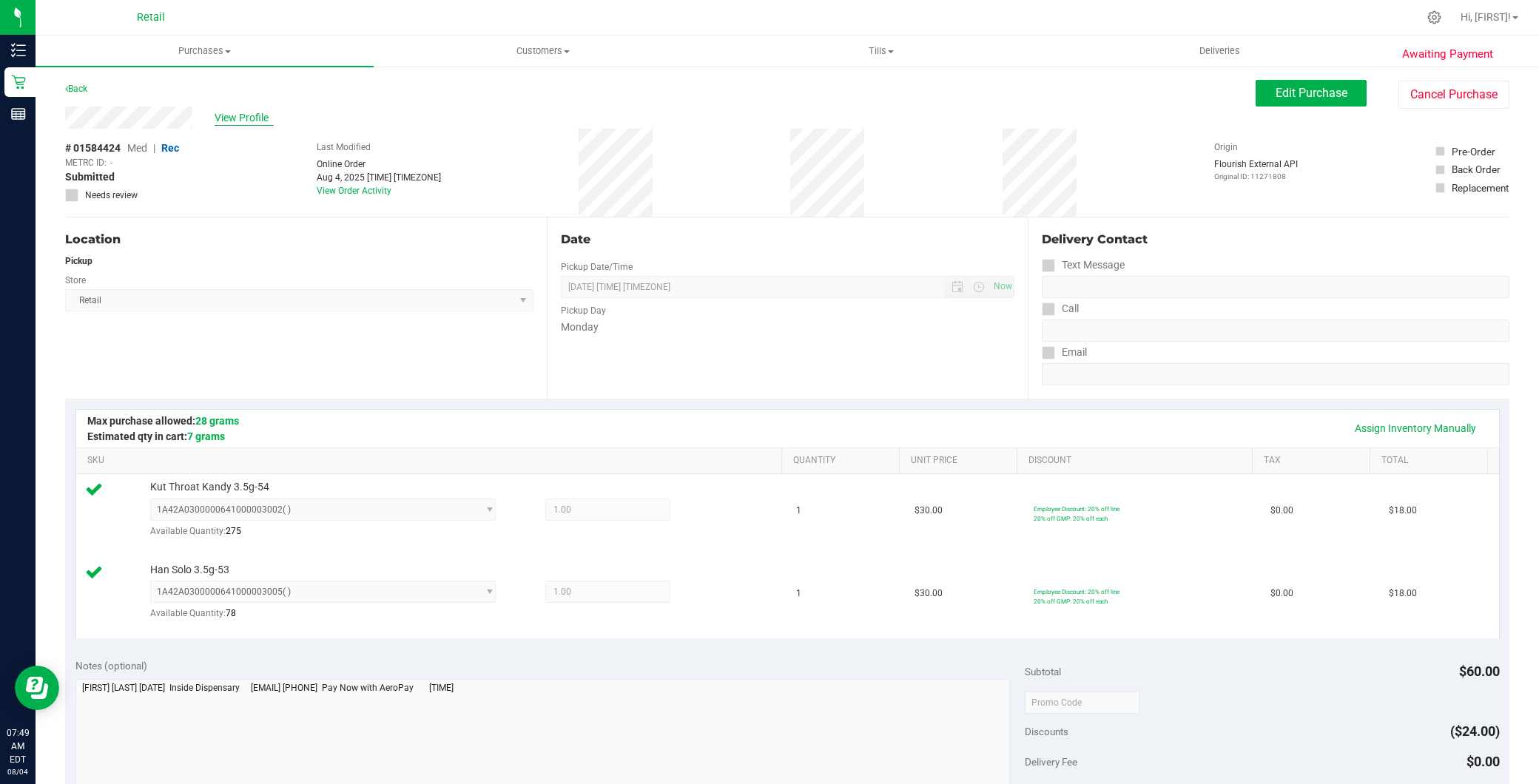 click on "View Profile" at bounding box center (244, 118) 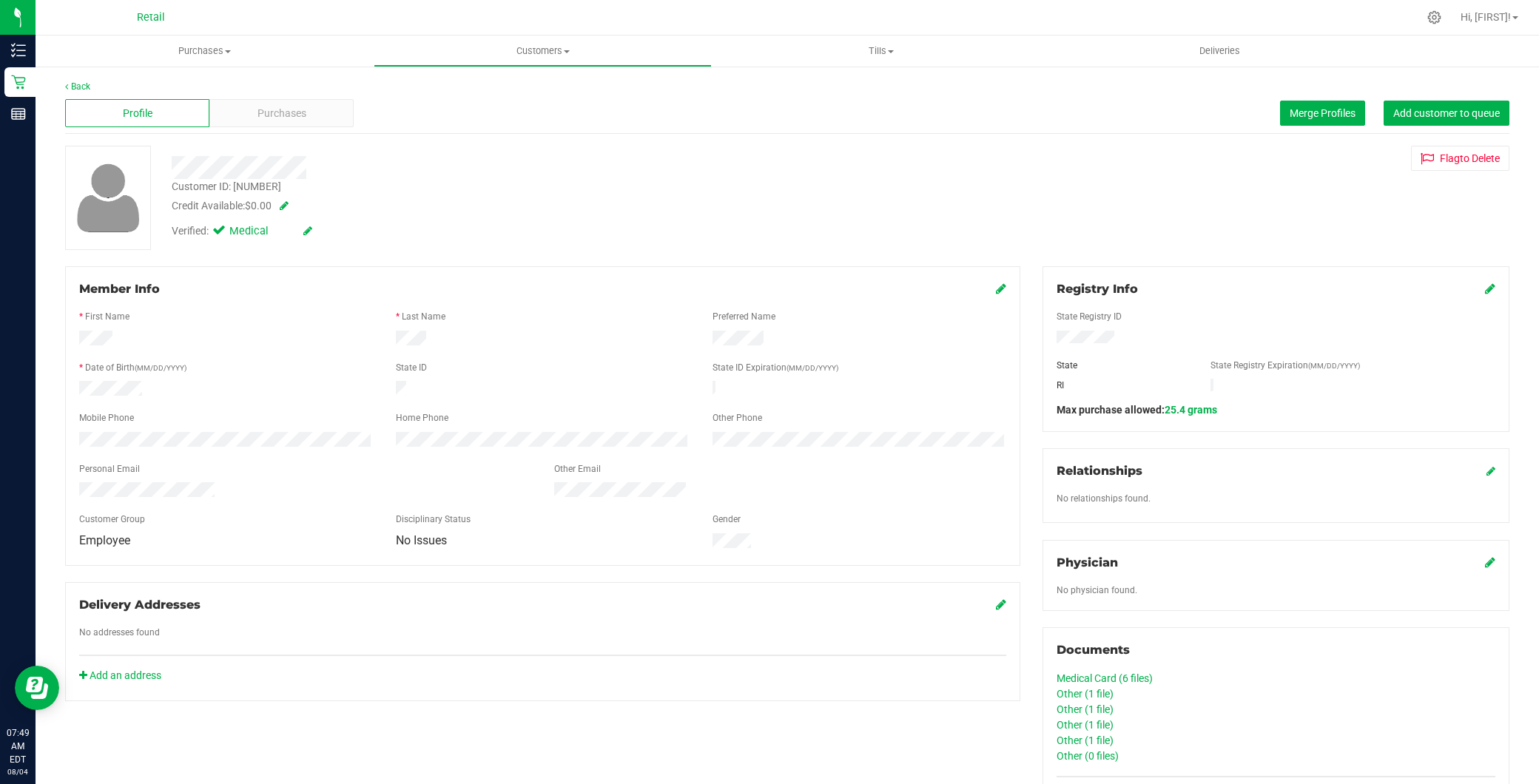 click on "Member Info" at bounding box center (542, 289) 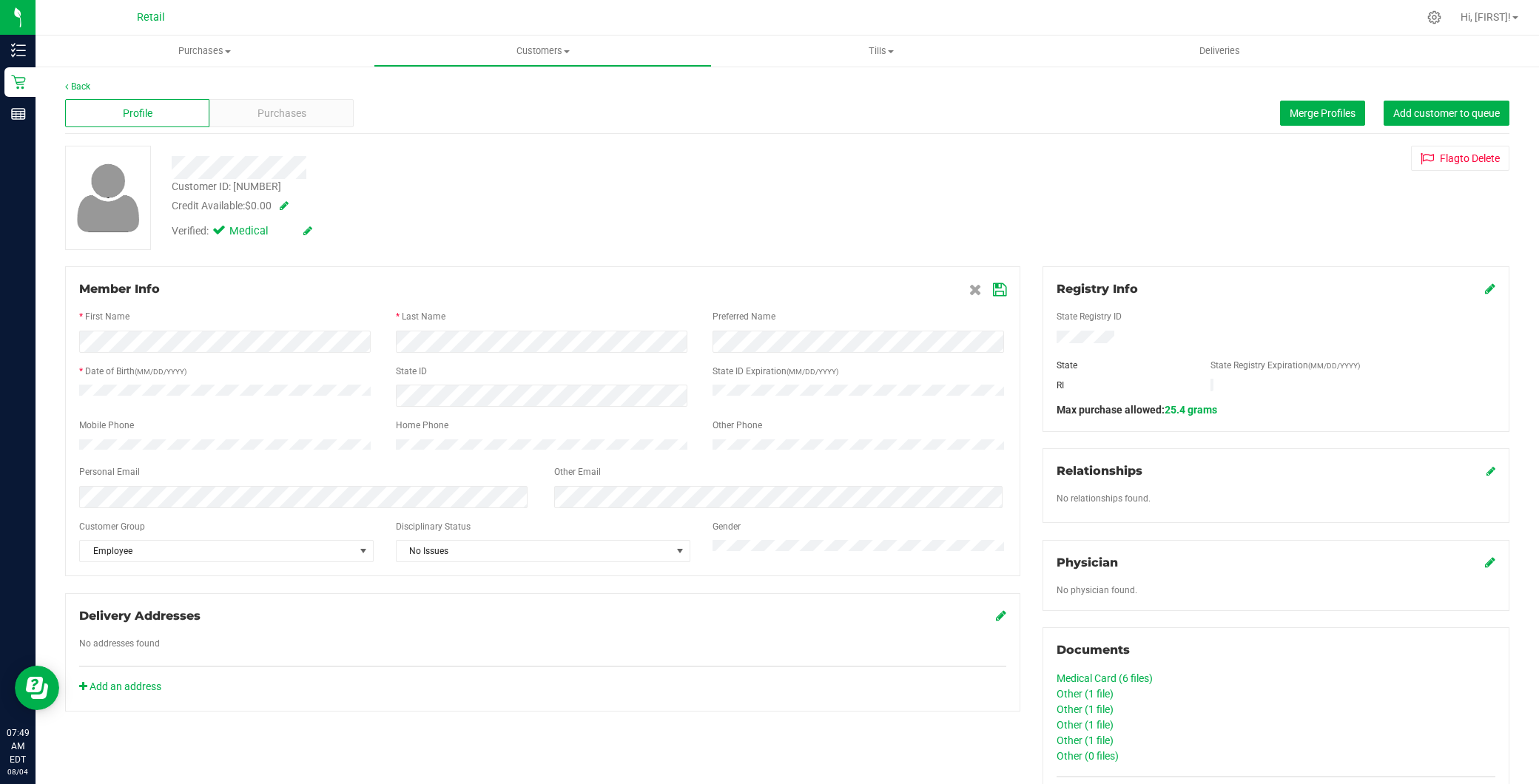 click on "Customer ID: [NUMBER]
Credit Available:
$0.00
Verified:
Medical" at bounding box center [787, 626] 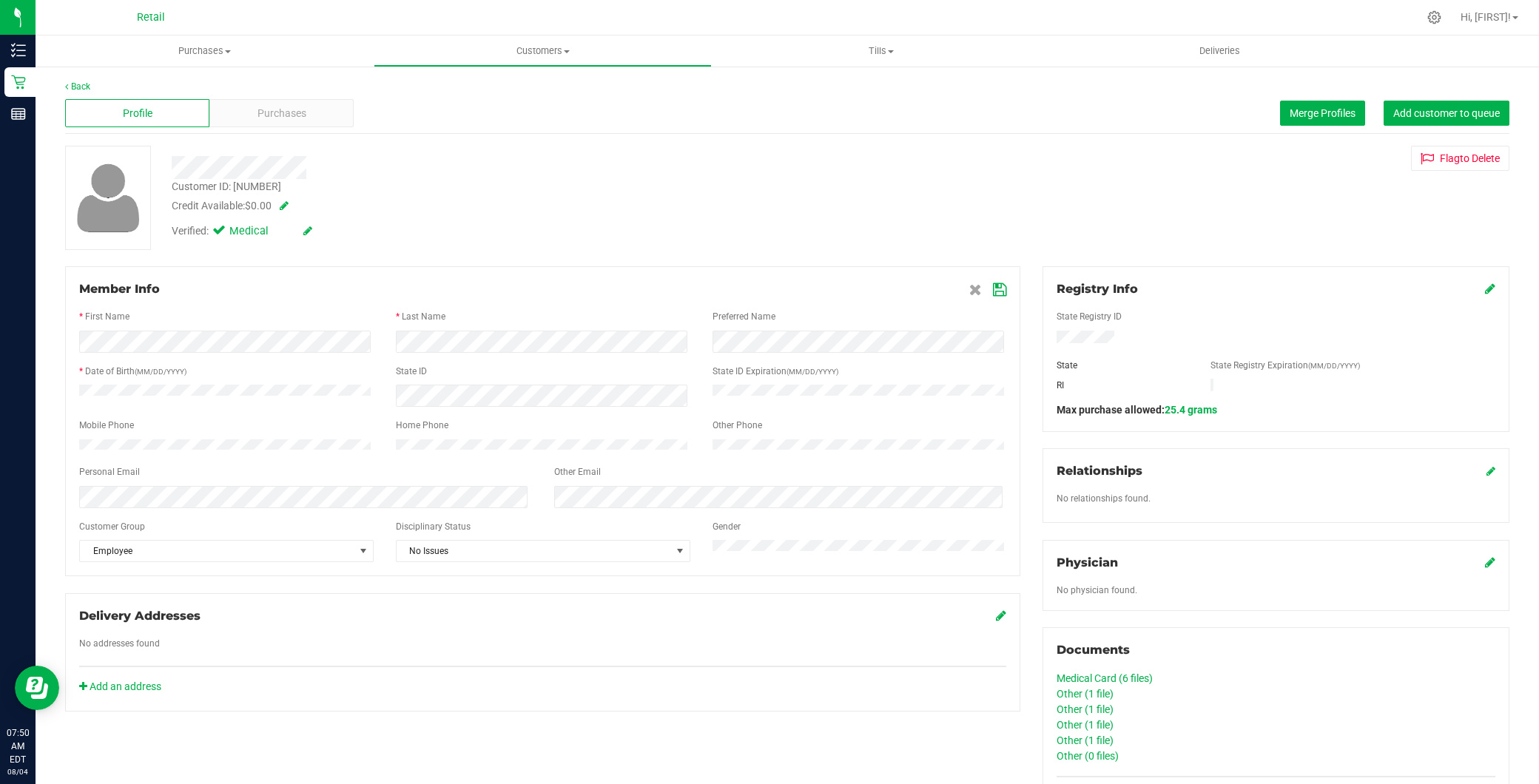 click at bounding box center [1000, 290] 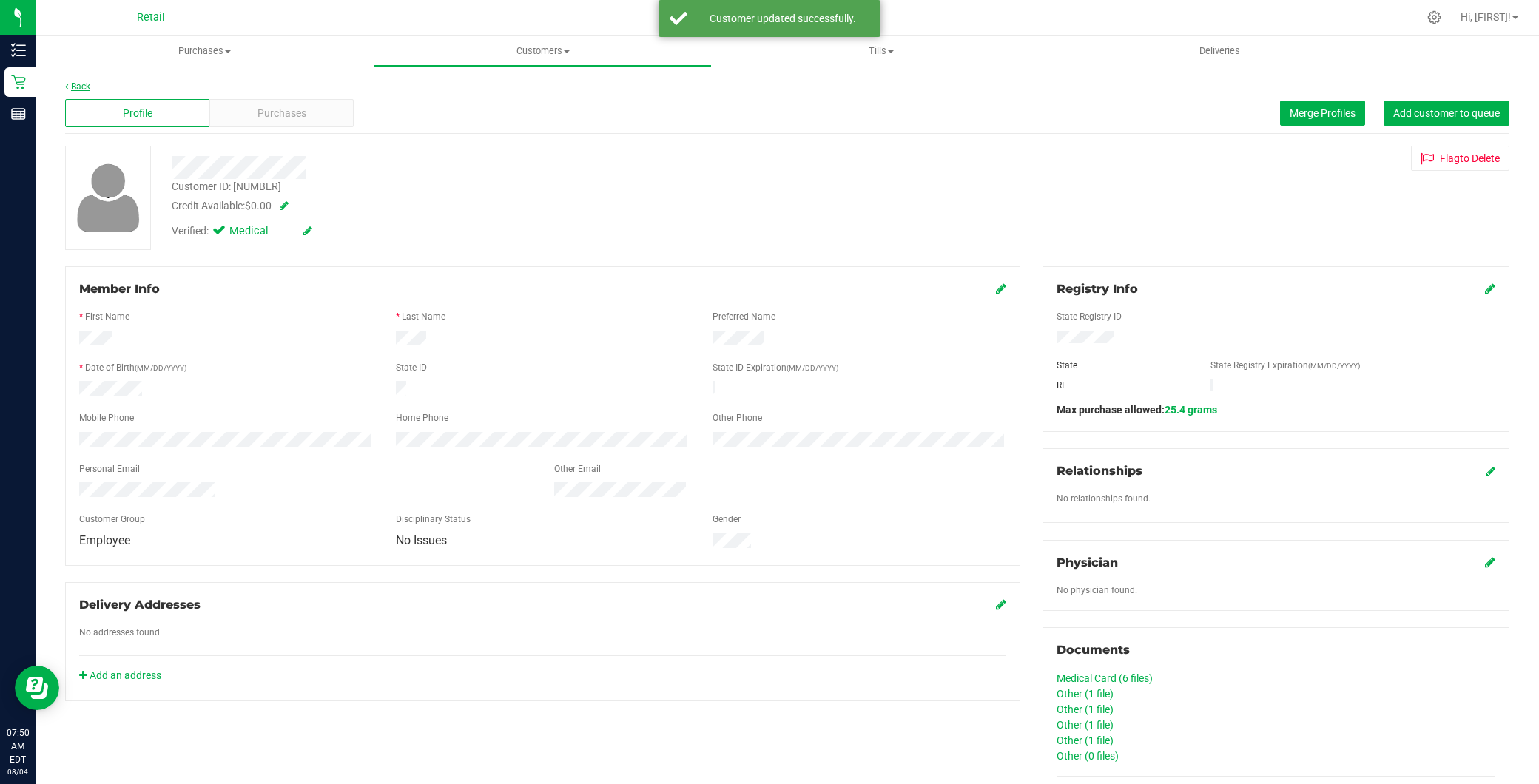 click on "Back" at bounding box center (78, 87) 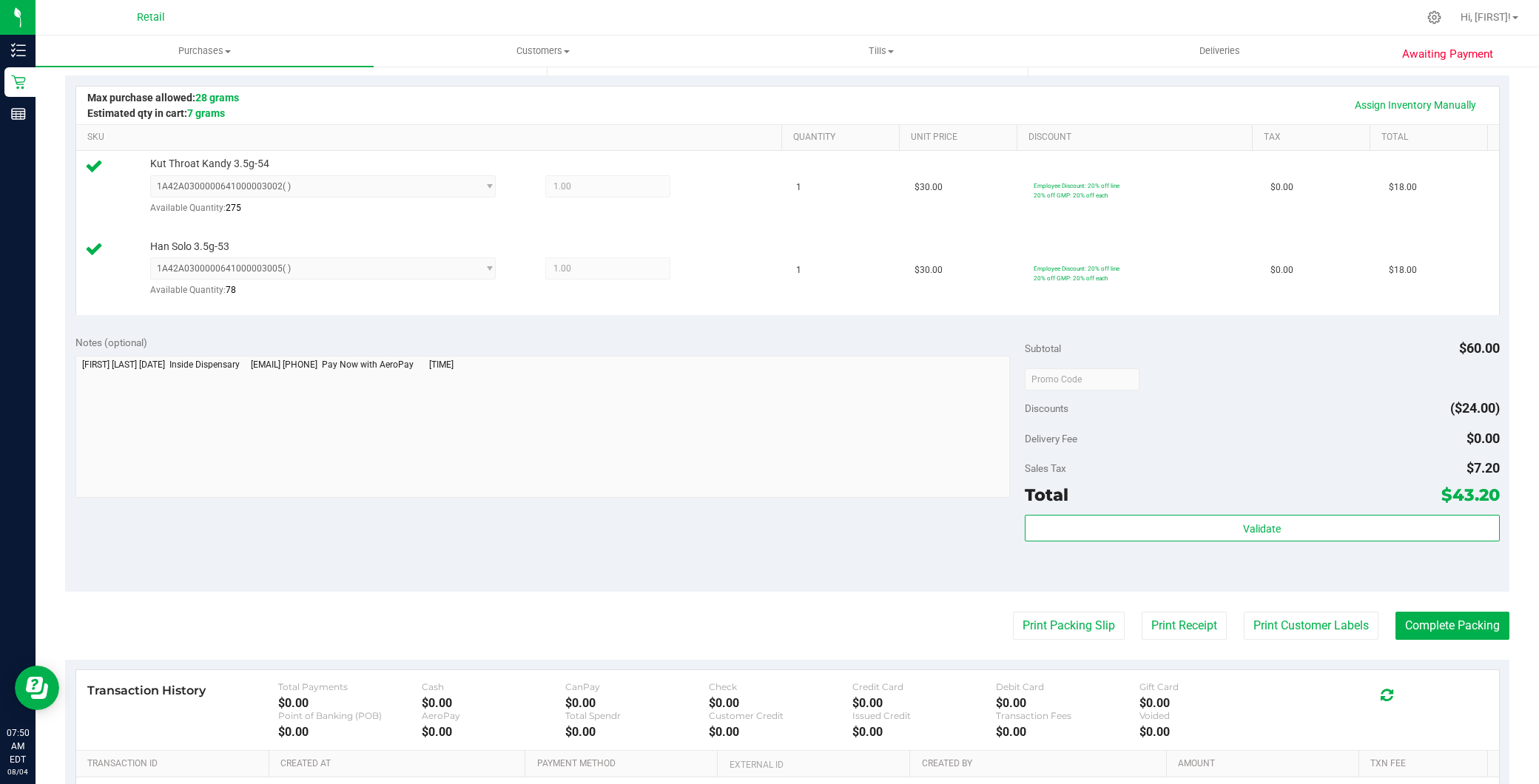 scroll, scrollTop: 246, scrollLeft: 0, axis: vertical 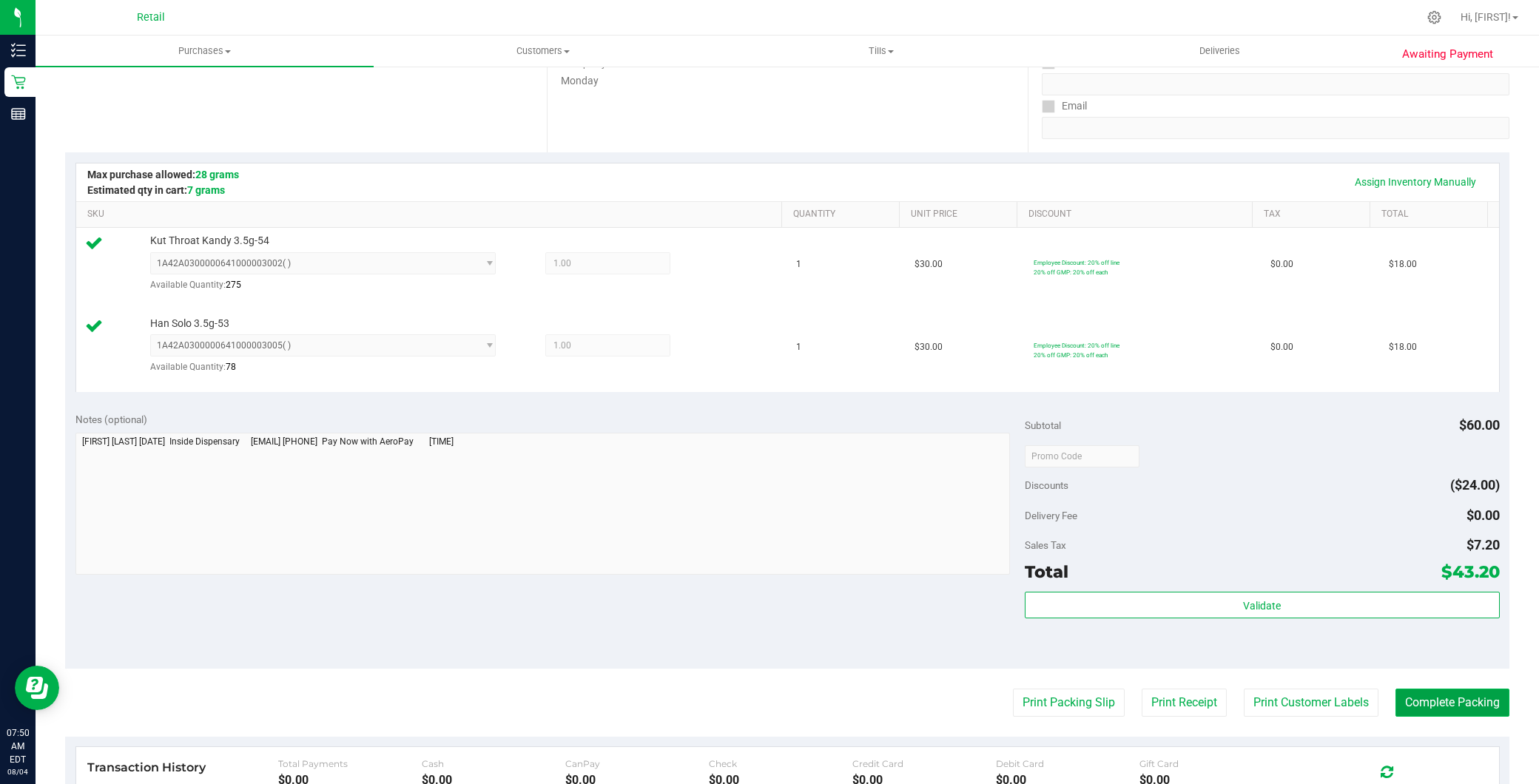 click on "Complete Packing" at bounding box center (1452, 703) 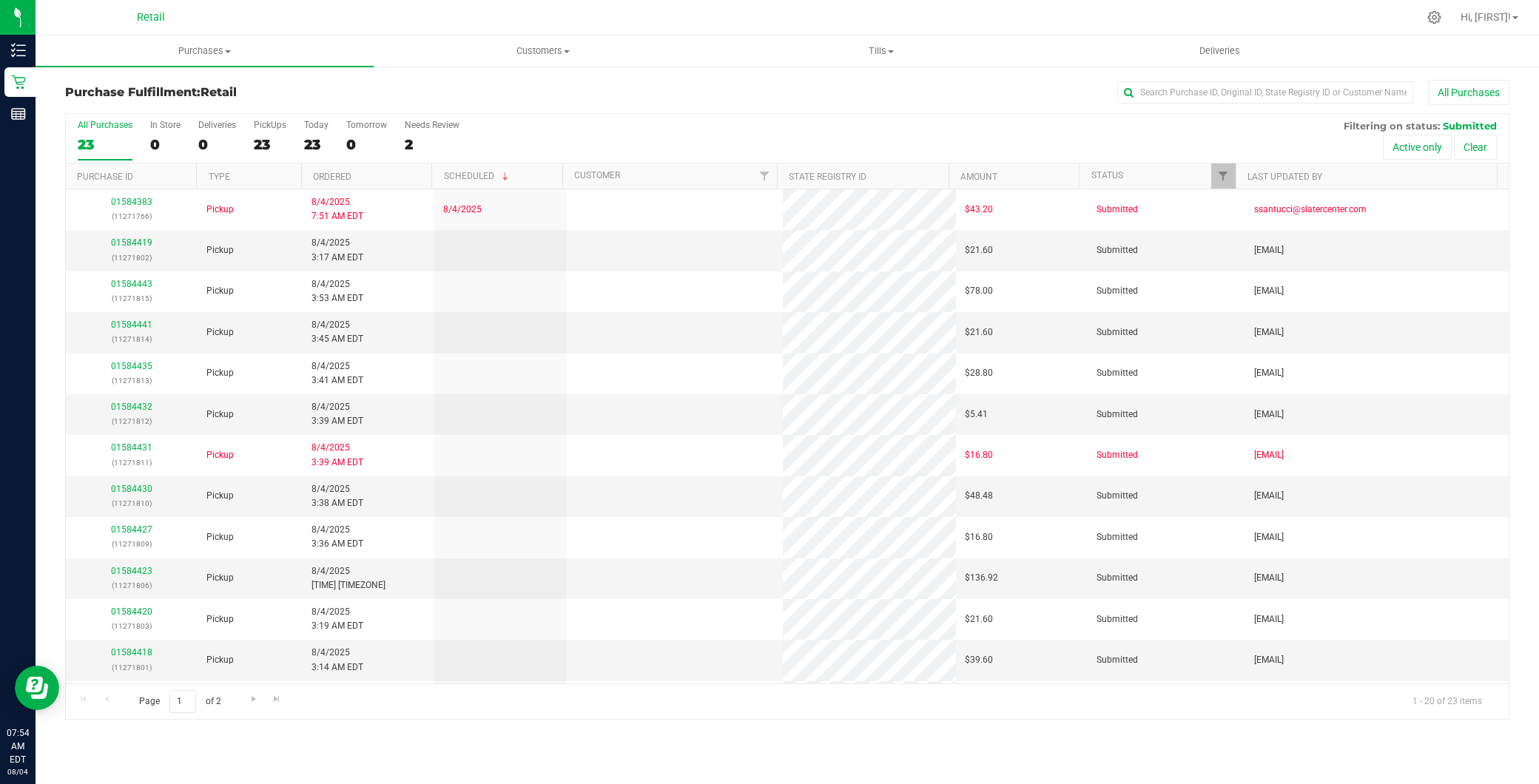 scroll, scrollTop: 0, scrollLeft: 0, axis: both 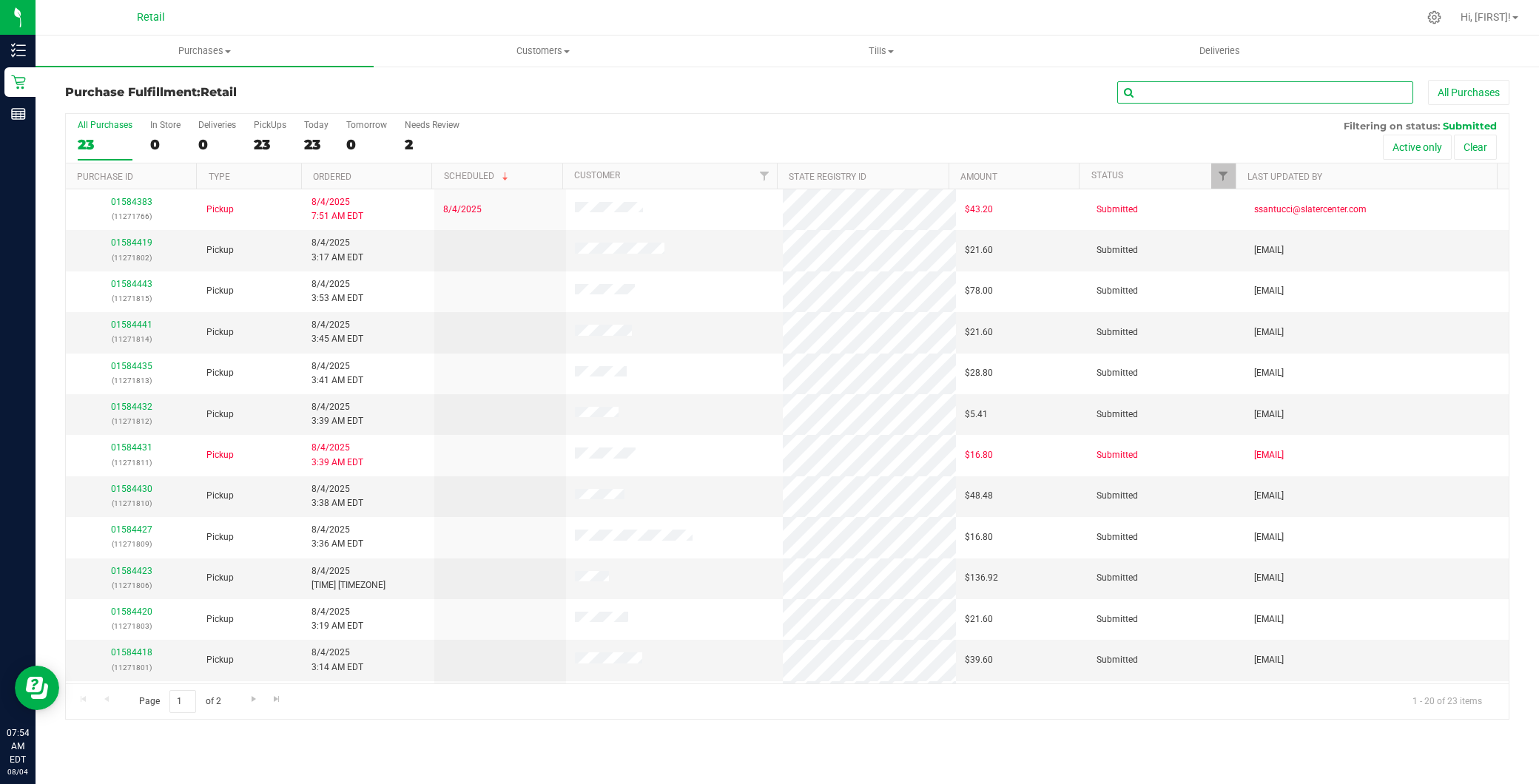 click at bounding box center [1265, 92] 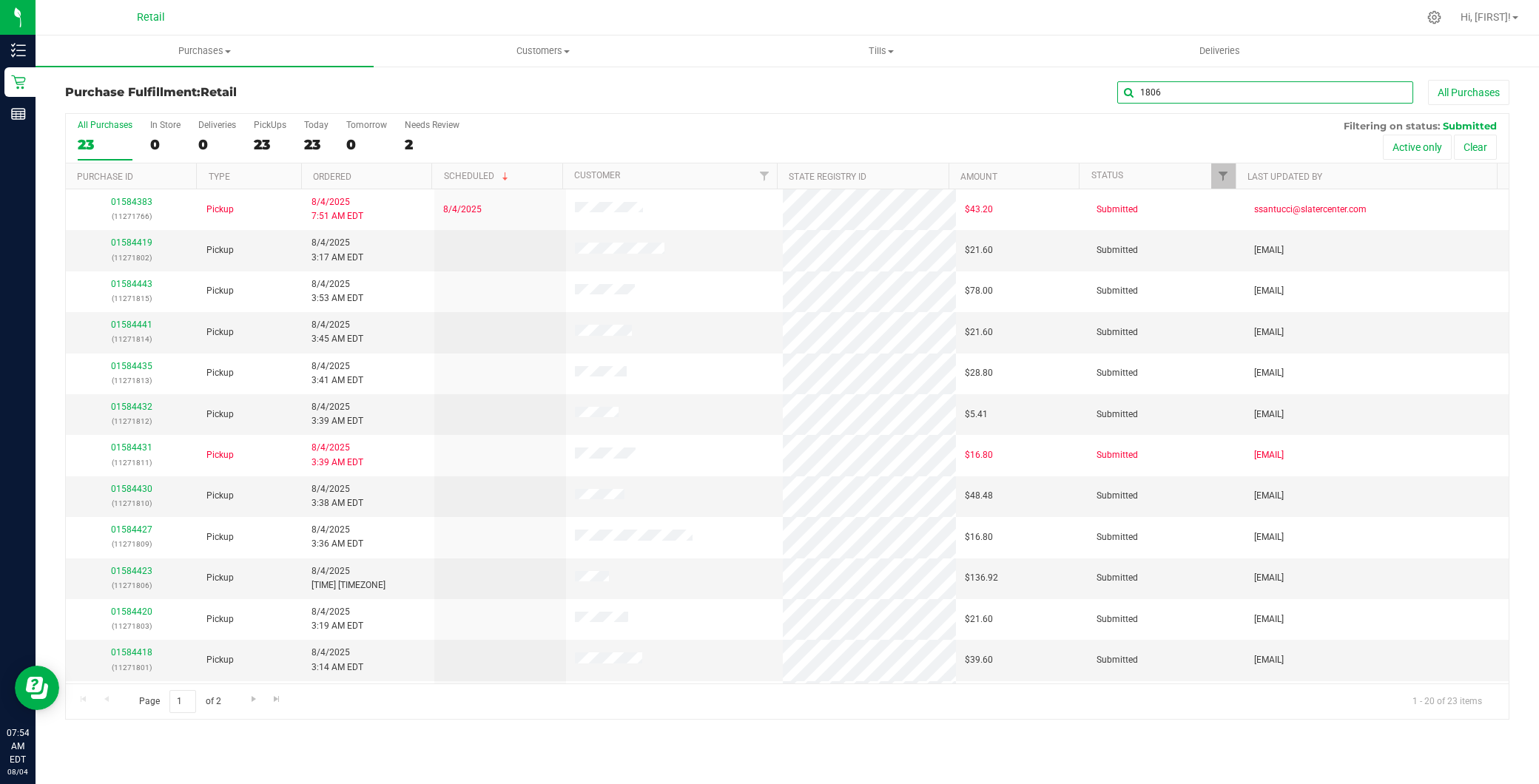 type on "1806" 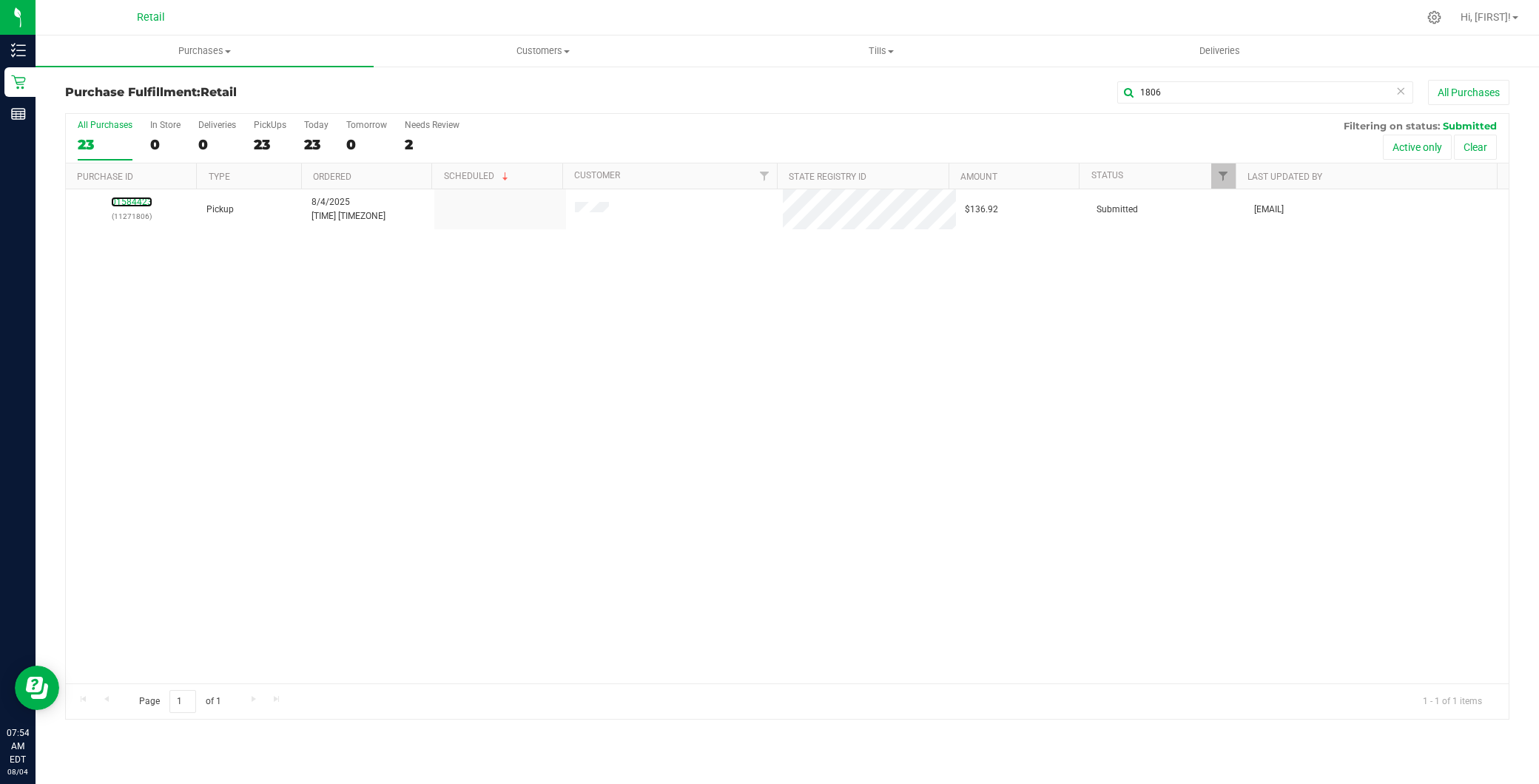 click on "01584423" at bounding box center [132, 202] 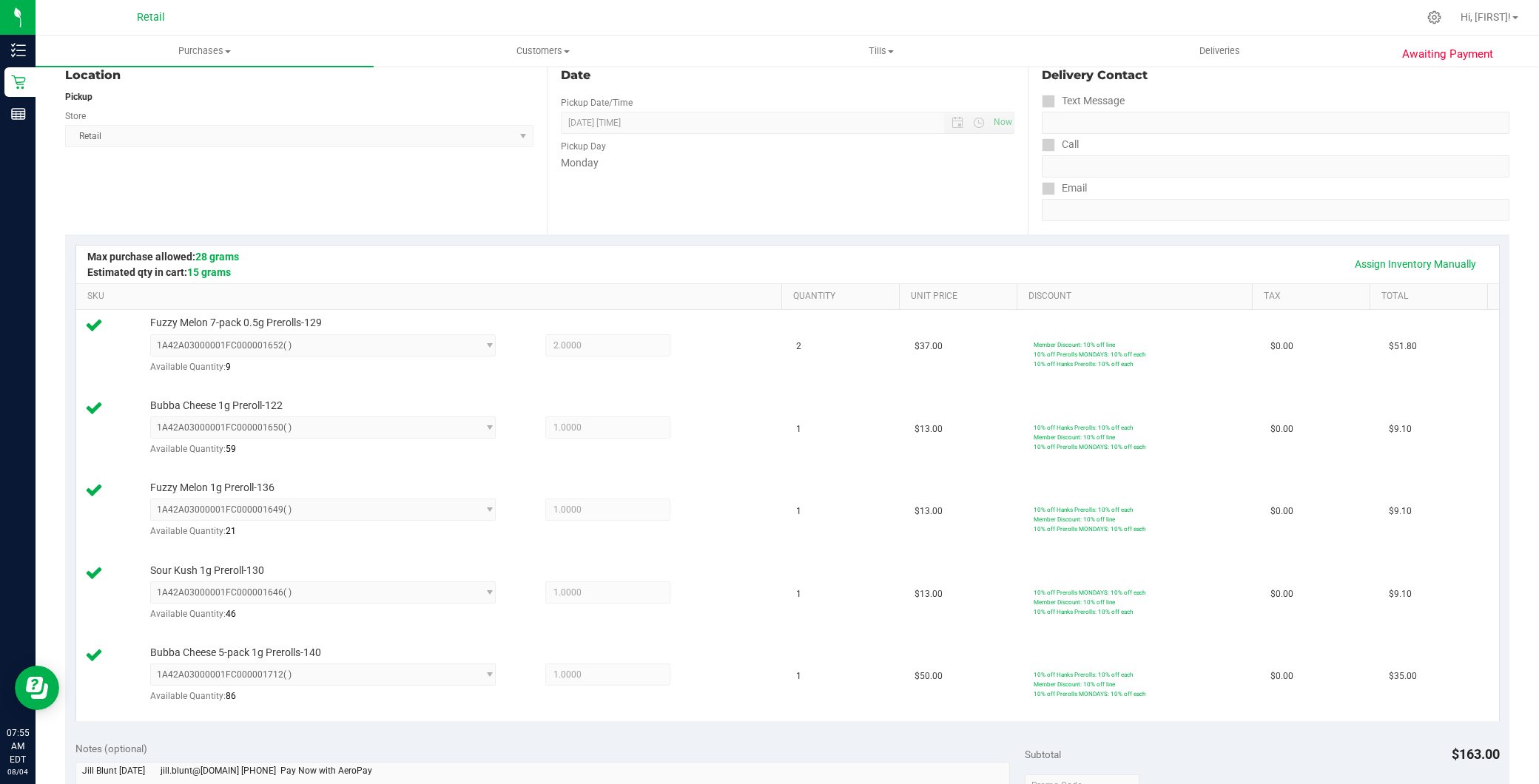 scroll, scrollTop: 657, scrollLeft: 0, axis: vertical 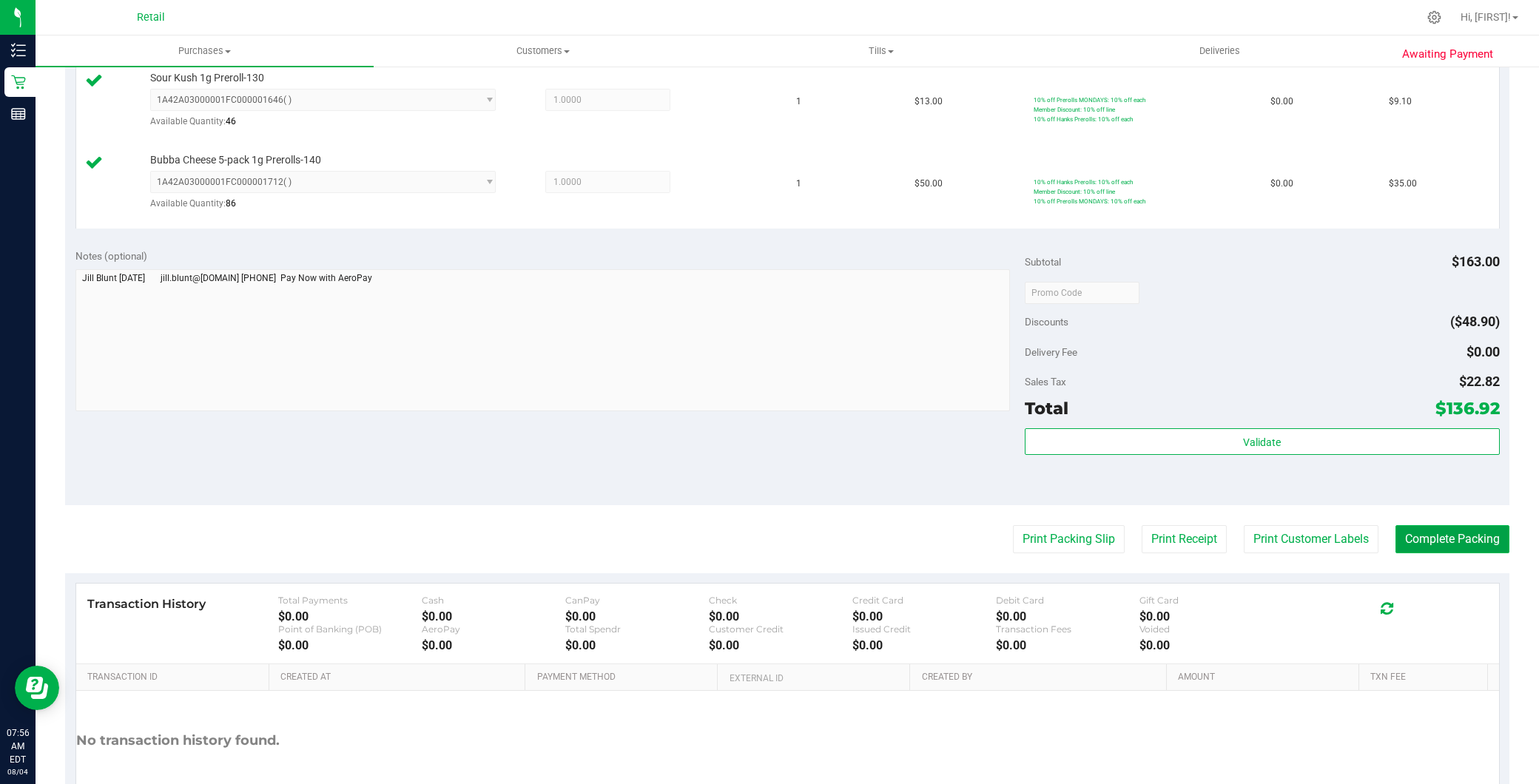click on "Complete Packing" at bounding box center (1452, 539) 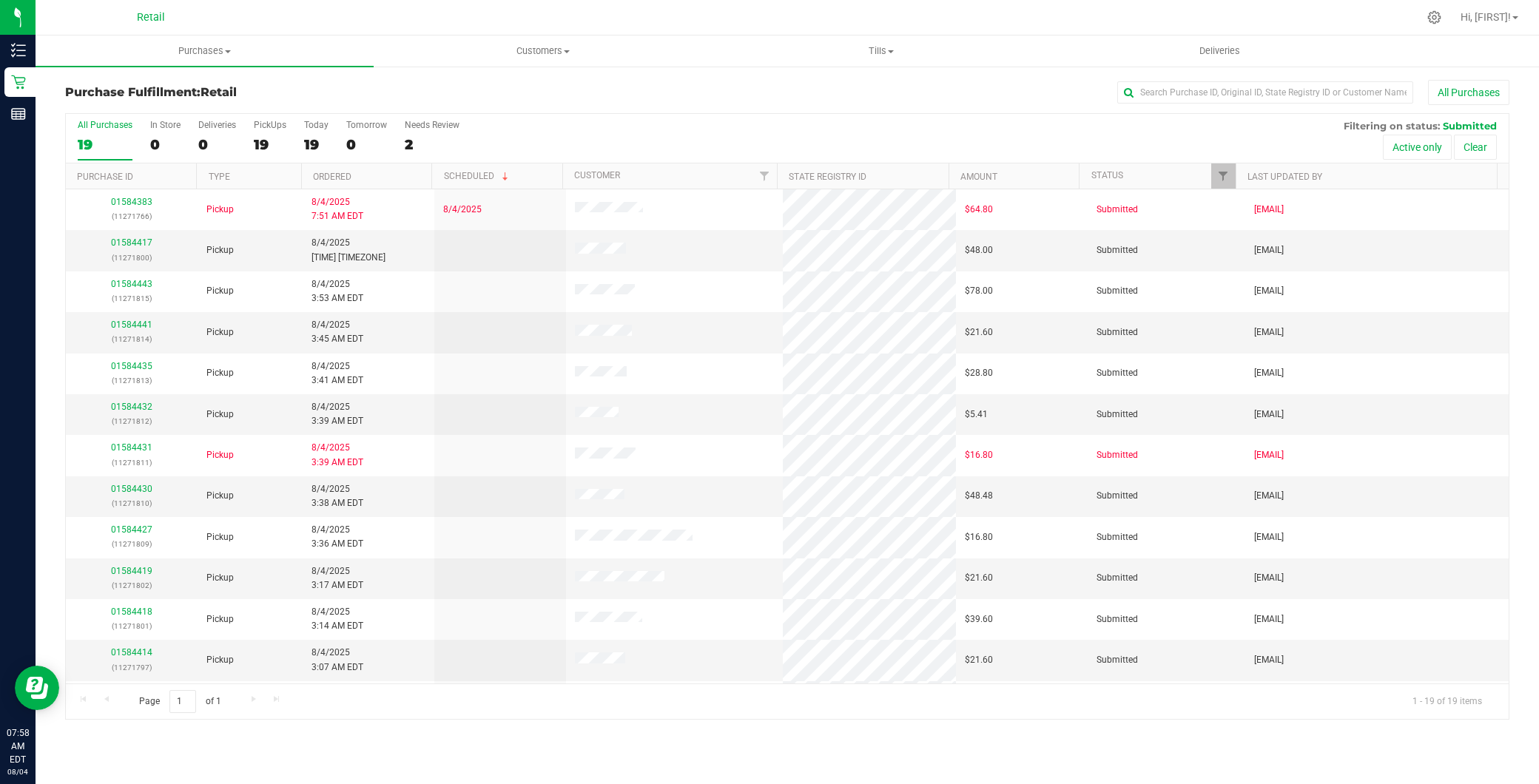 scroll, scrollTop: 0, scrollLeft: 0, axis: both 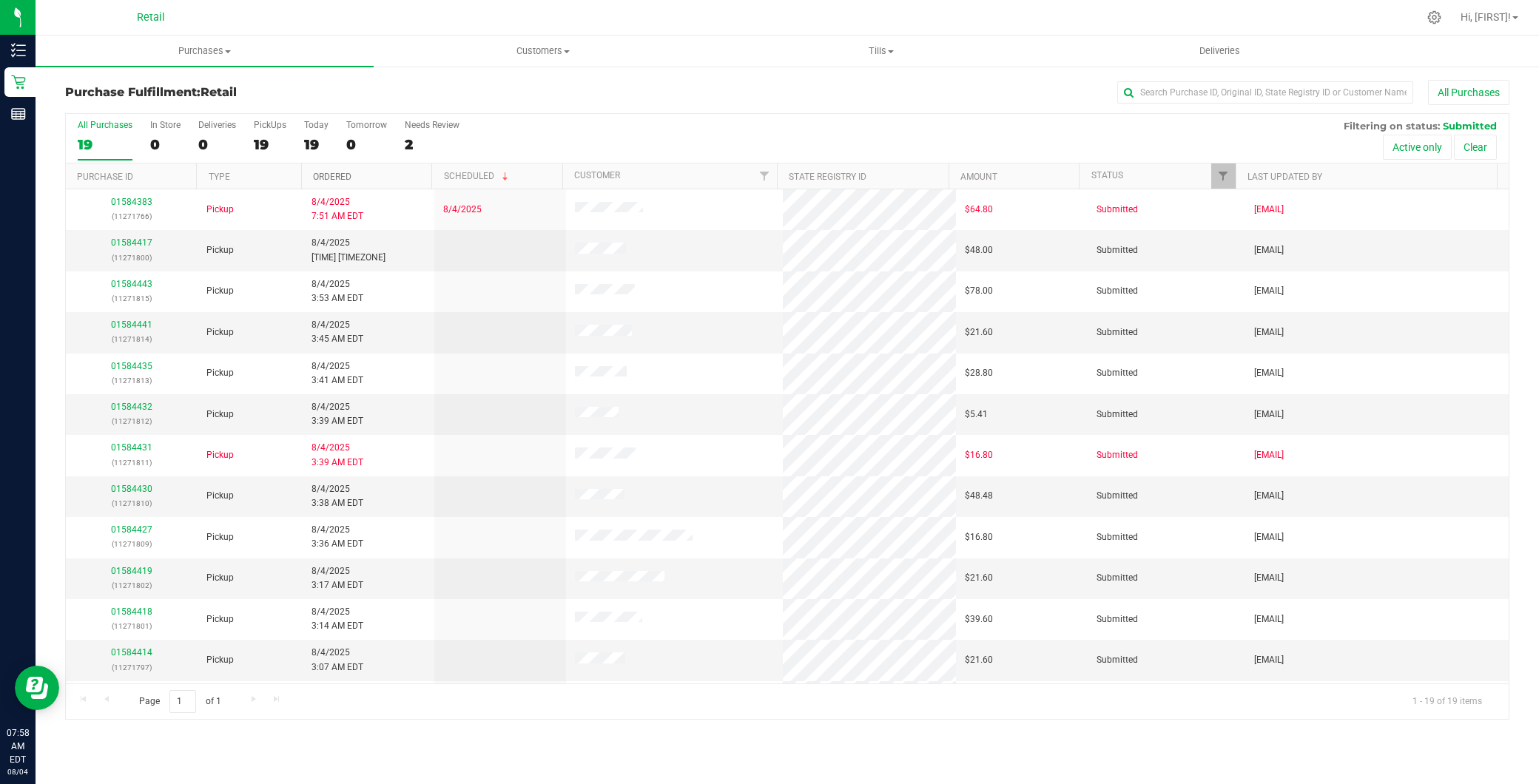 click on "Ordered" at bounding box center [332, 177] 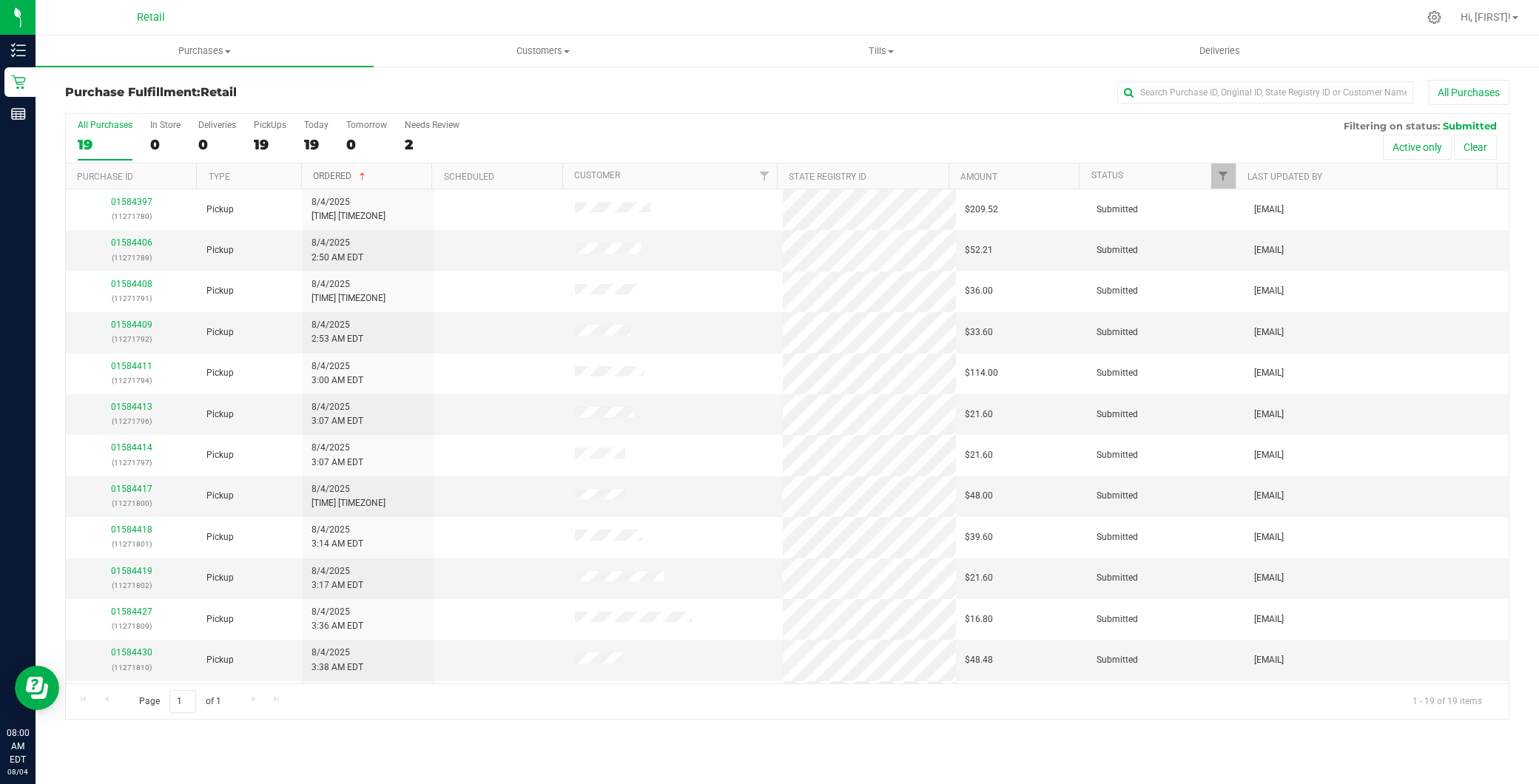 click on "Ordered" at bounding box center (340, 176) 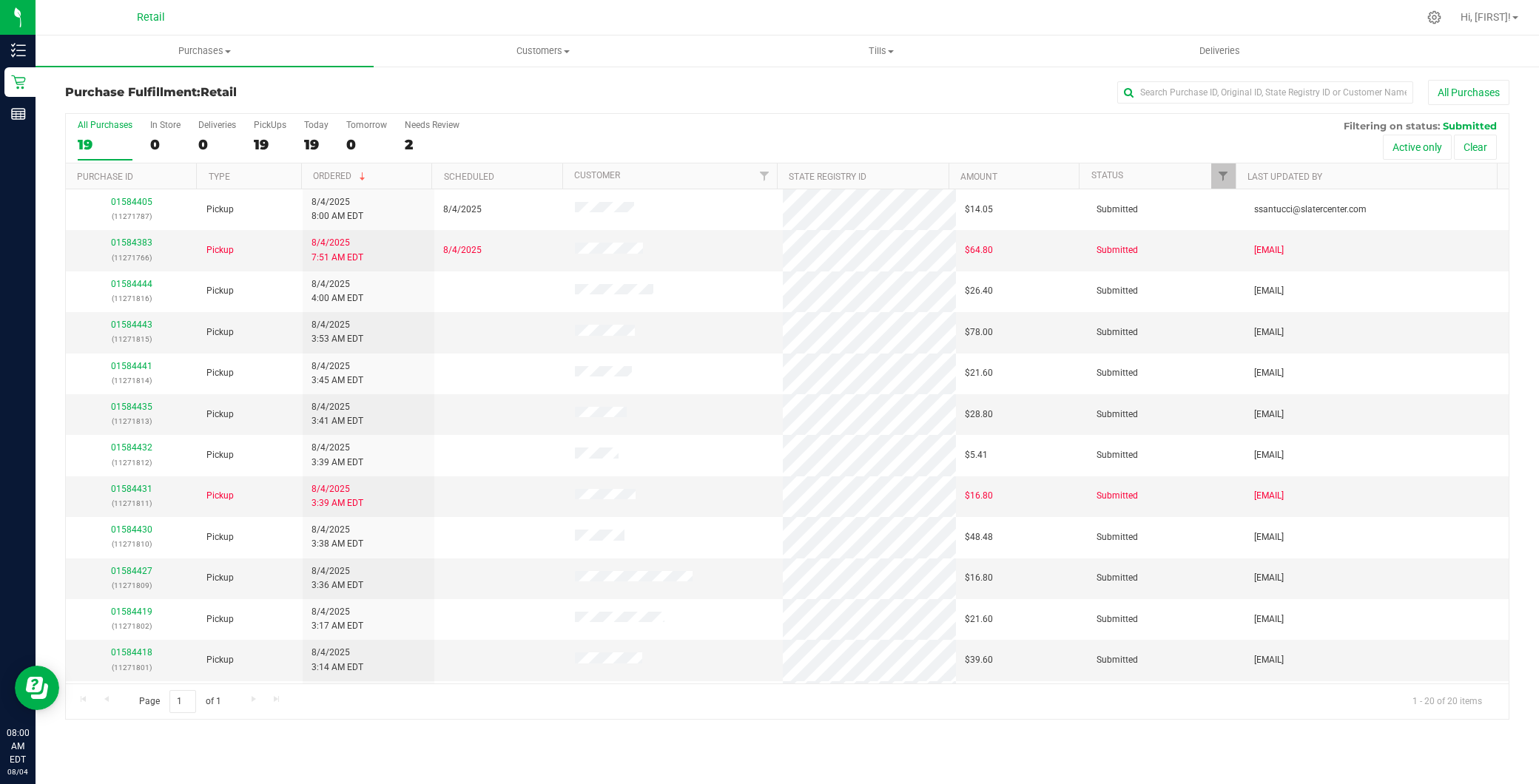 click on "Ordered" at bounding box center (366, 176) 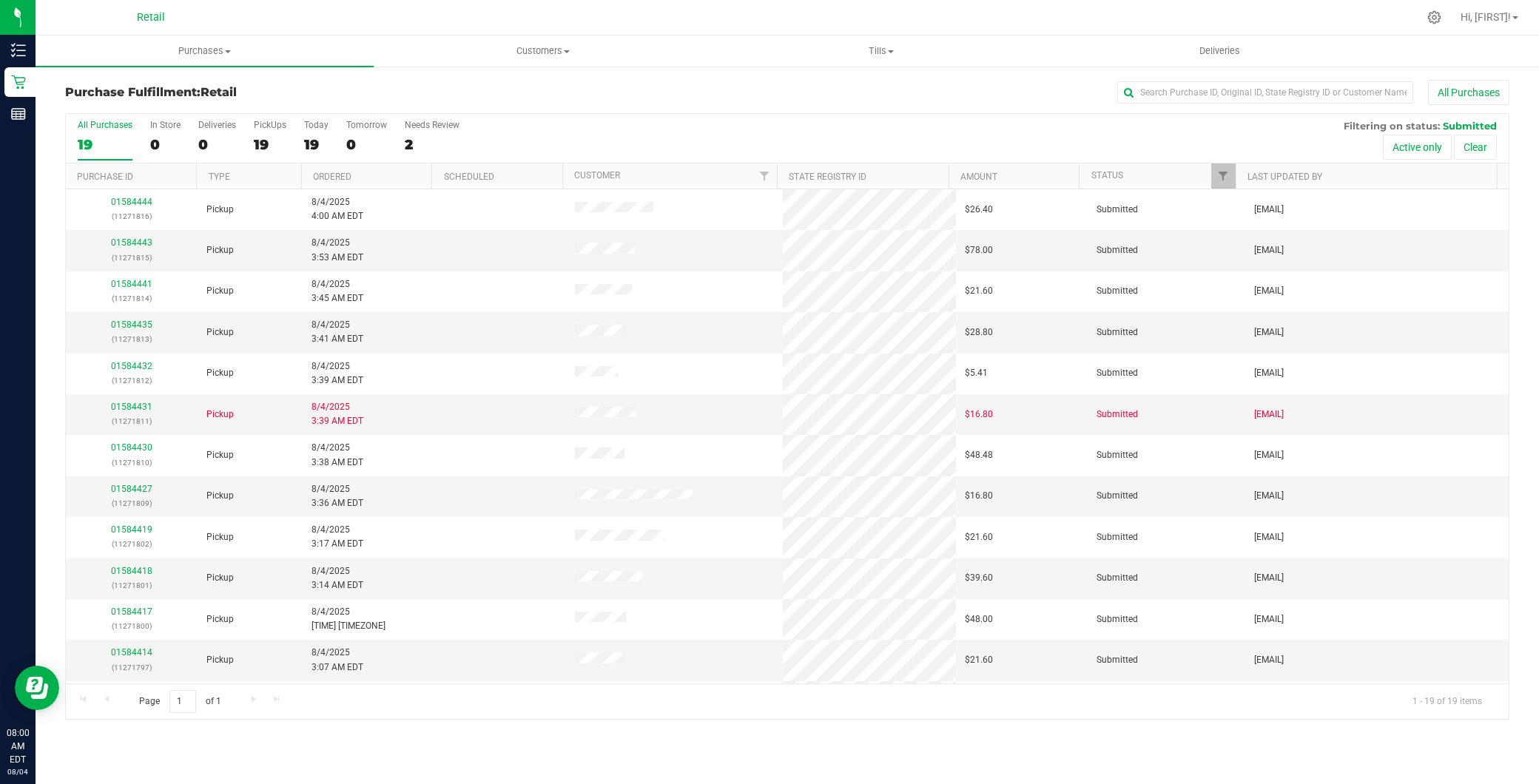 click on "Ordered" at bounding box center [366, 176] 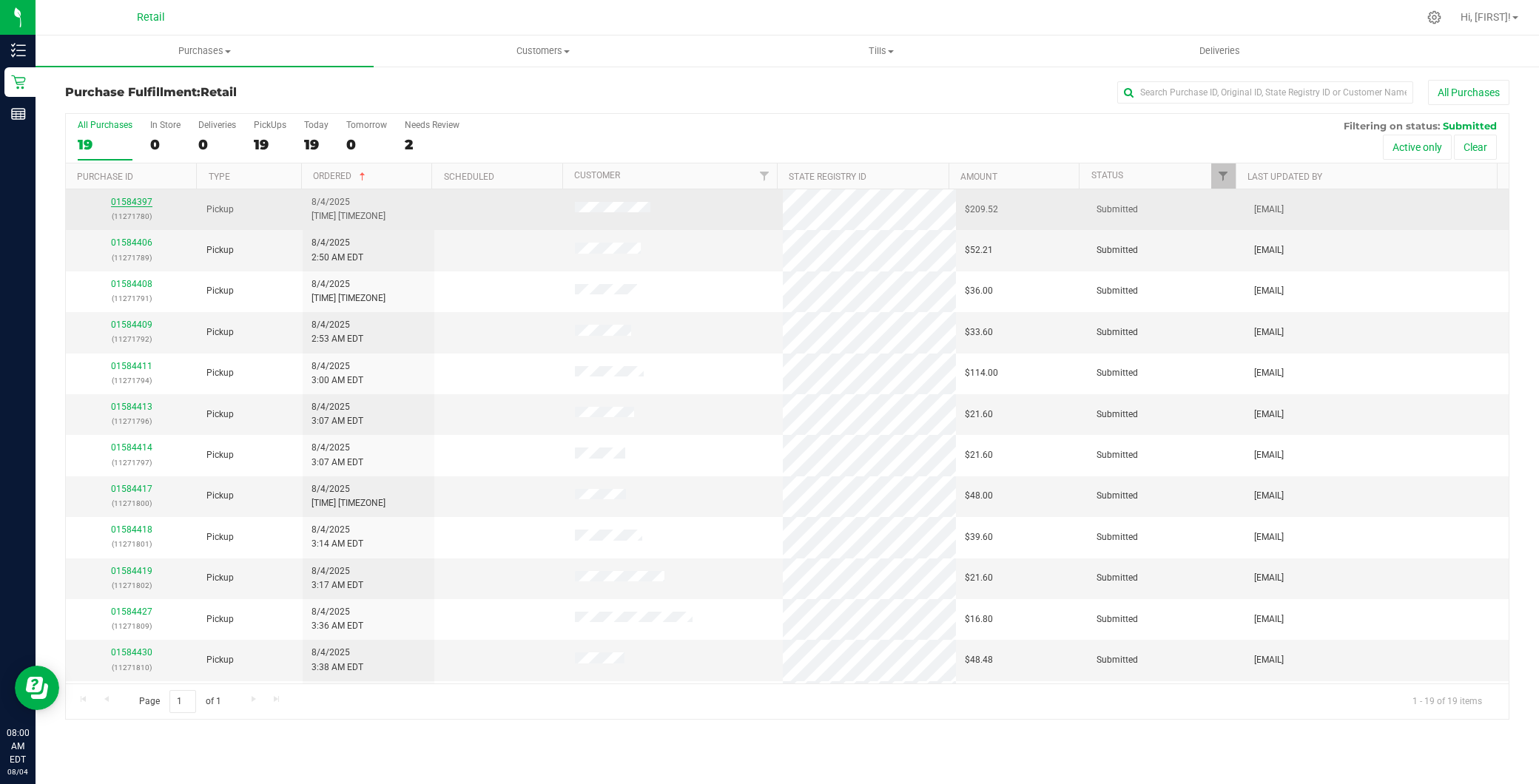 click on "01584397" at bounding box center [132, 202] 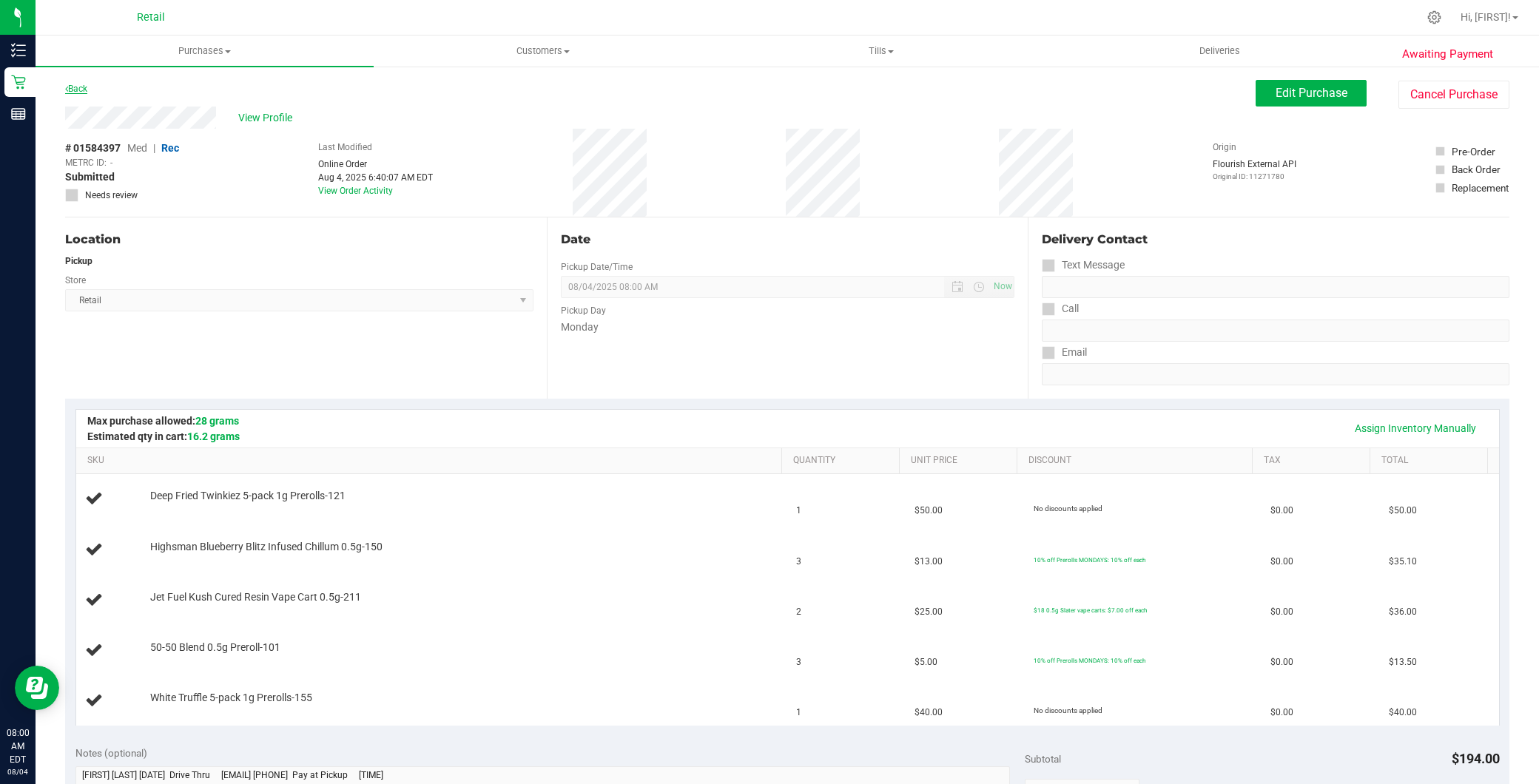 click on "Back" at bounding box center (76, 89) 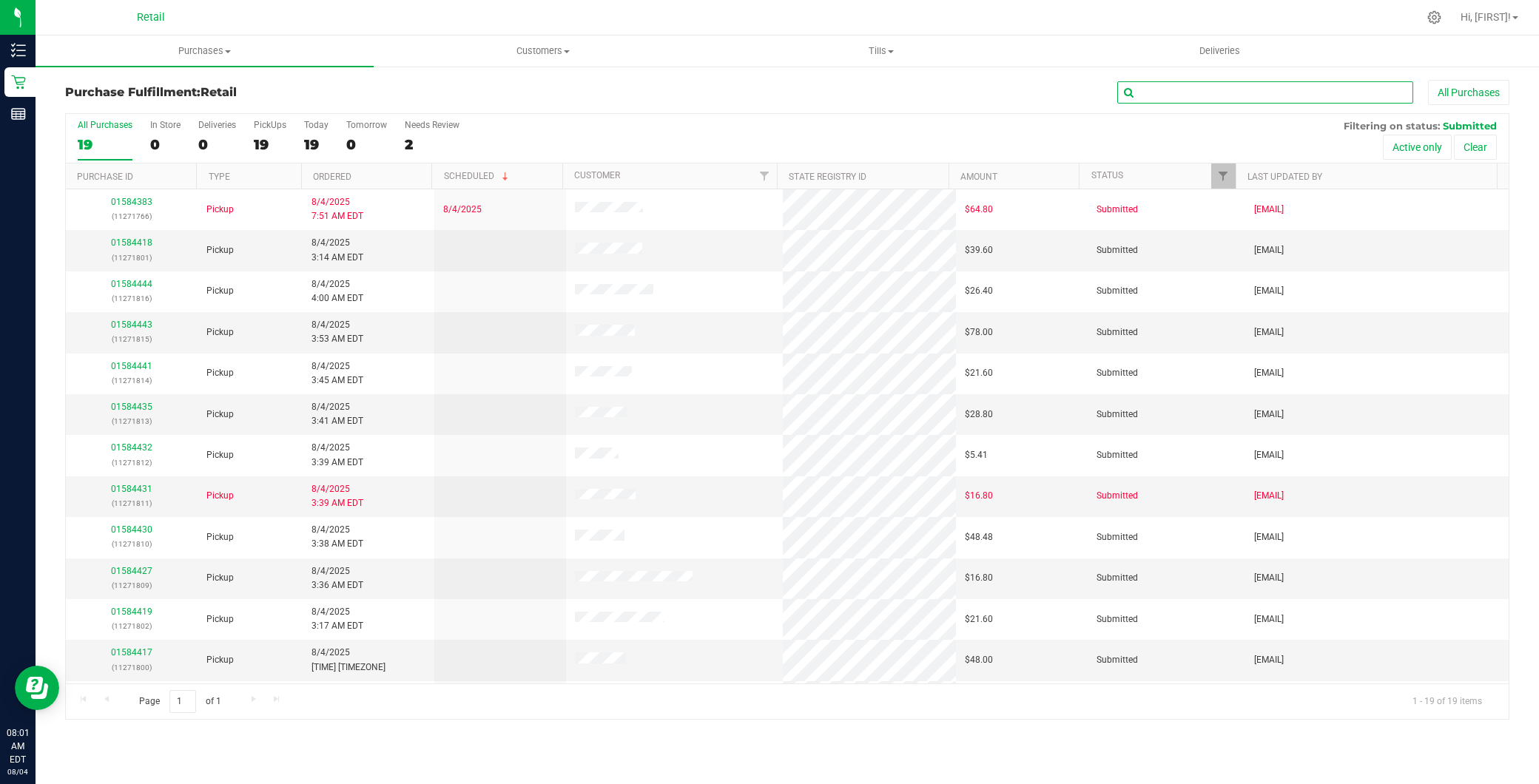 click at bounding box center [1265, 92] 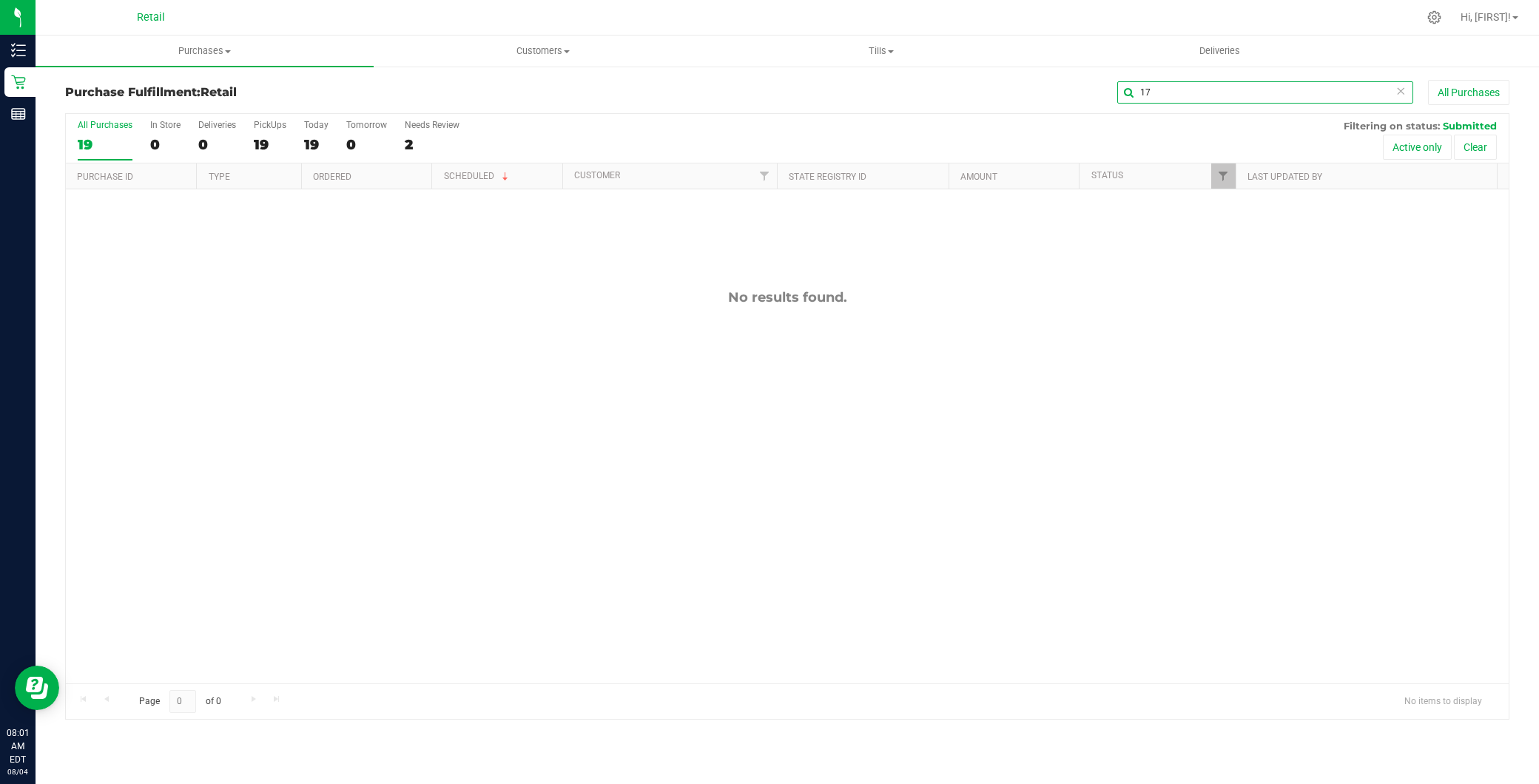 type on "1" 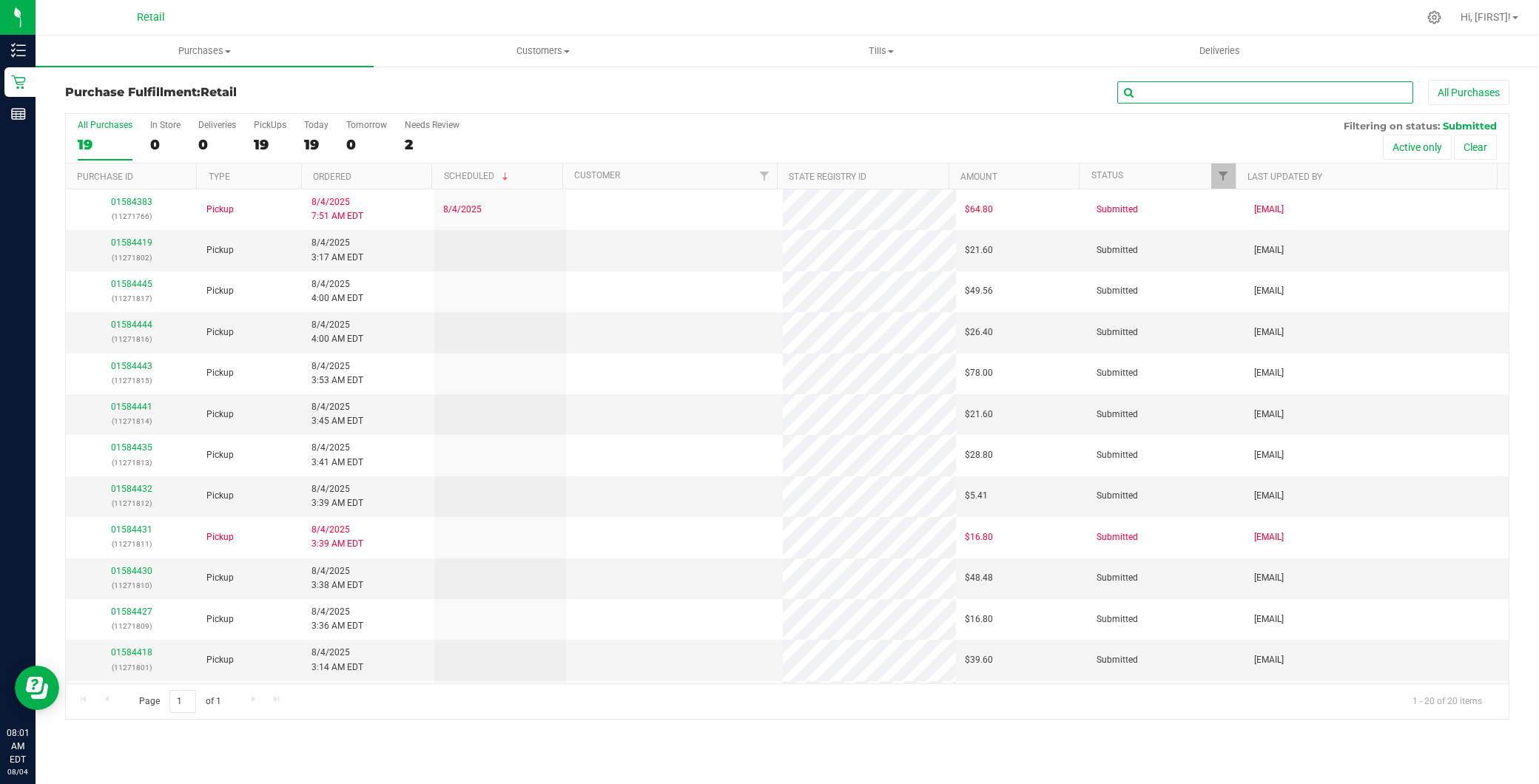 type 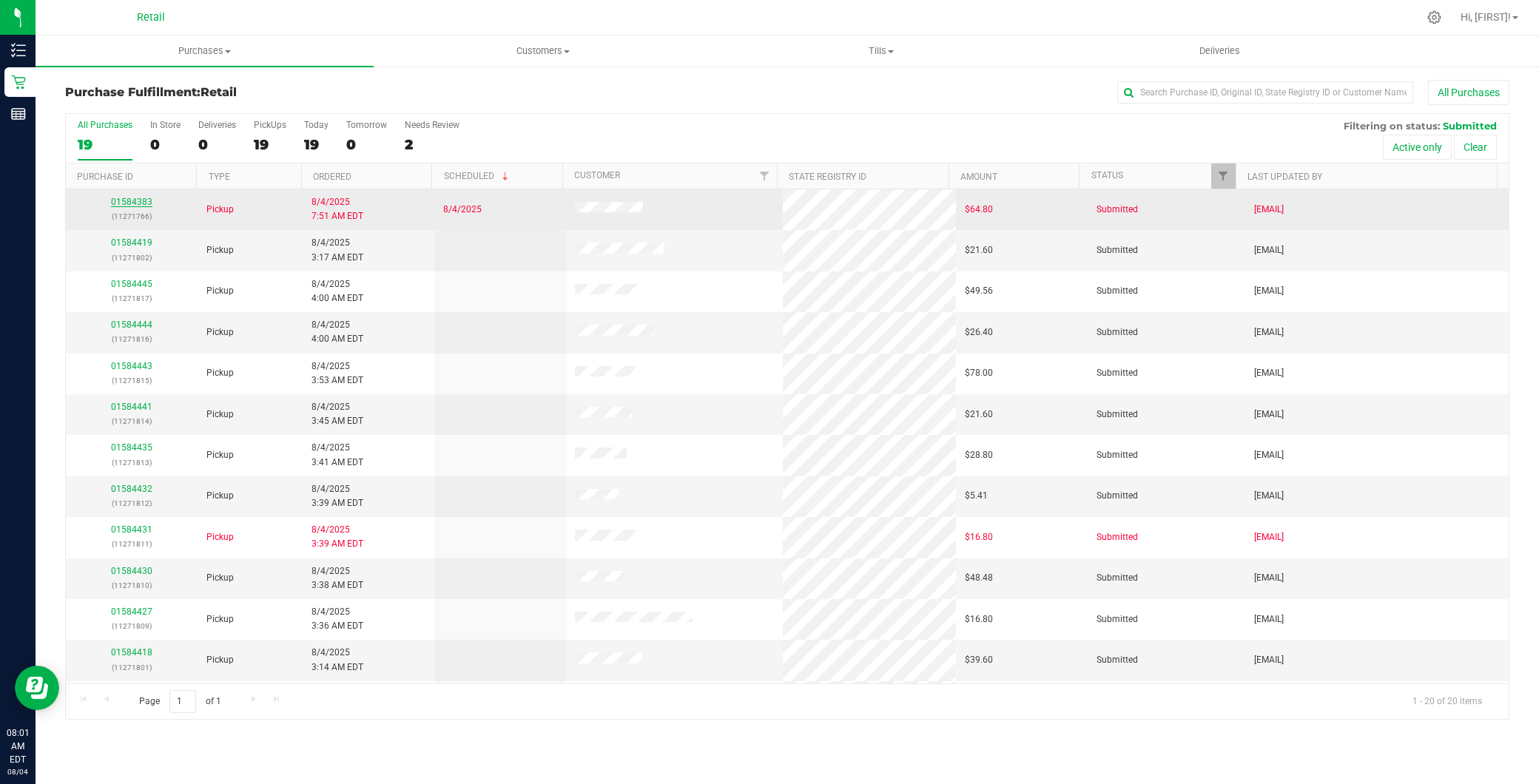 click on "01584383" at bounding box center [132, 202] 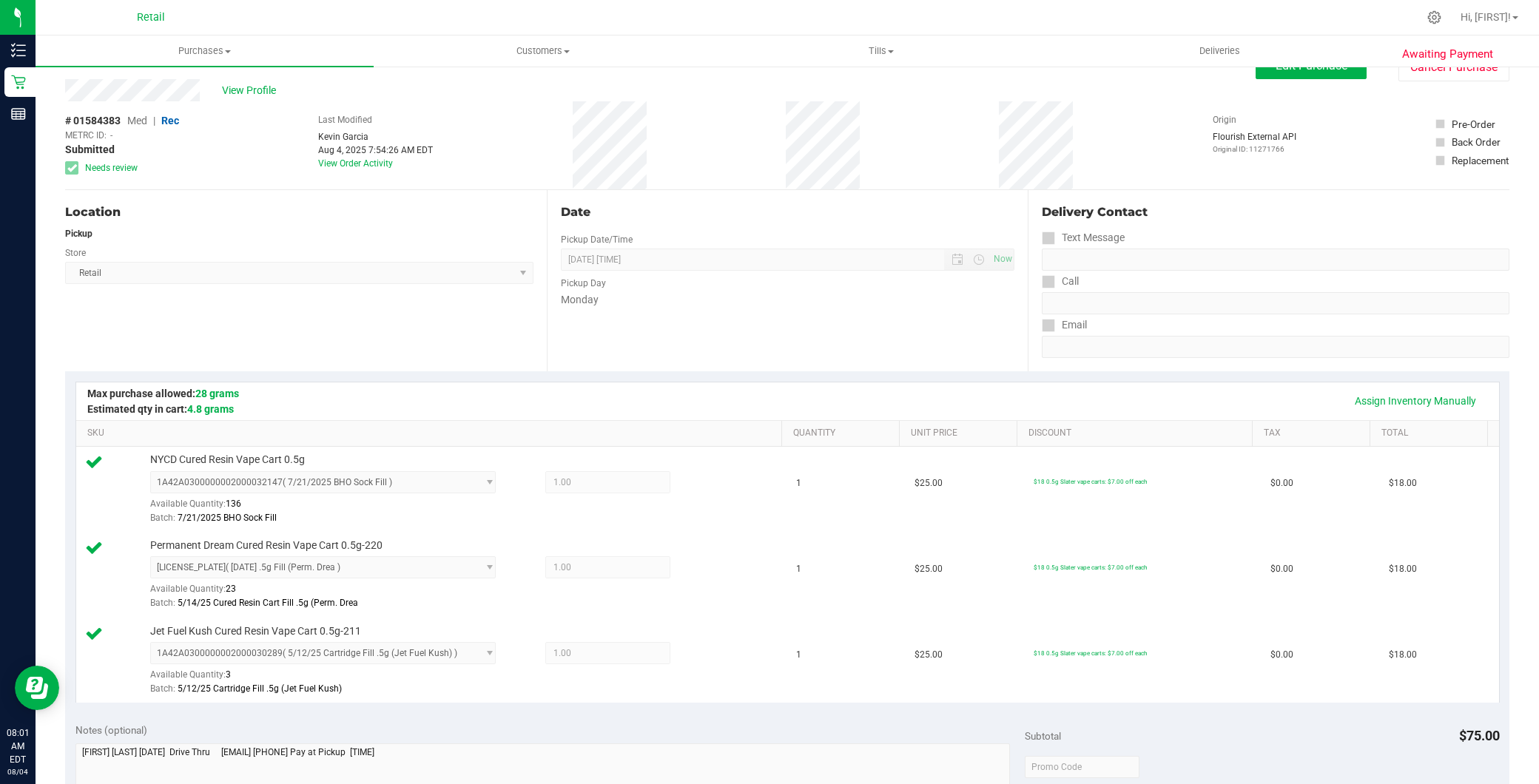 scroll, scrollTop: 0, scrollLeft: 0, axis: both 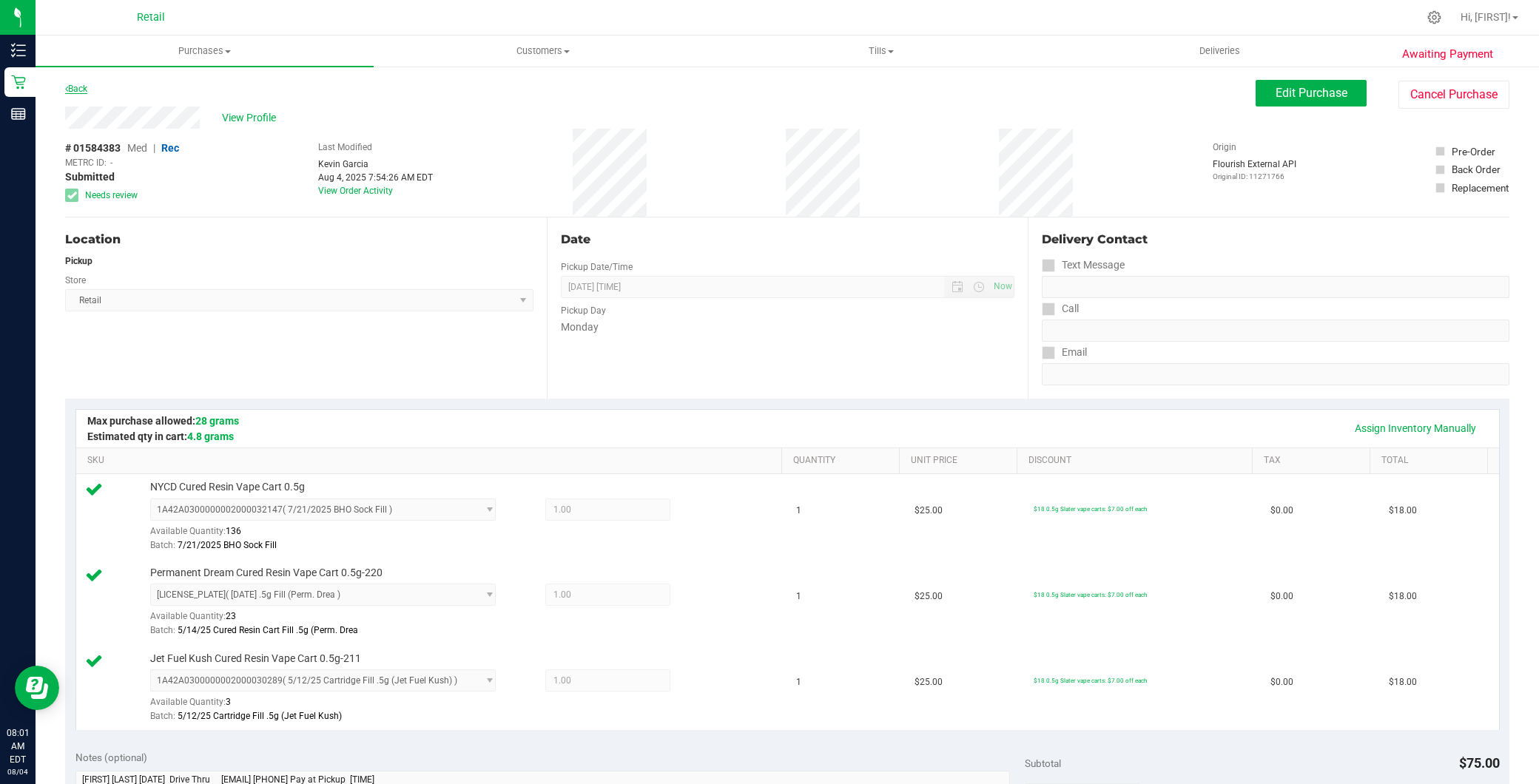 click on "Back" at bounding box center (76, 89) 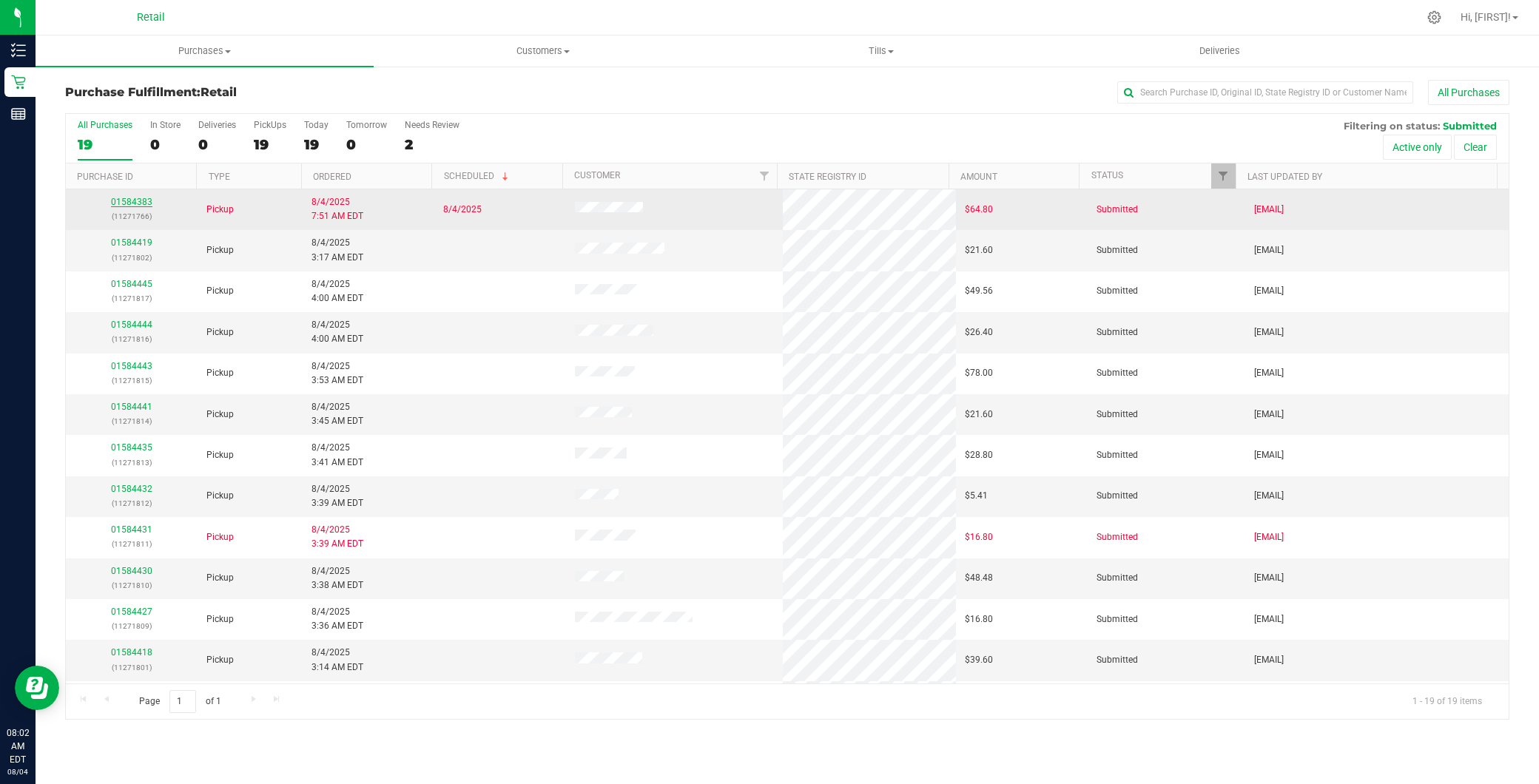 click on "01584383" at bounding box center [132, 202] 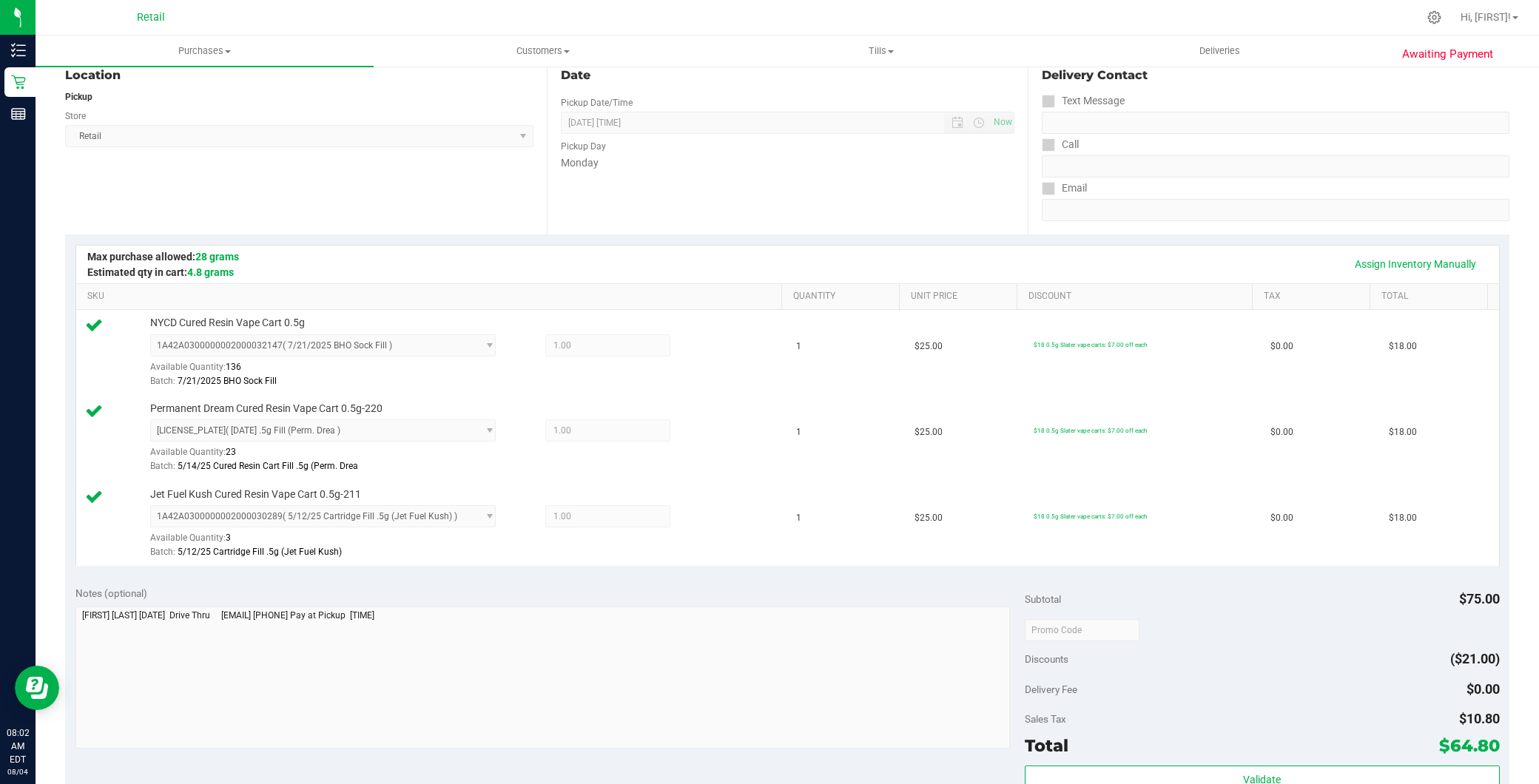 scroll, scrollTop: 0, scrollLeft: 0, axis: both 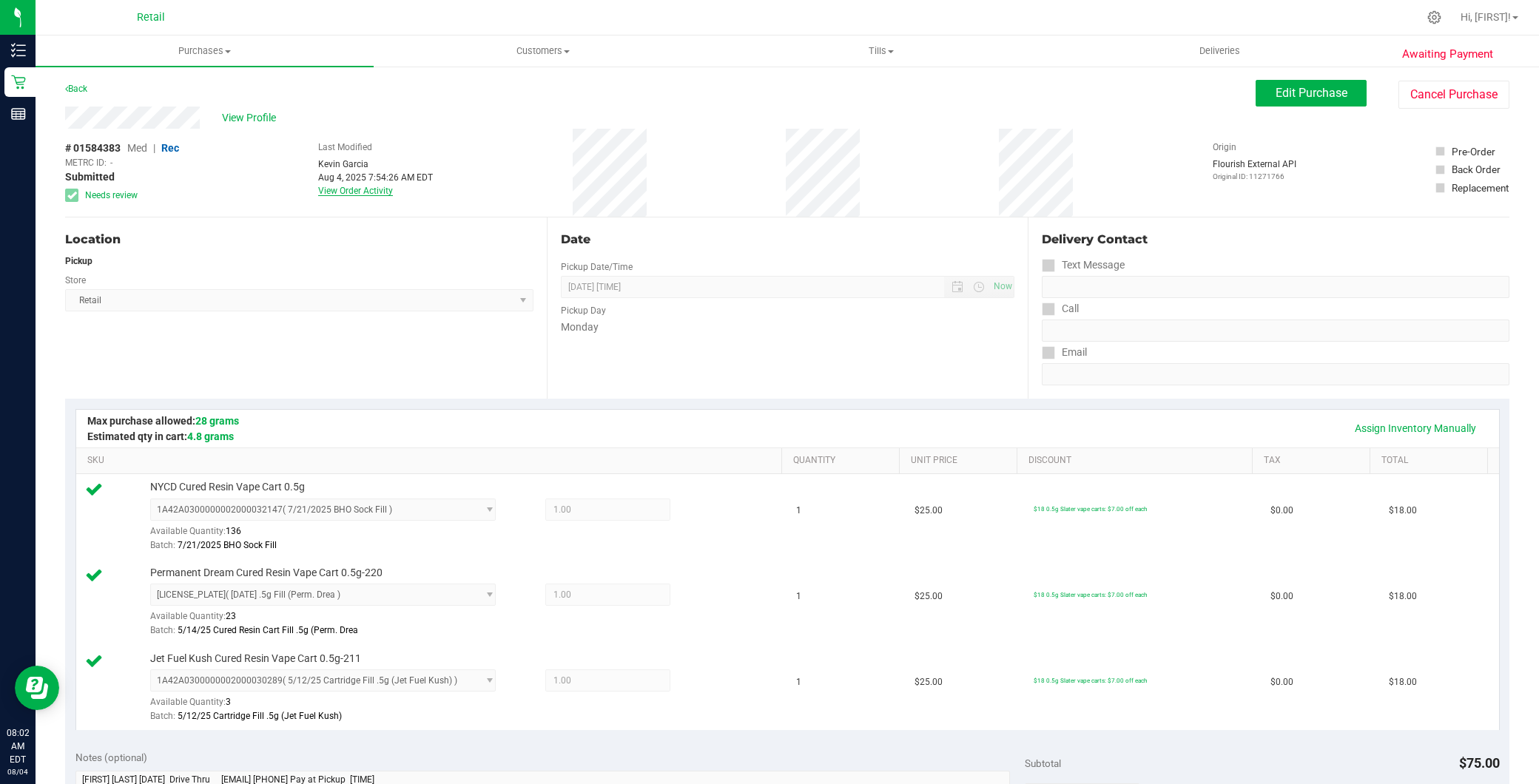 click on "View Order Activity" at bounding box center (355, 191) 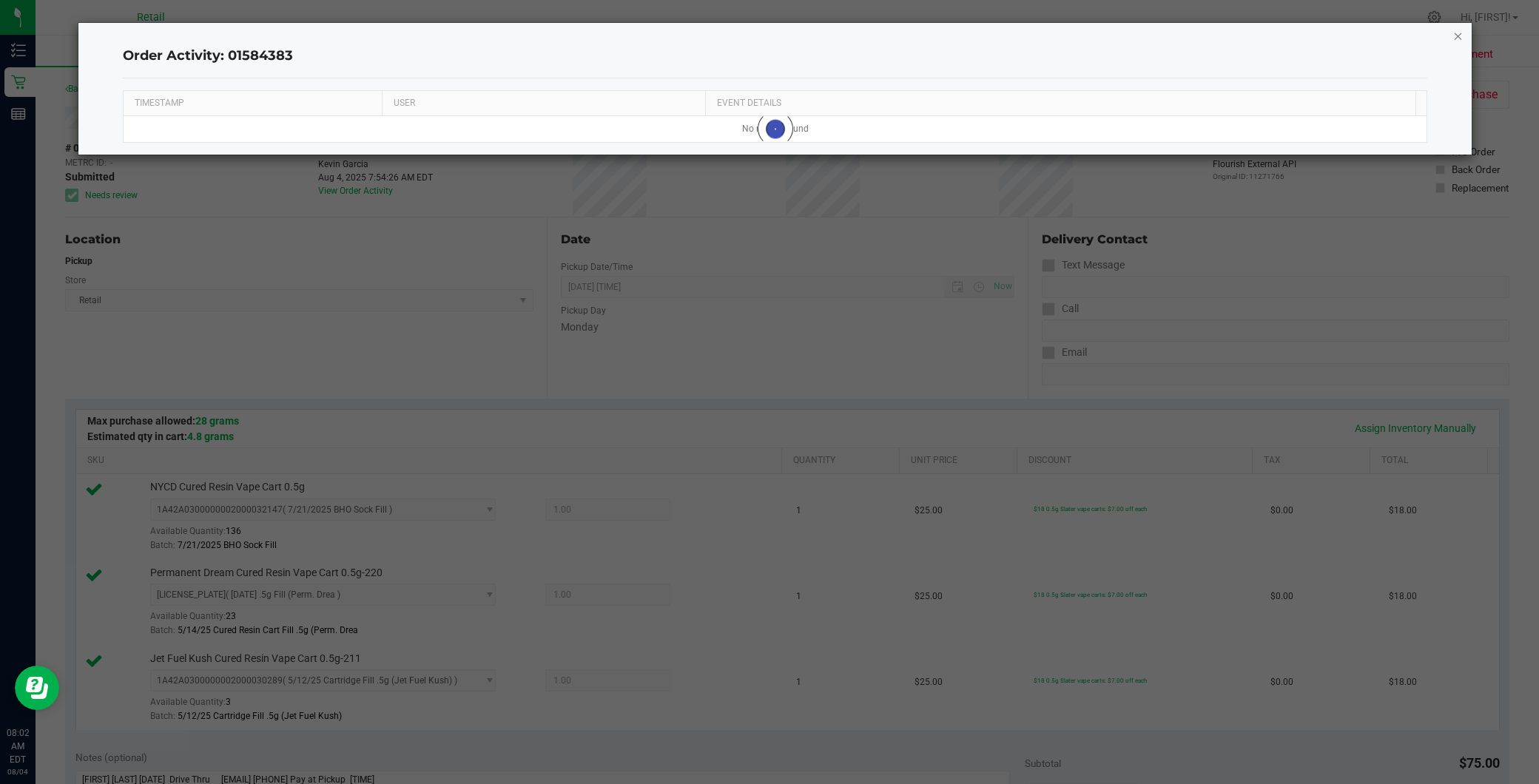 click 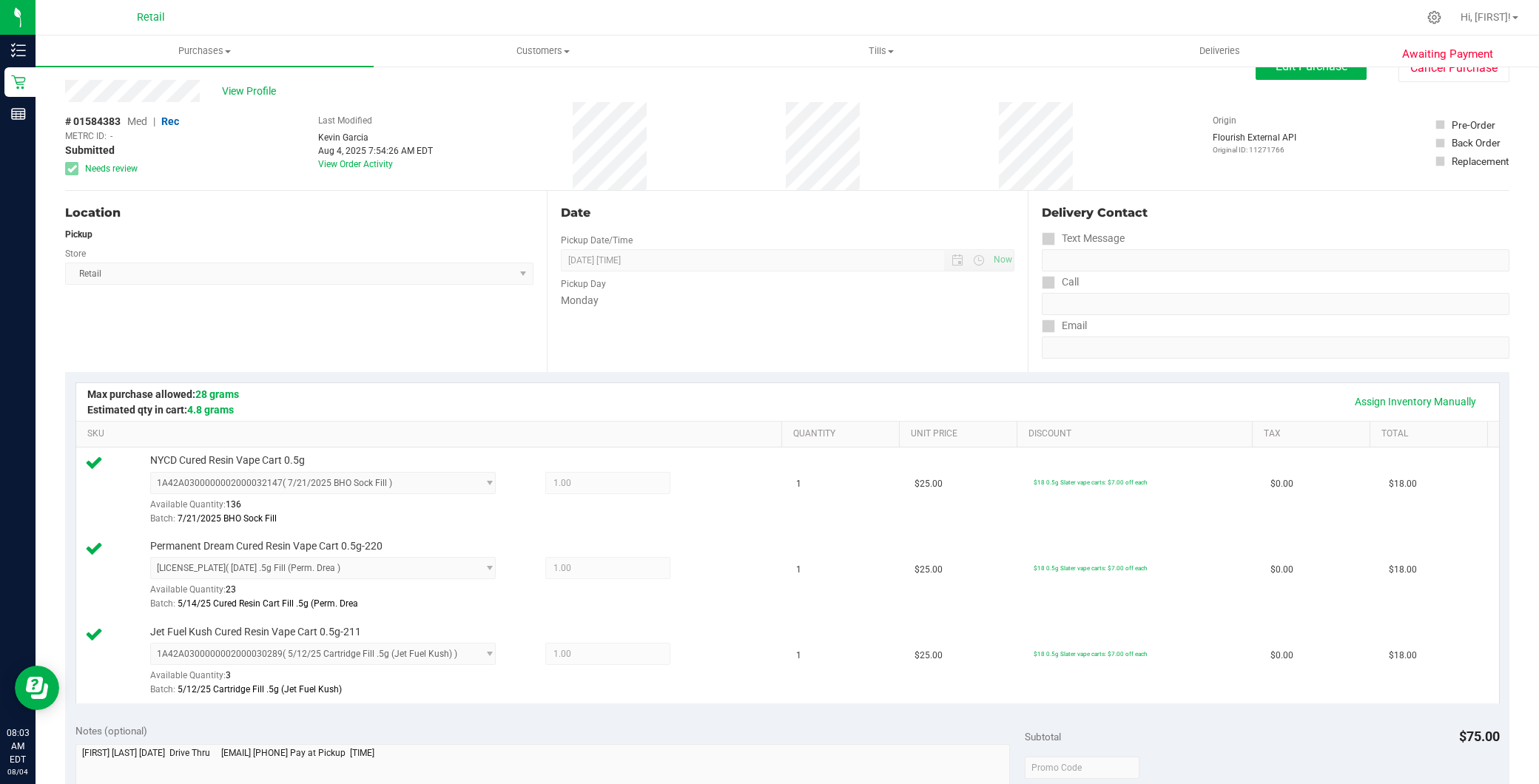 scroll, scrollTop: 0, scrollLeft: 0, axis: both 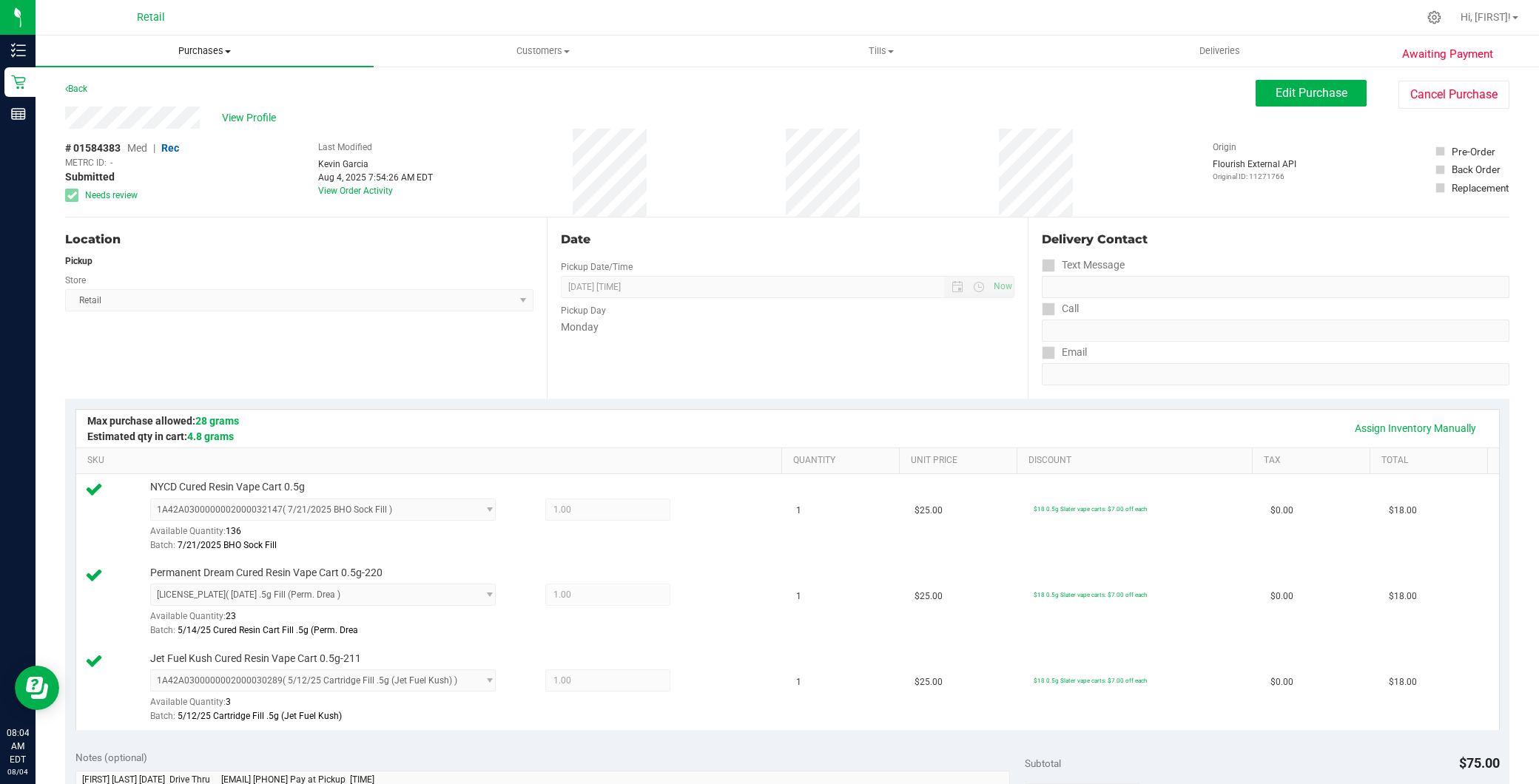 click on "Purchases" at bounding box center [204, 51] 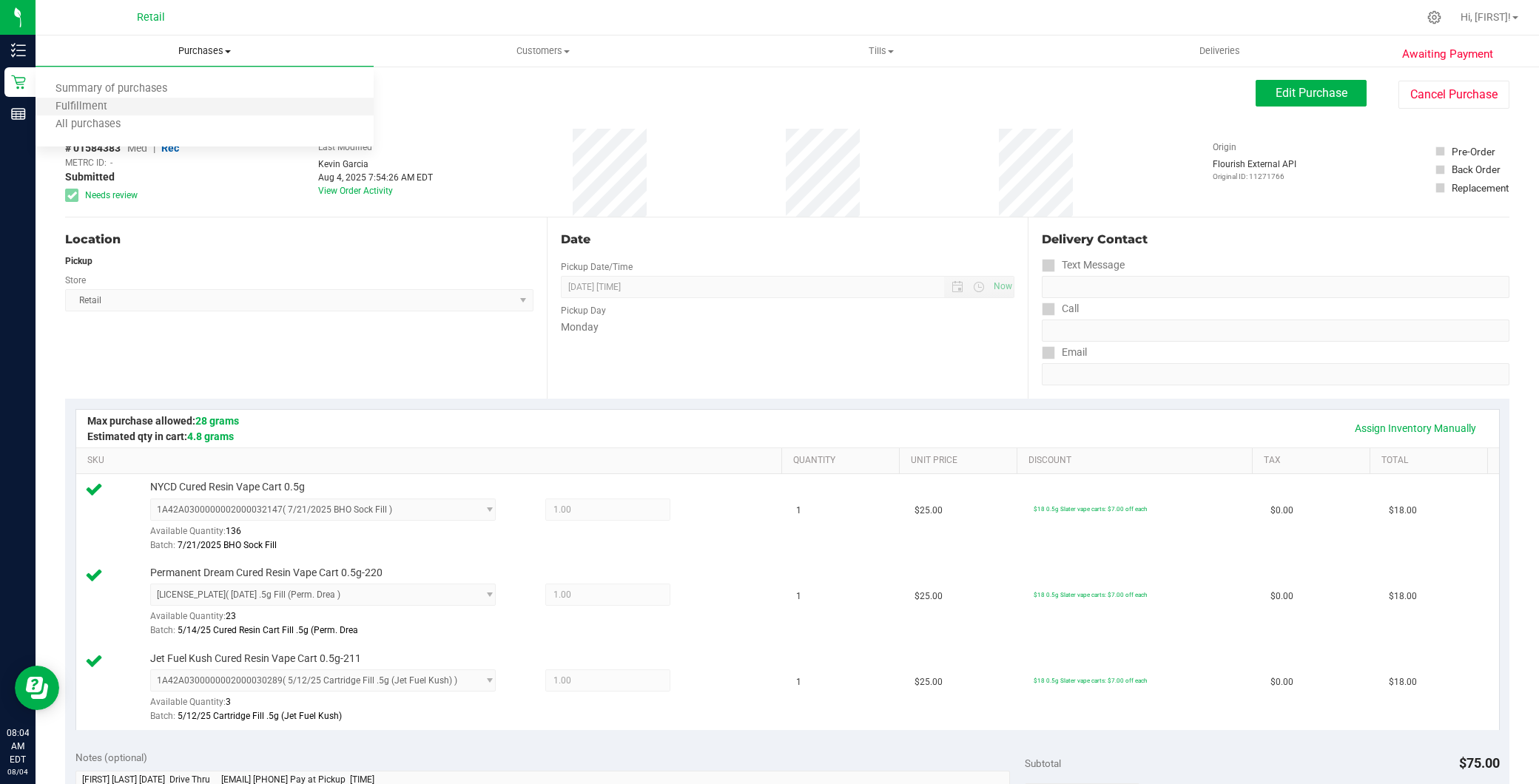 click on "Fulfillment" at bounding box center (204, 107) 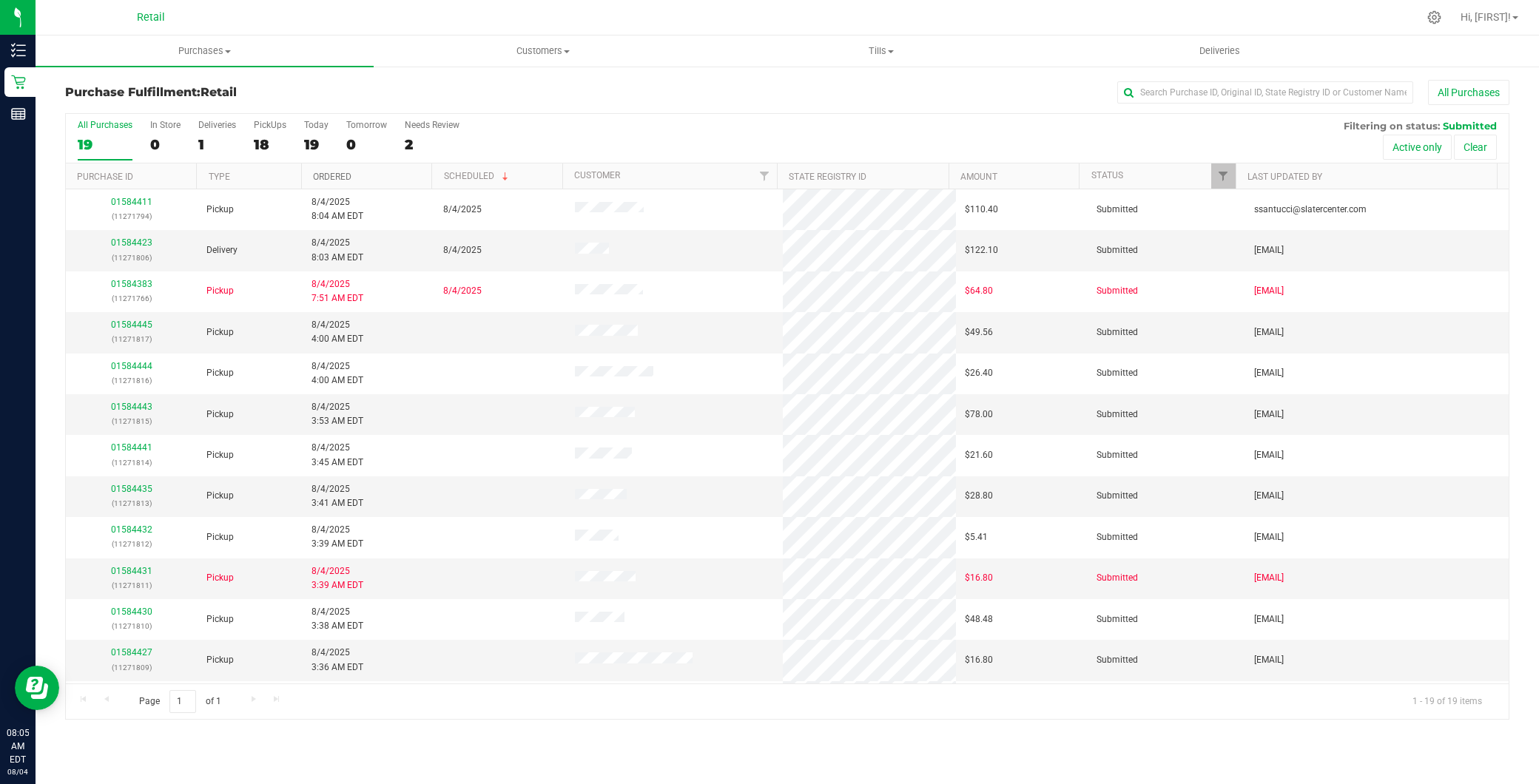 click on "Ordered" at bounding box center [332, 177] 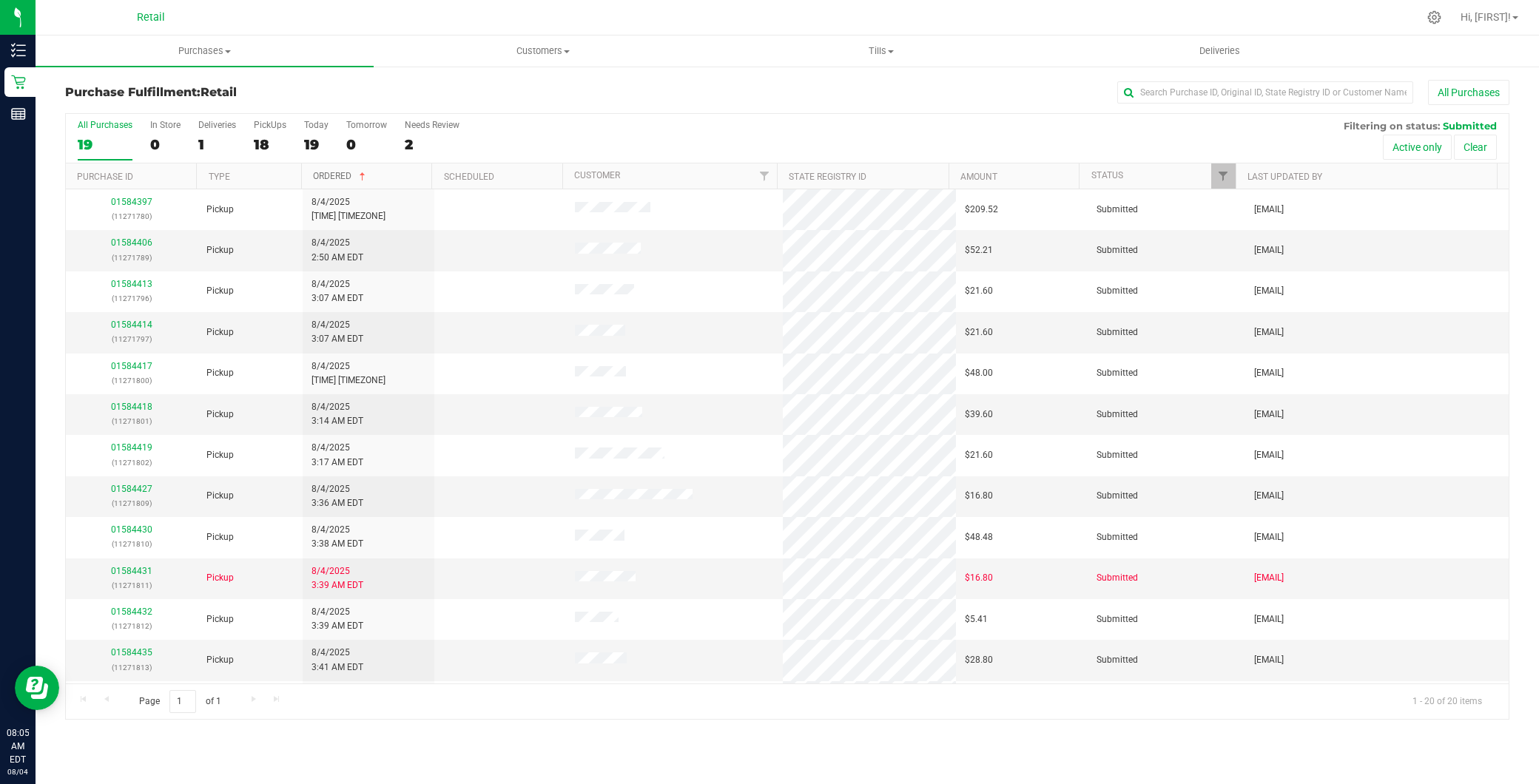 click on "Ordered" at bounding box center (340, 176) 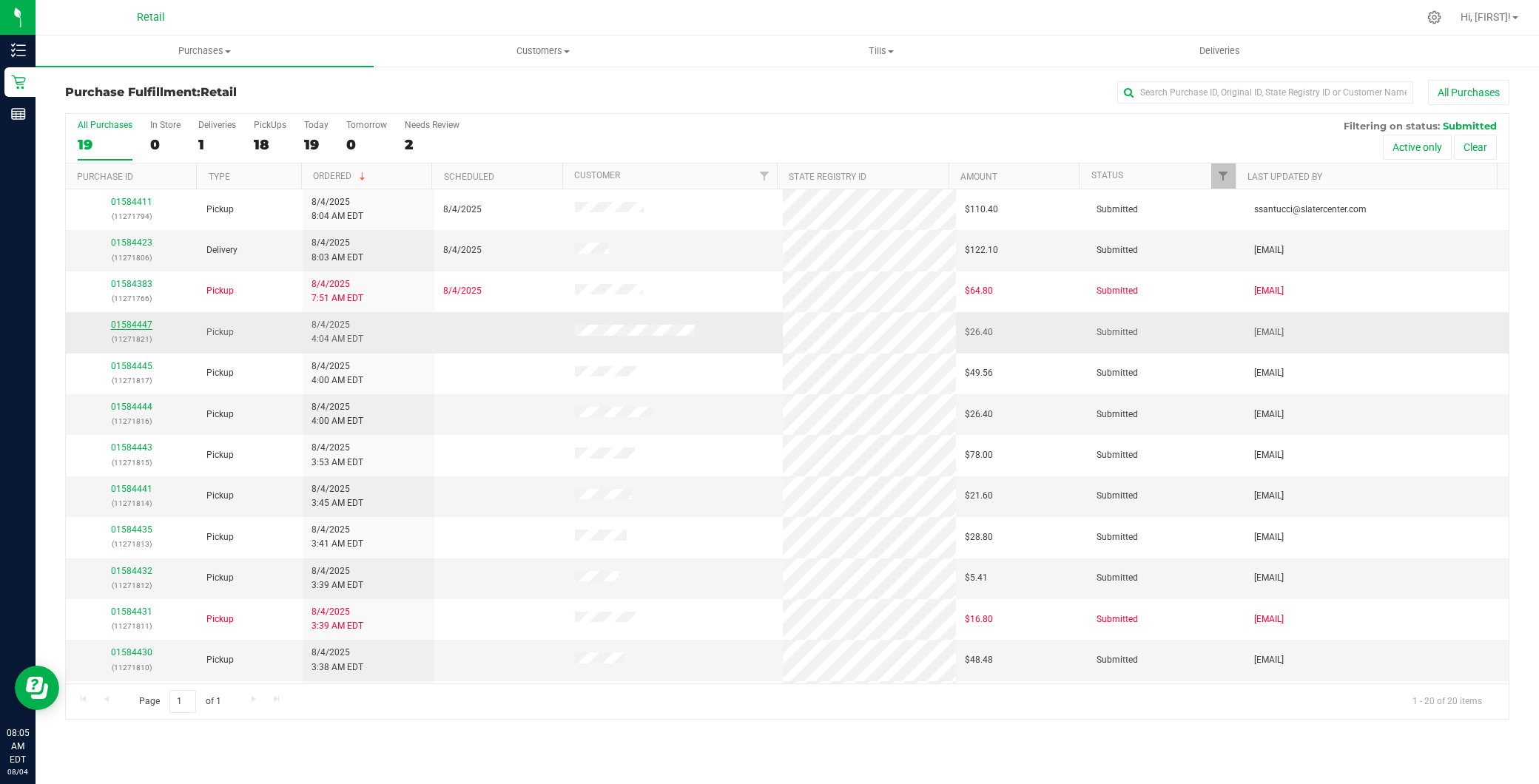 click on "01584447" at bounding box center [132, 325] 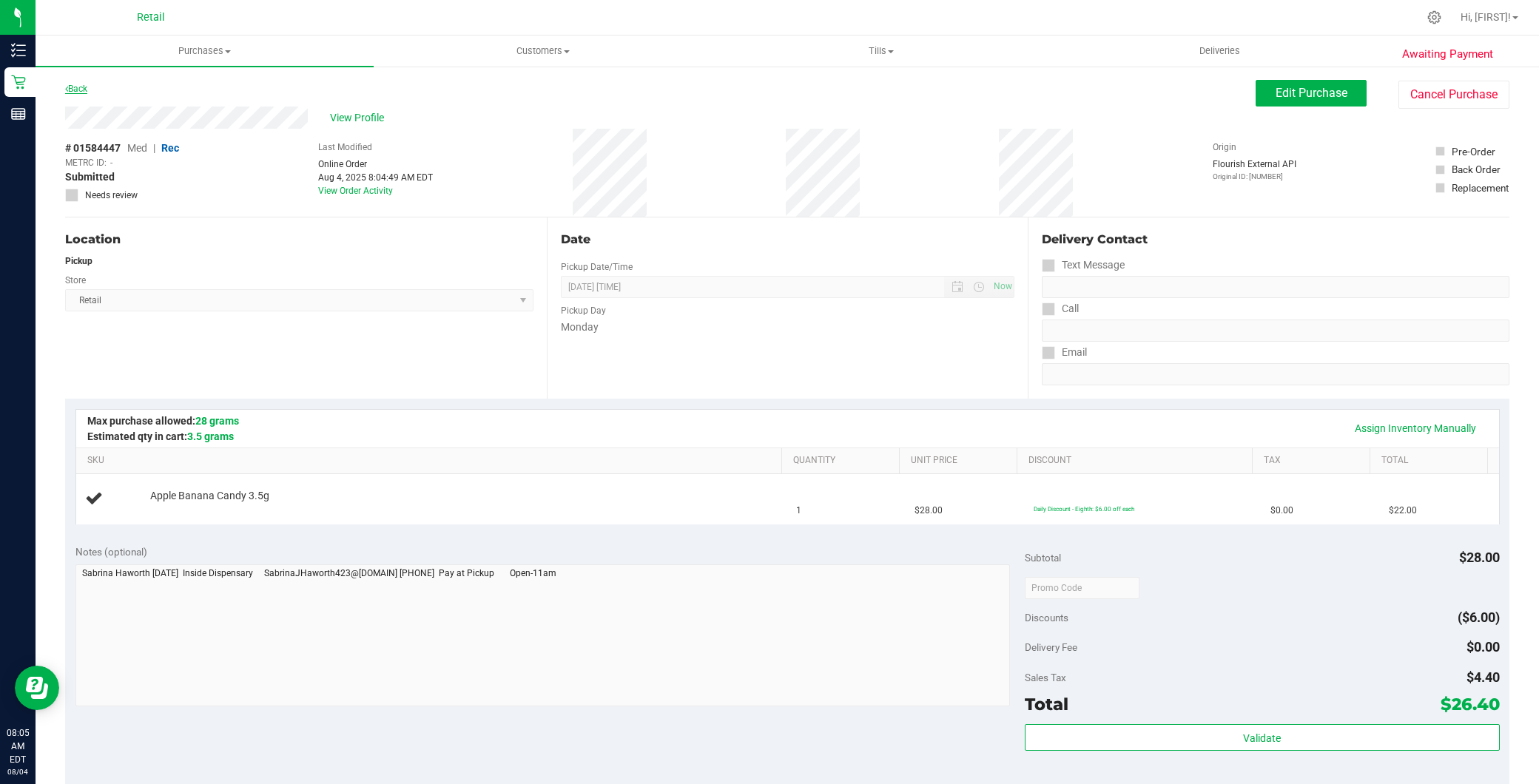 click on "Back" at bounding box center (76, 89) 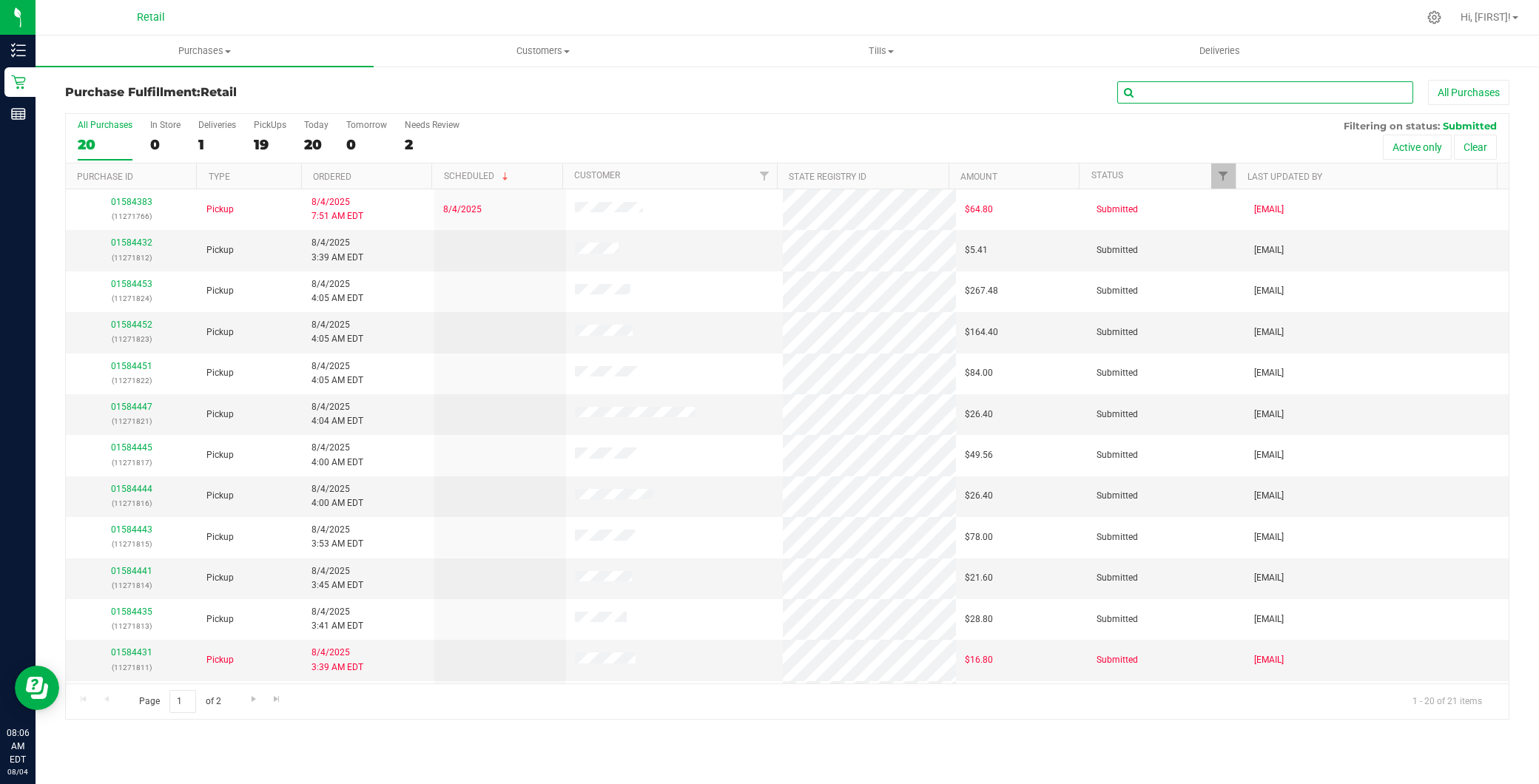 click at bounding box center (1265, 92) 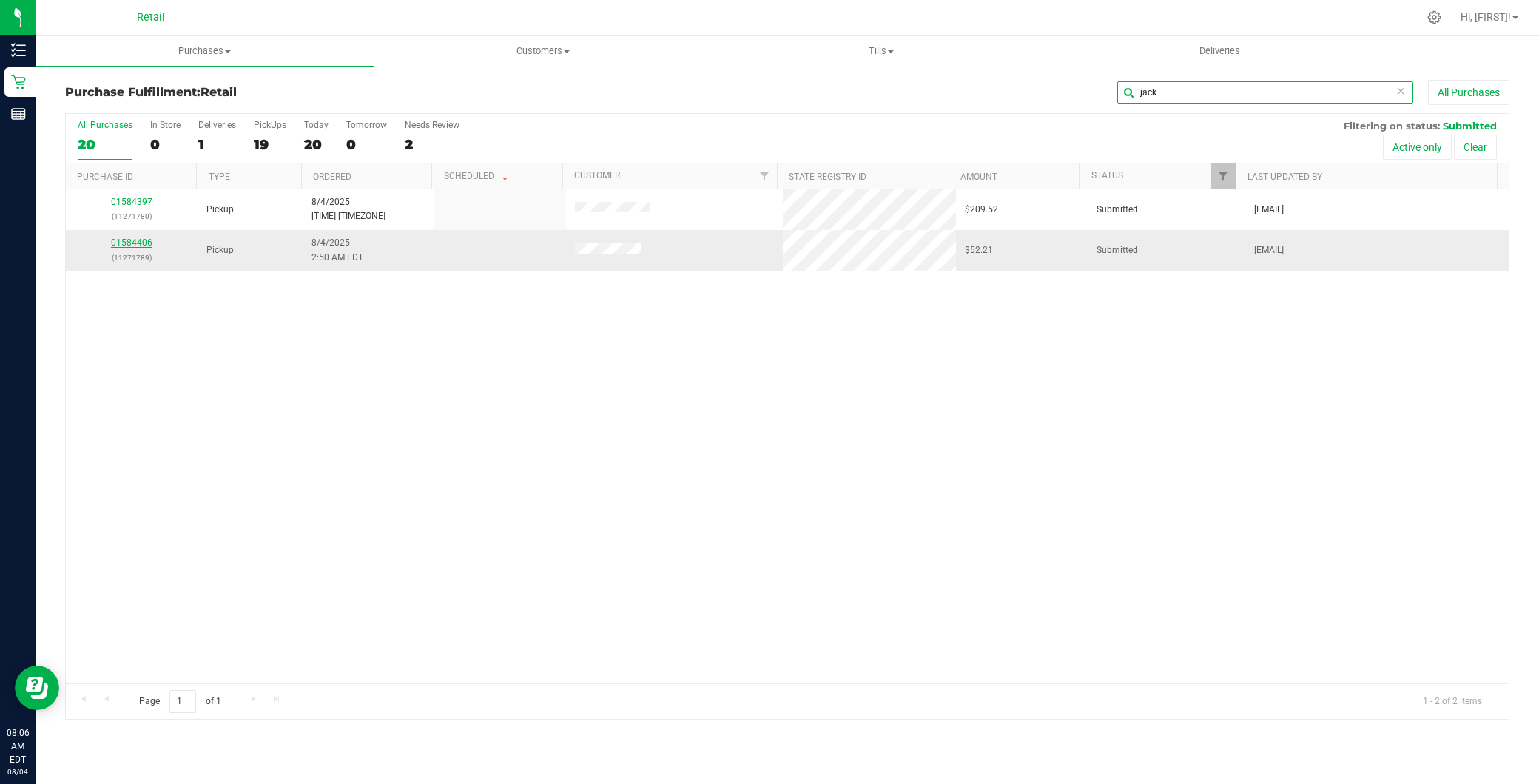 type on "jack" 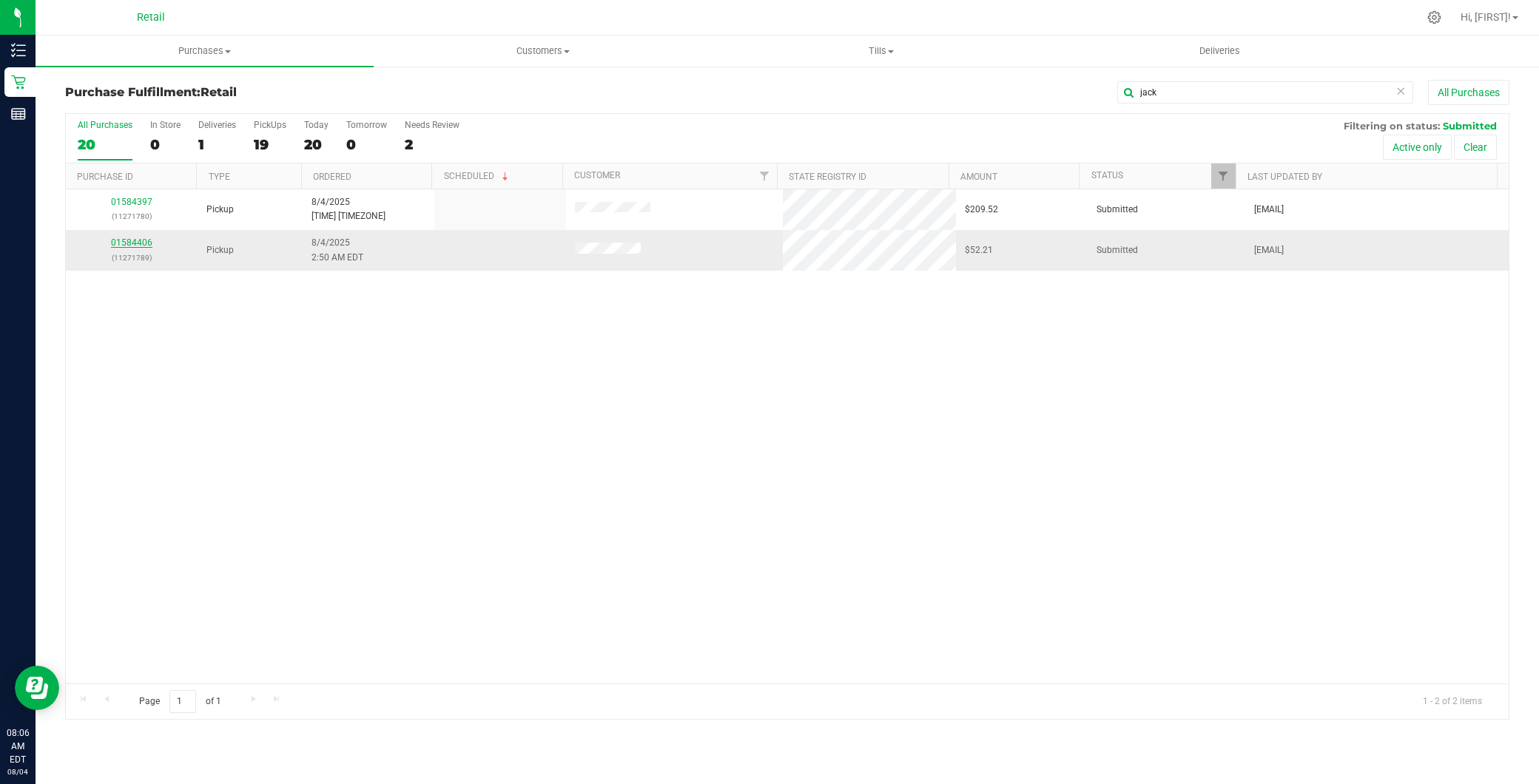 click on "01584406" at bounding box center [132, 243] 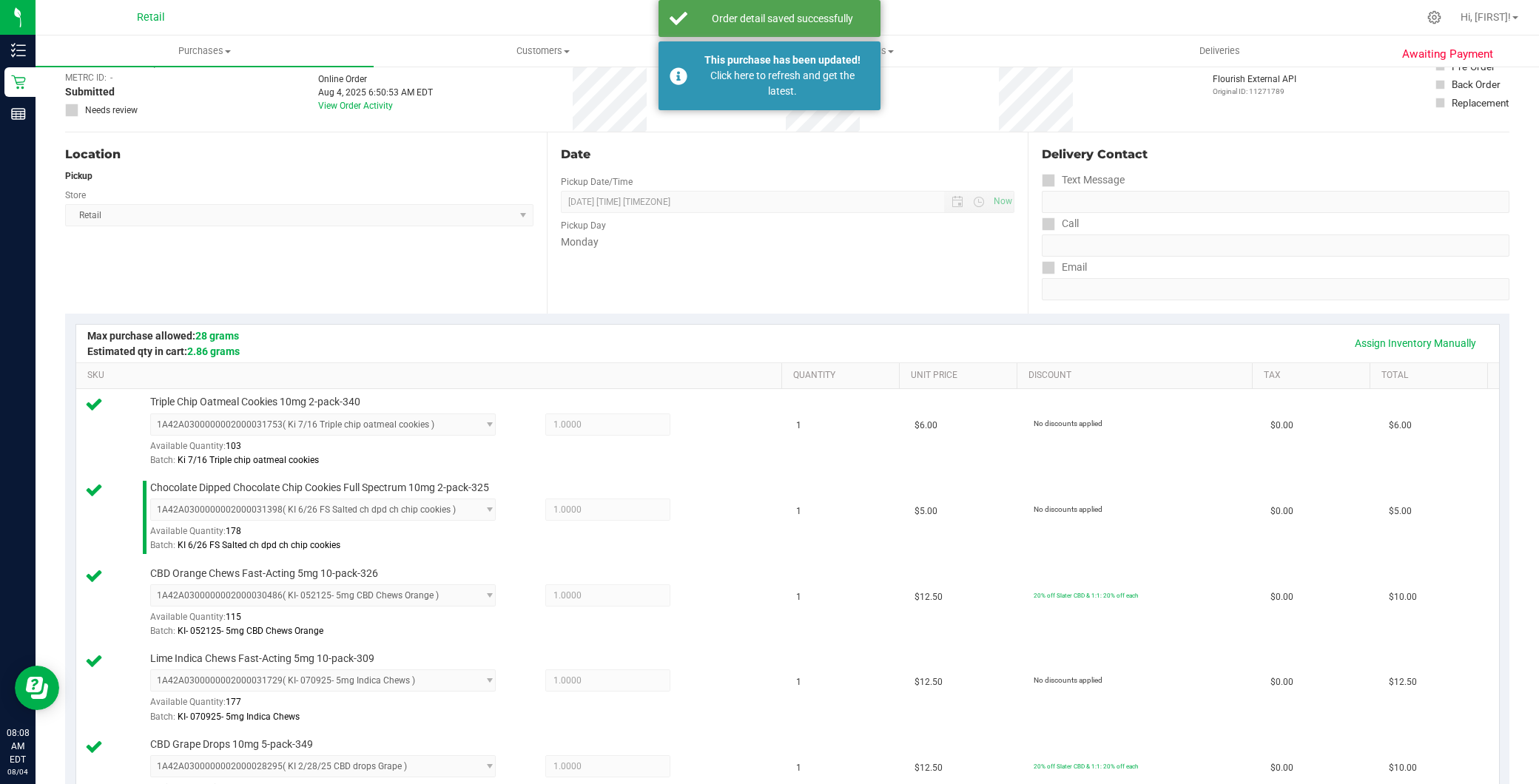 scroll, scrollTop: 493, scrollLeft: 0, axis: vertical 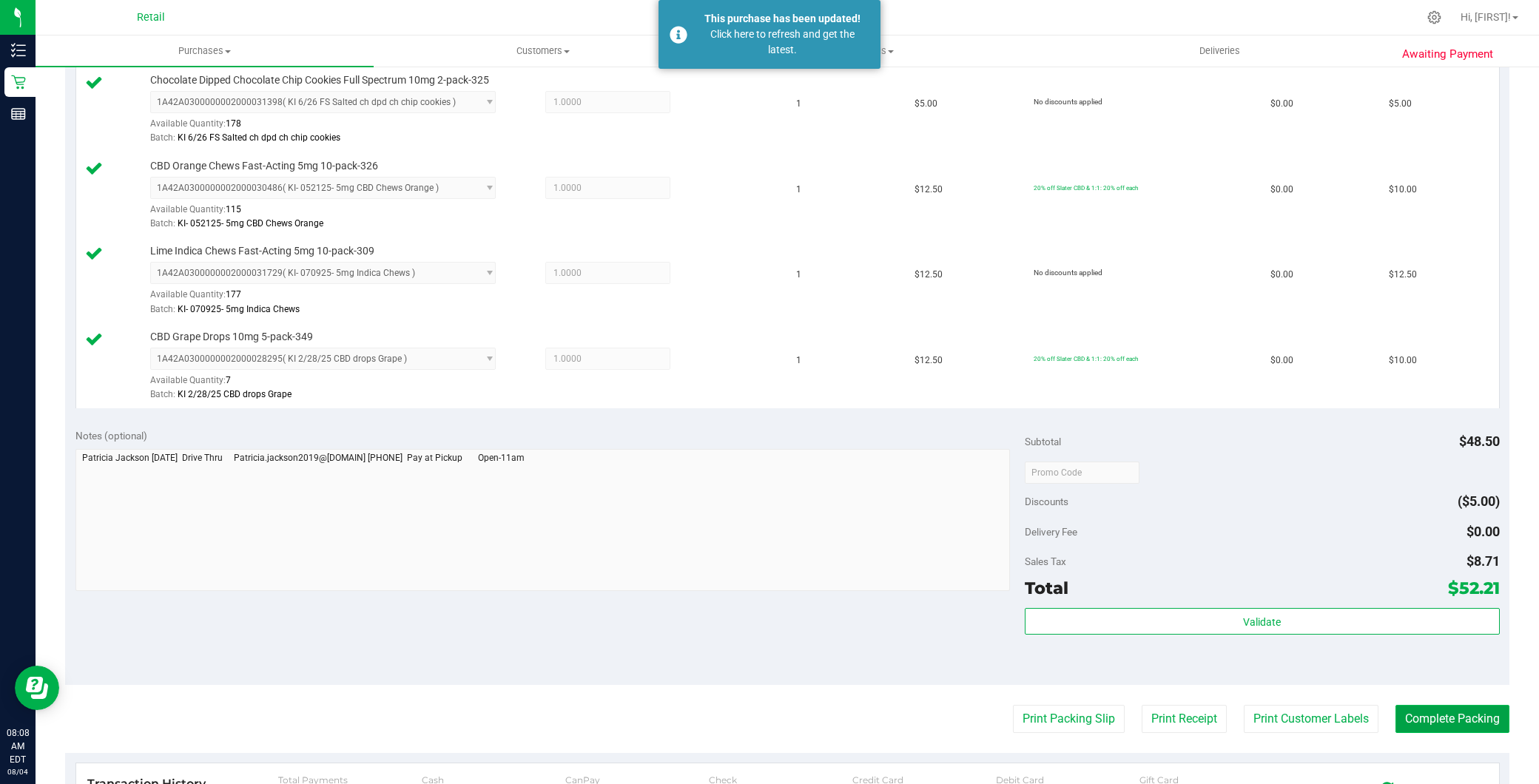 click on "Complete Packing" at bounding box center (1452, 719) 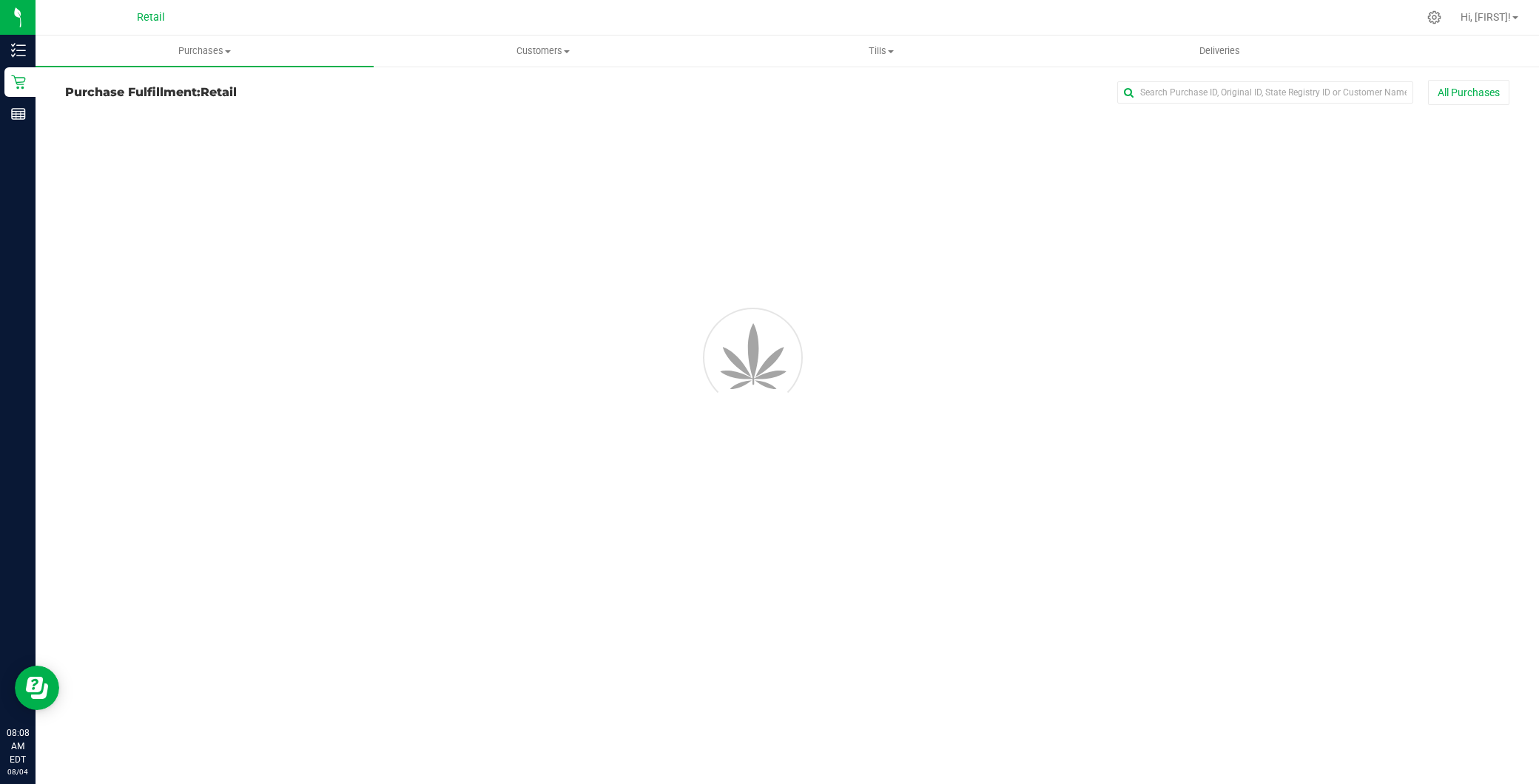 scroll, scrollTop: 0, scrollLeft: 0, axis: both 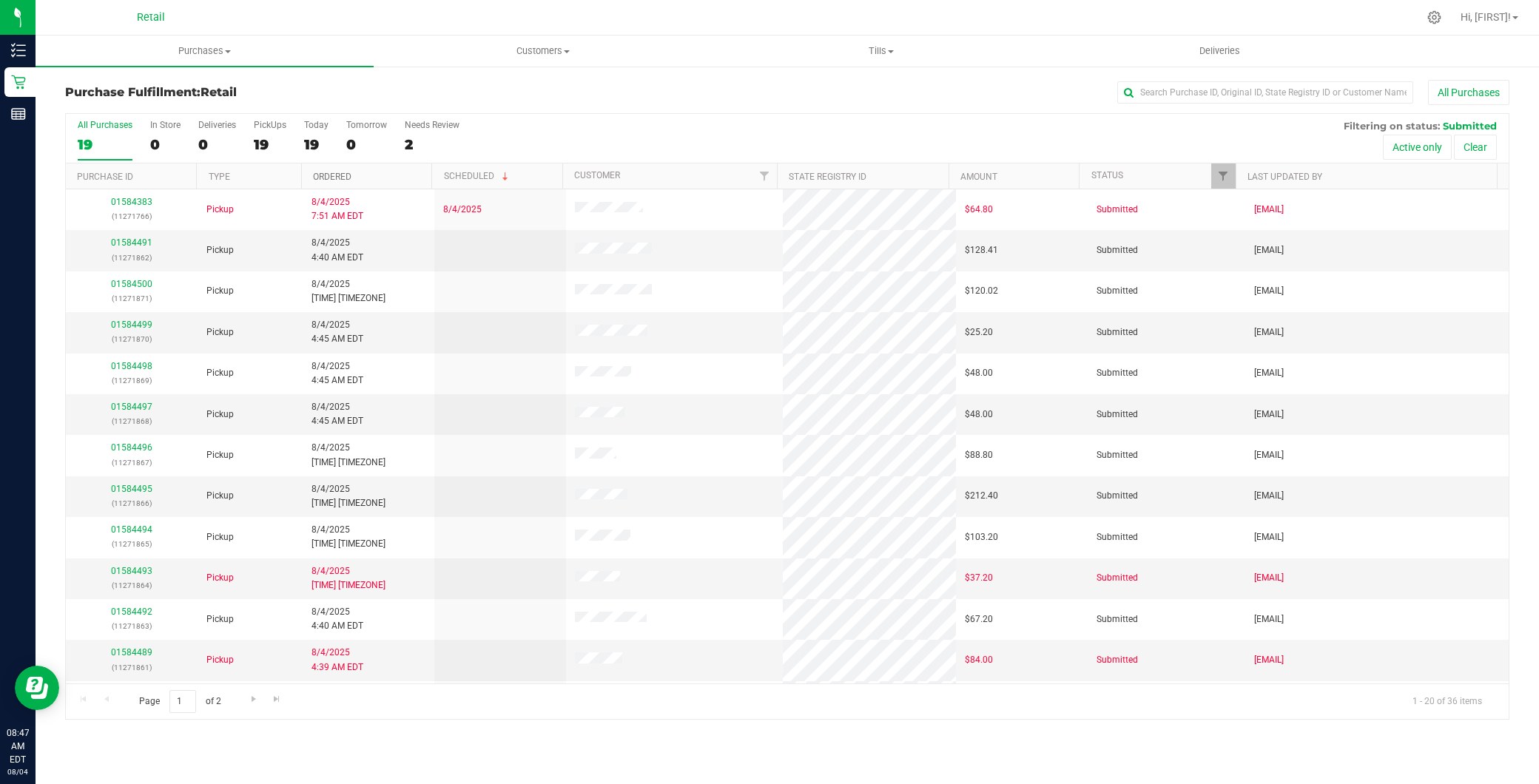 click on "Ordered" at bounding box center (332, 177) 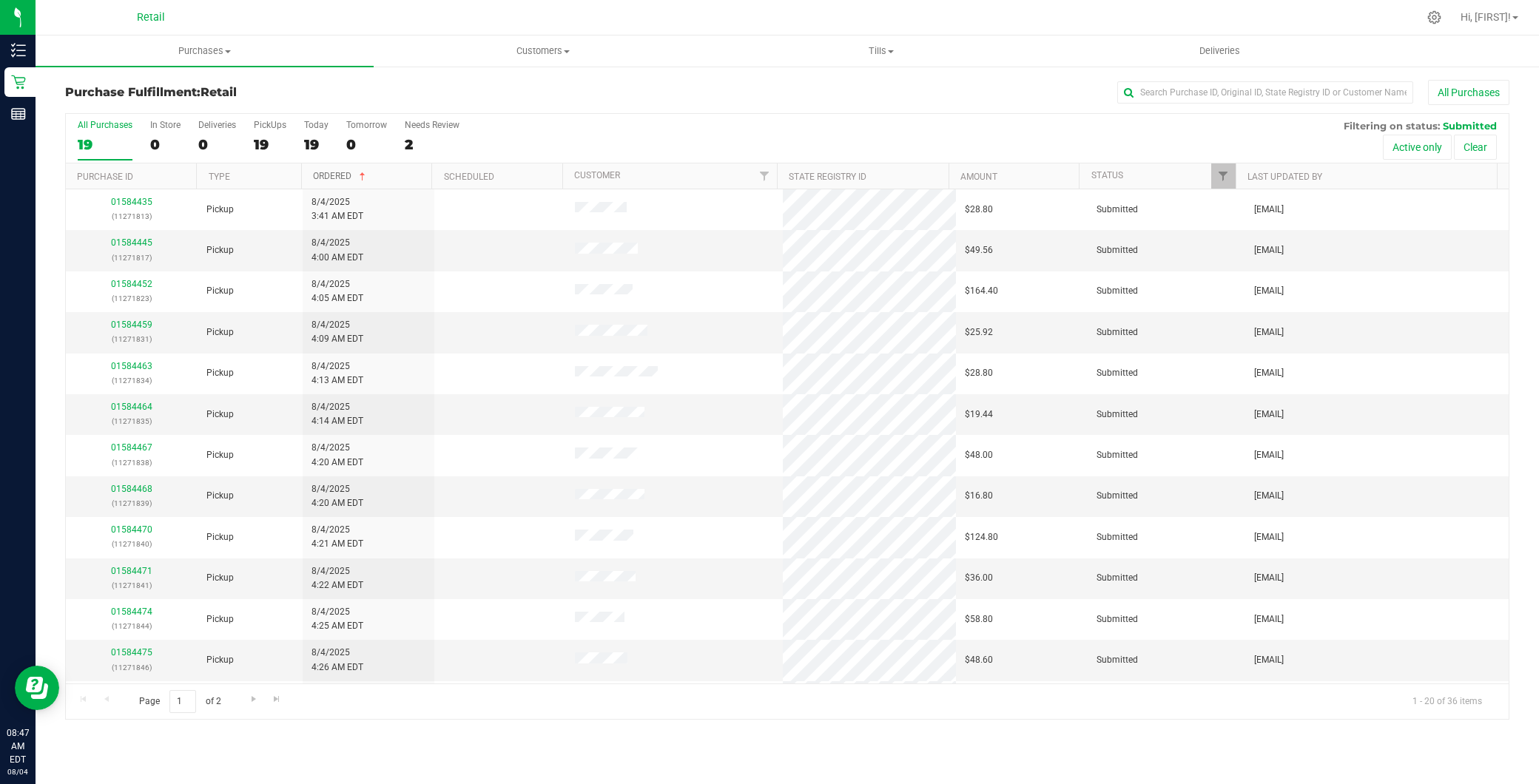 click on "Ordered" at bounding box center [340, 176] 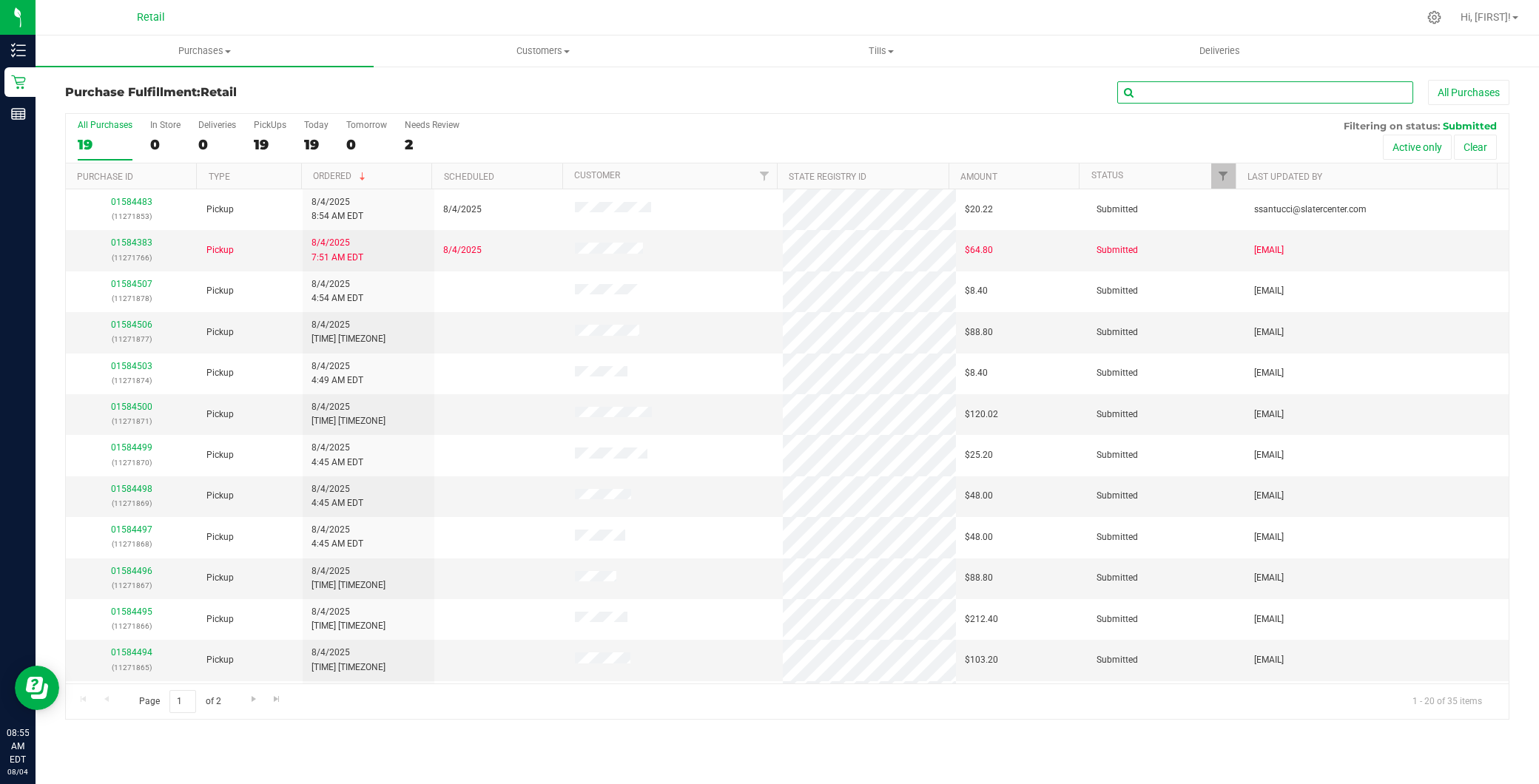 click at bounding box center (1265, 92) 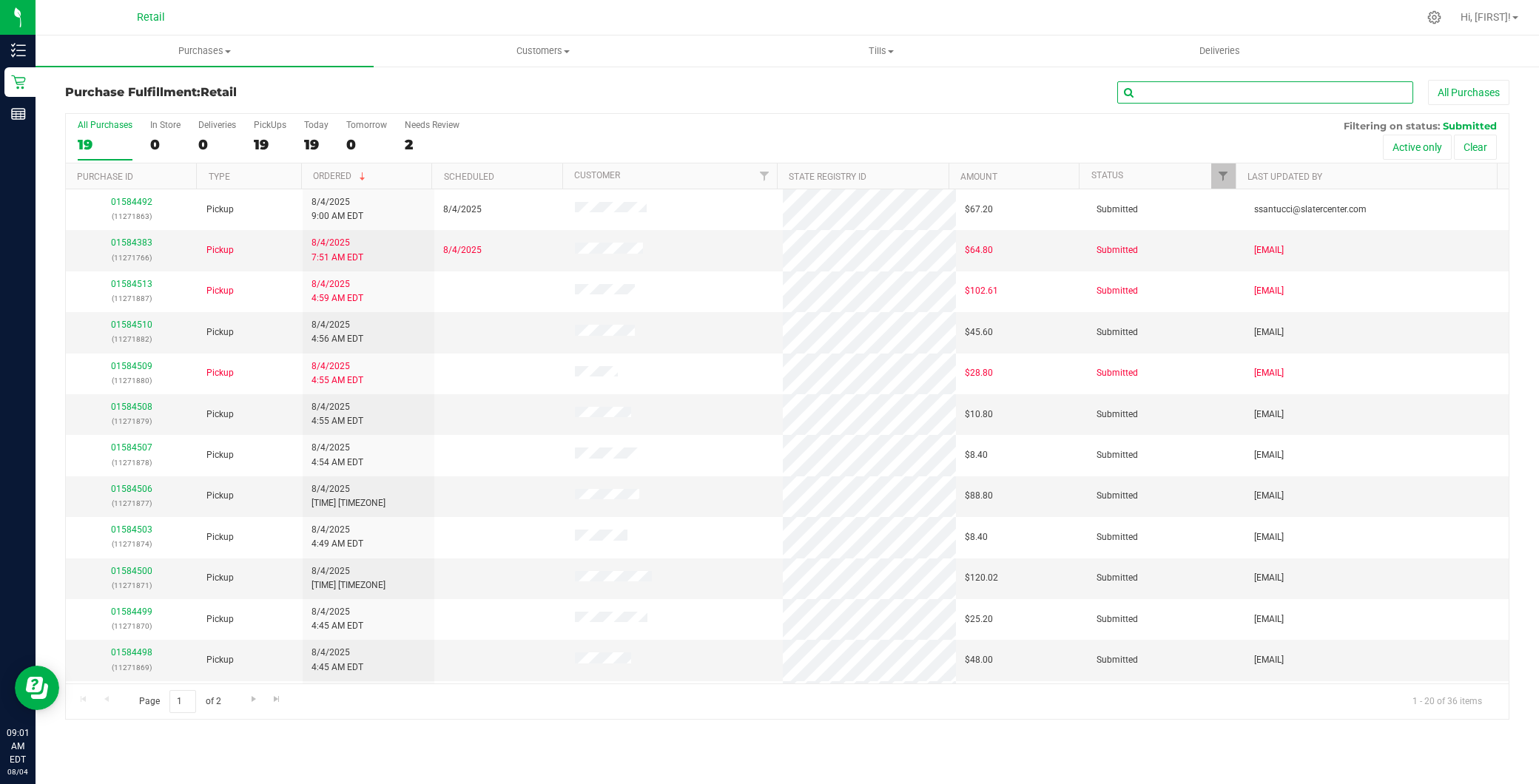click at bounding box center [1265, 92] 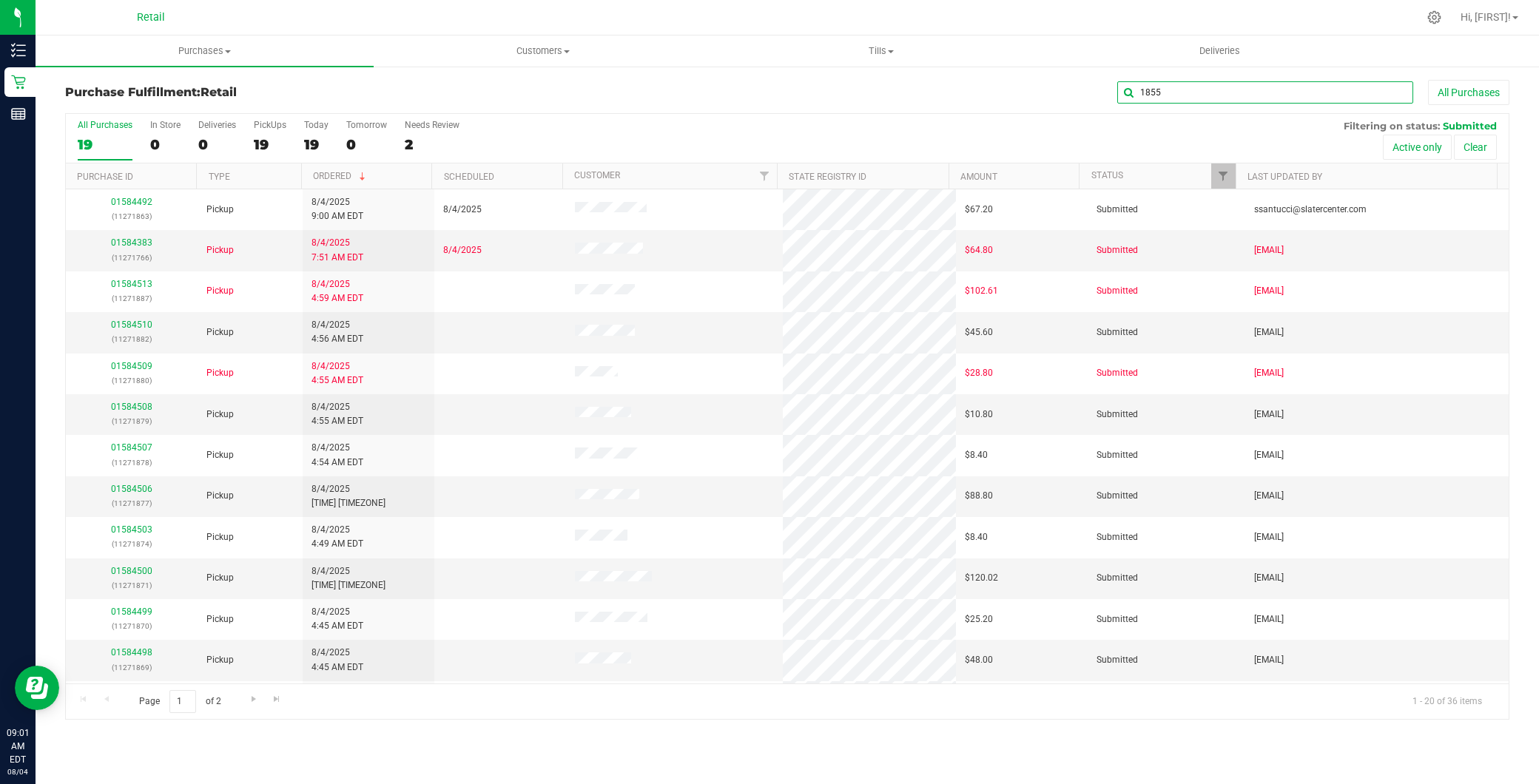 type on "1855" 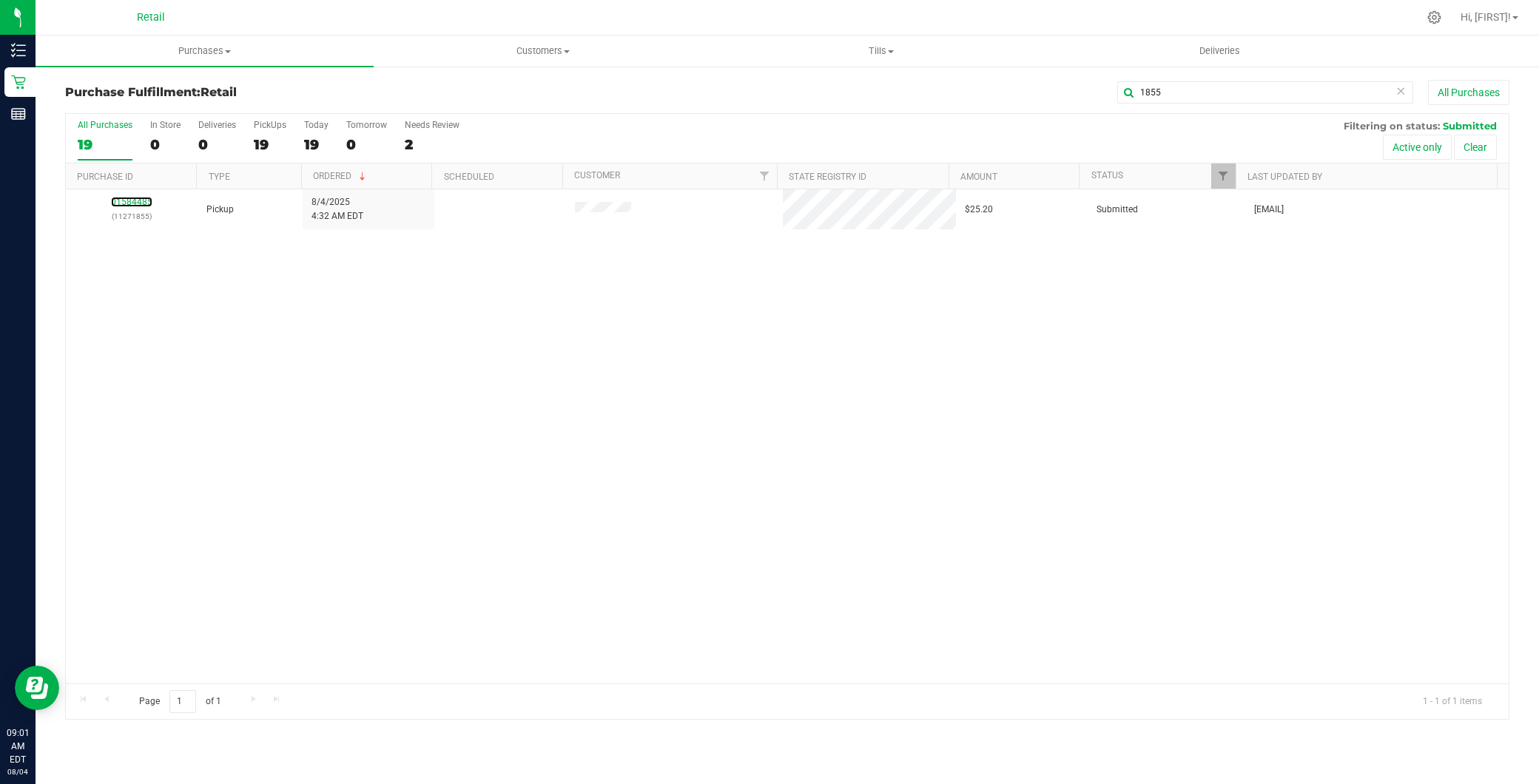 click on "01584485" at bounding box center [132, 202] 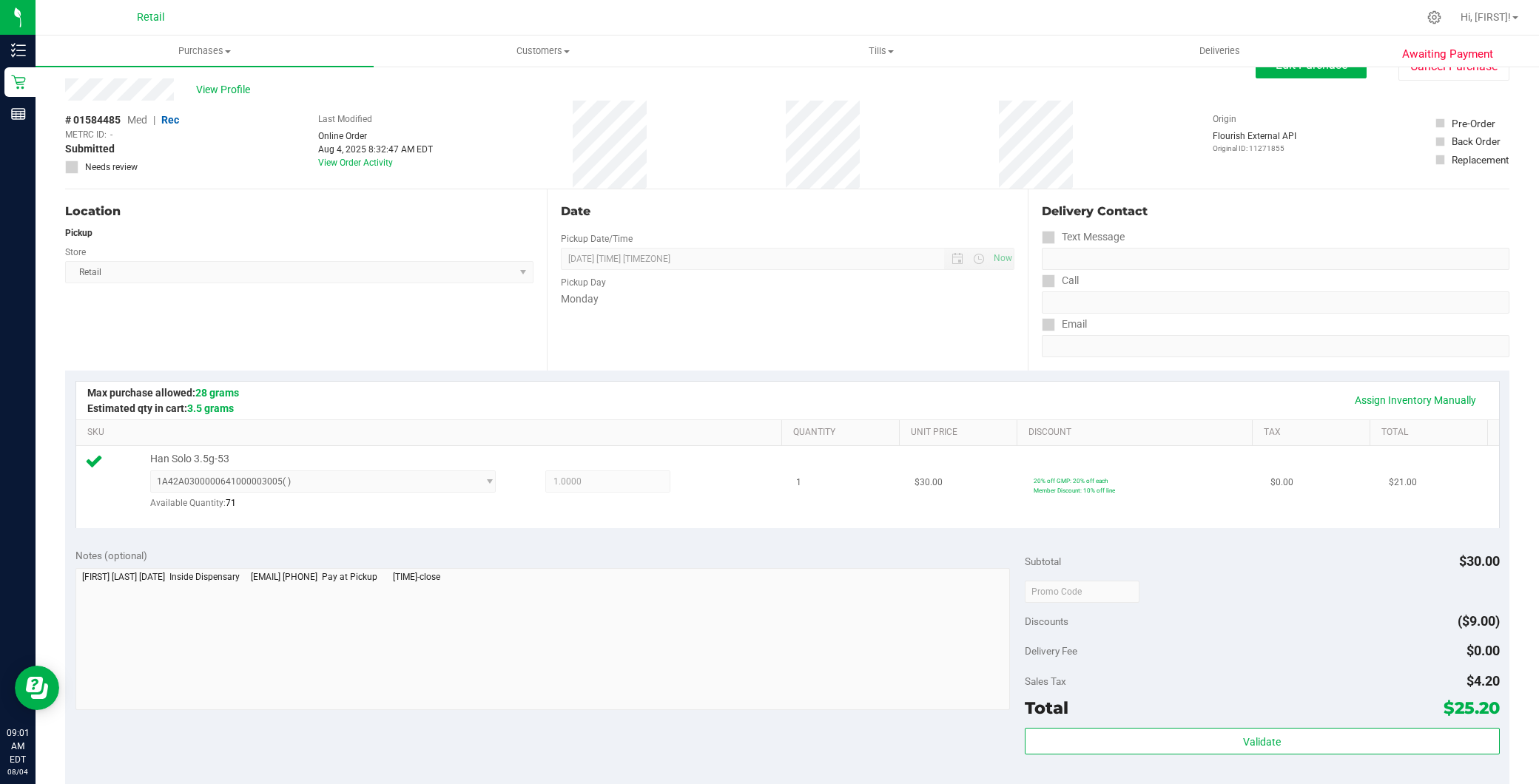 scroll, scrollTop: 0, scrollLeft: 0, axis: both 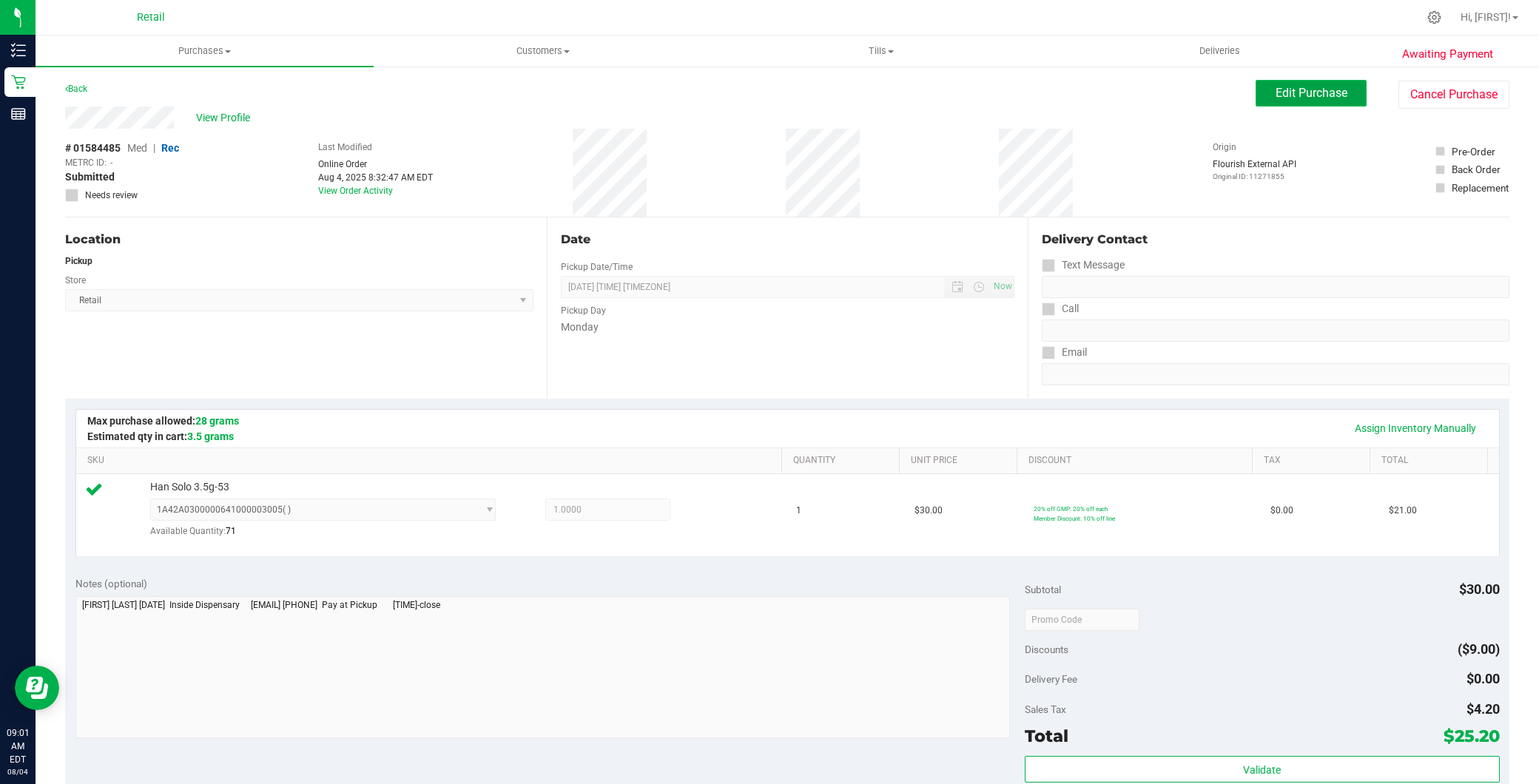 click on "Edit Purchase" at bounding box center (1311, 93) 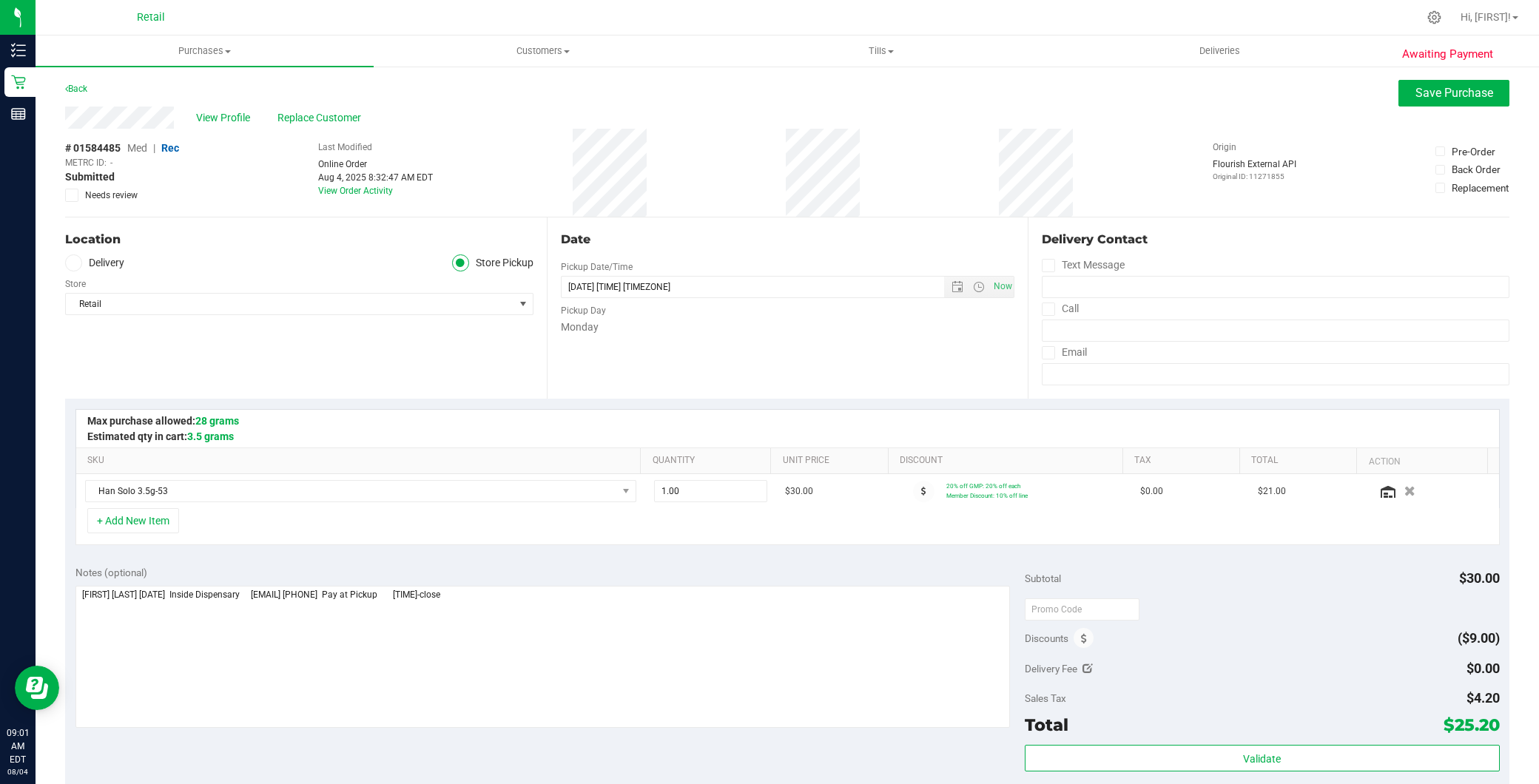 click on "Med" at bounding box center [137, 148] 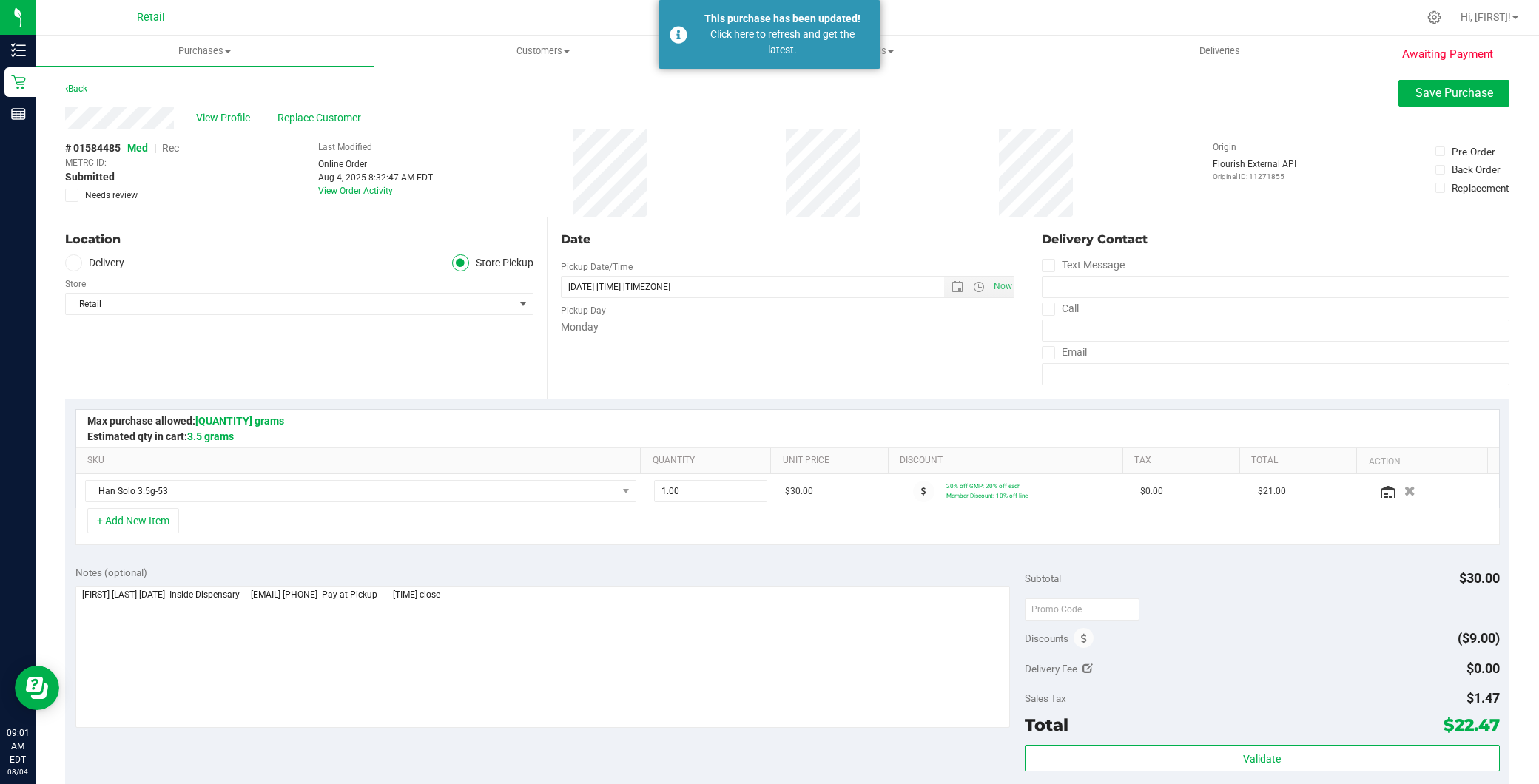 scroll, scrollTop: 413, scrollLeft: 0, axis: vertical 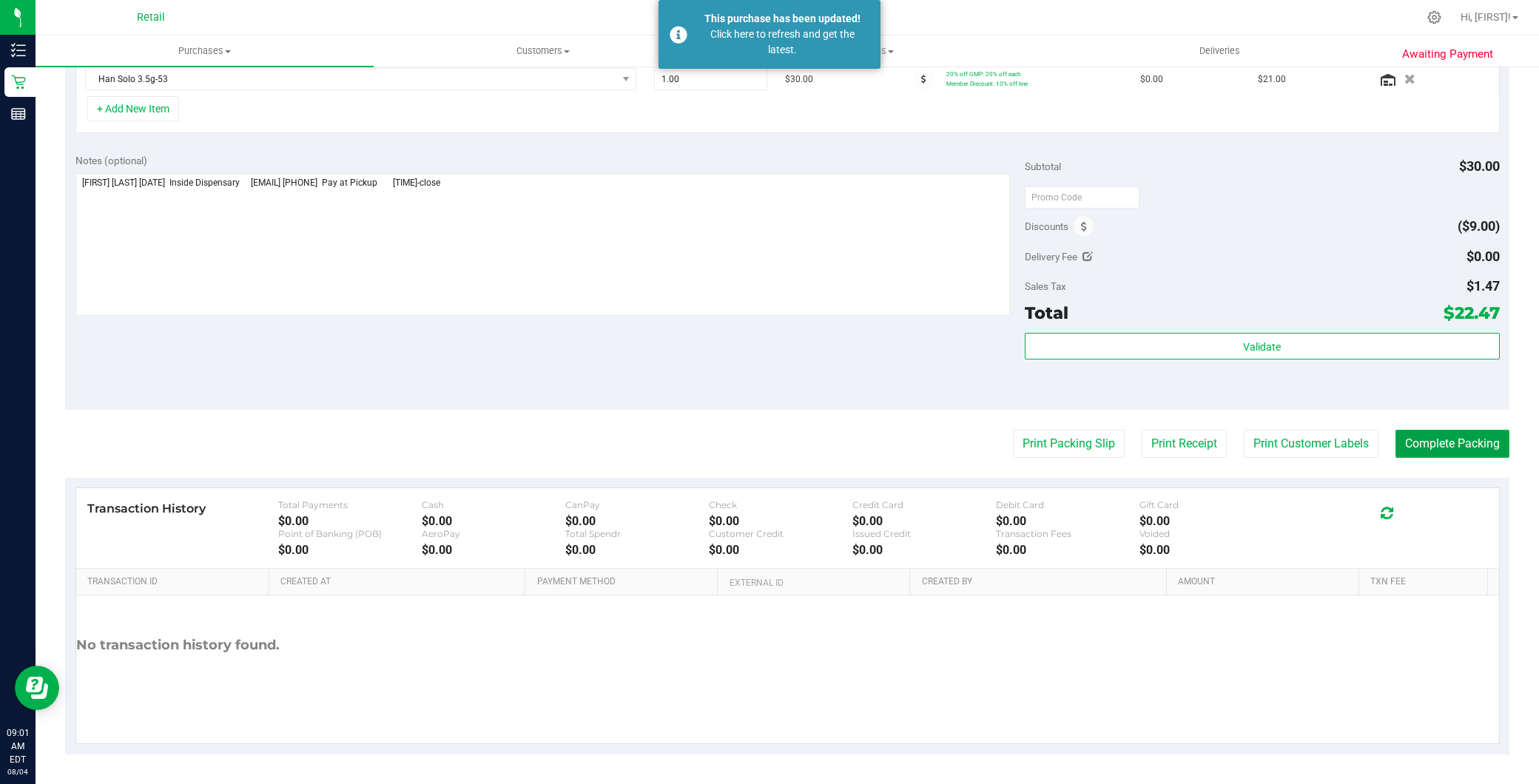 click on "Complete Packing" at bounding box center [1452, 444] 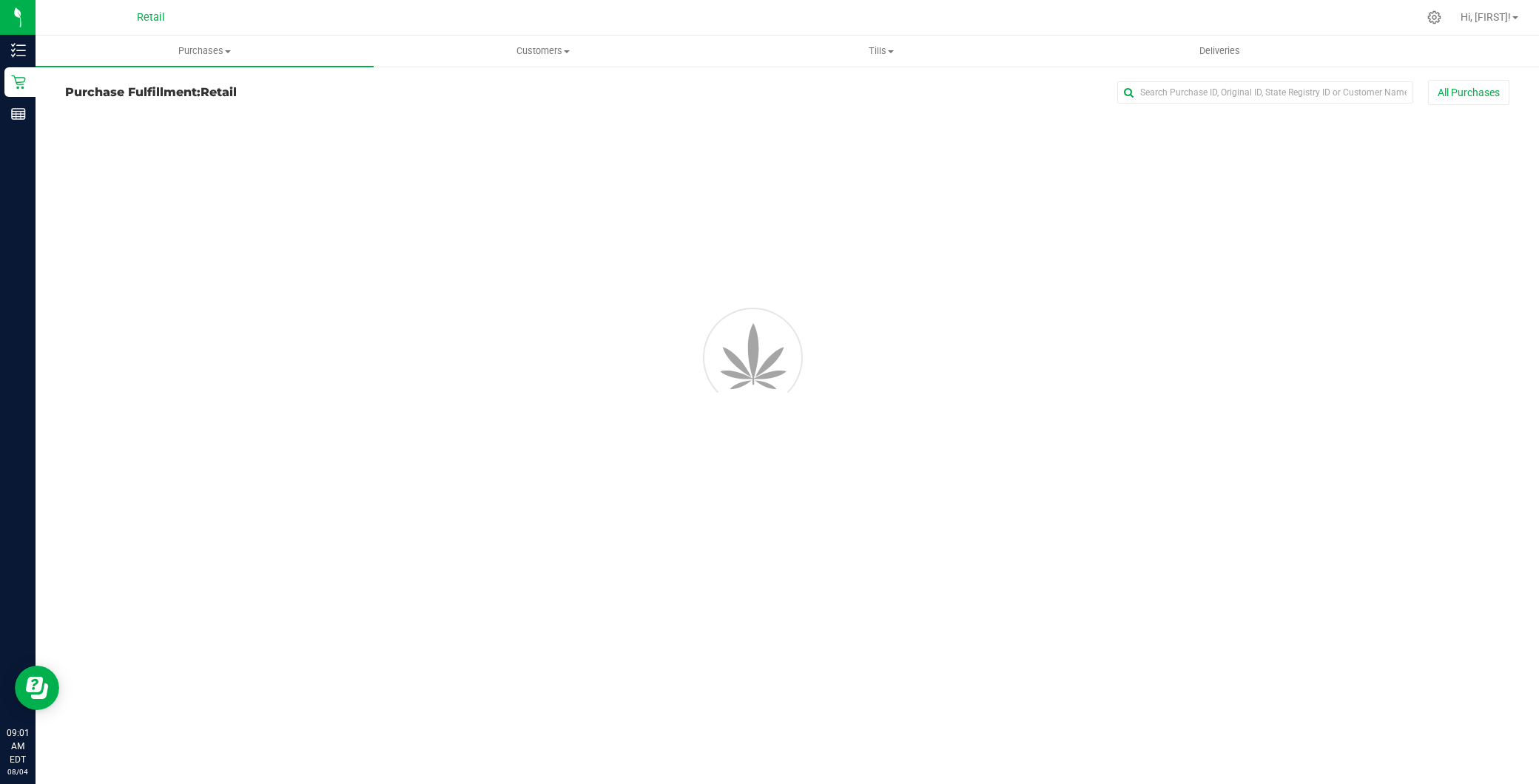scroll, scrollTop: 0, scrollLeft: 0, axis: both 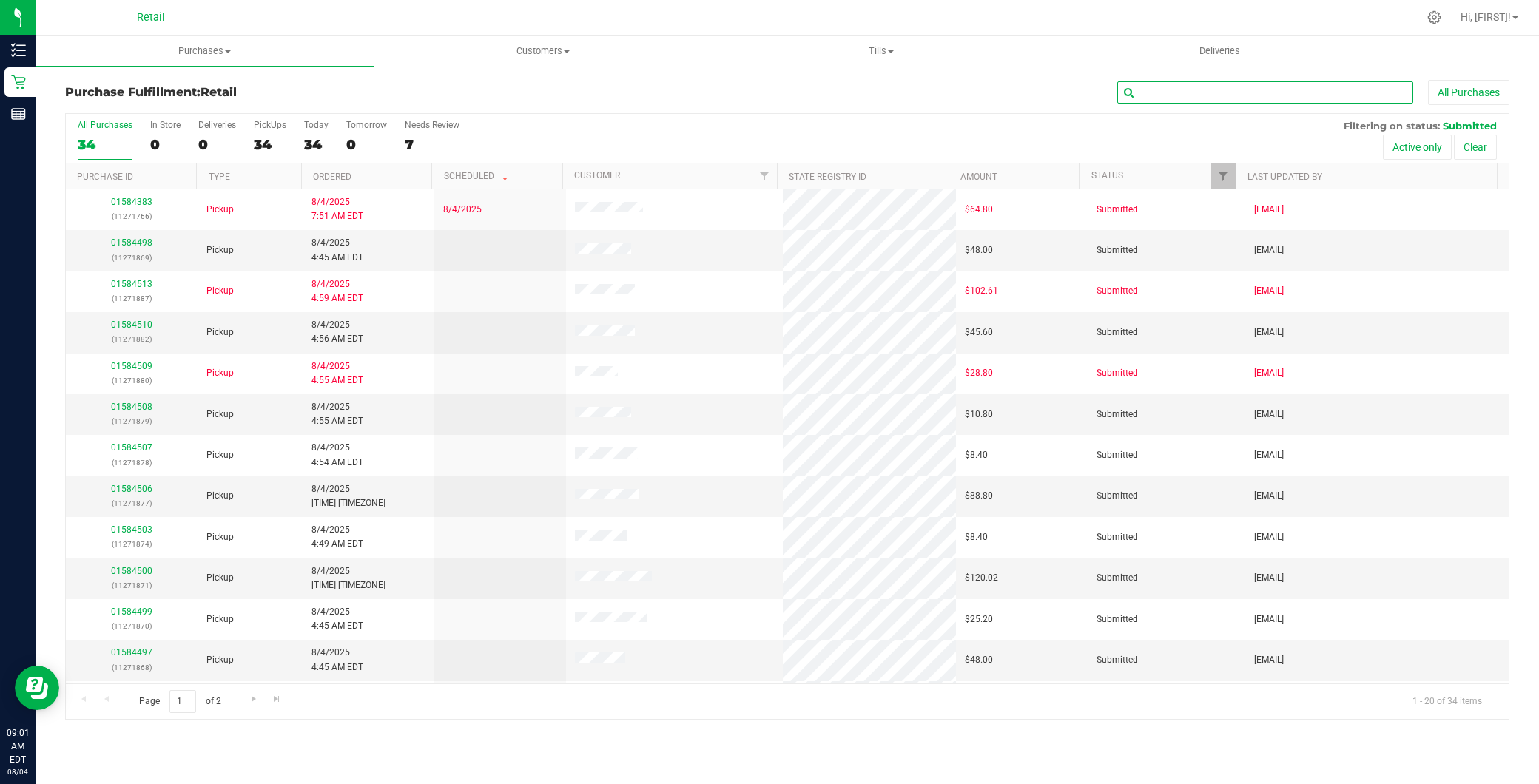 click at bounding box center [1265, 92] 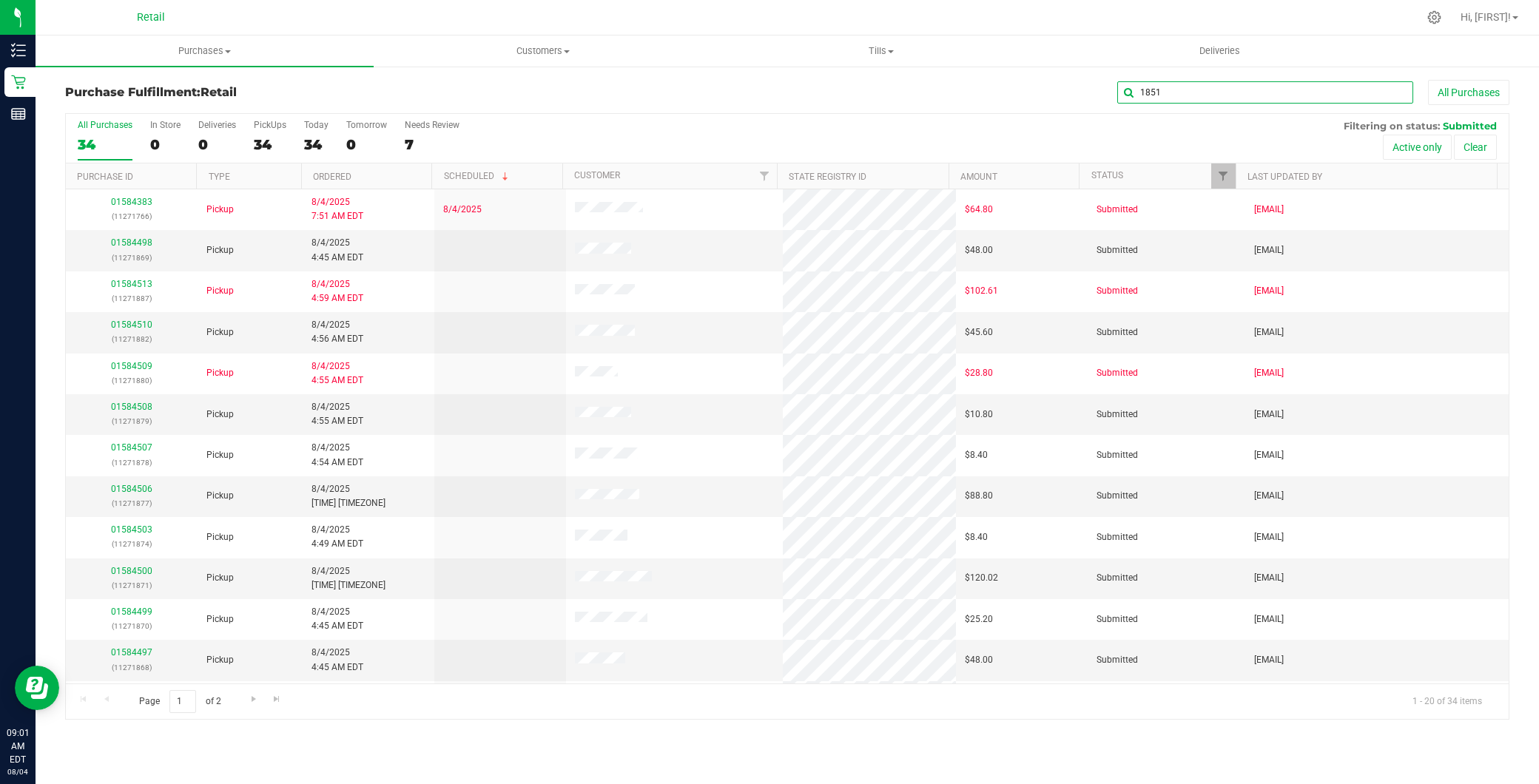 type on "1851" 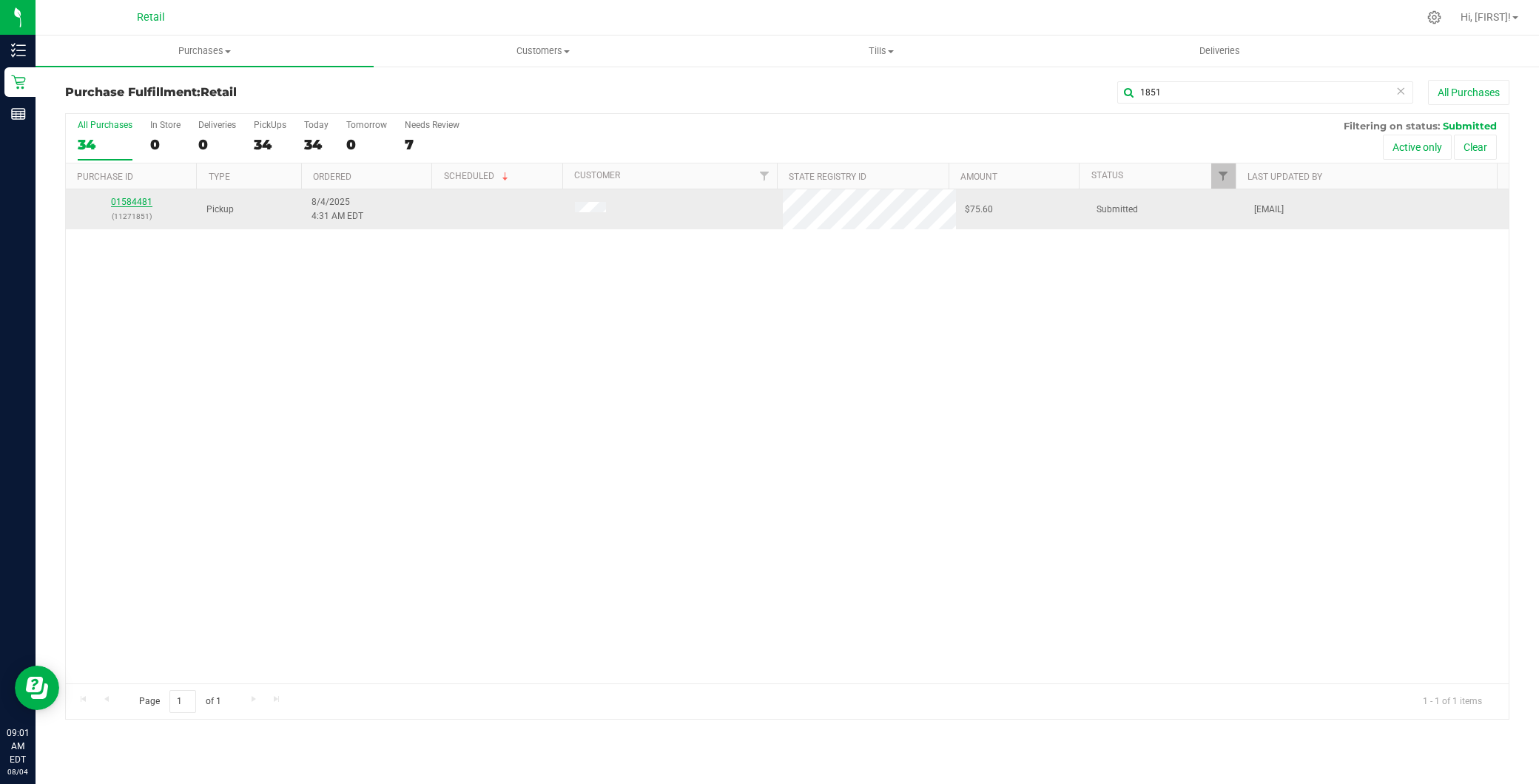 click on "01584481" at bounding box center [132, 202] 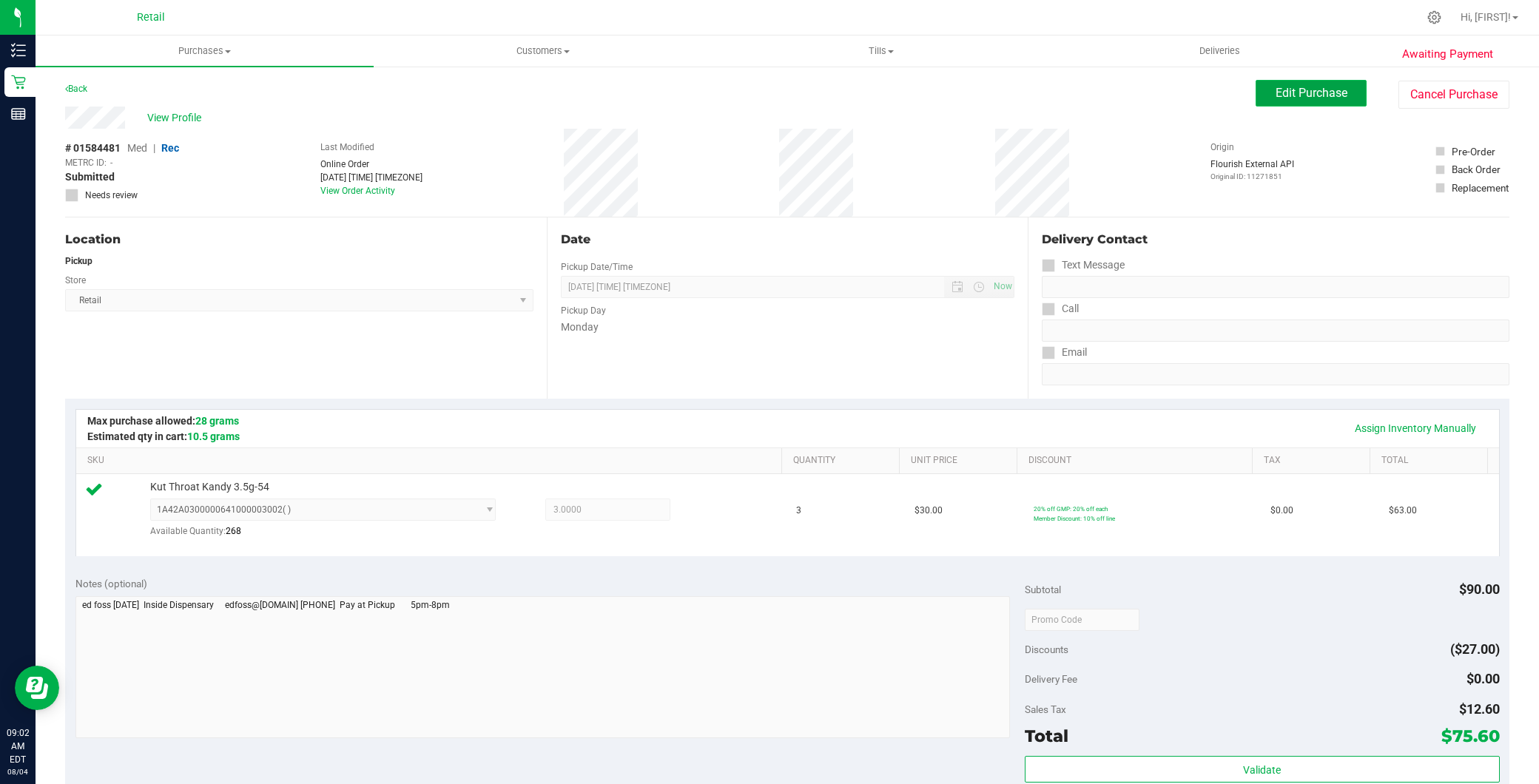 click on "Edit Purchase" at bounding box center (1311, 93) 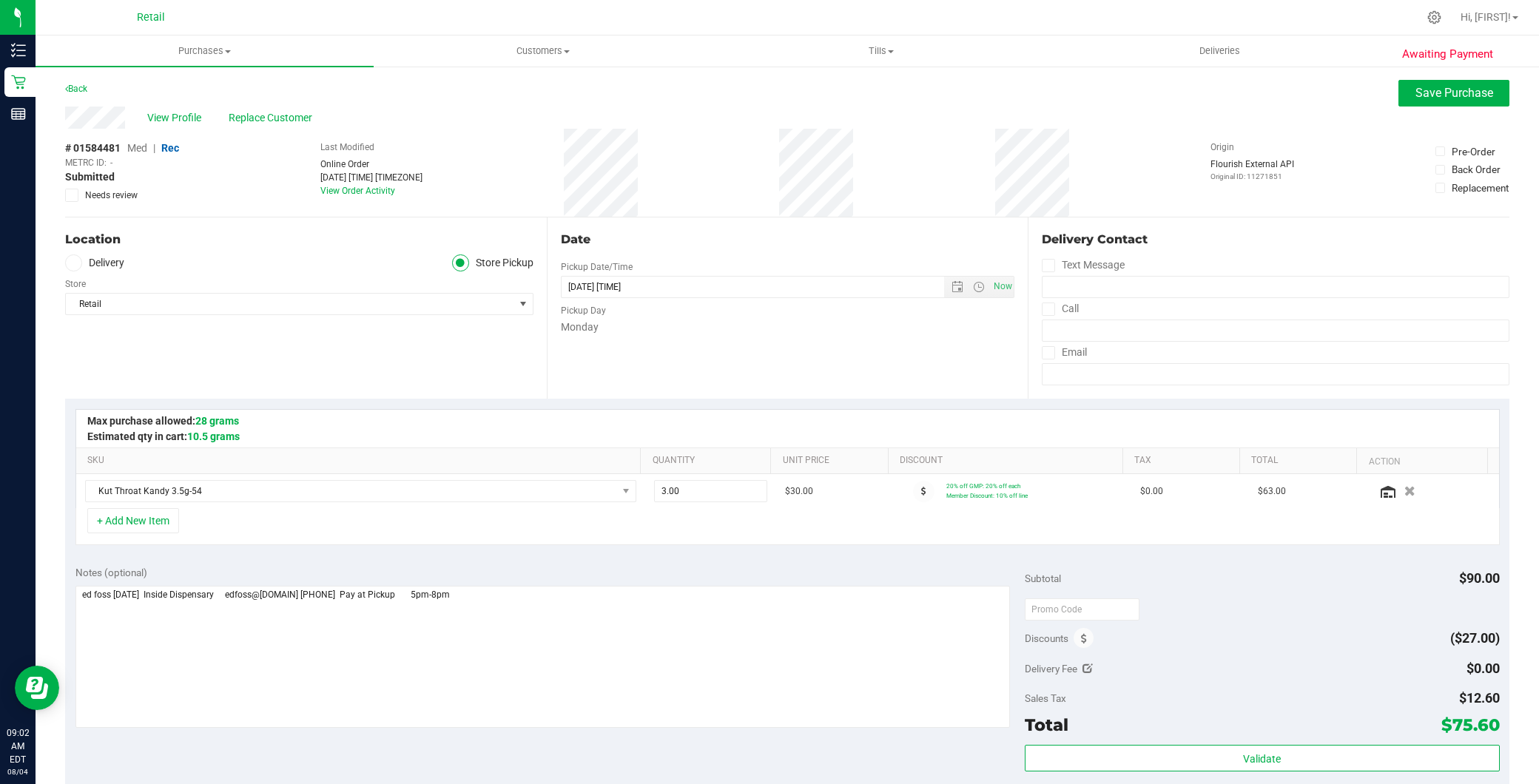 click on "Med" at bounding box center [137, 148] 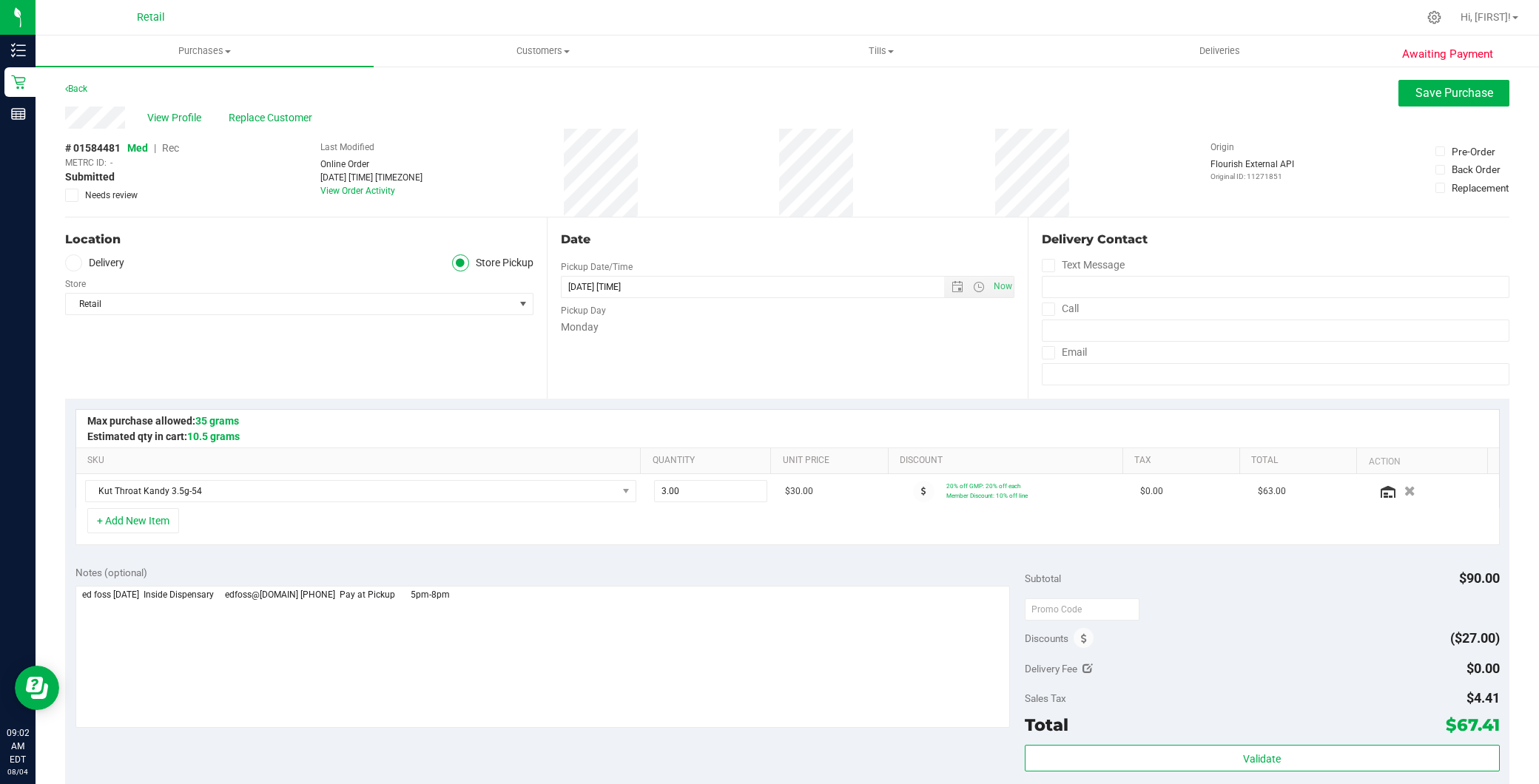 scroll, scrollTop: 413, scrollLeft: 0, axis: vertical 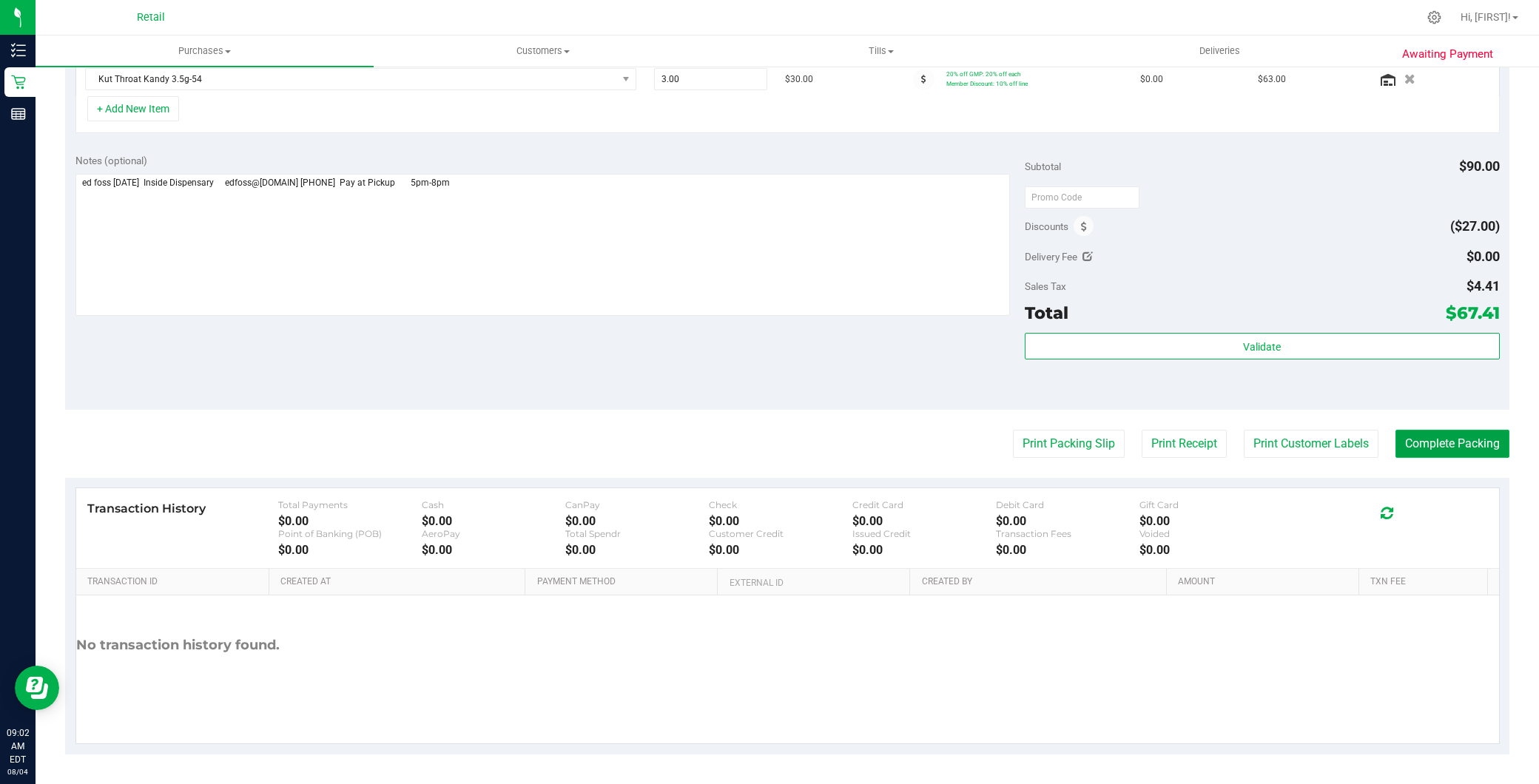 click on "Complete Packing" at bounding box center [1452, 444] 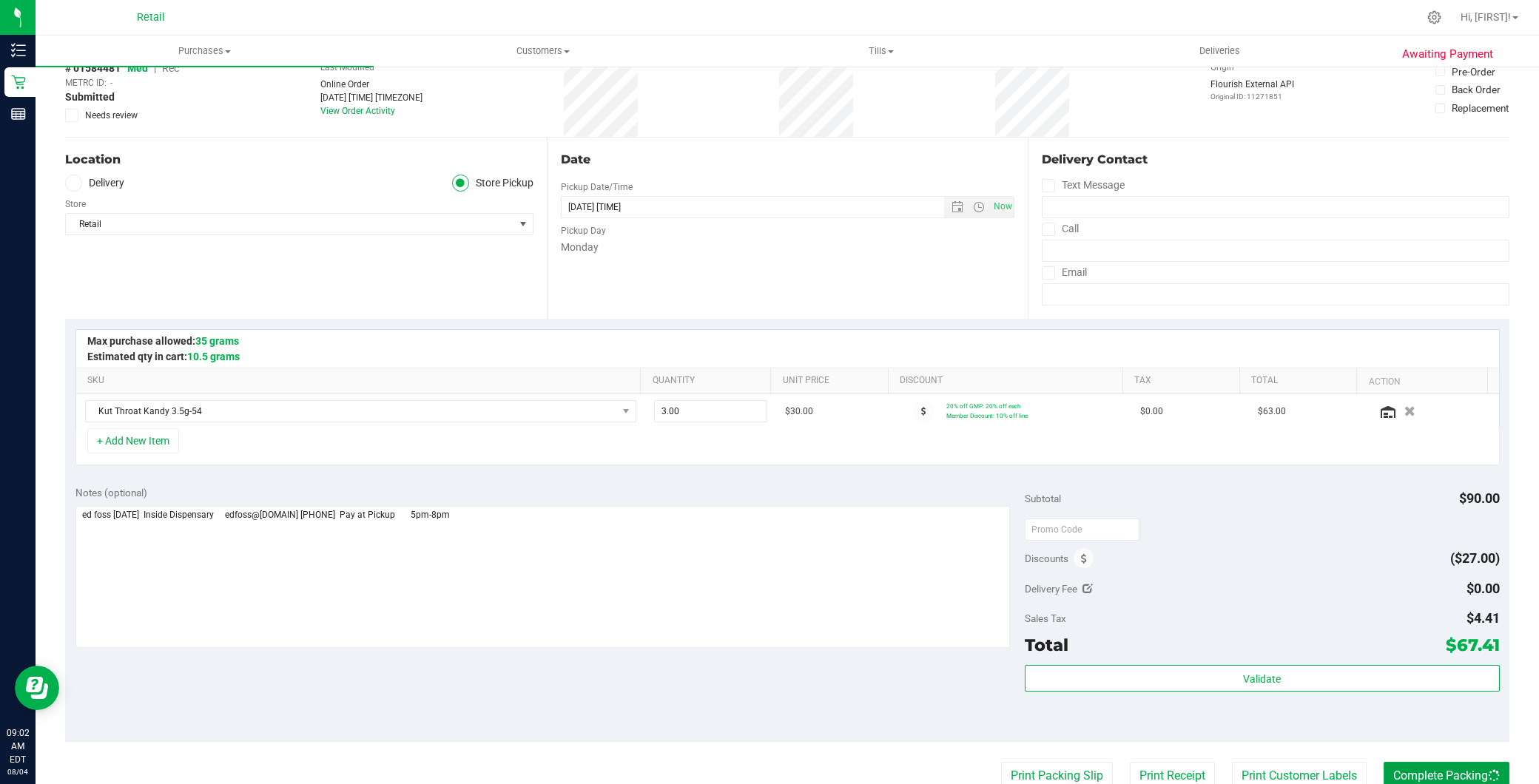 scroll, scrollTop: 0, scrollLeft: 0, axis: both 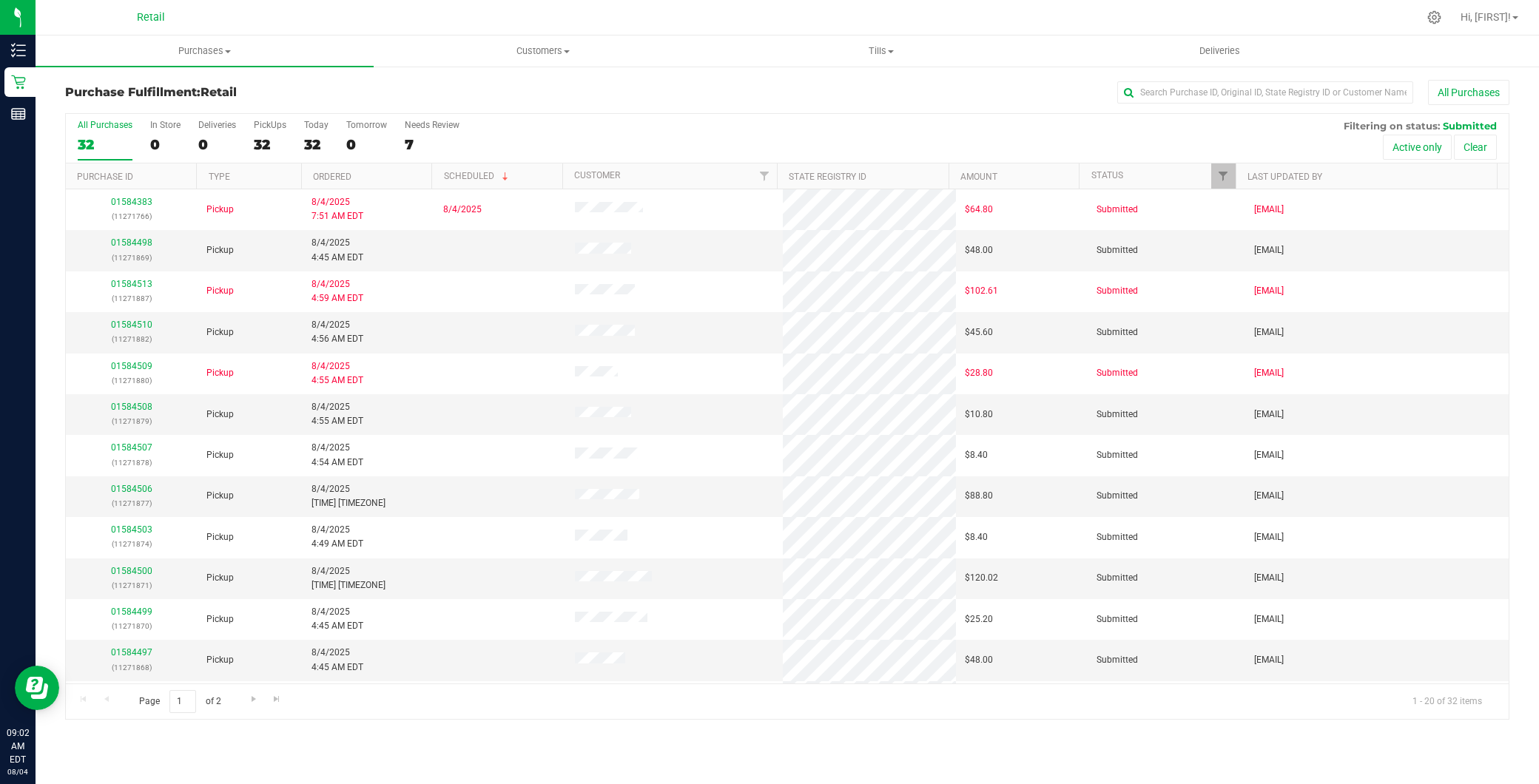 click on "Purchase Fulfillment:
Retail
All Purchases
All Purchases
32
In Store
0
Deliveries
0
PickUps
32
Today
32
Tomorrow
0" at bounding box center (787, 399) 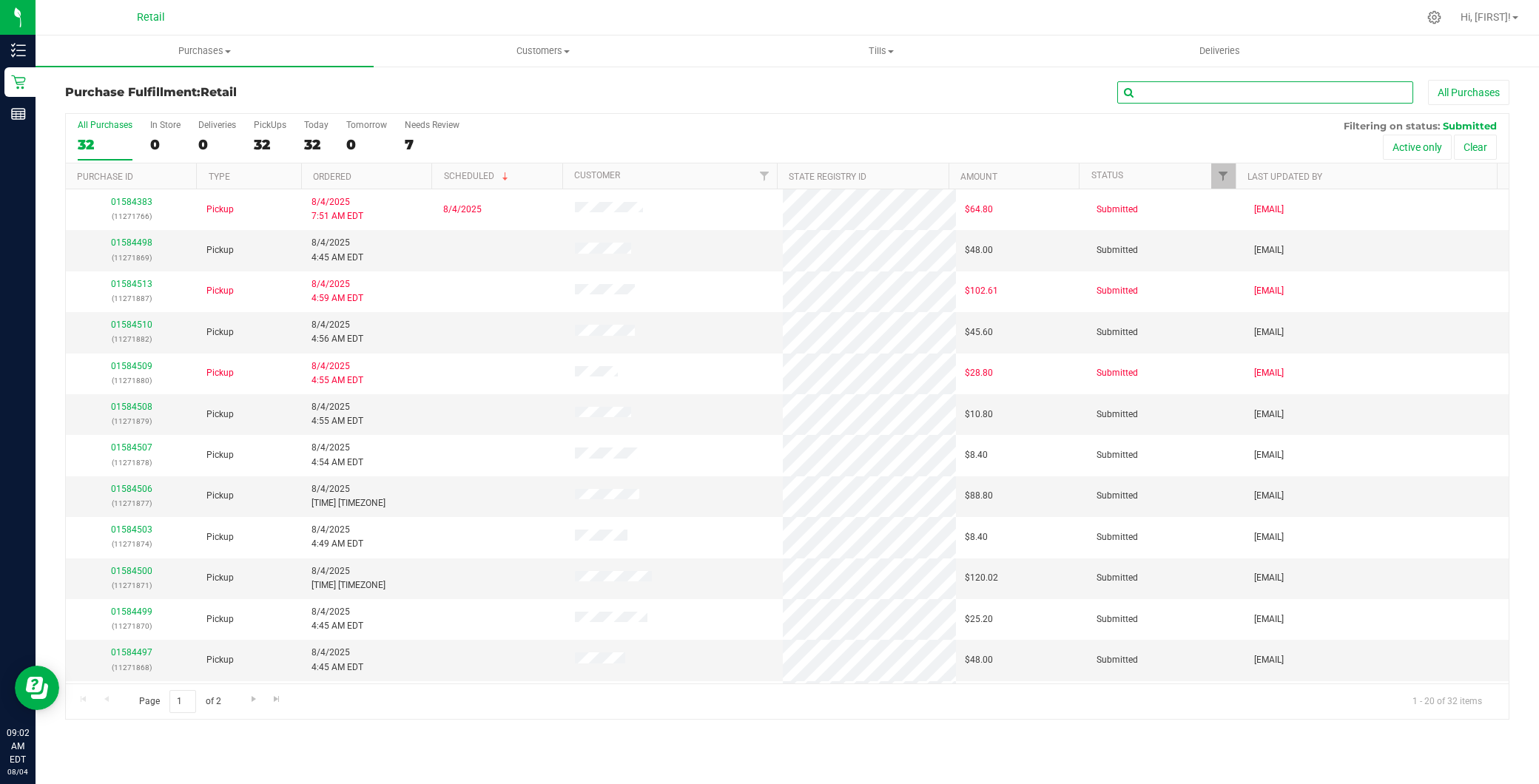 click at bounding box center [1265, 92] 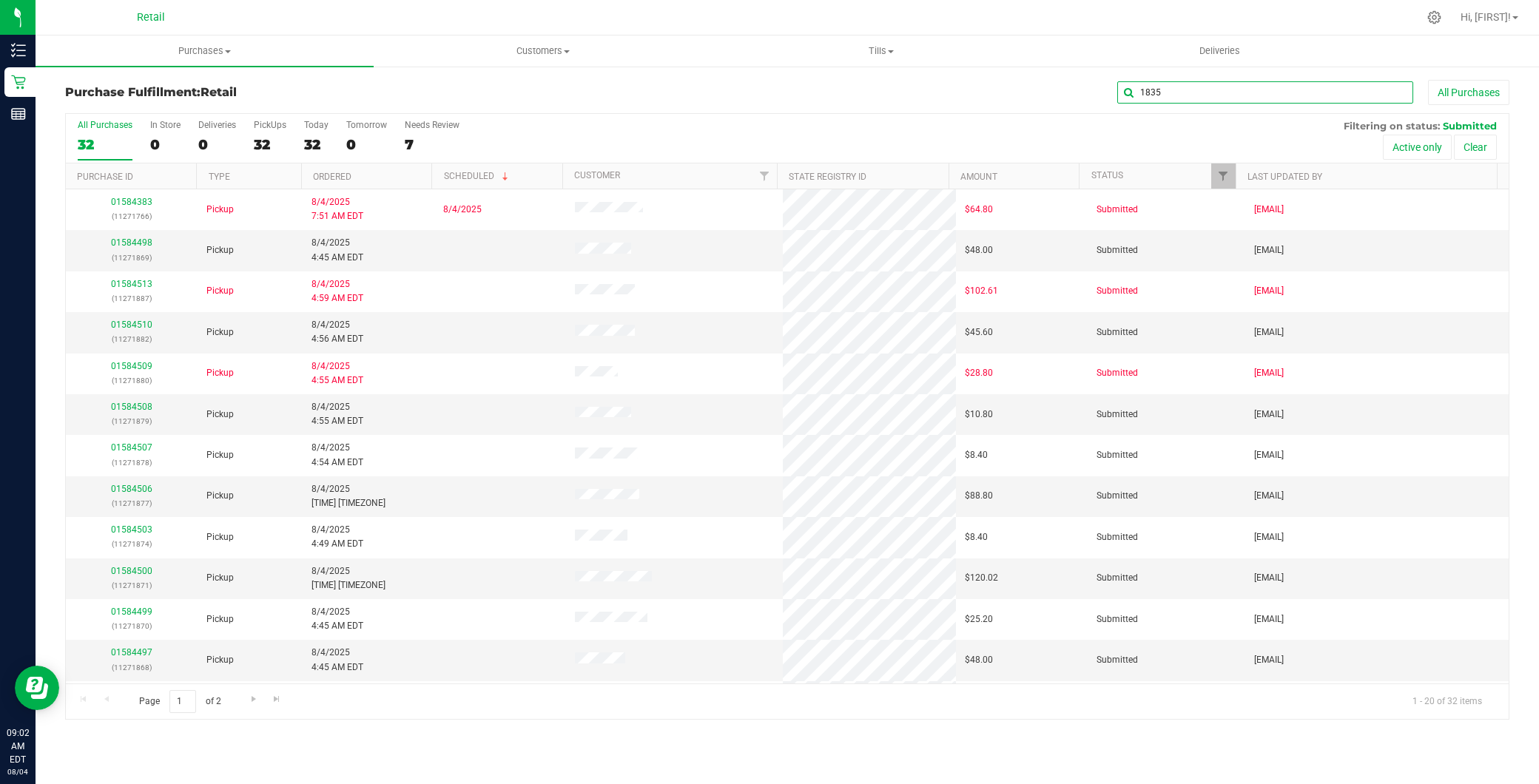 type on "1835" 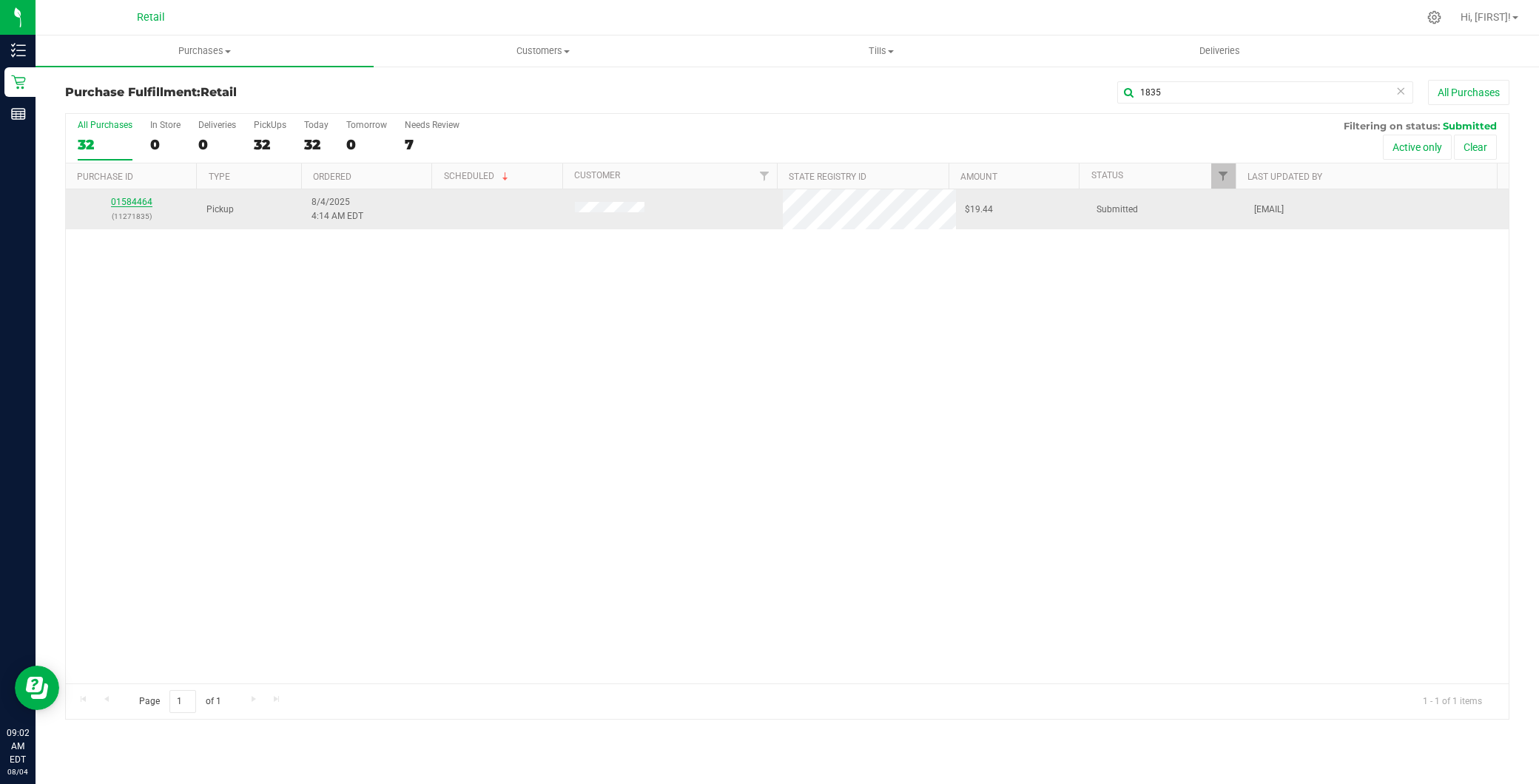 click on "01584464" at bounding box center (132, 202) 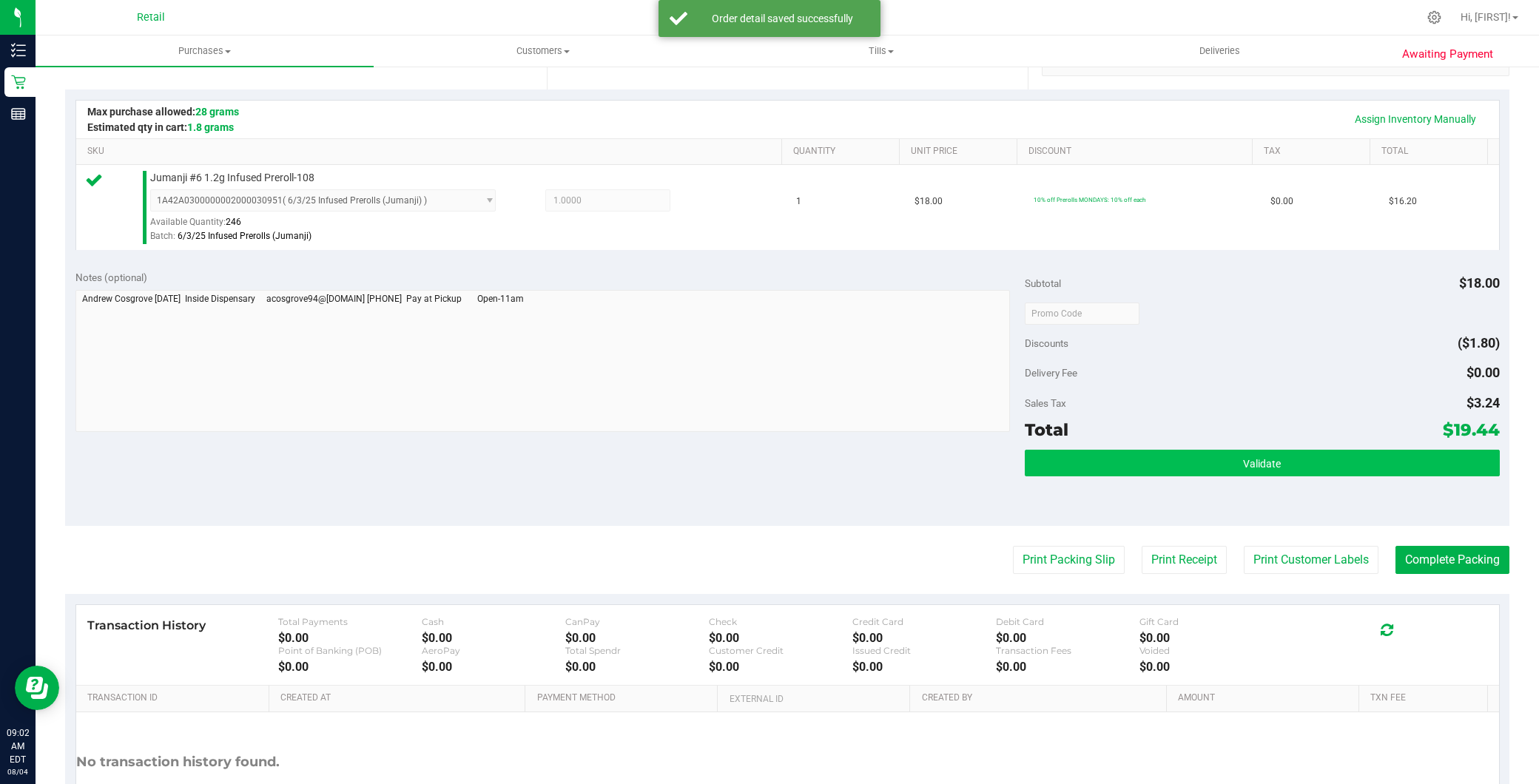 scroll, scrollTop: 328, scrollLeft: 0, axis: vertical 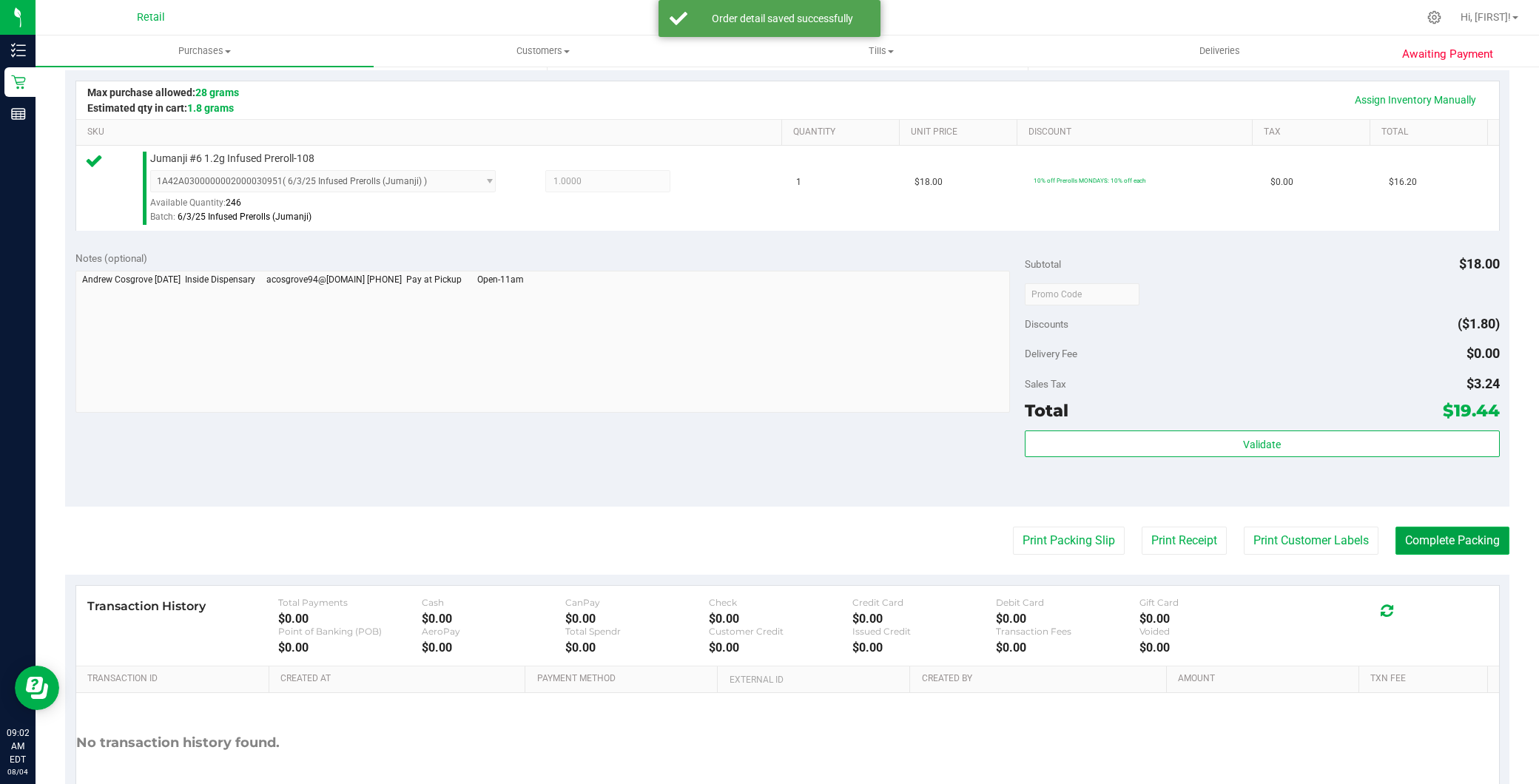 click on "Complete Packing" at bounding box center (1452, 541) 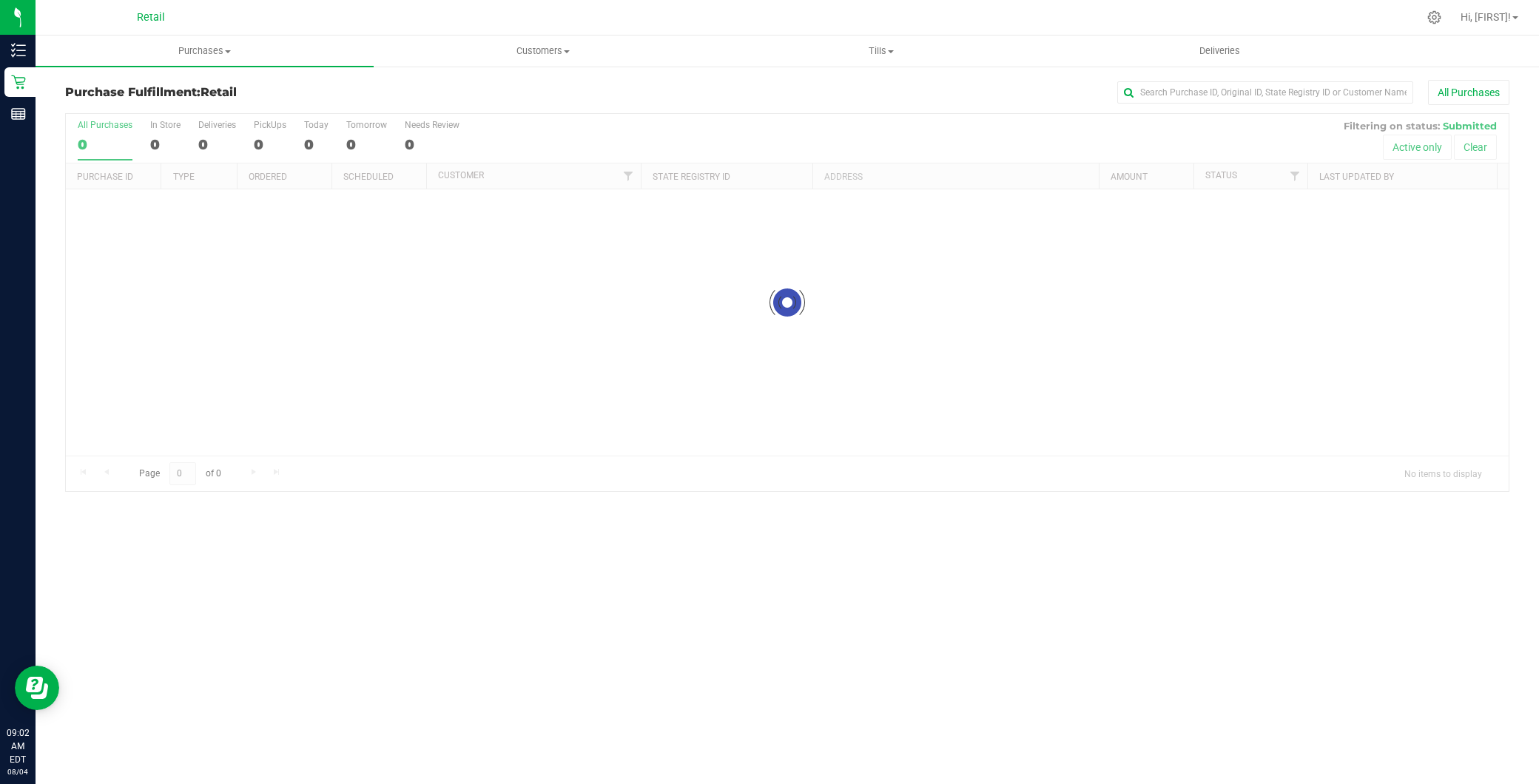 scroll, scrollTop: 0, scrollLeft: 0, axis: both 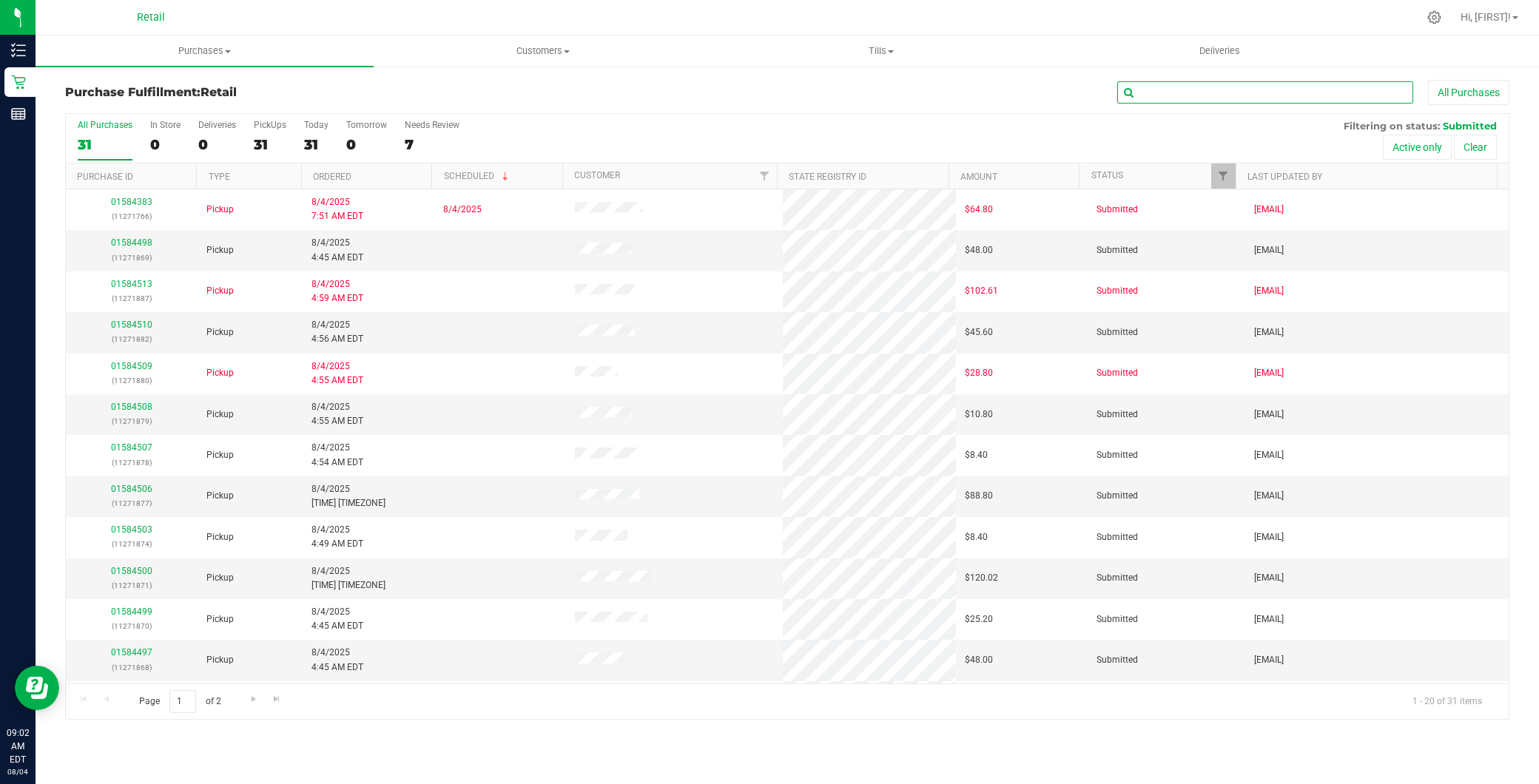 click at bounding box center (1265, 92) 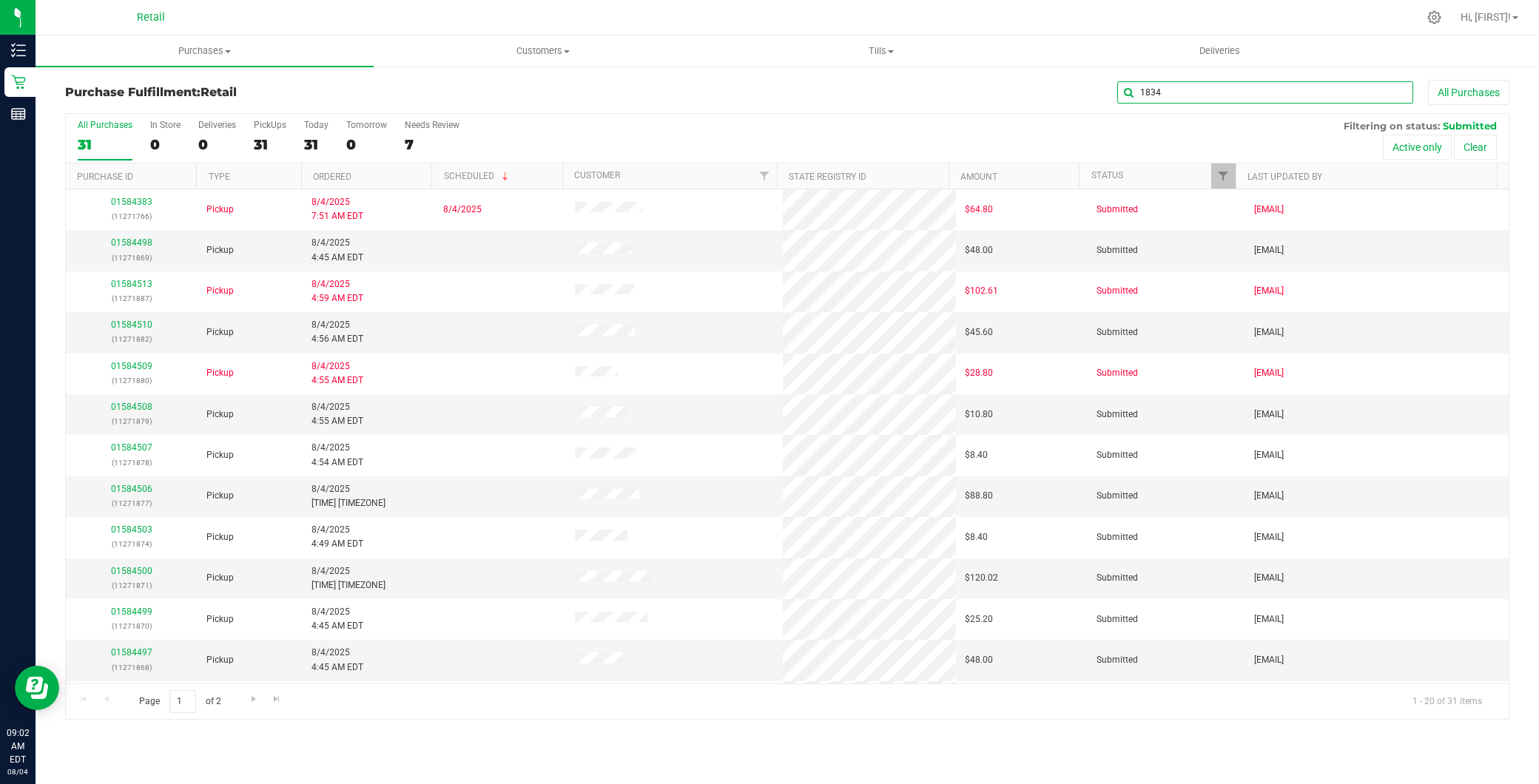 type on "1834" 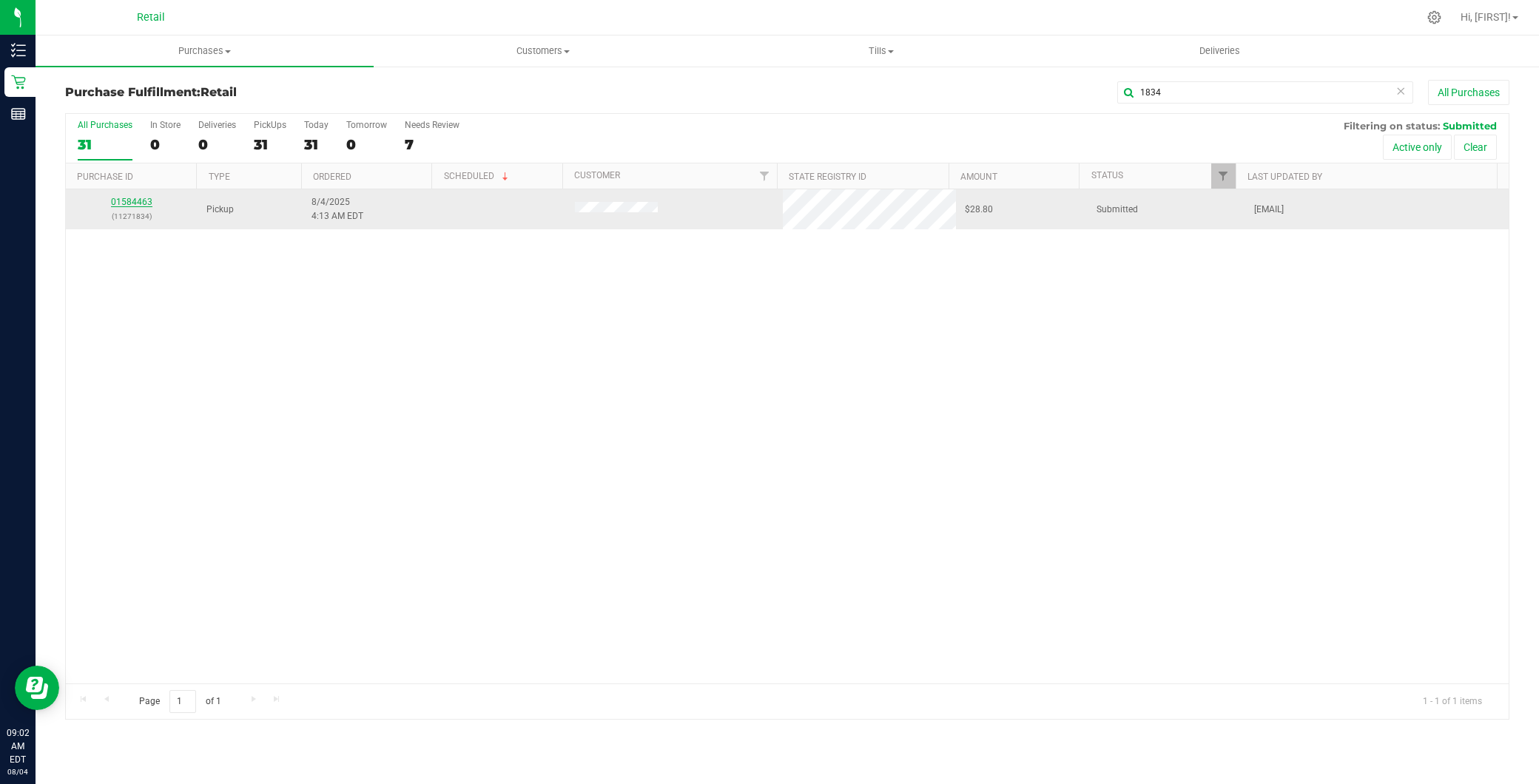 click on "01584463" at bounding box center (132, 202) 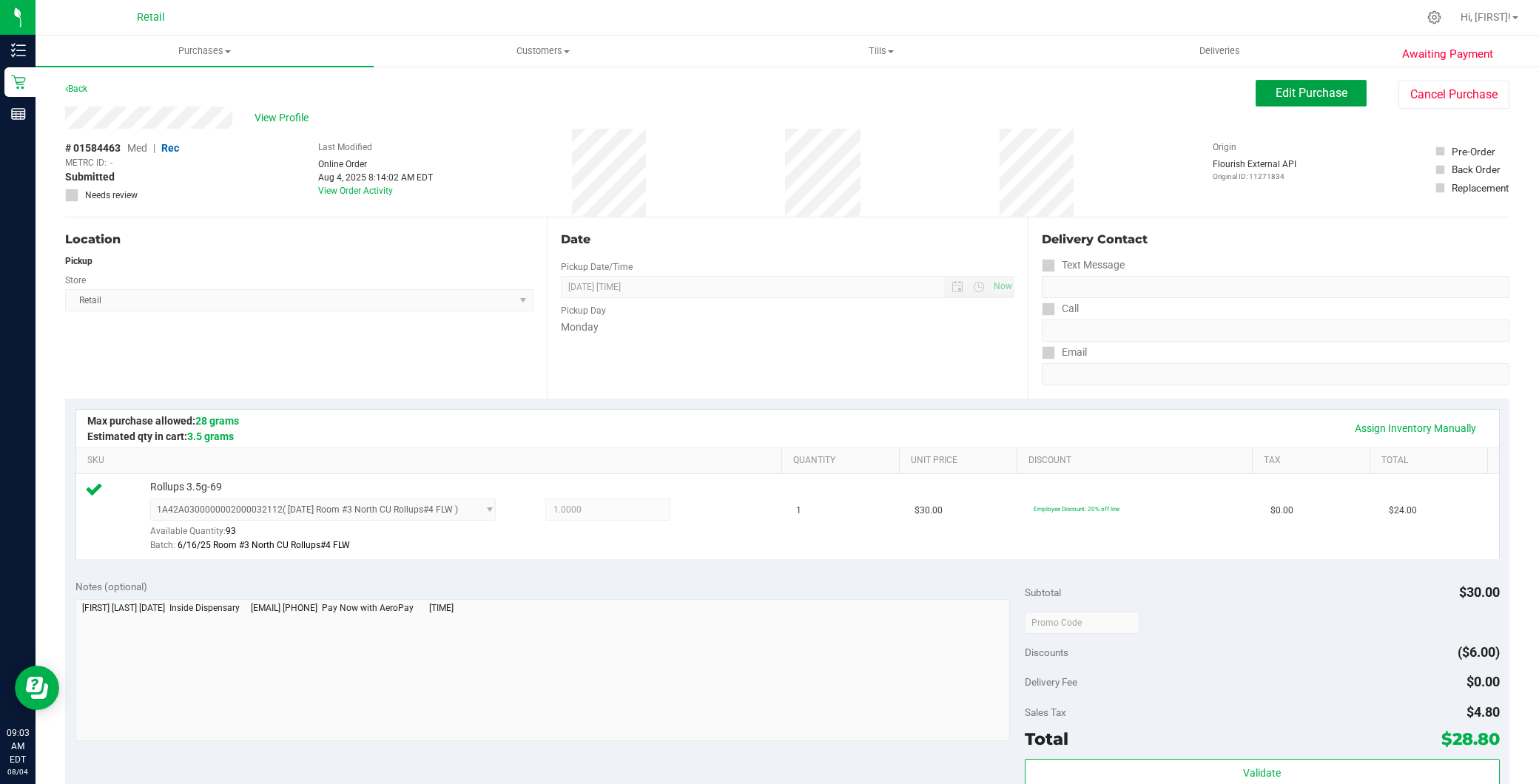 drag, startPoint x: 1286, startPoint y: 96, endPoint x: 1202, endPoint y: 113, distance: 85.702975 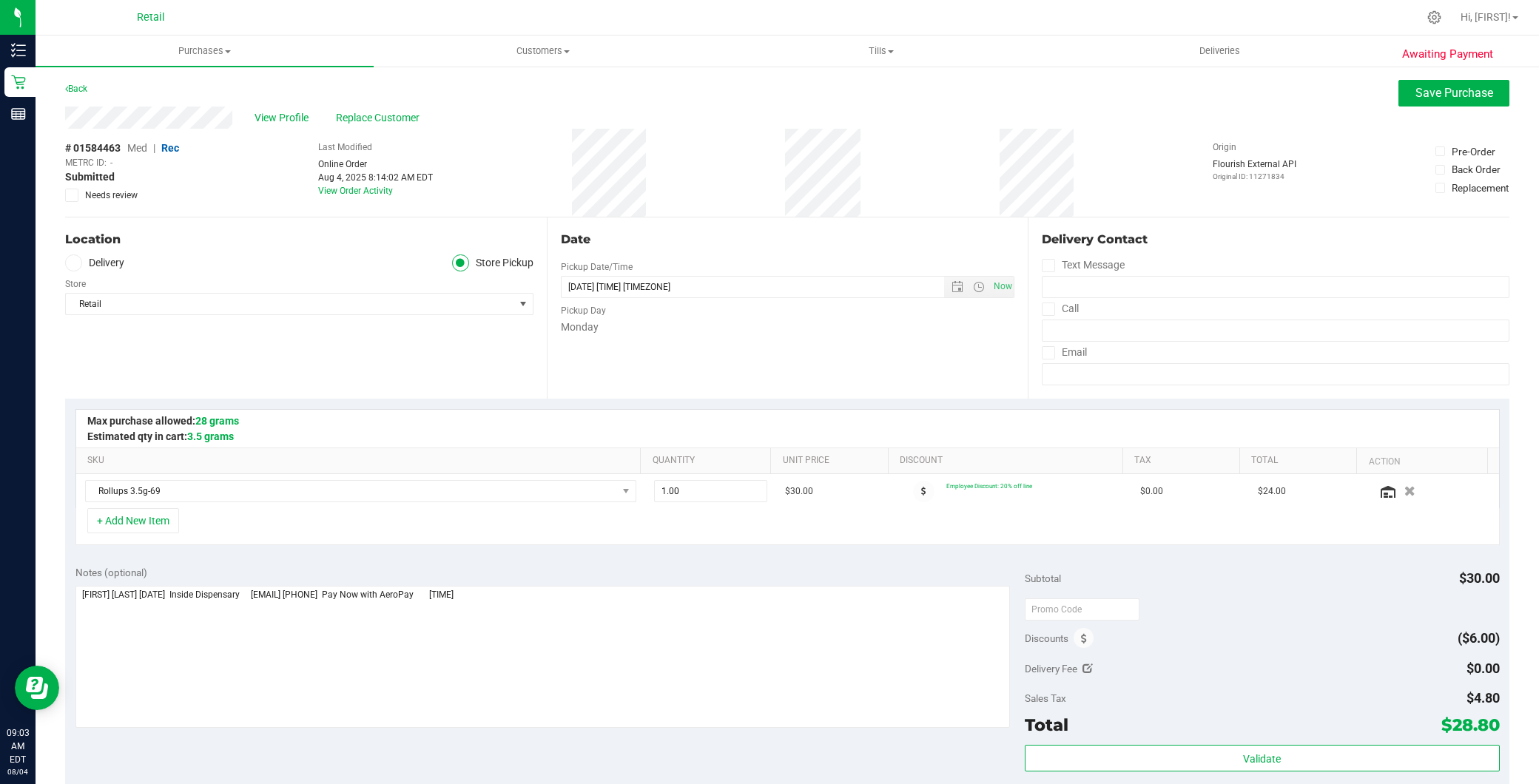 click on "Med" at bounding box center [137, 148] 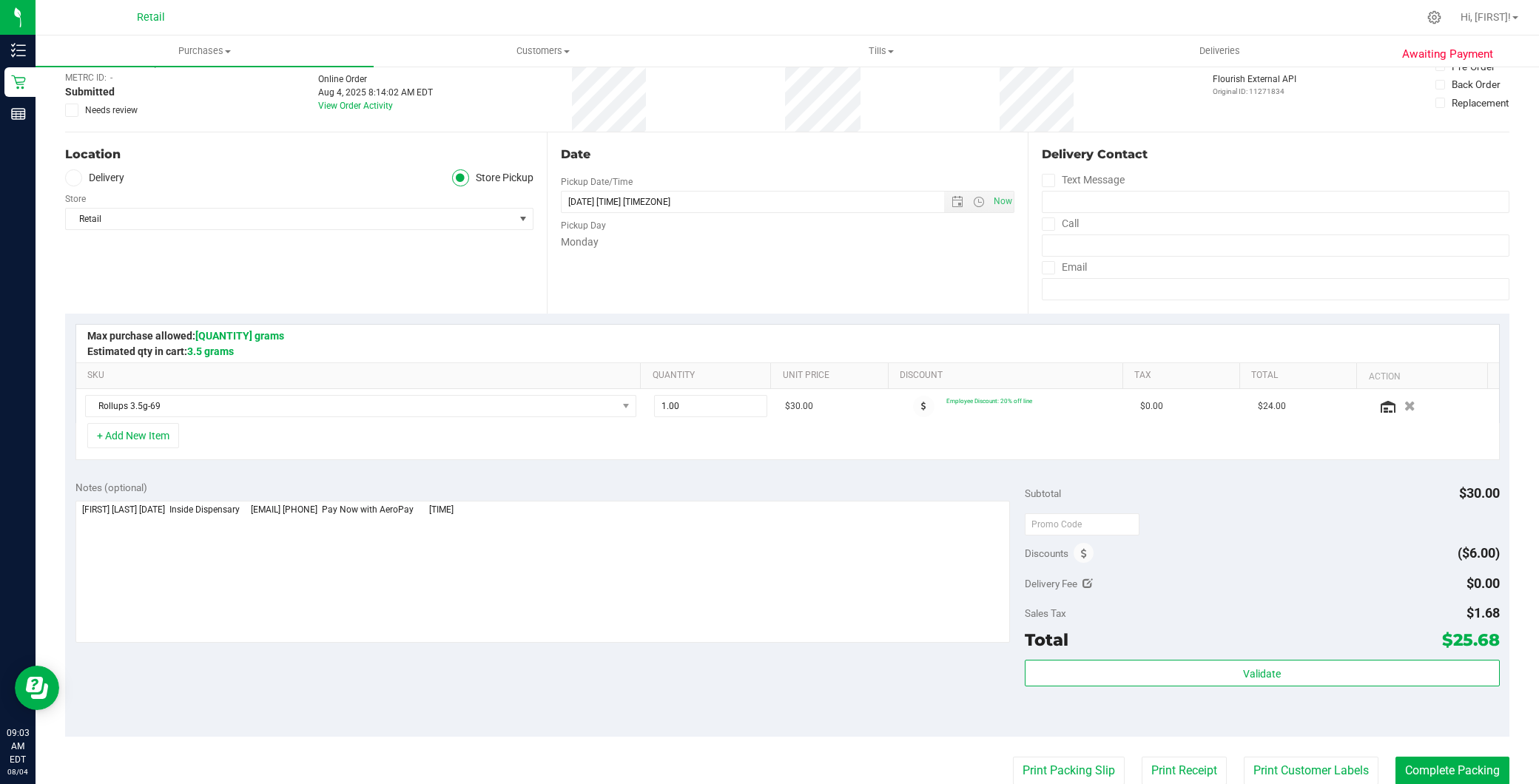scroll, scrollTop: 413, scrollLeft: 0, axis: vertical 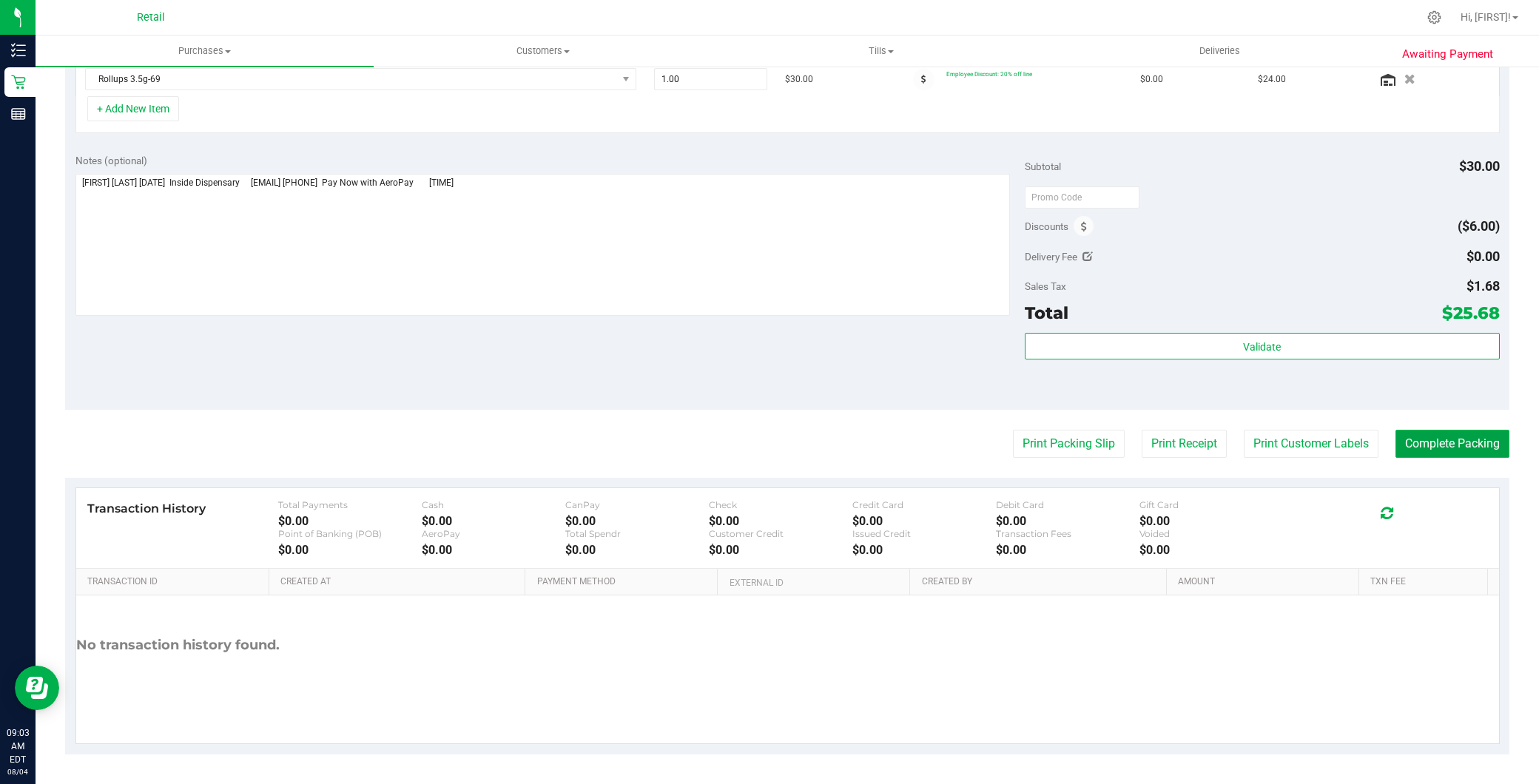 click on "Complete Packing" at bounding box center [1452, 444] 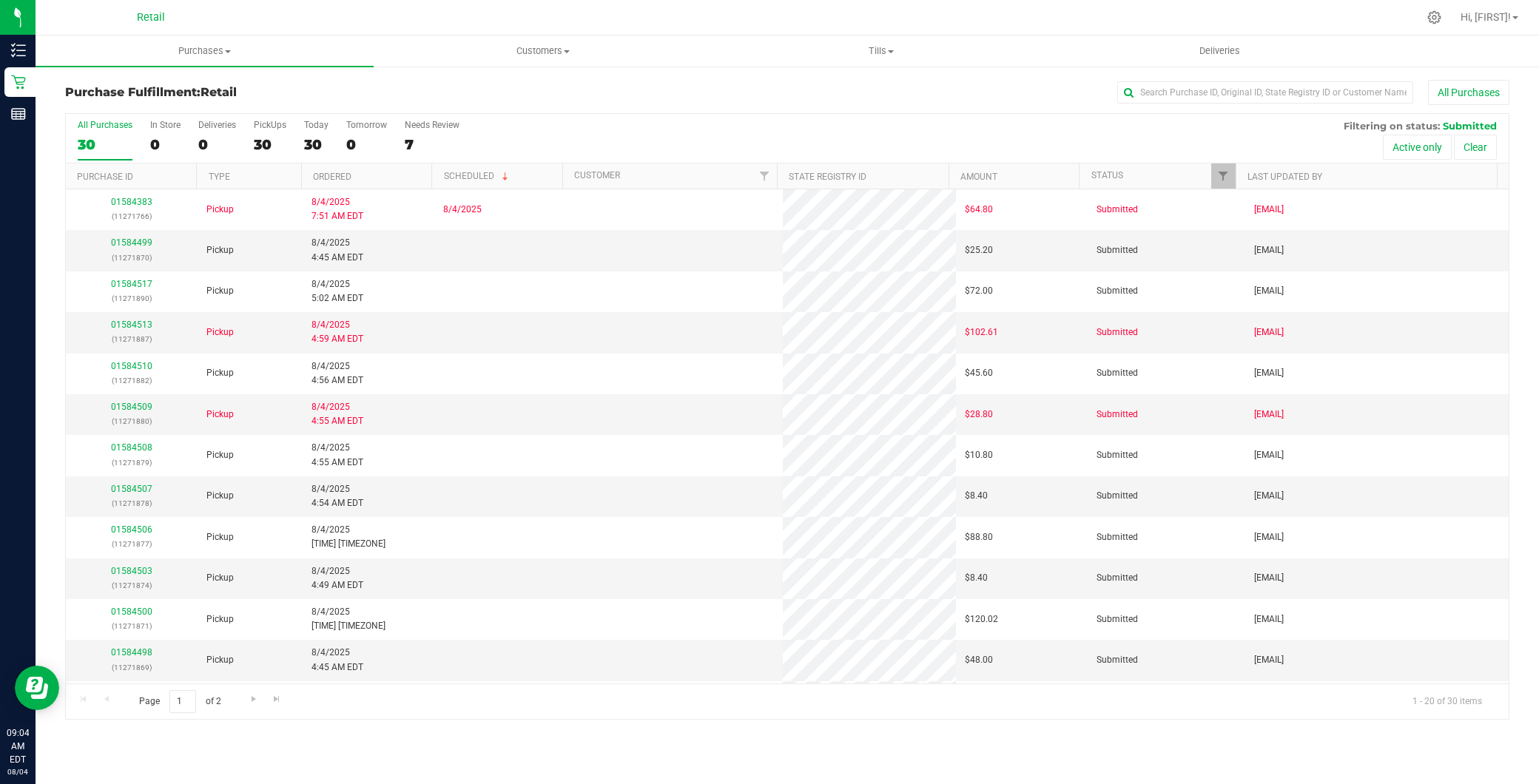 scroll, scrollTop: 0, scrollLeft: 0, axis: both 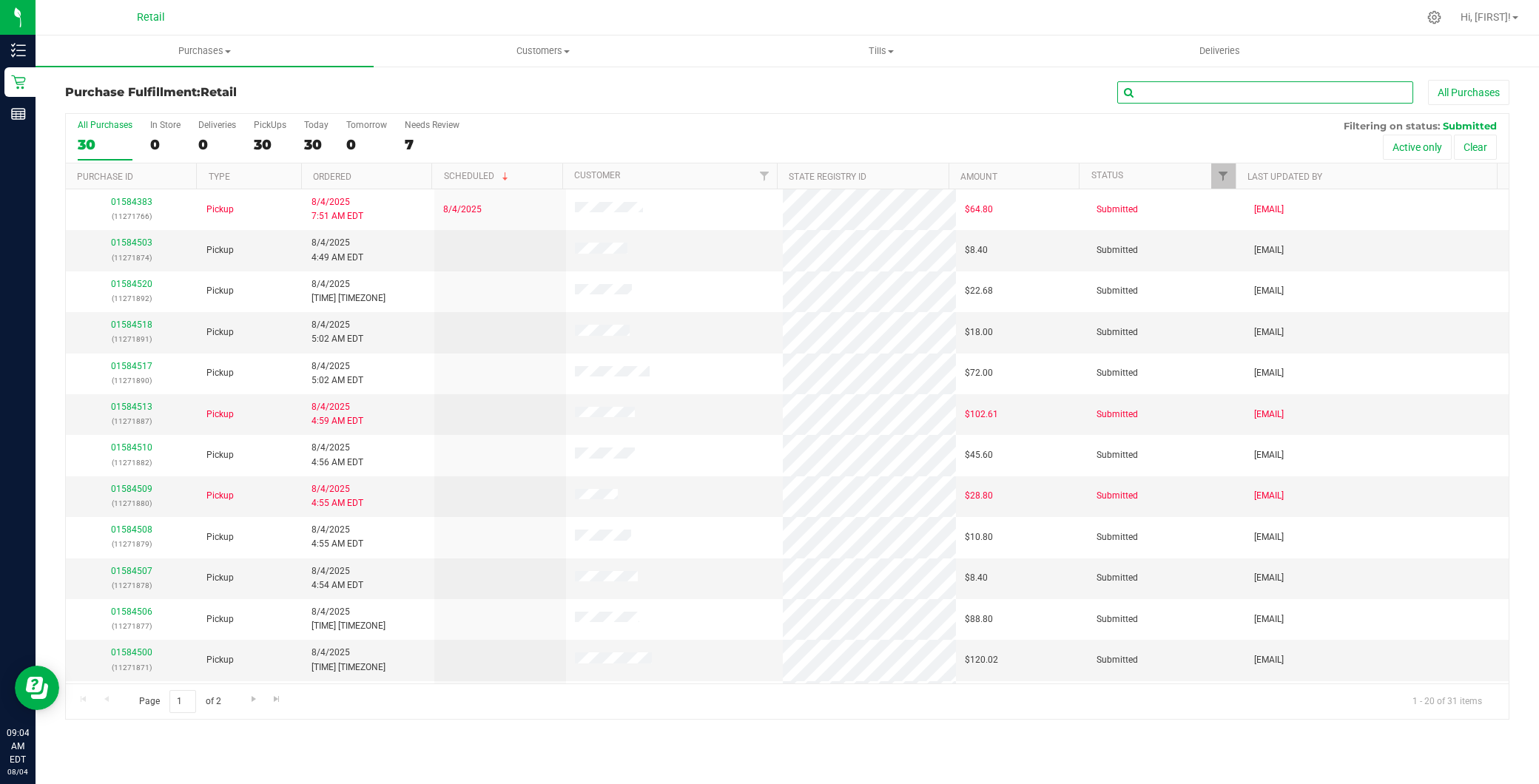 click at bounding box center [1265, 92] 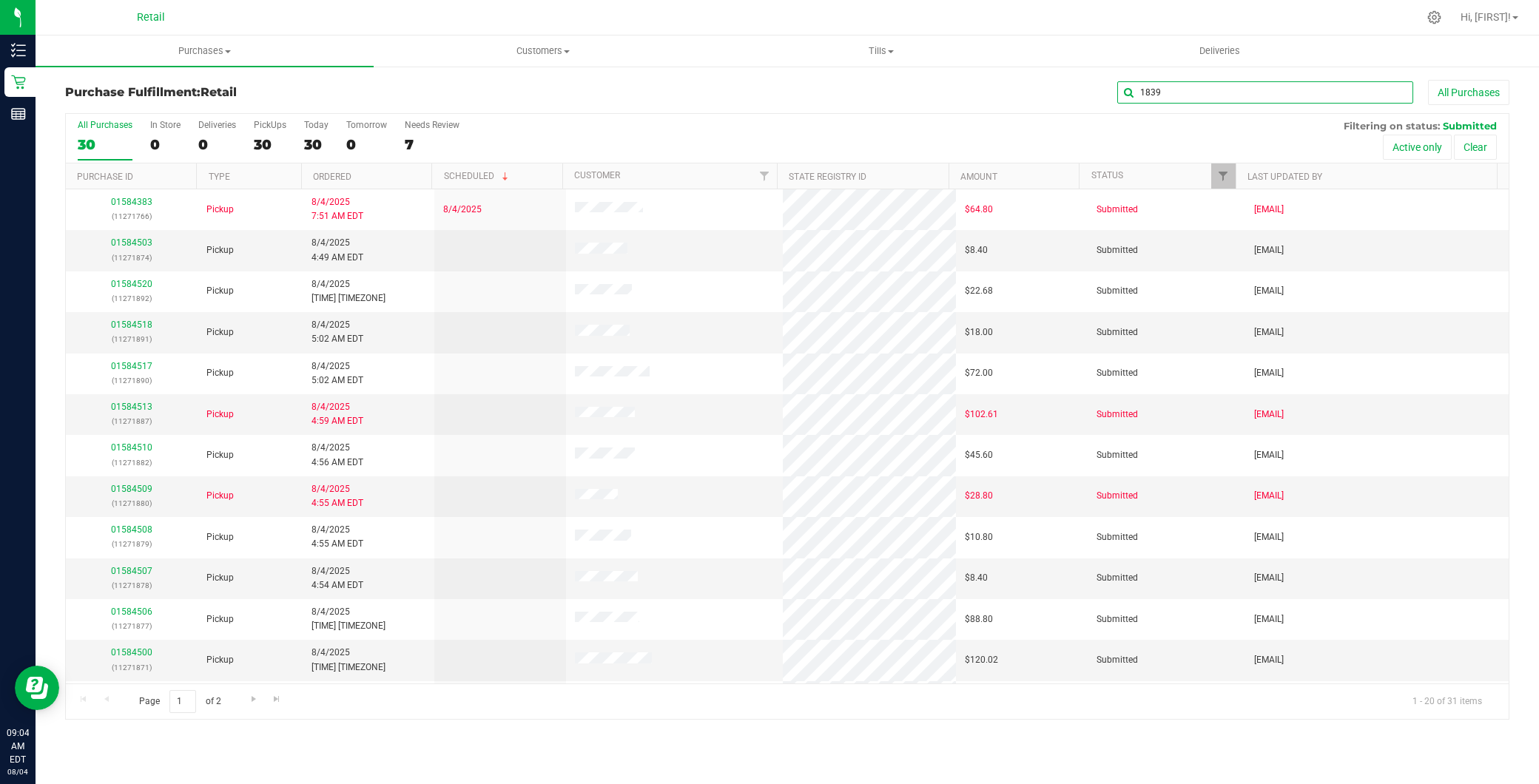 type on "1839" 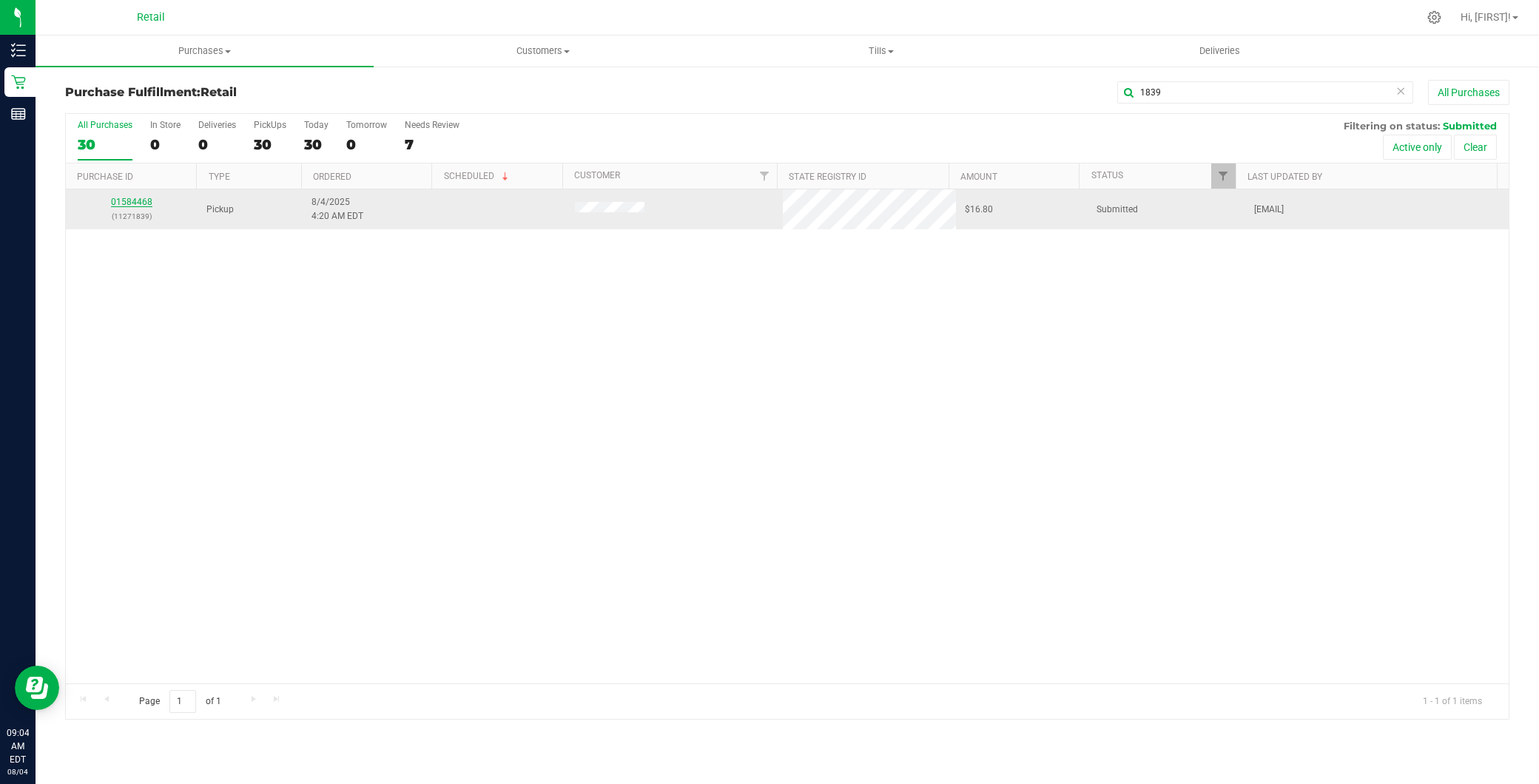 click on "01584468" at bounding box center [132, 202] 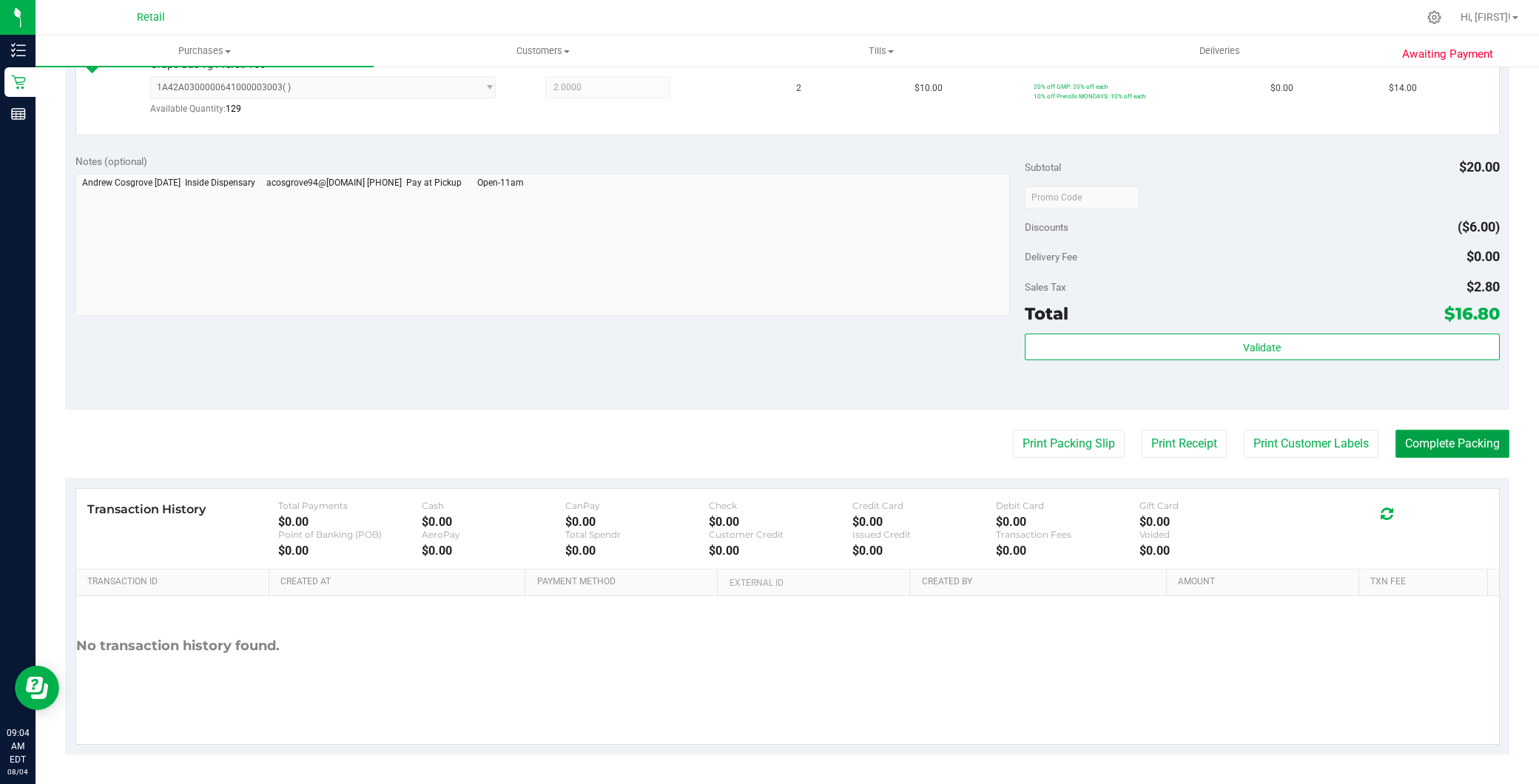 click on "Complete Packing" at bounding box center (1452, 444) 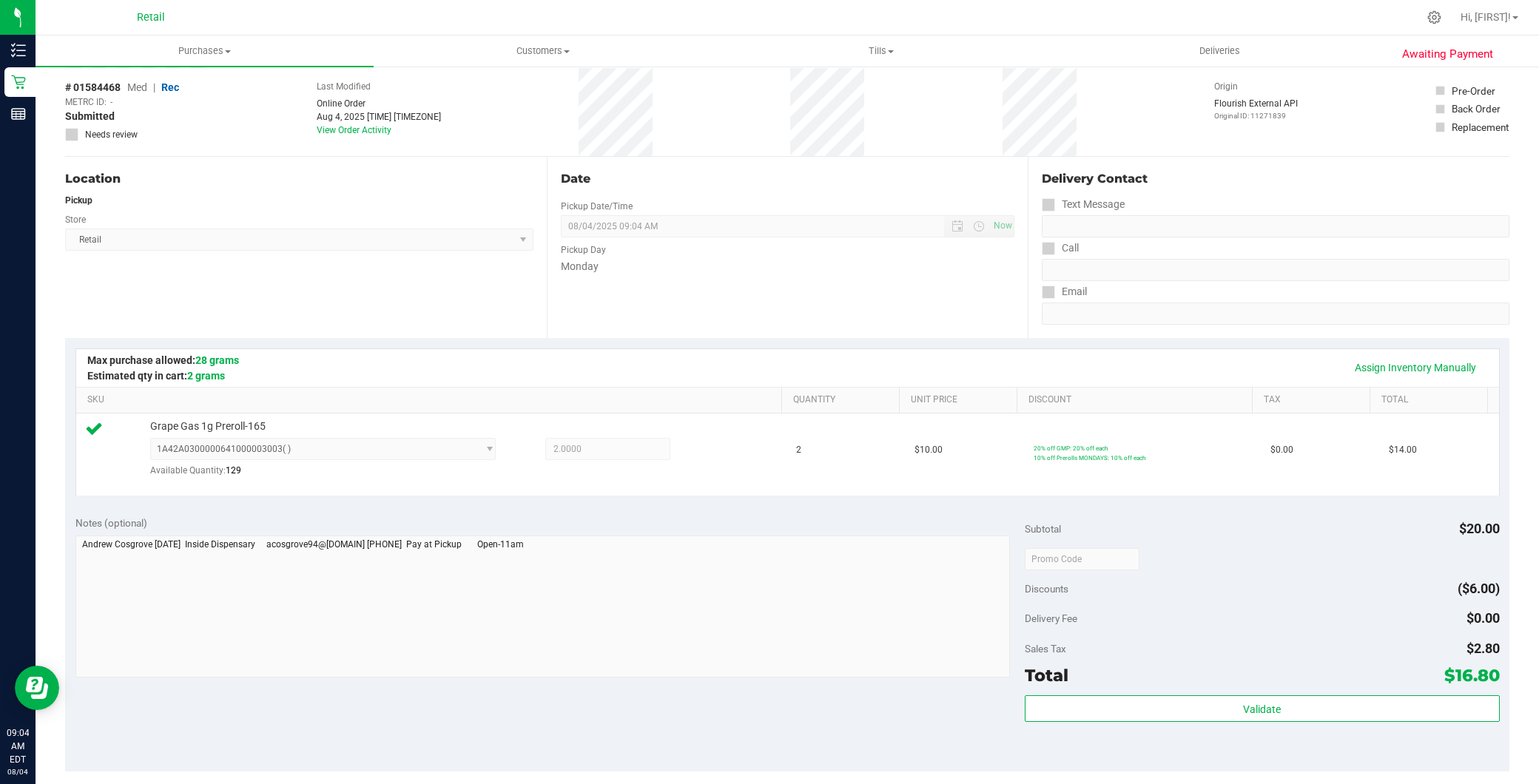 scroll, scrollTop: 0, scrollLeft: 0, axis: both 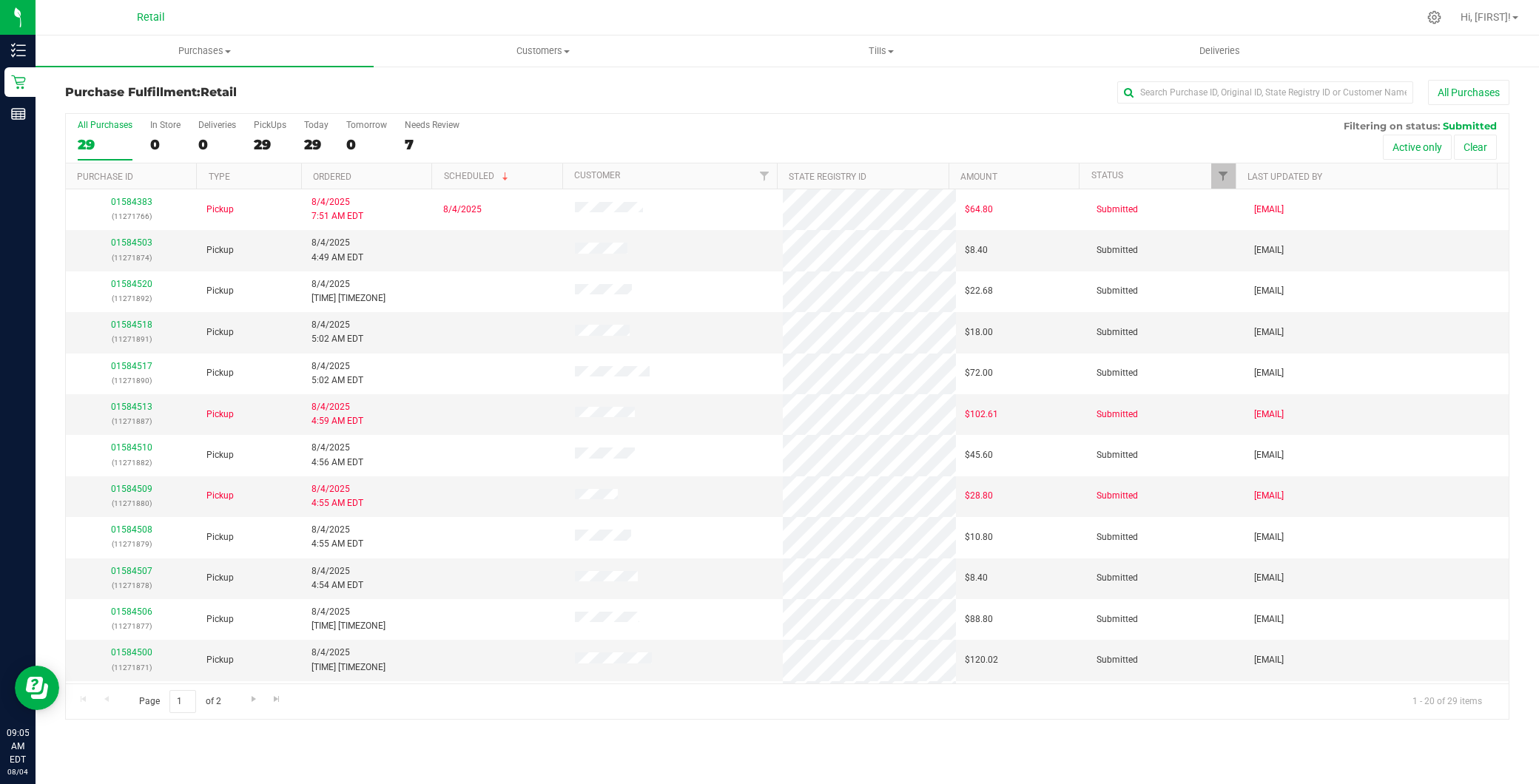 click on "All Purchases" at bounding box center [1028, 92] 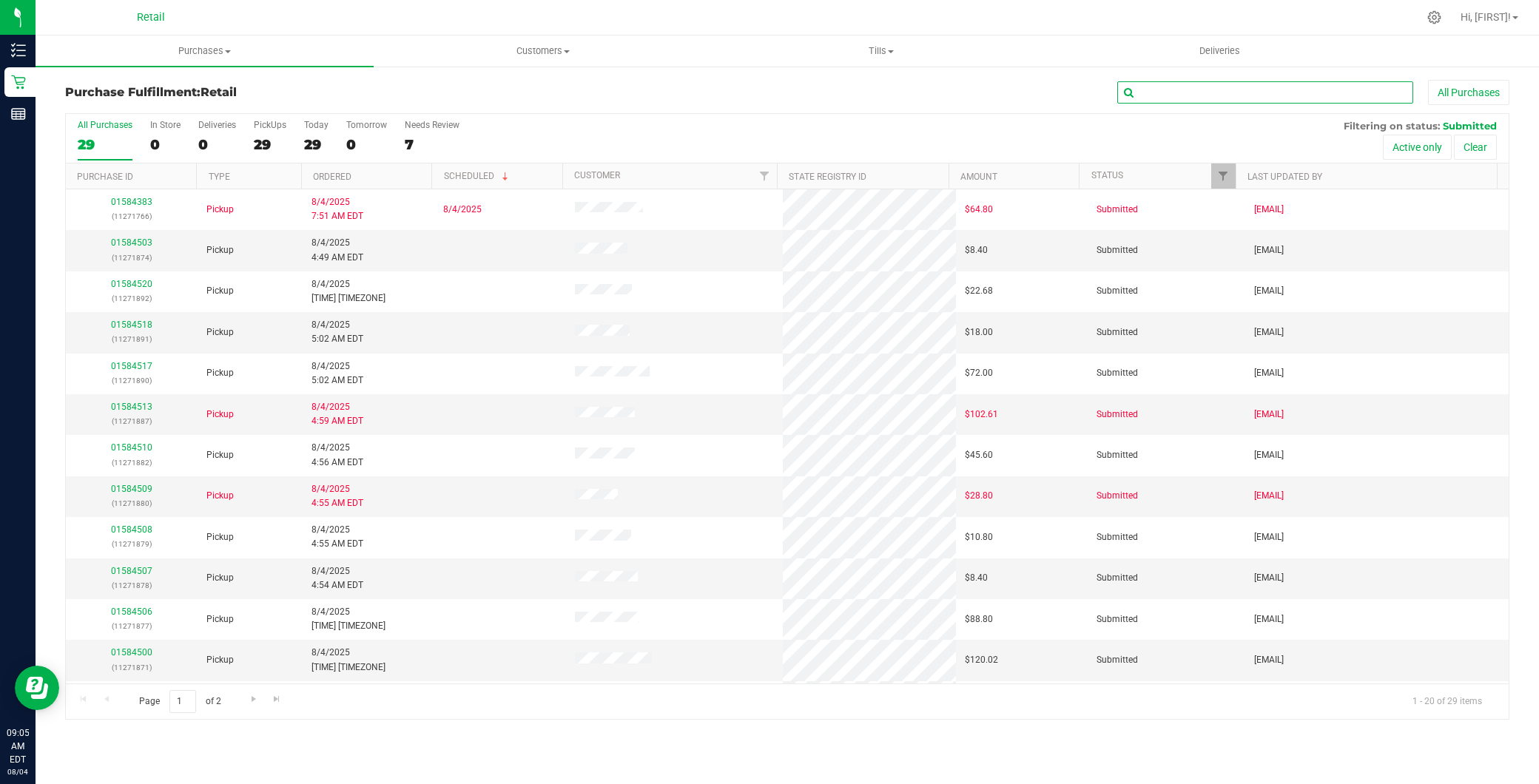 click at bounding box center [1265, 92] 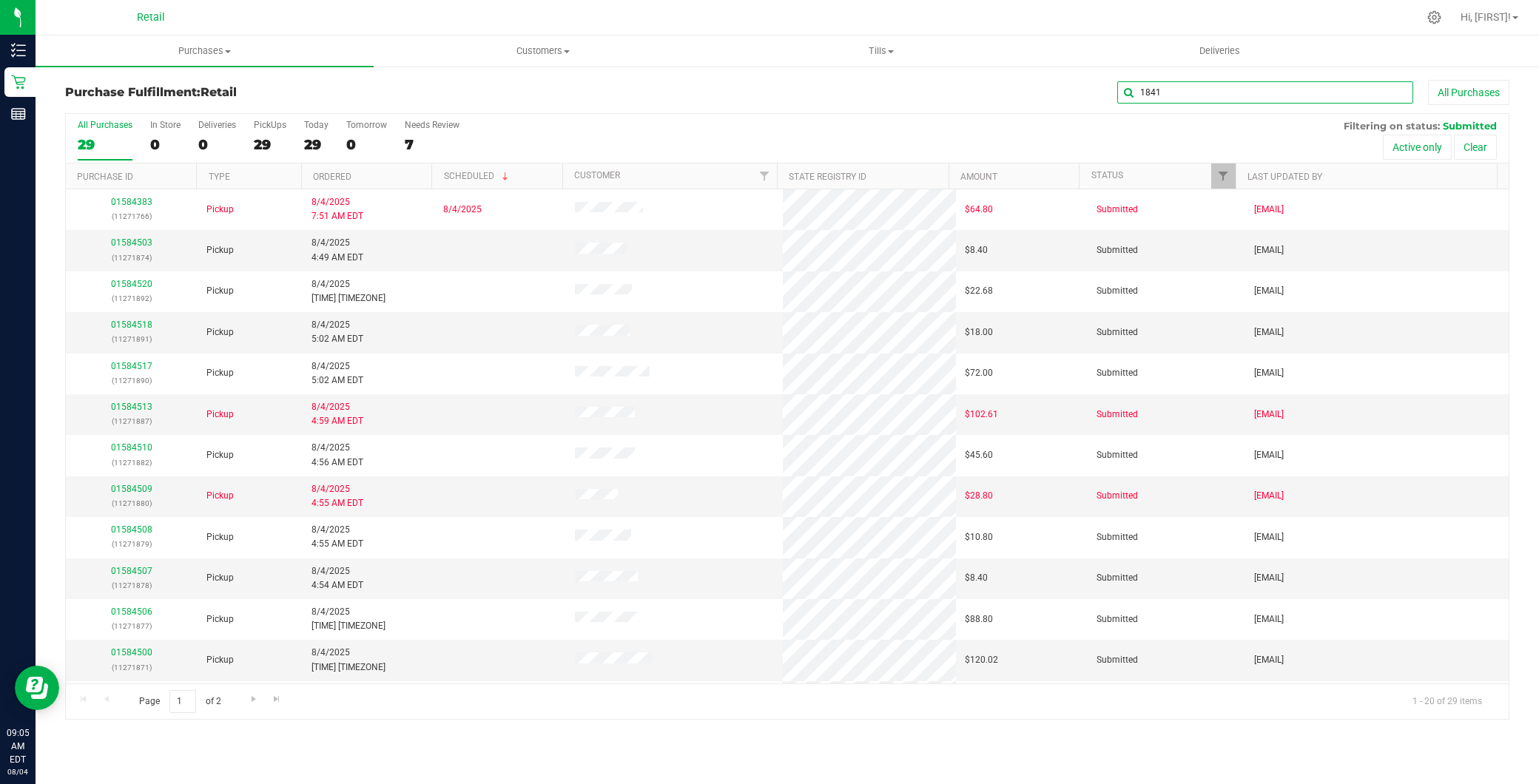 type on "1841" 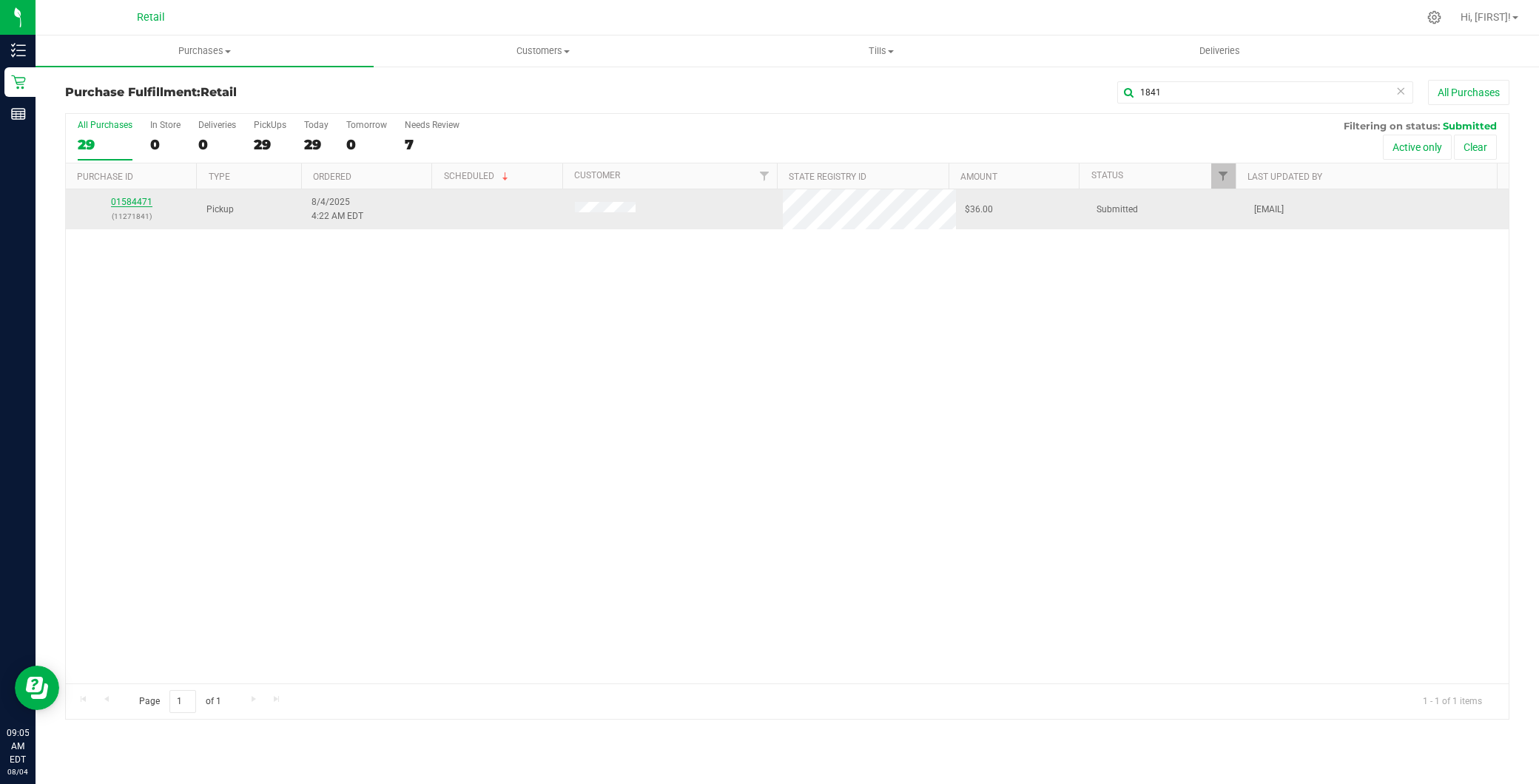 click on "01584471" at bounding box center (132, 202) 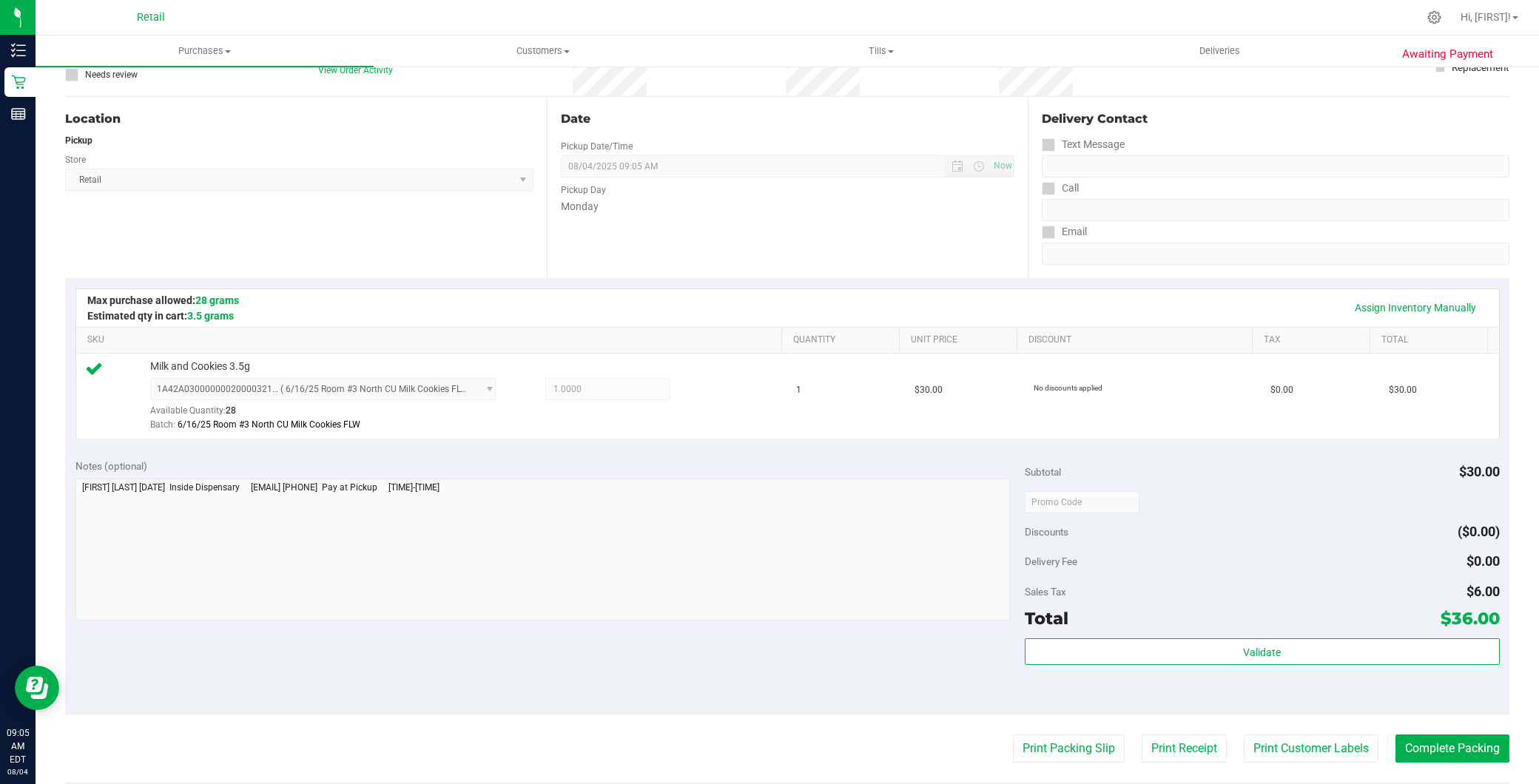 scroll, scrollTop: 426, scrollLeft: 0, axis: vertical 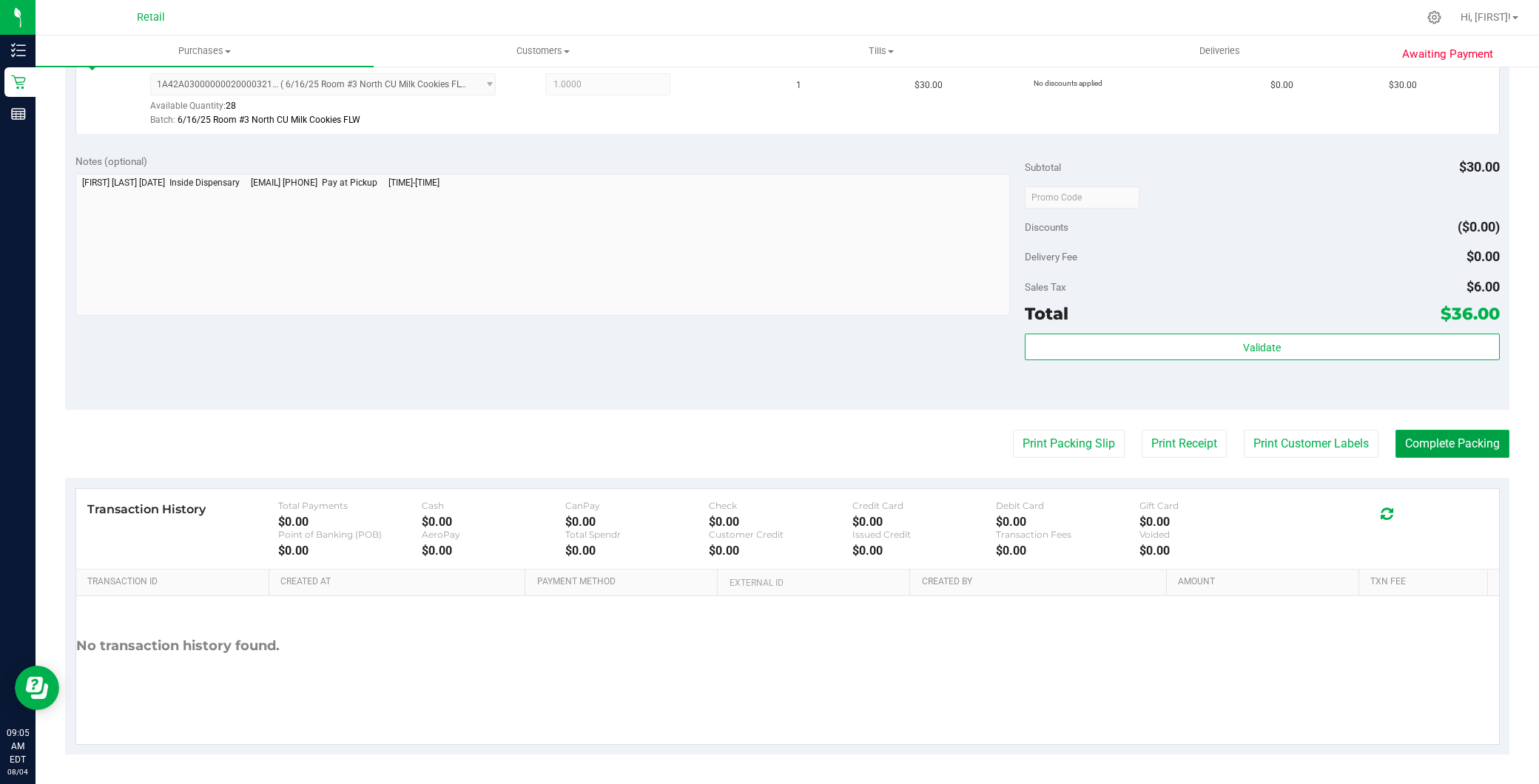 click on "Complete Packing" at bounding box center (1452, 444) 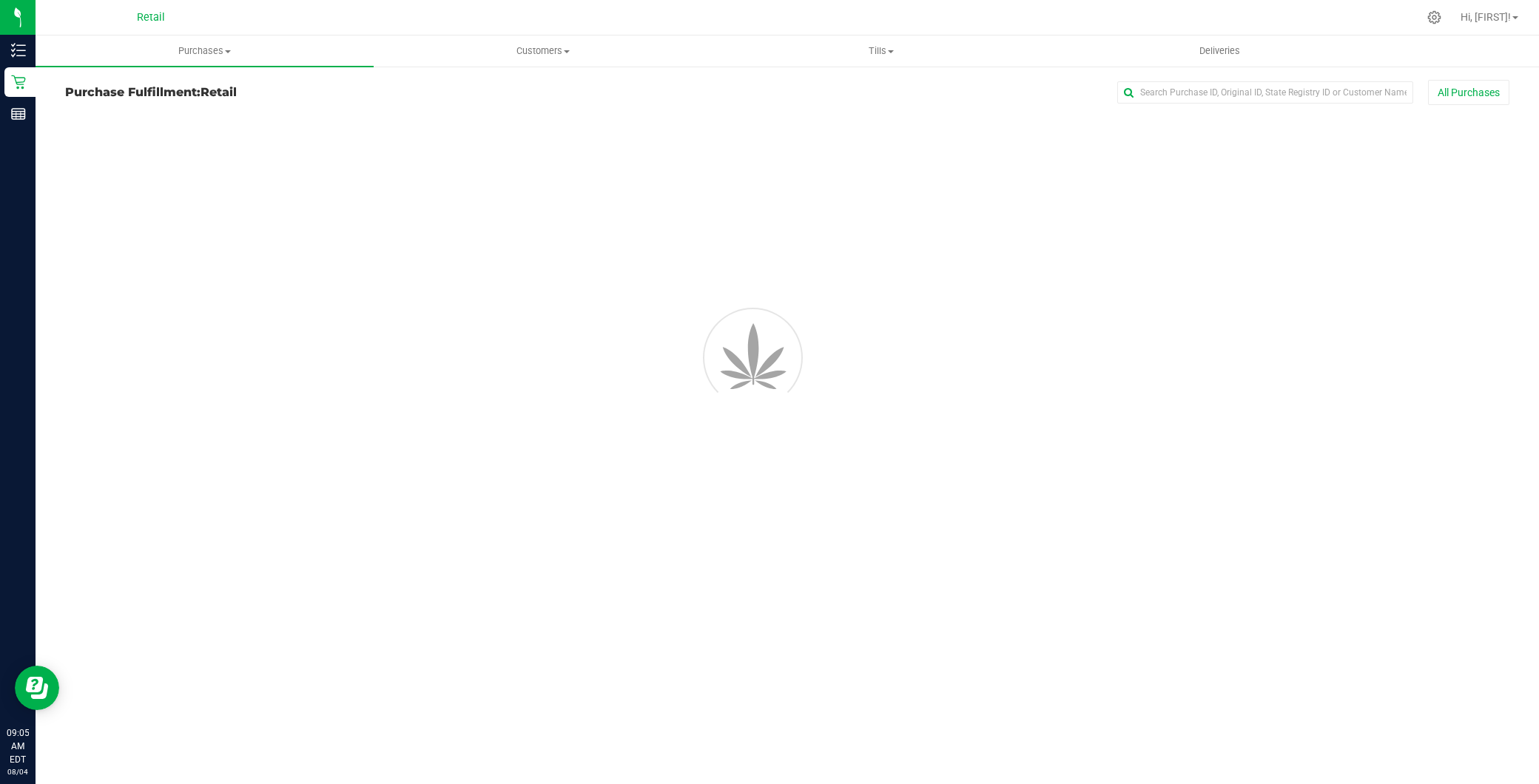 scroll, scrollTop: 0, scrollLeft: 0, axis: both 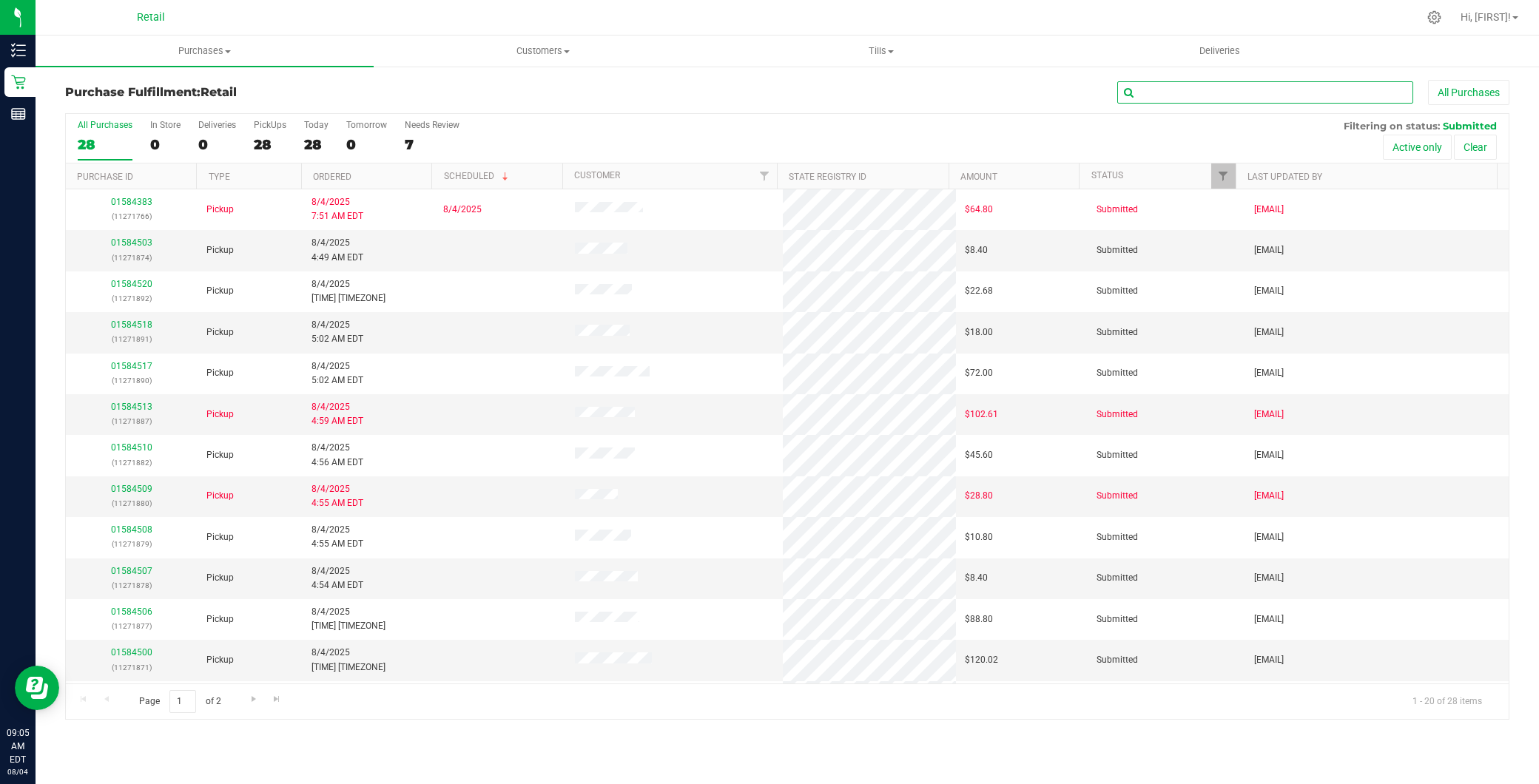 click at bounding box center (1265, 92) 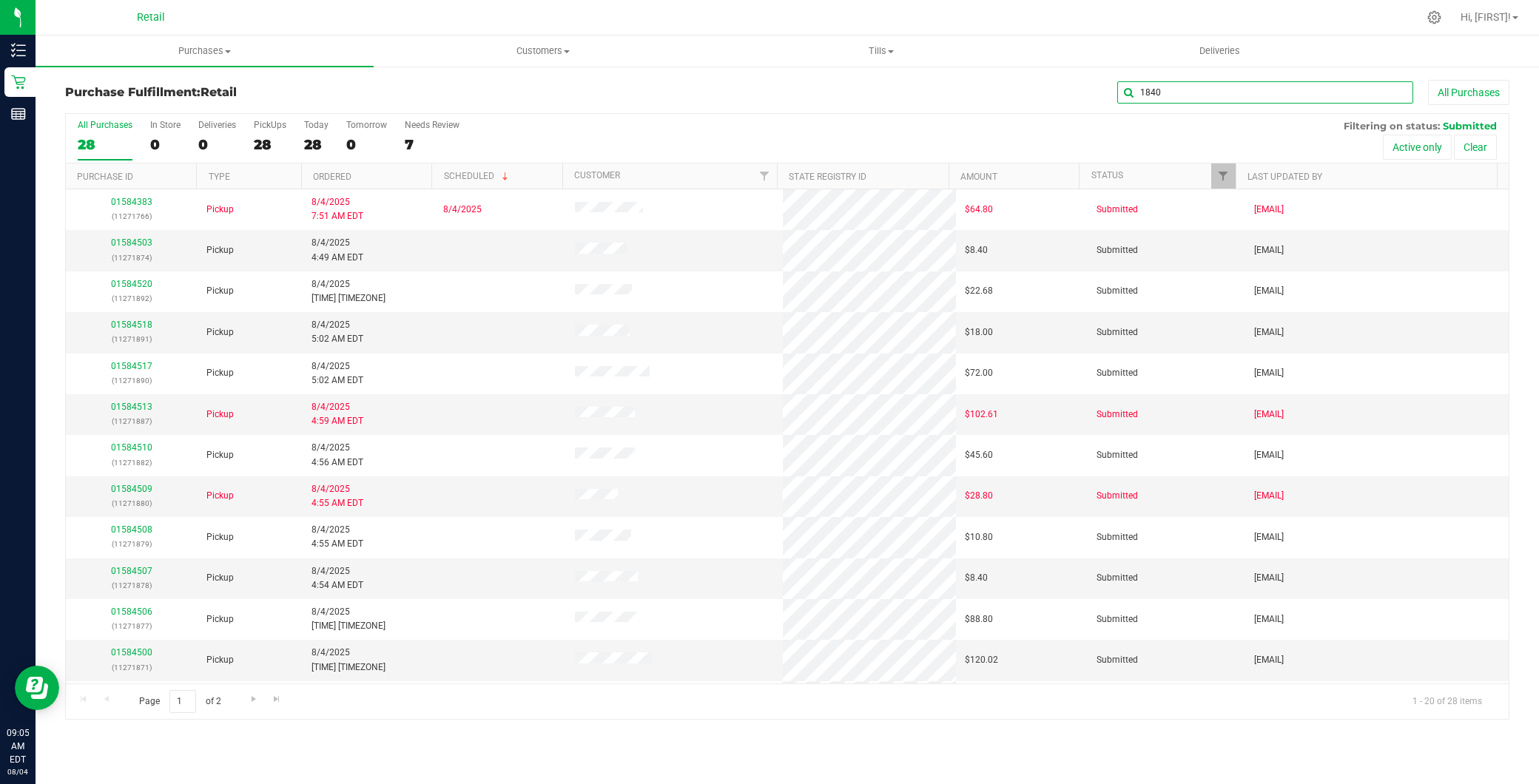 type on "1840" 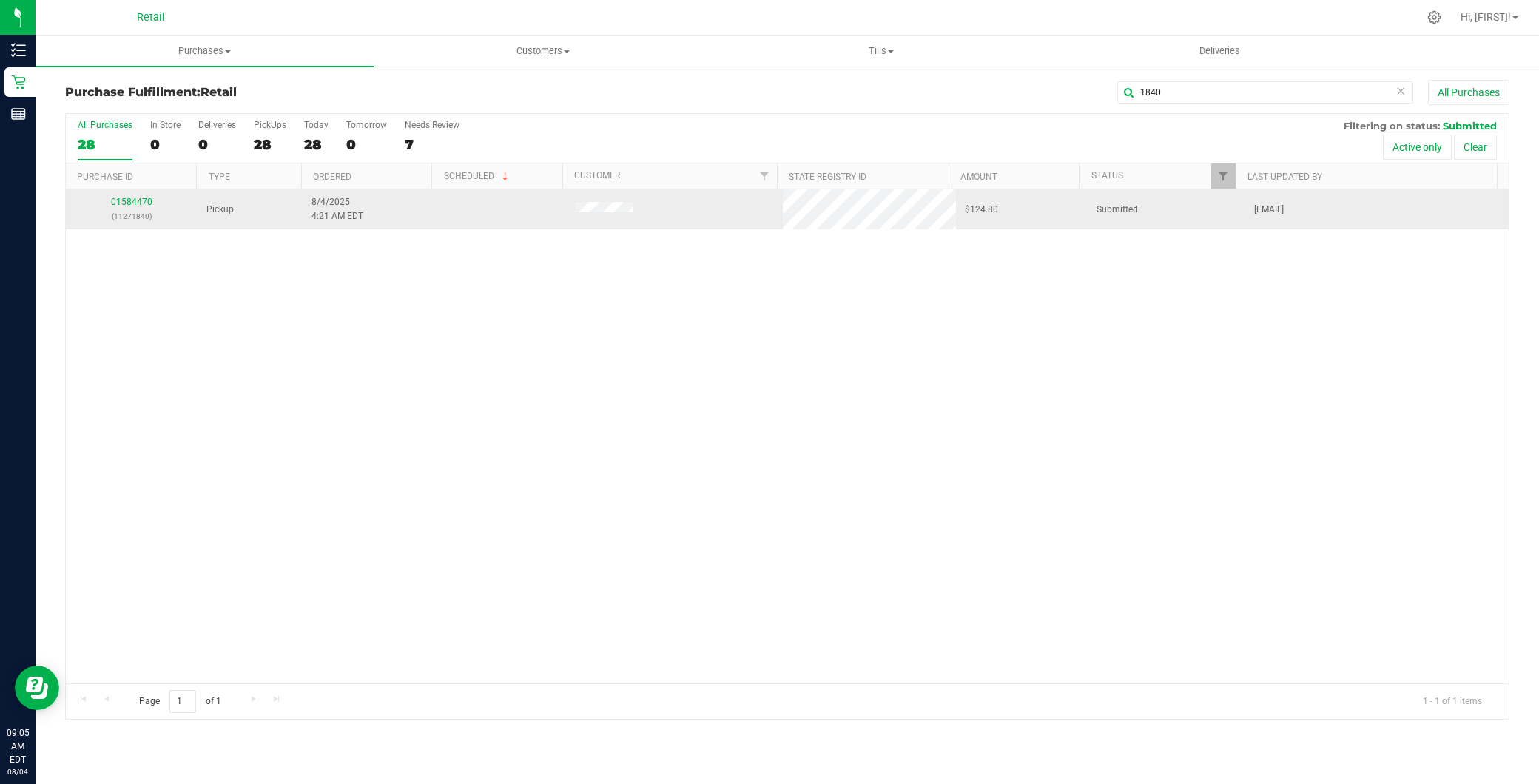 click on "01584470
(11271840)" at bounding box center (132, 209) 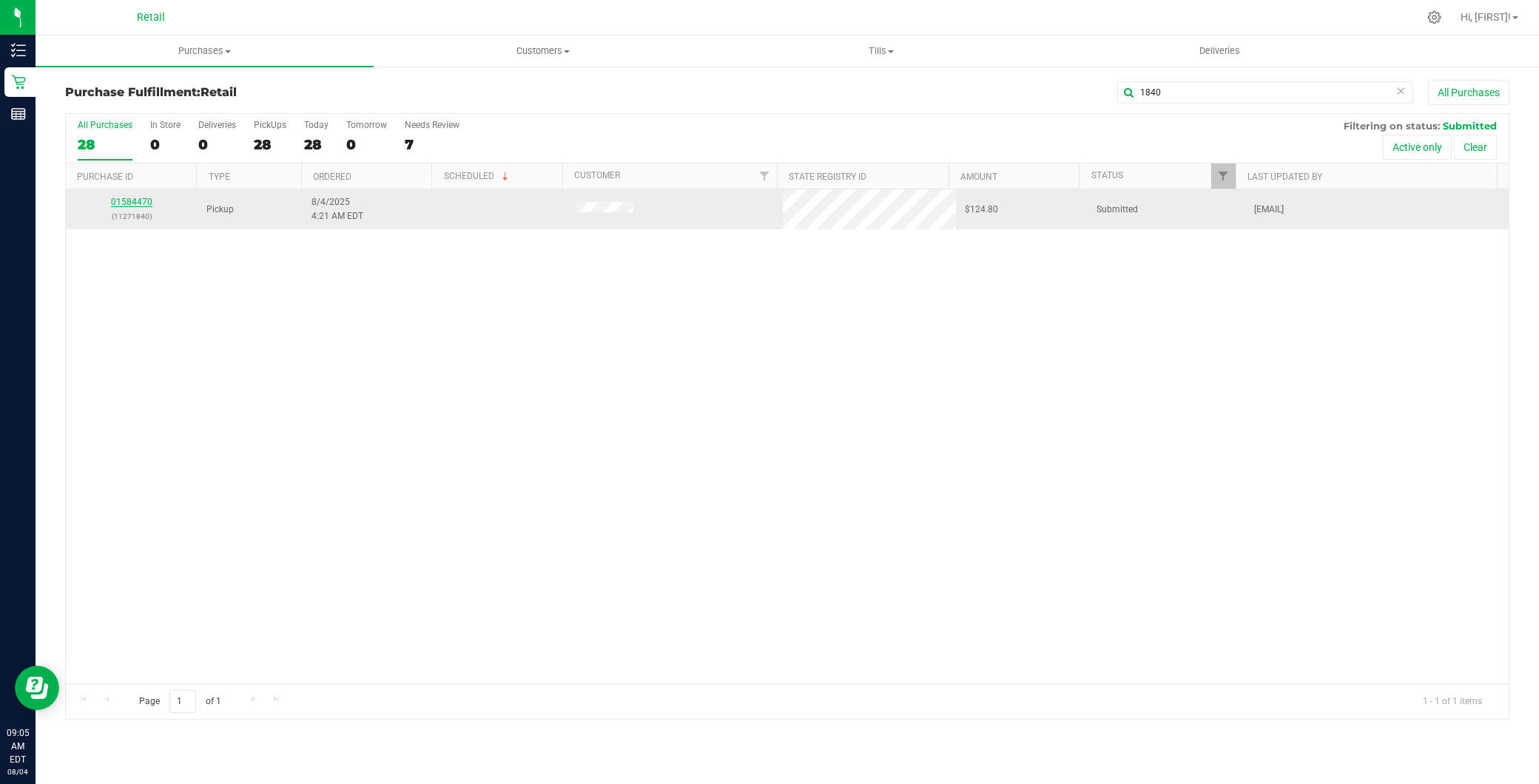 click on "01584470" at bounding box center (132, 202) 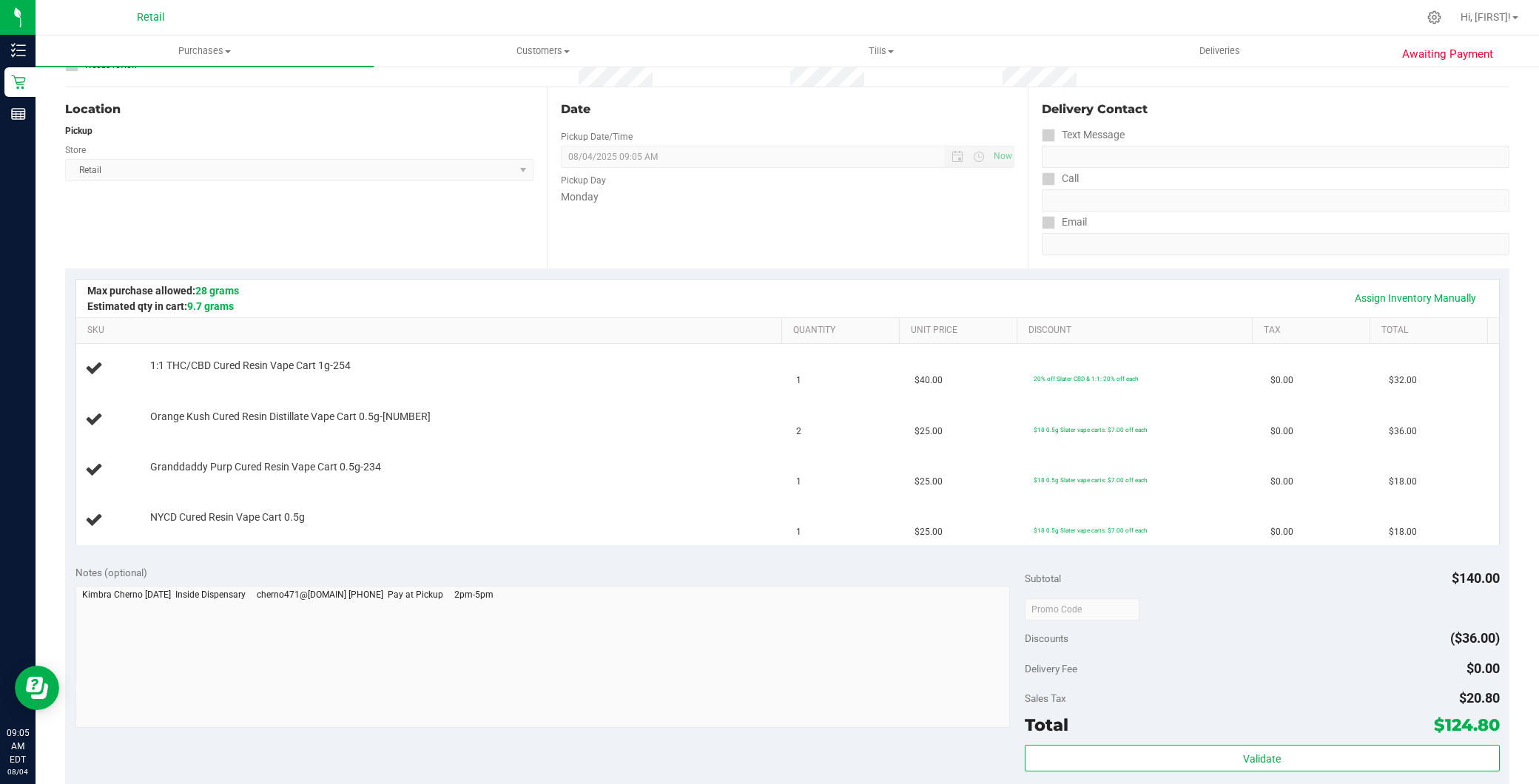 scroll, scrollTop: 0, scrollLeft: 0, axis: both 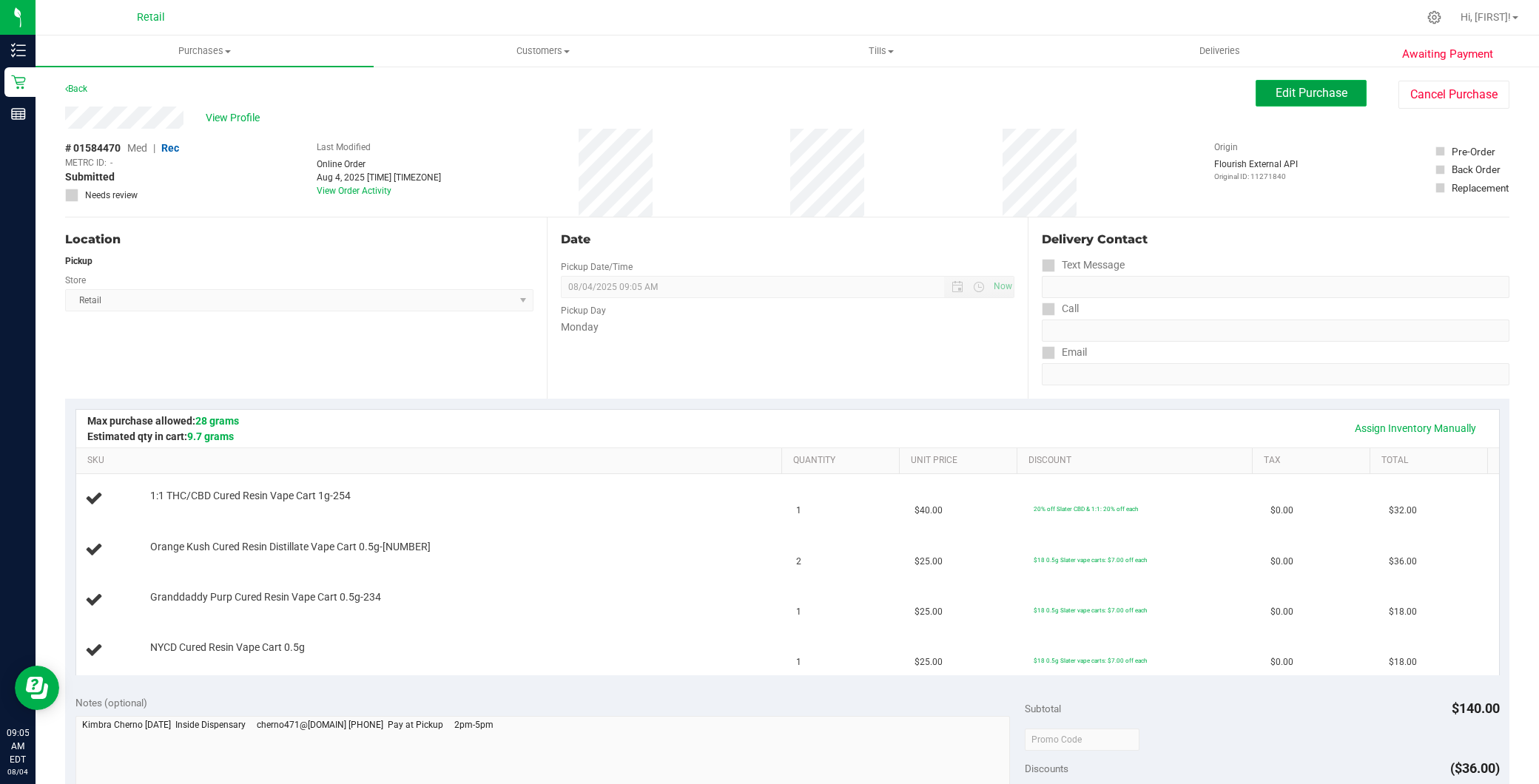click on "Edit Purchase" at bounding box center (1311, 93) 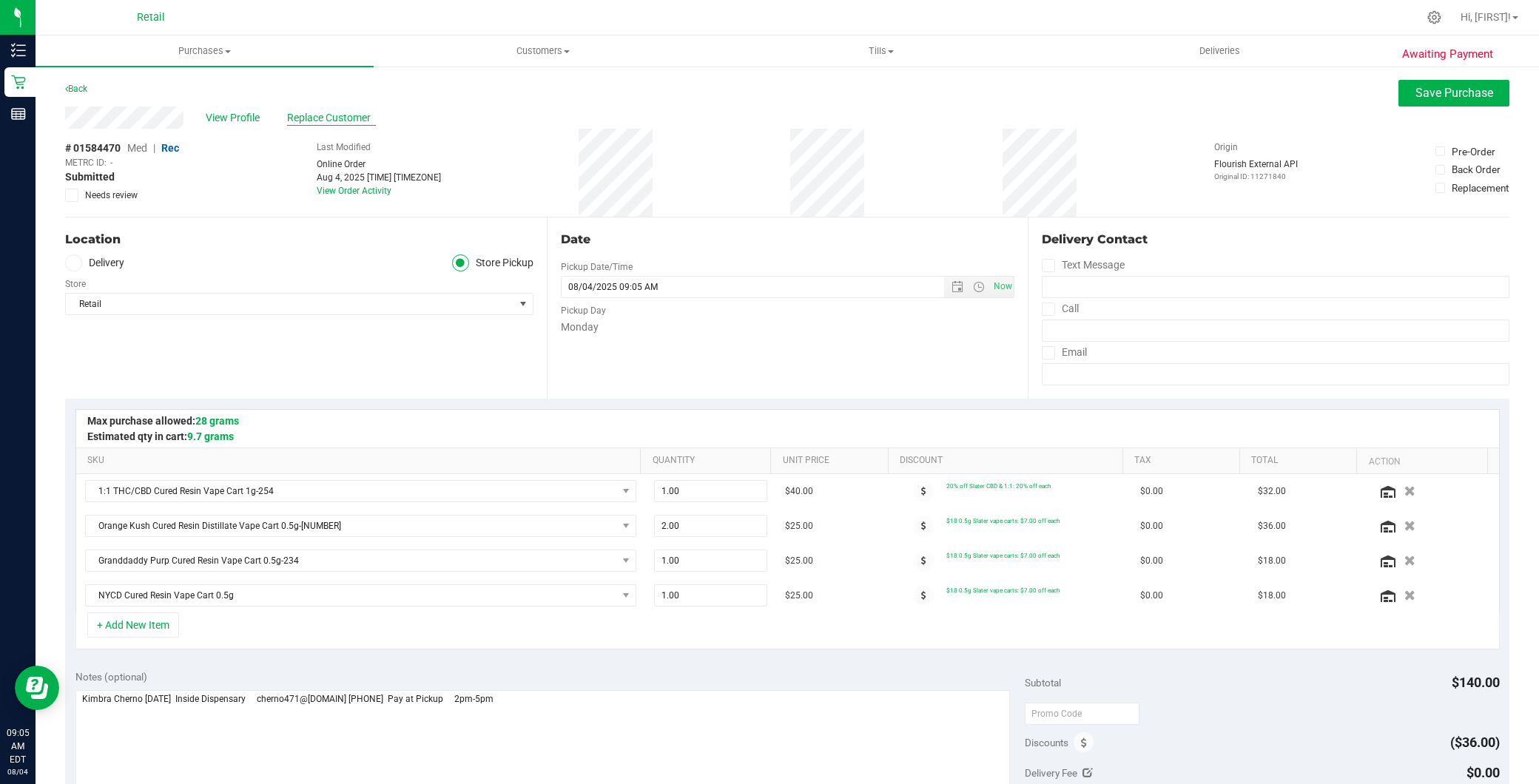 click on "Replace Customer" at bounding box center [331, 118] 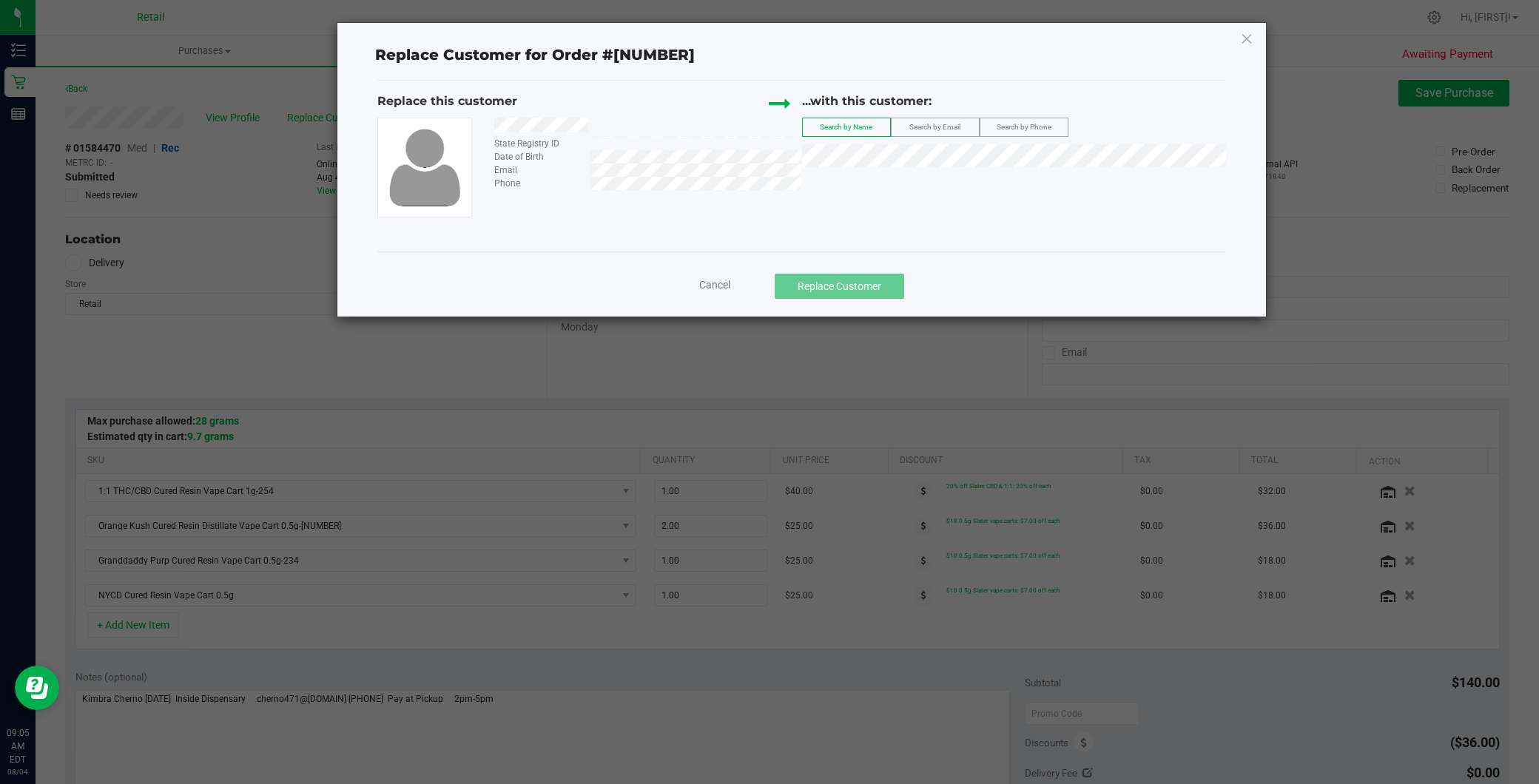 click on "...with this customer:   Search by Name   Search by Email   Search by Phone" 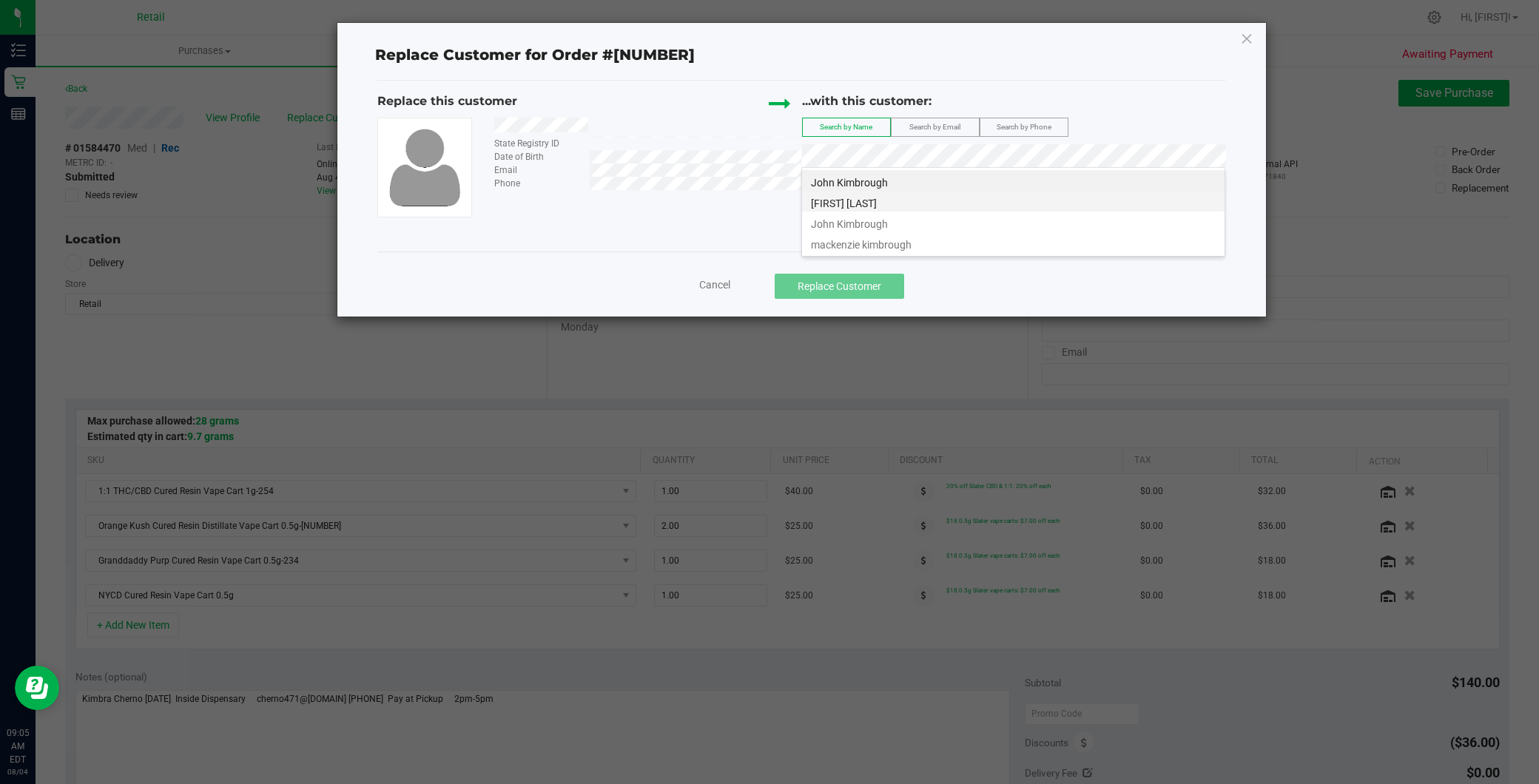 click on "[FIRST] [LAST]" at bounding box center (1013, 201) 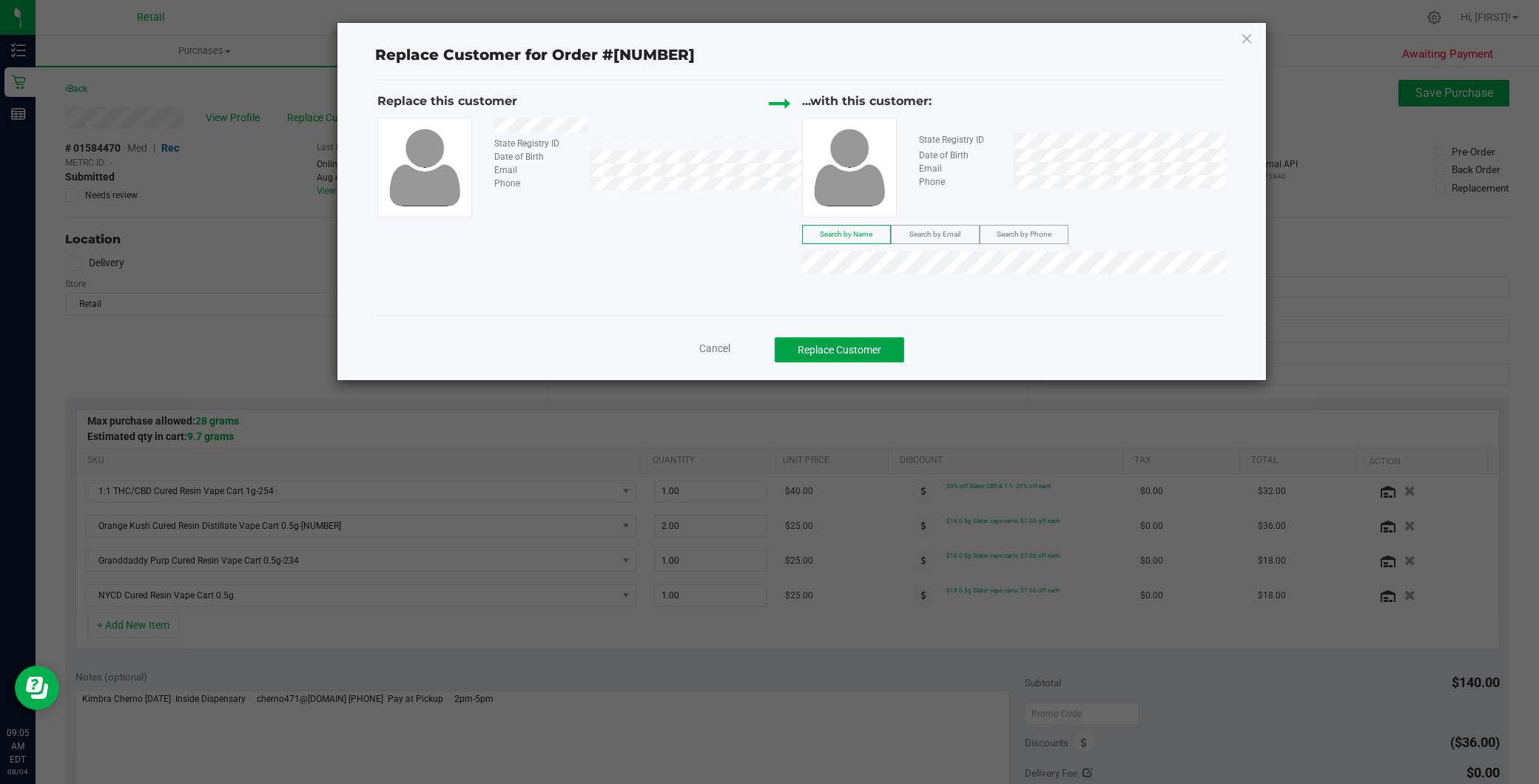 click on "Replace Customer" 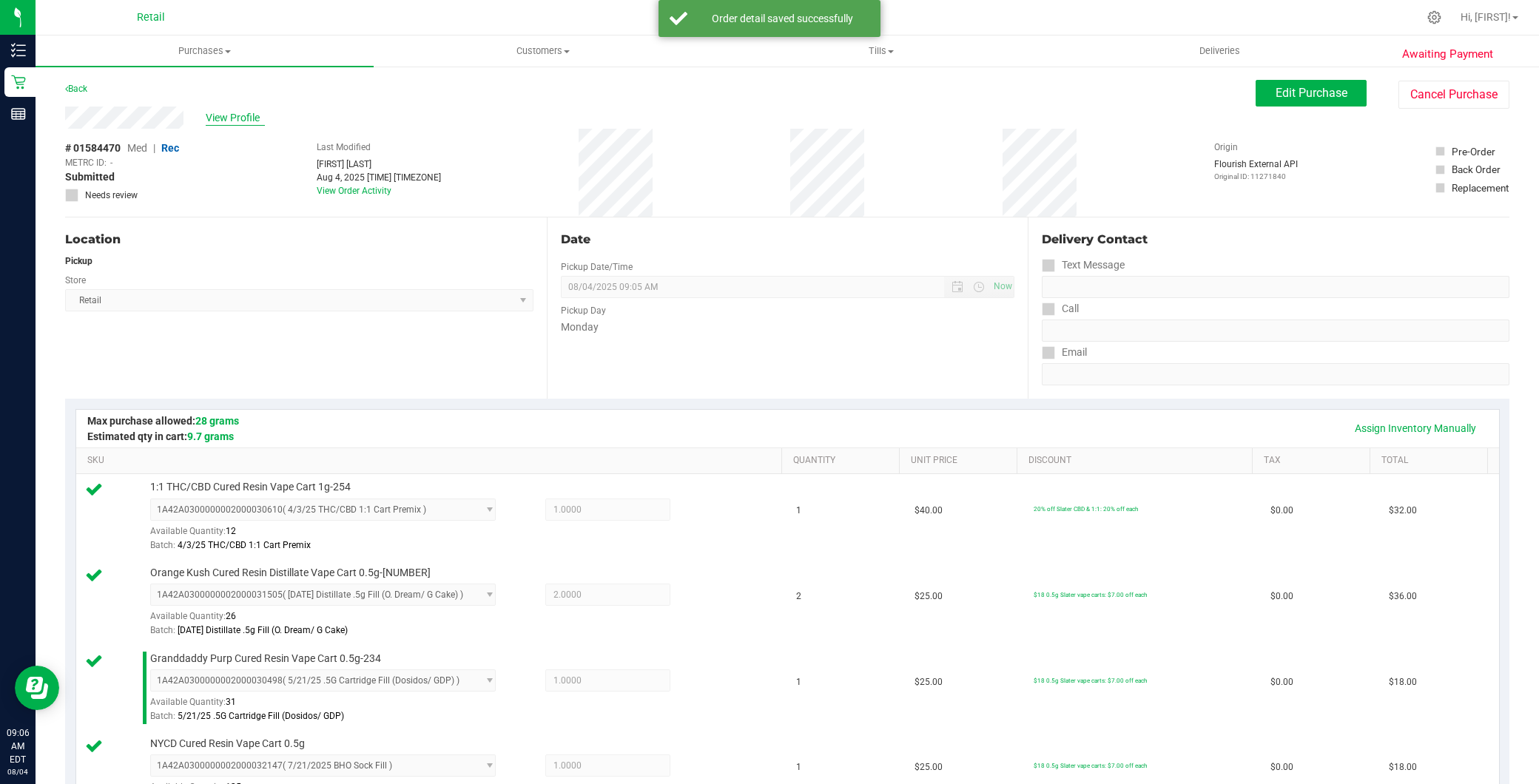 click on "View Profile" at bounding box center (235, 118) 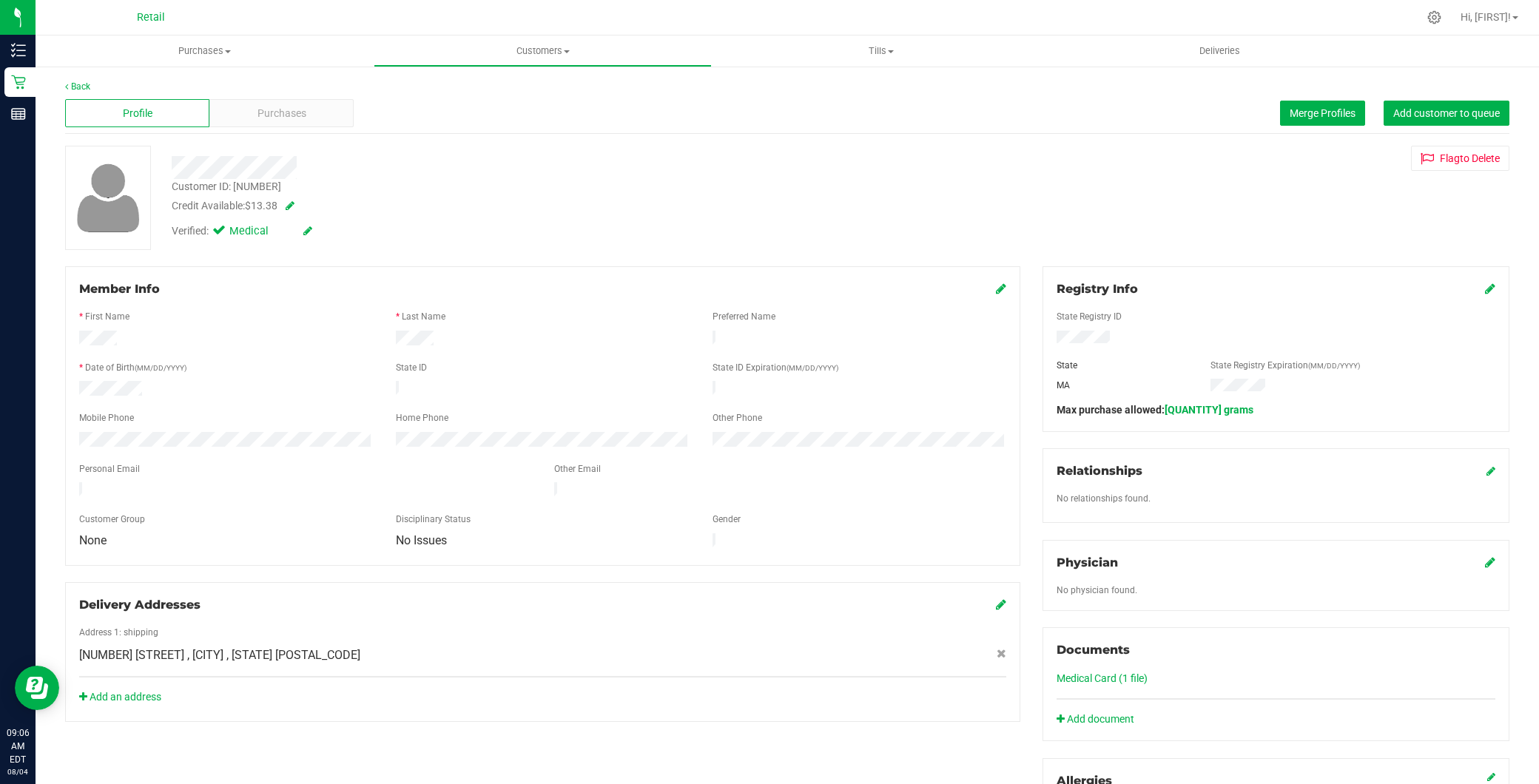 click on "Verified:
Medical" at bounding box center [242, 232] 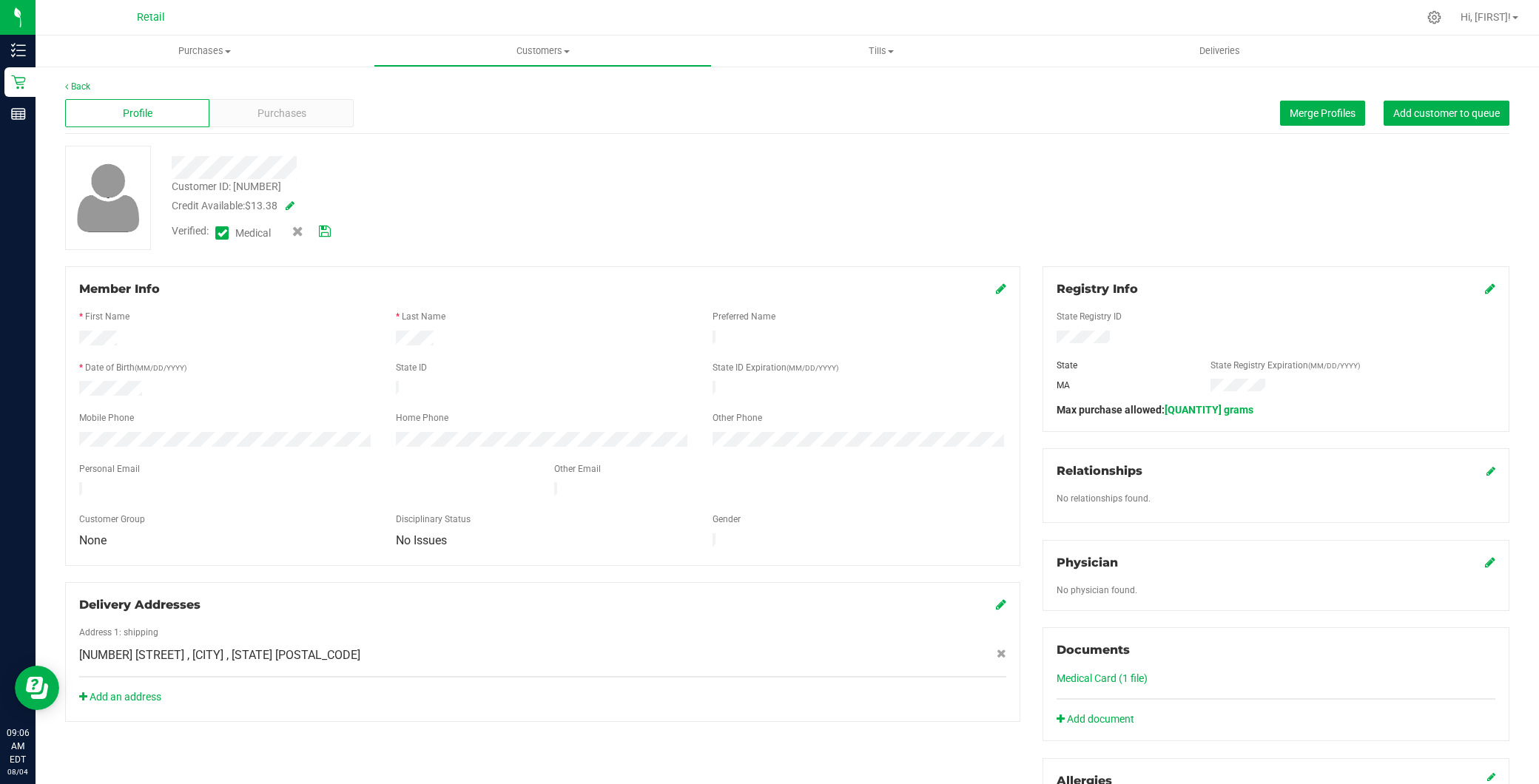 drag, startPoint x: 223, startPoint y: 235, endPoint x: 241, endPoint y: 228, distance: 19 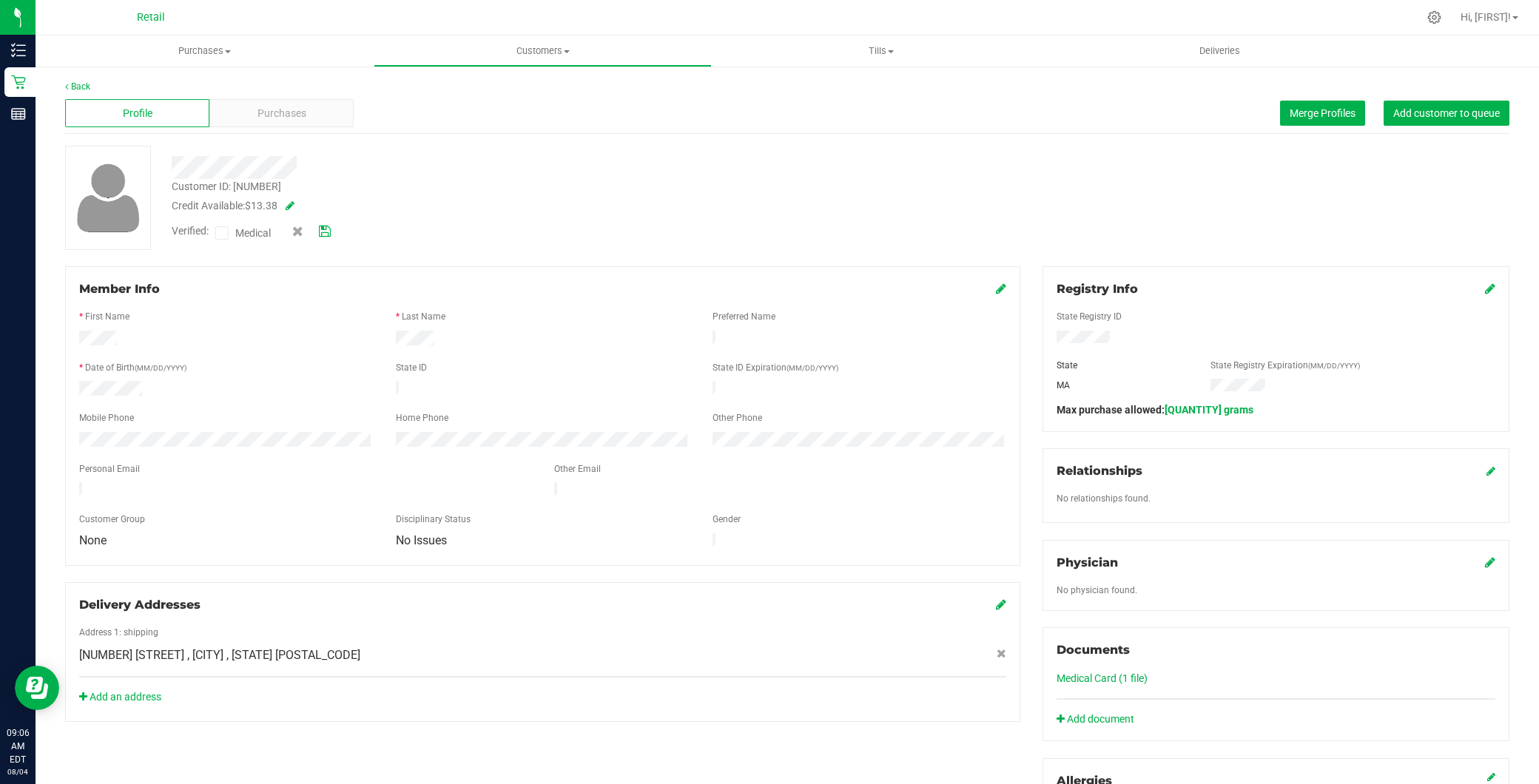 click at bounding box center (311, 231) 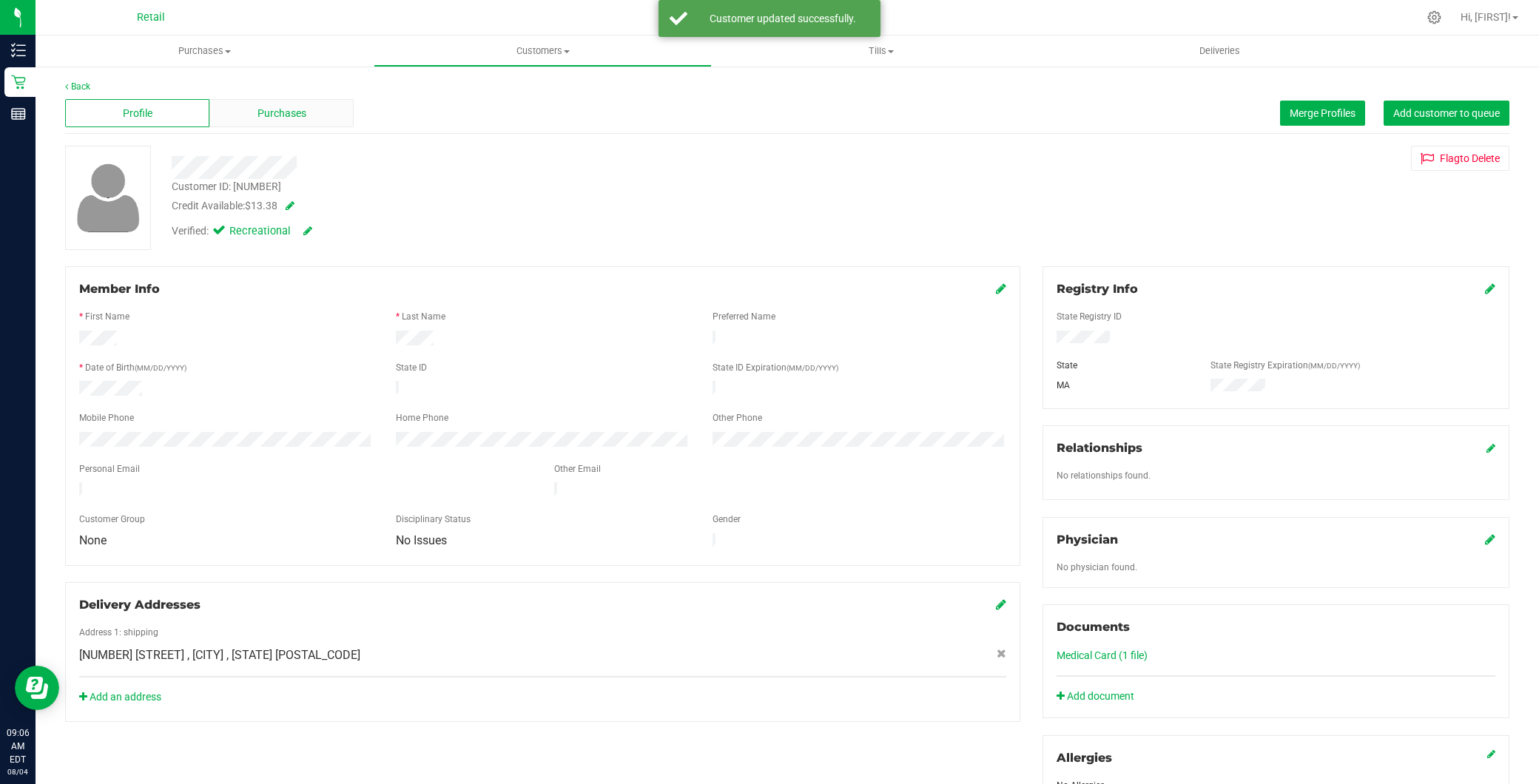 click on "Purchases" at bounding box center (282, 113) 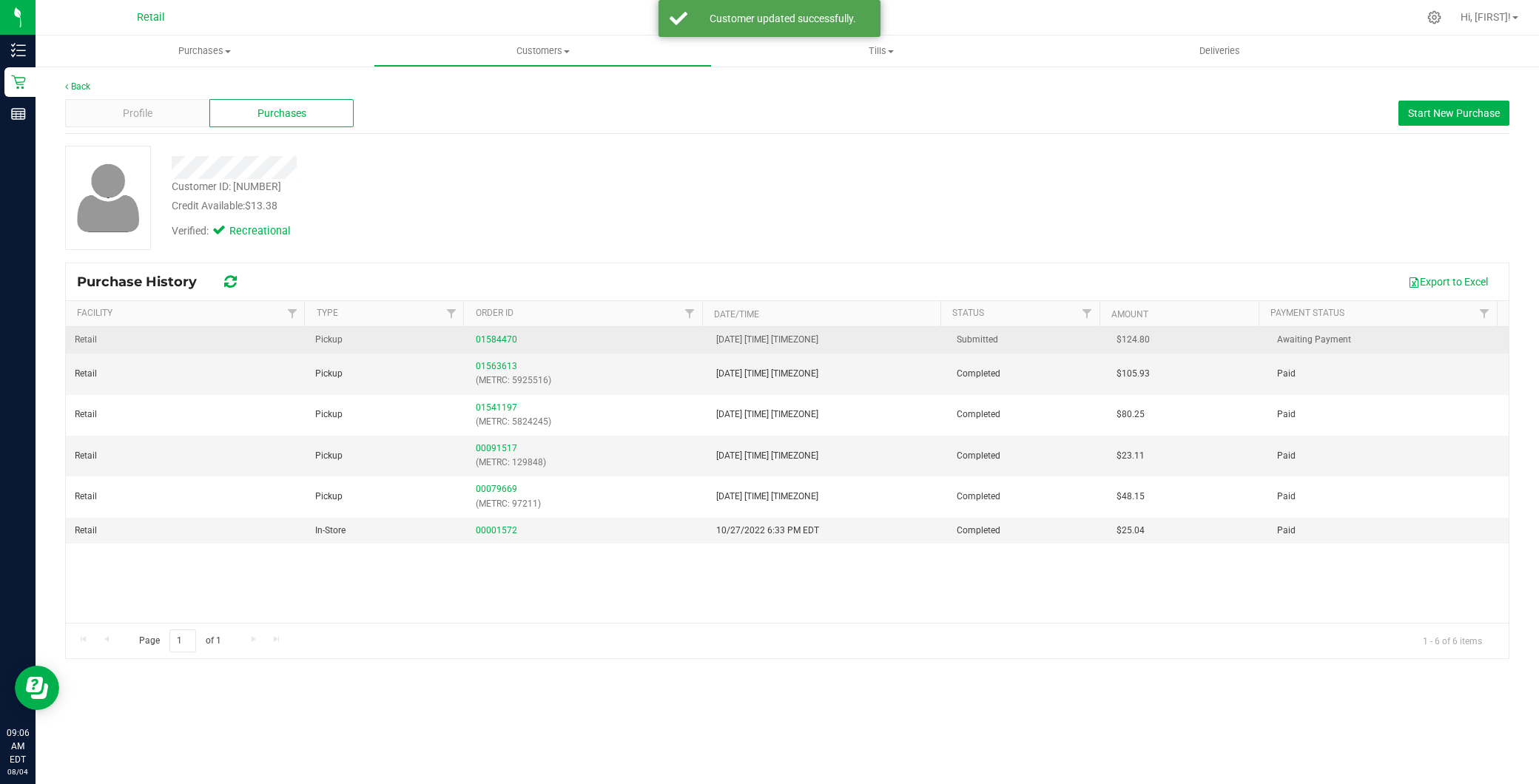 click on "01584470" at bounding box center [587, 340] 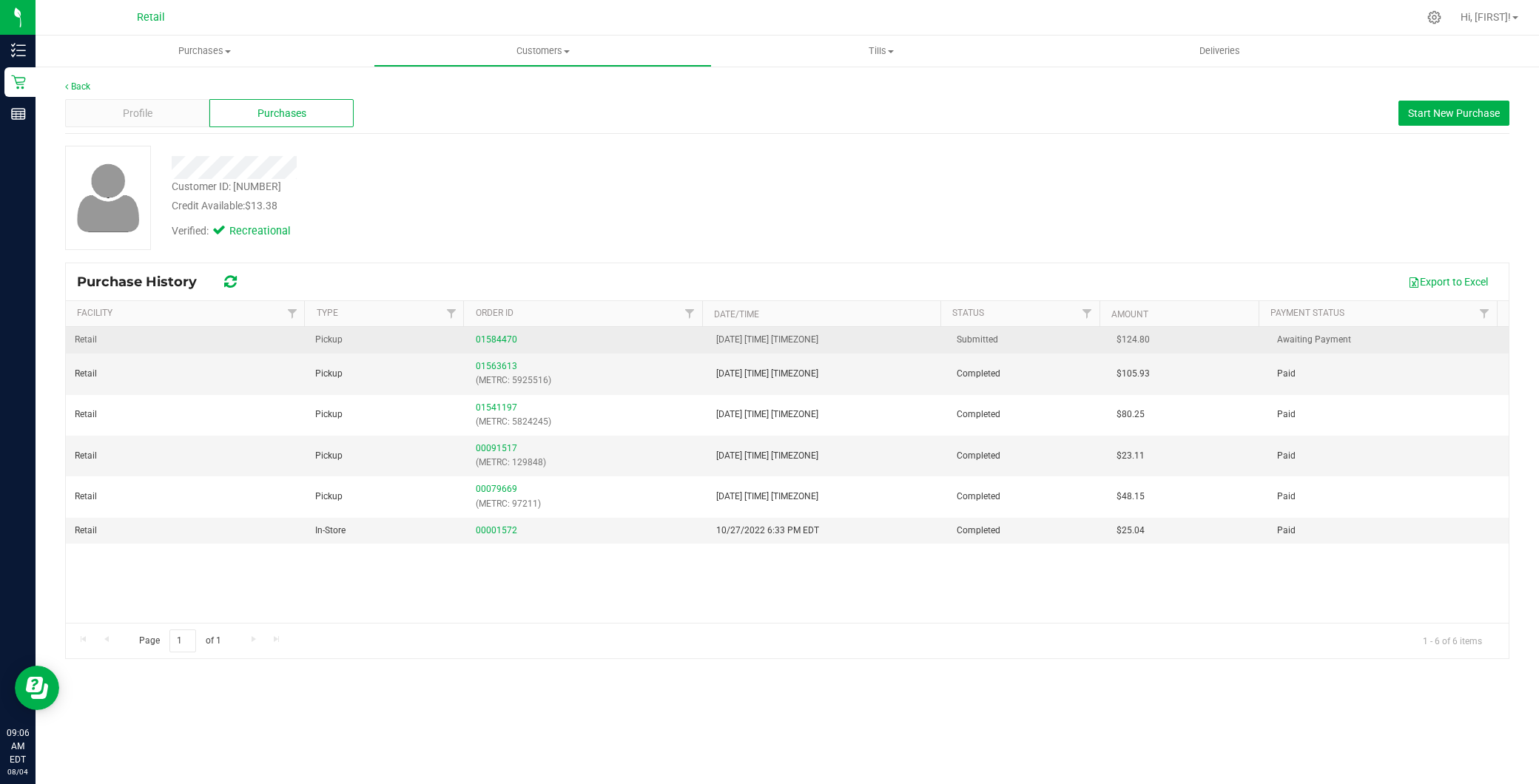 click on "01584470" at bounding box center (587, 339) 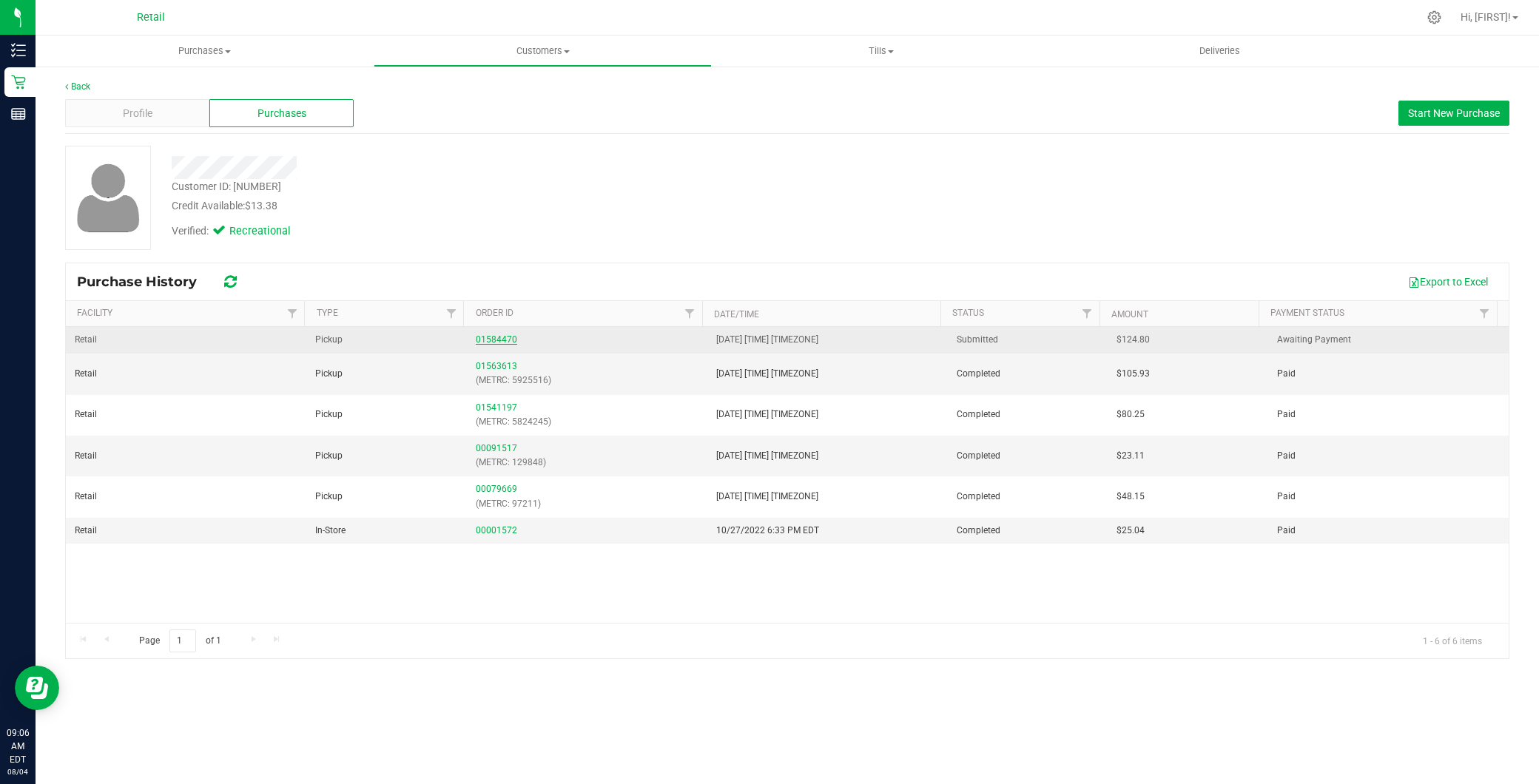 click on "01584470" at bounding box center [496, 339] 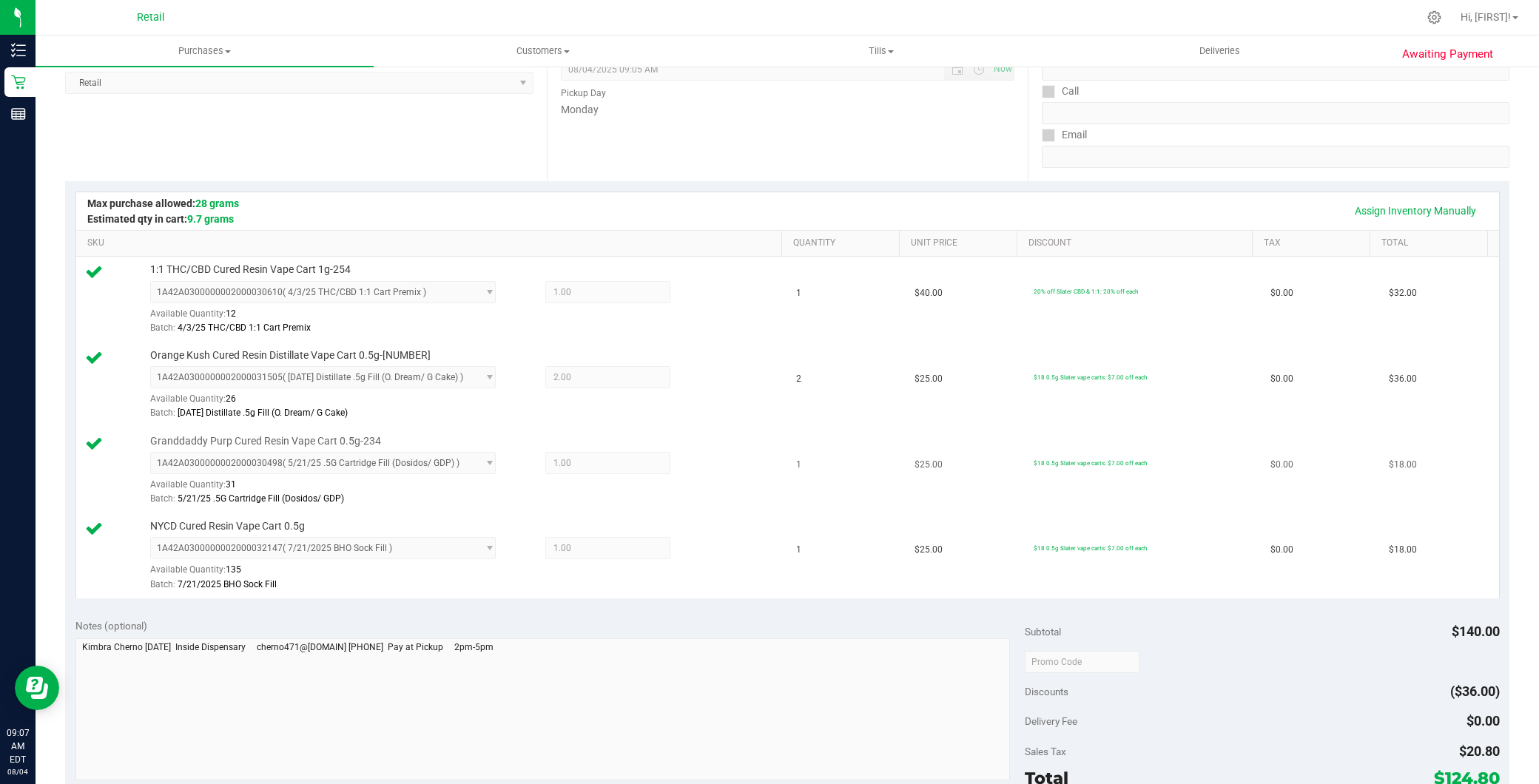 scroll, scrollTop: 575, scrollLeft: 0, axis: vertical 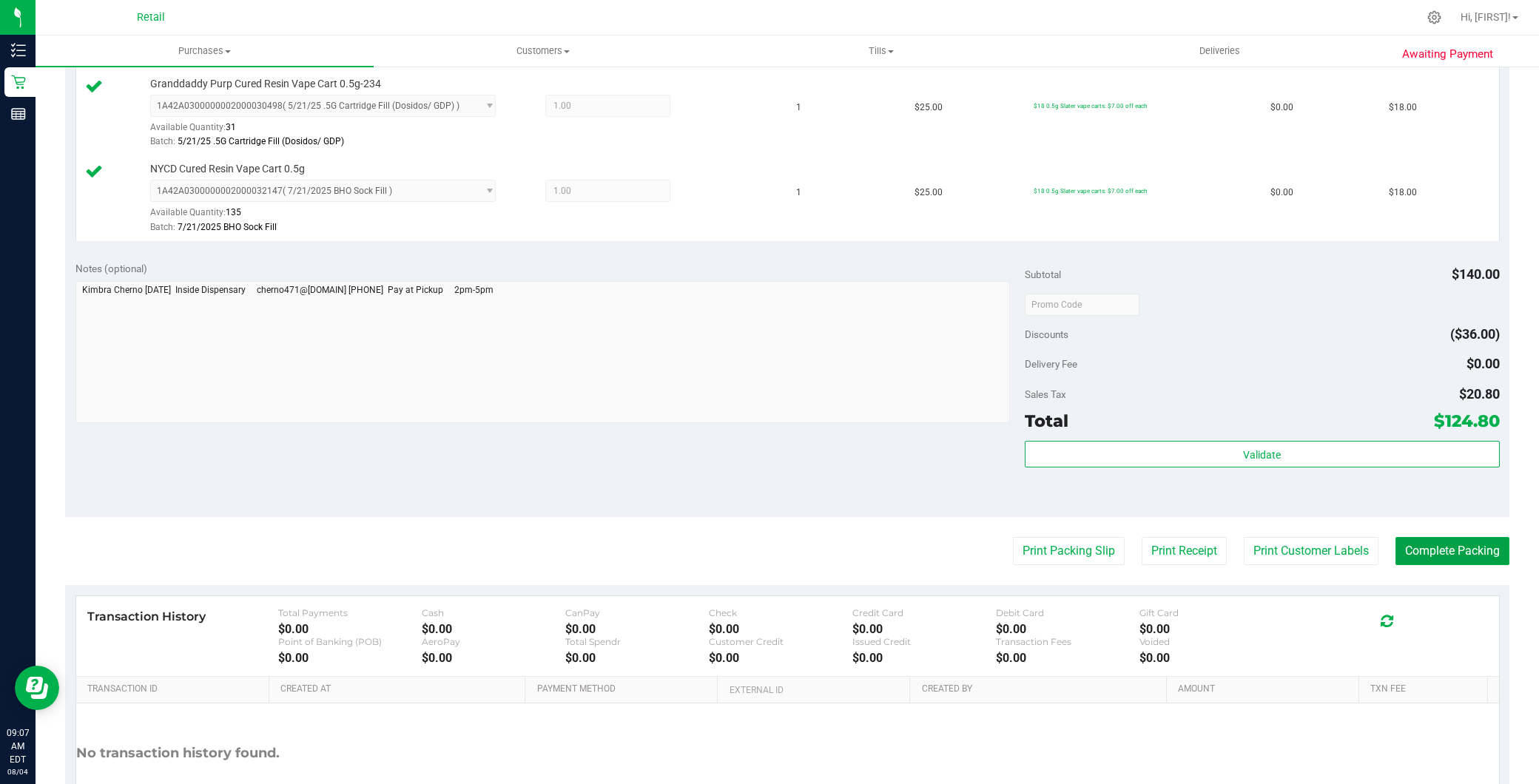 drag, startPoint x: 1423, startPoint y: 552, endPoint x: 1279, endPoint y: 481, distance: 160.55217 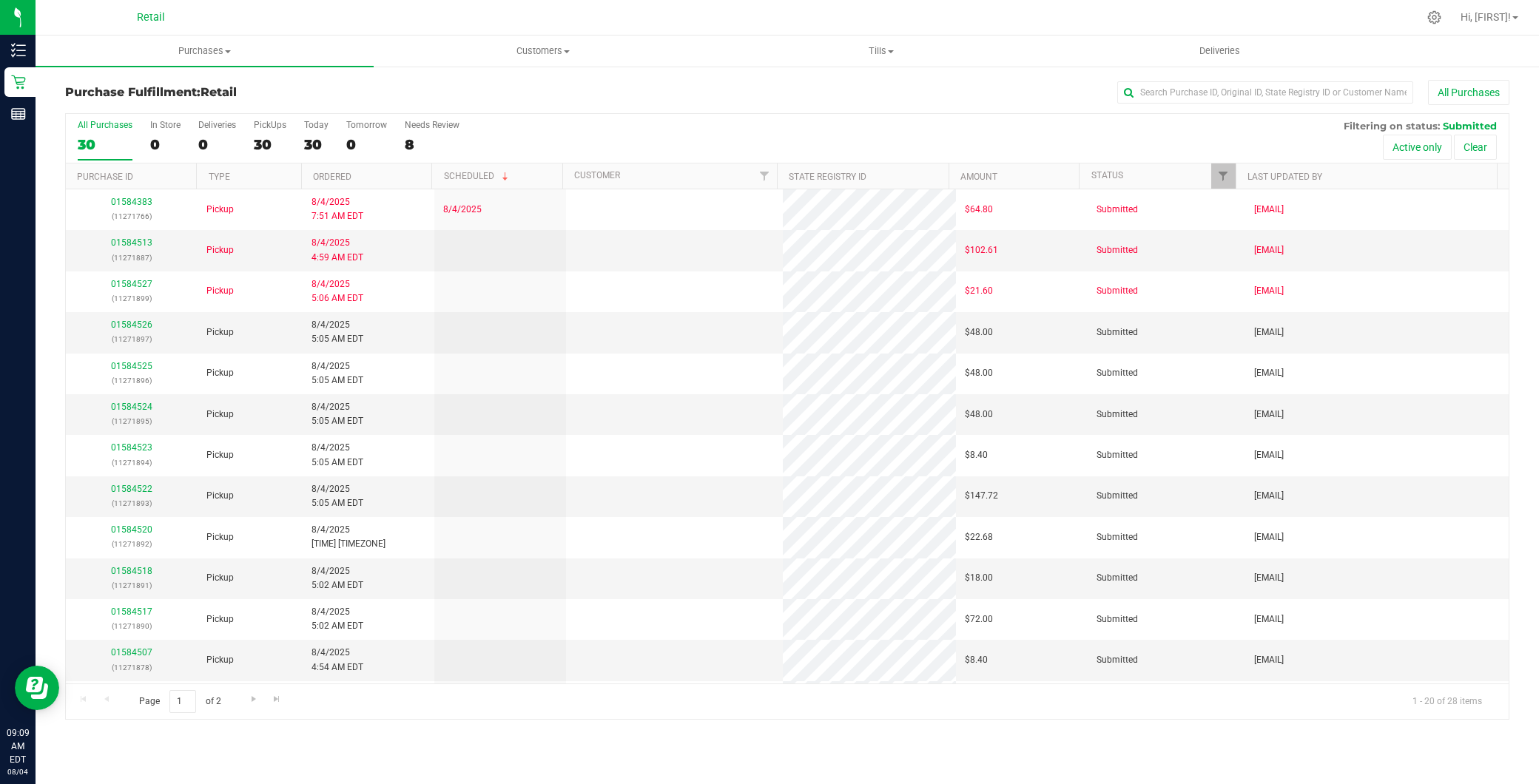 scroll, scrollTop: 0, scrollLeft: 0, axis: both 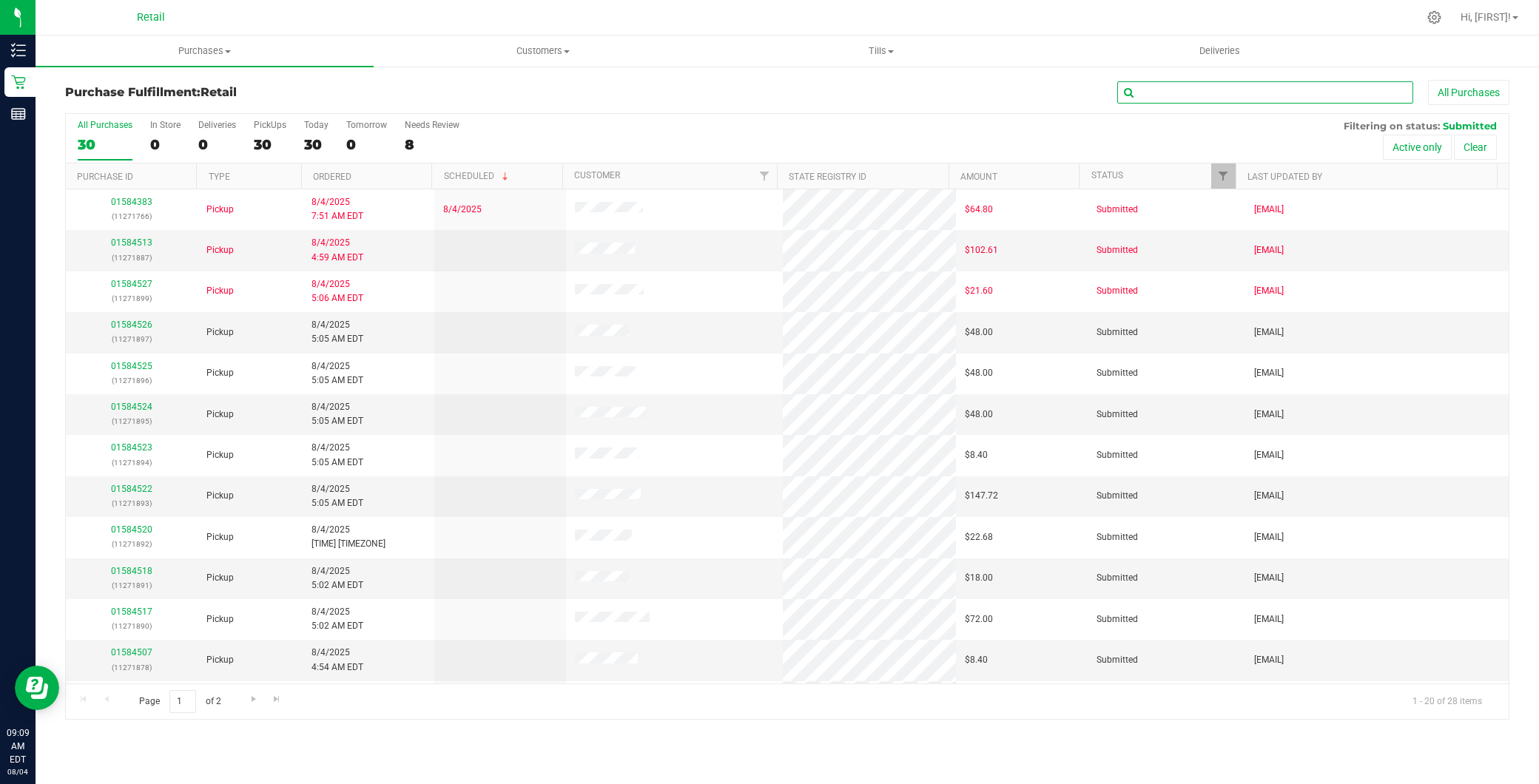 click at bounding box center [1265, 92] 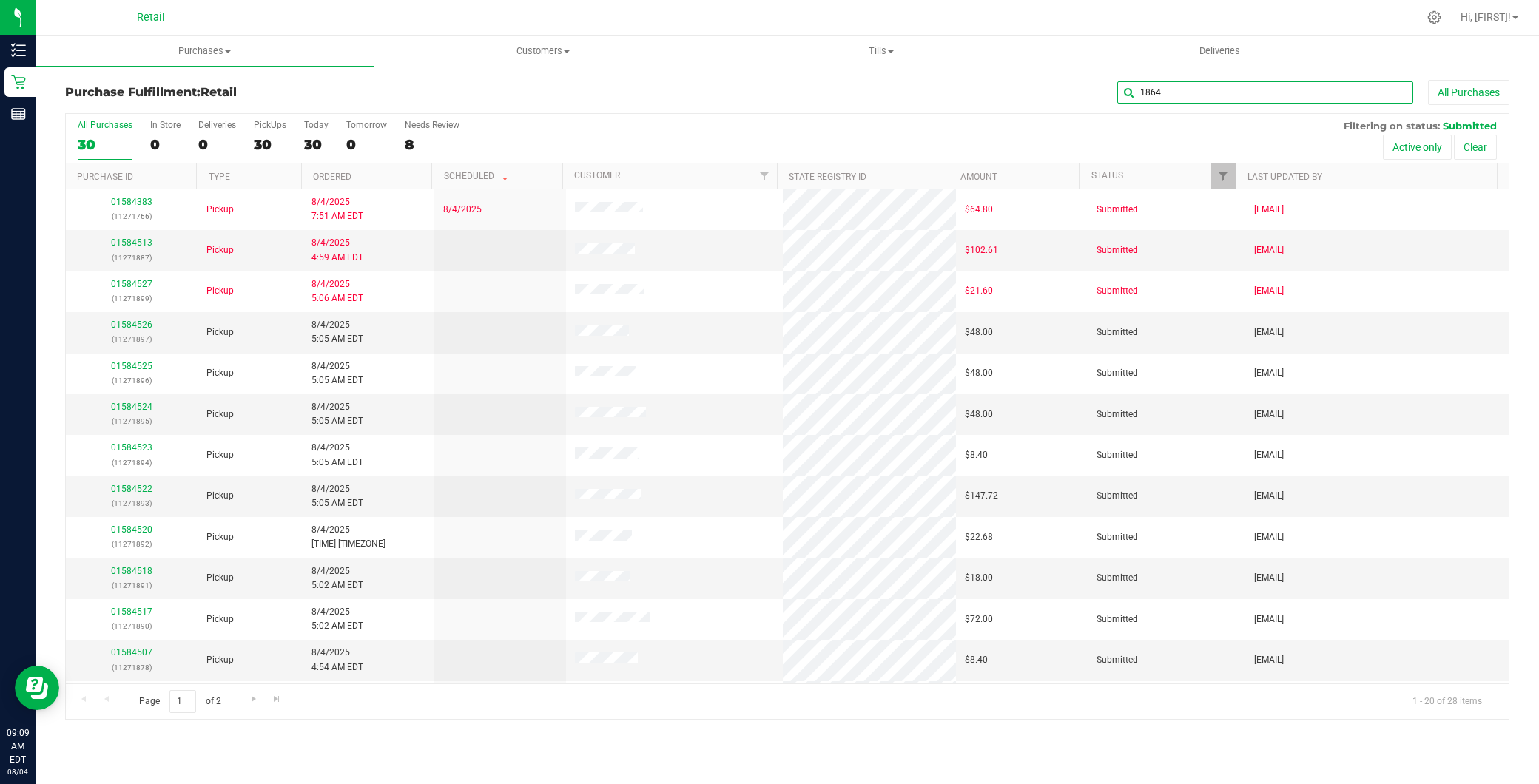 type on "1864" 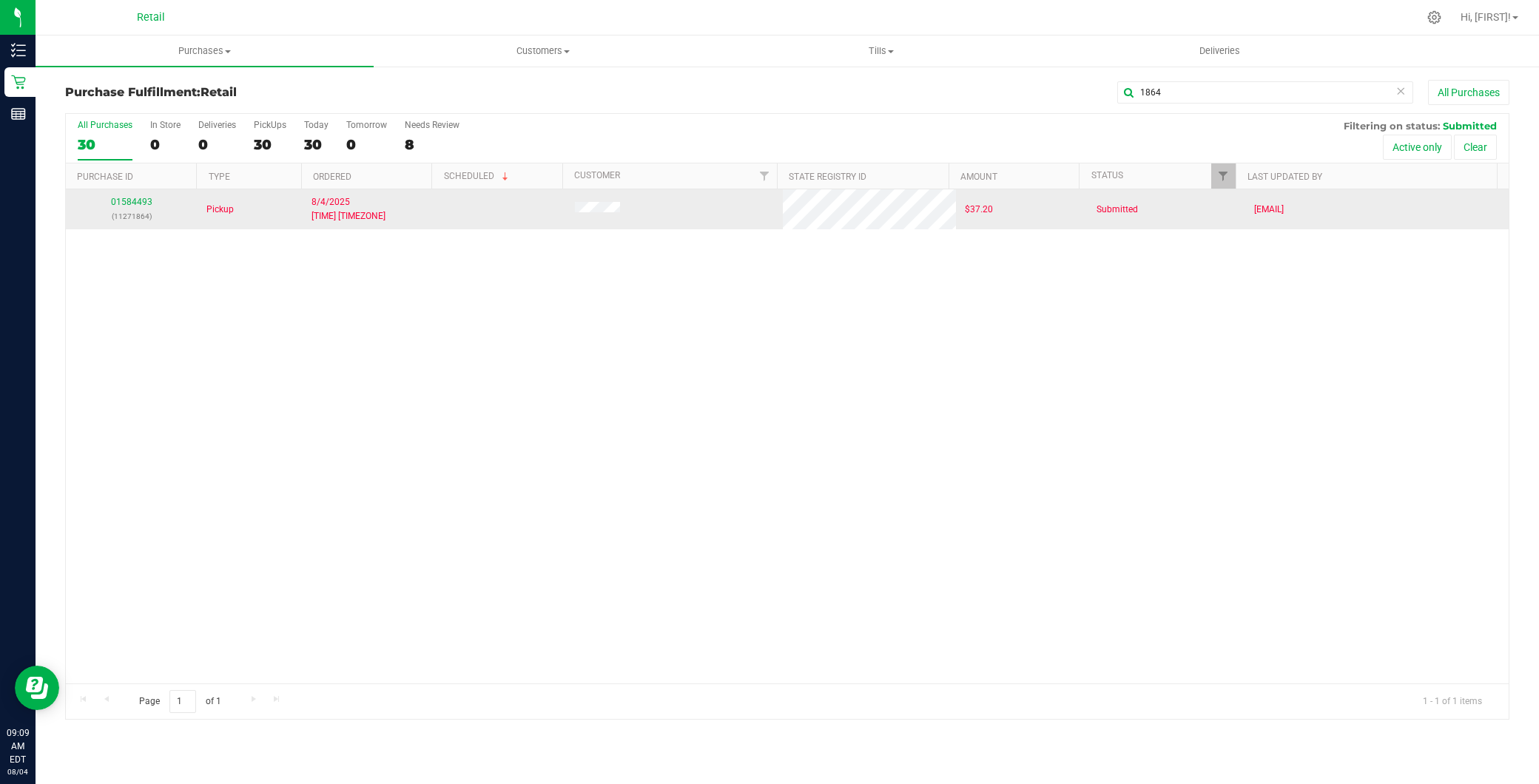click on "01584493
(11271864)" at bounding box center (132, 209) 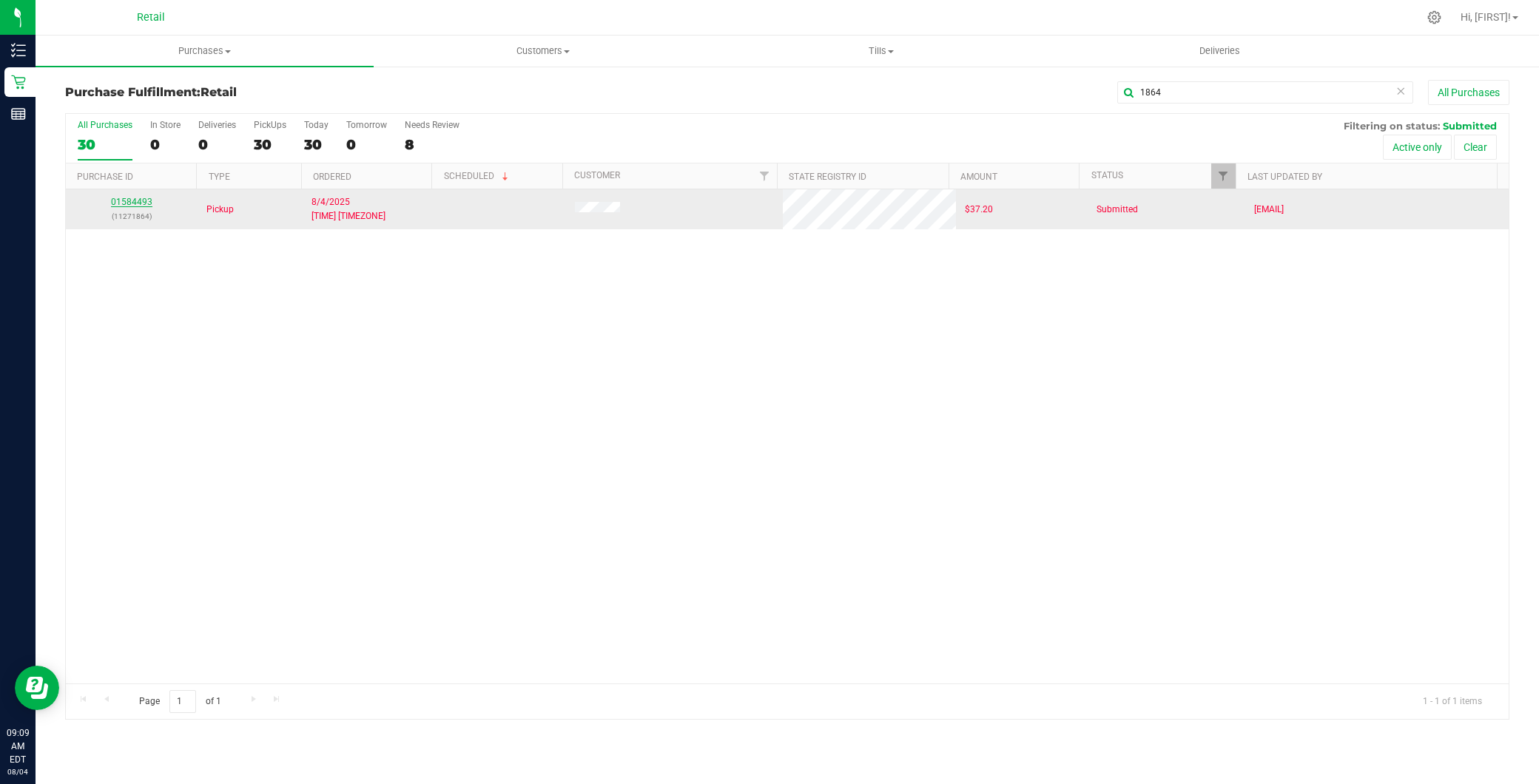 click on "01584493" at bounding box center (132, 202) 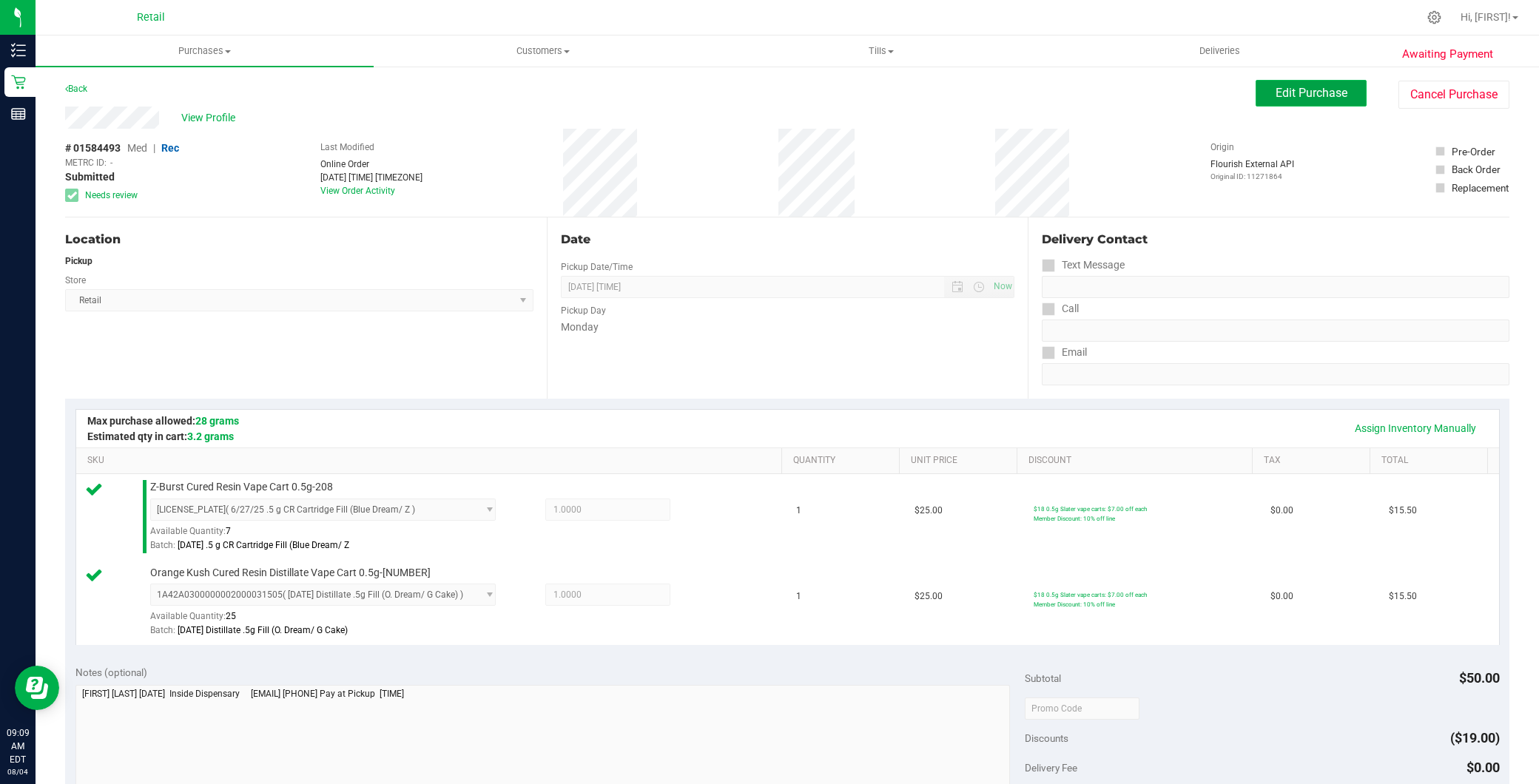 click on "Edit Purchase" at bounding box center [1311, 92] 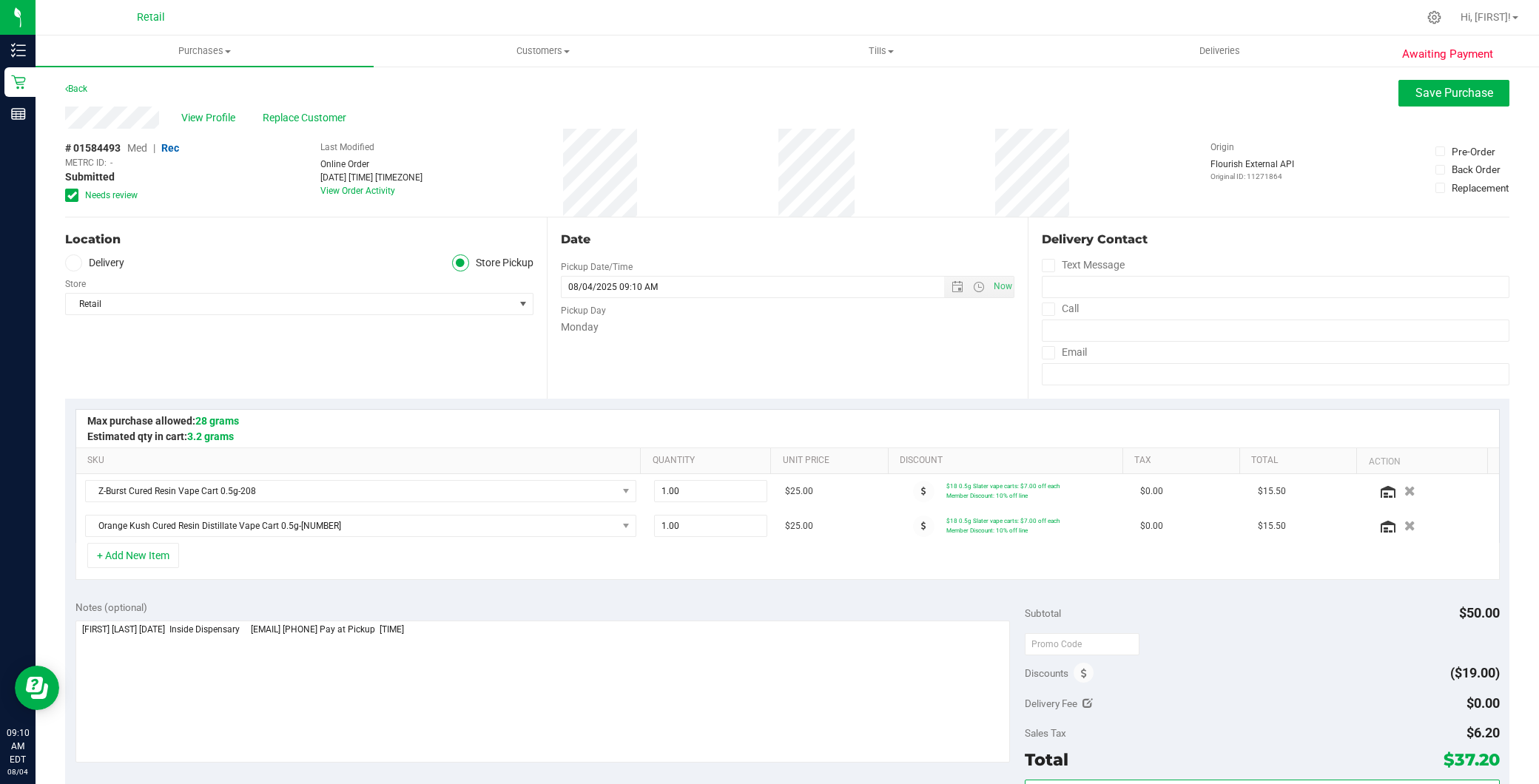click on "Med" at bounding box center [137, 148] 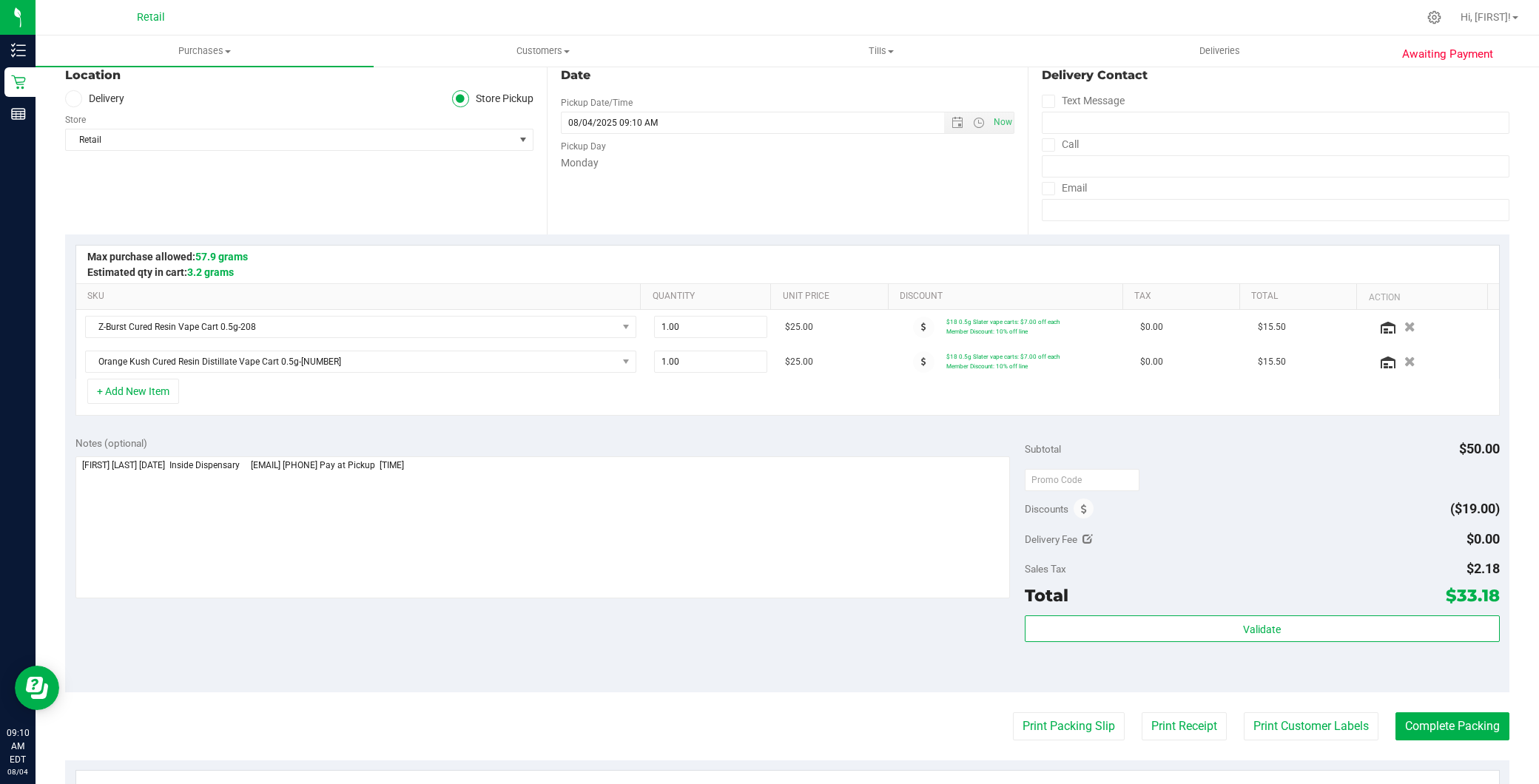 scroll, scrollTop: 447, scrollLeft: 0, axis: vertical 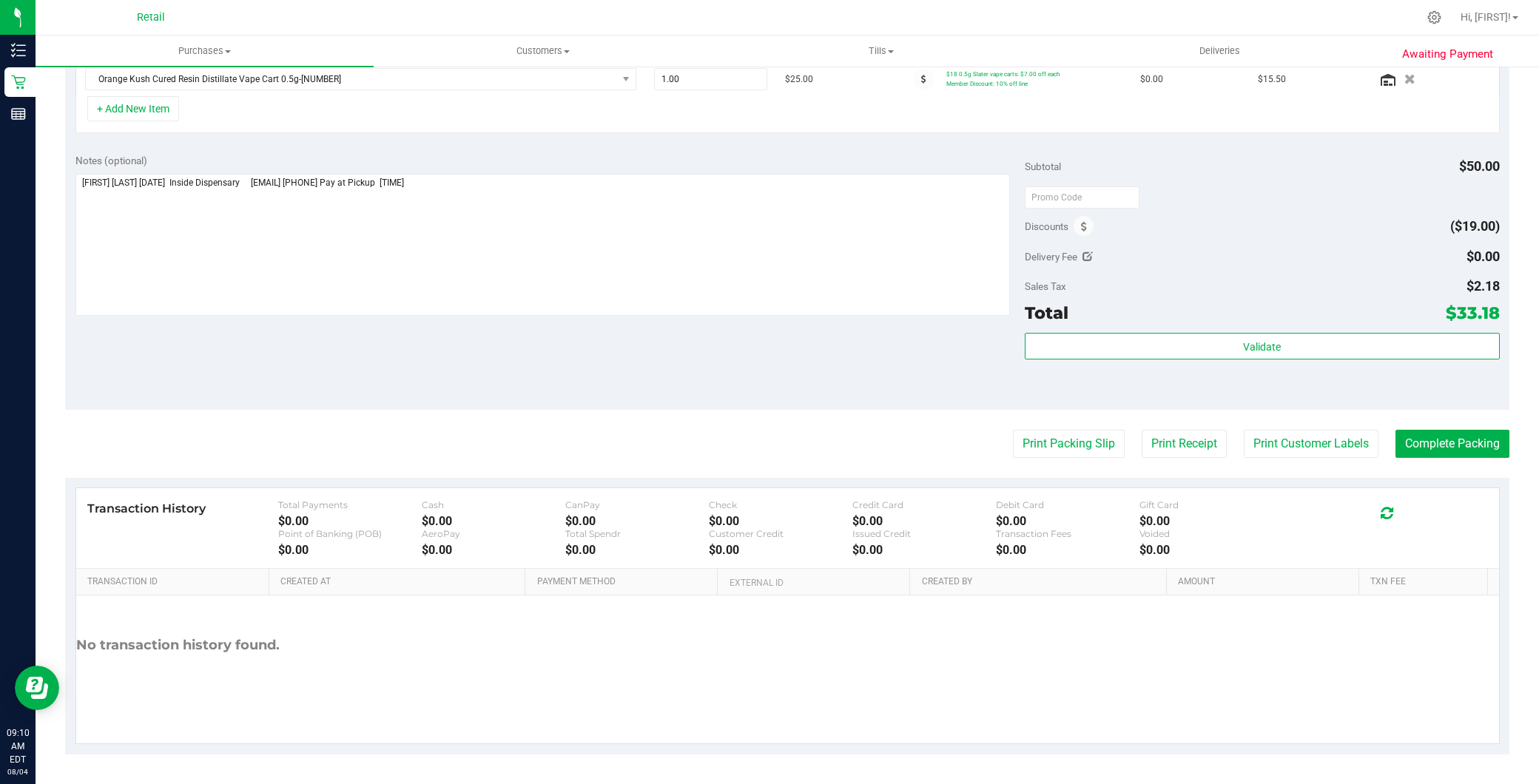 click on "Back
Save Purchase
View Profile
Replace Customer
# 01584493
Med
|
Rec
METRC ID:
-
Submitted
Needs review
Last Modified" at bounding box center [787, 194] 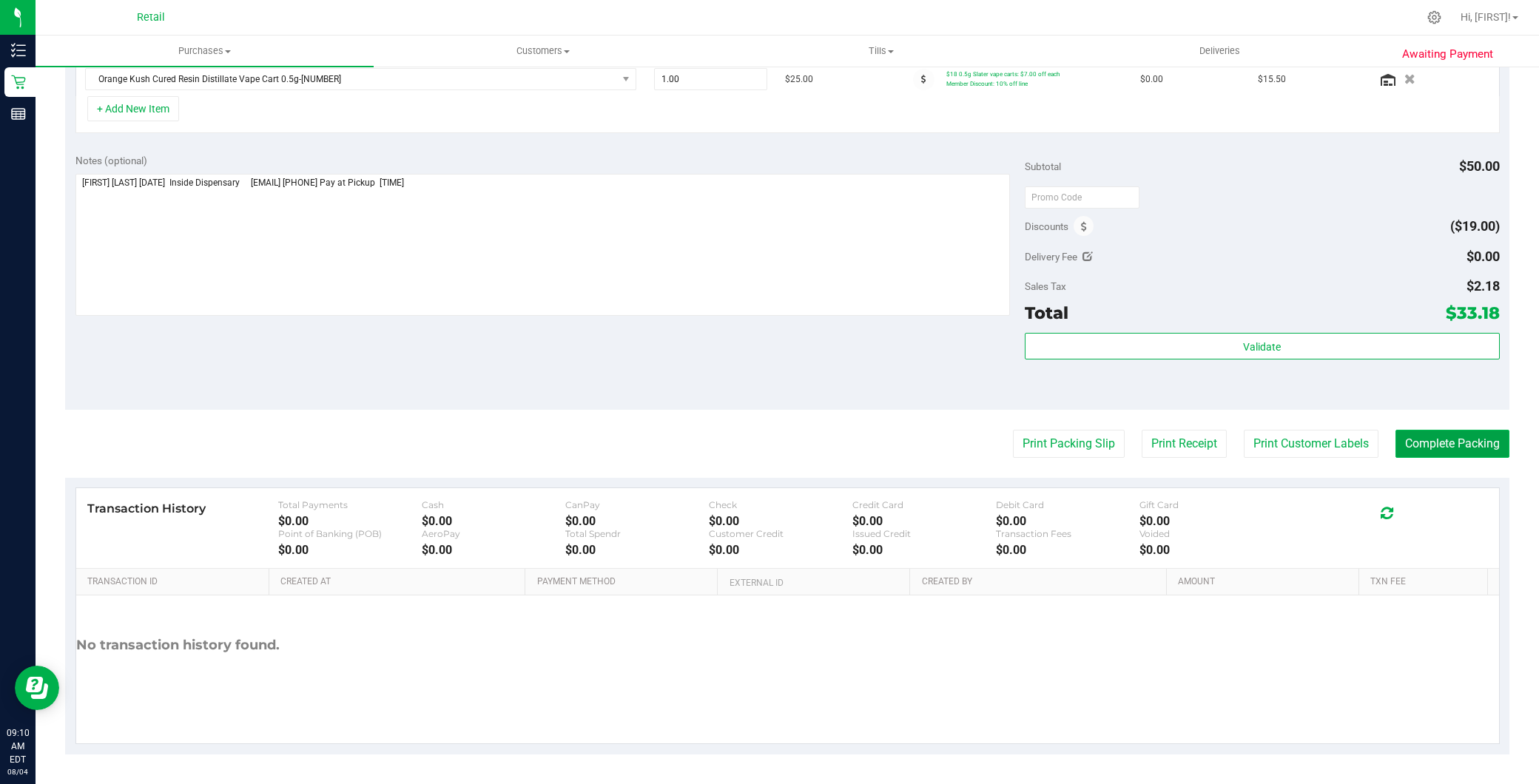 click on "Complete Packing" at bounding box center (1452, 444) 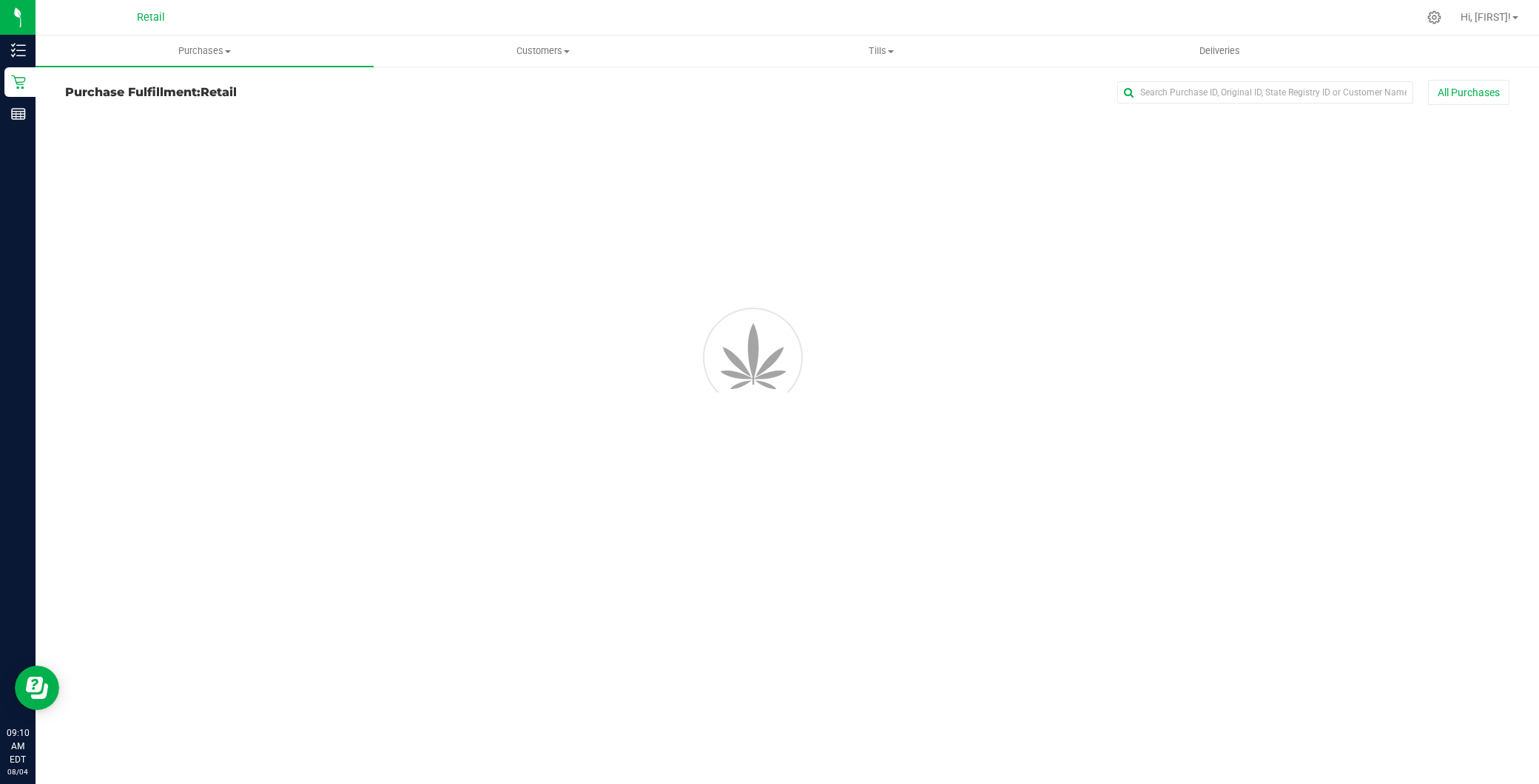 scroll, scrollTop: 0, scrollLeft: 0, axis: both 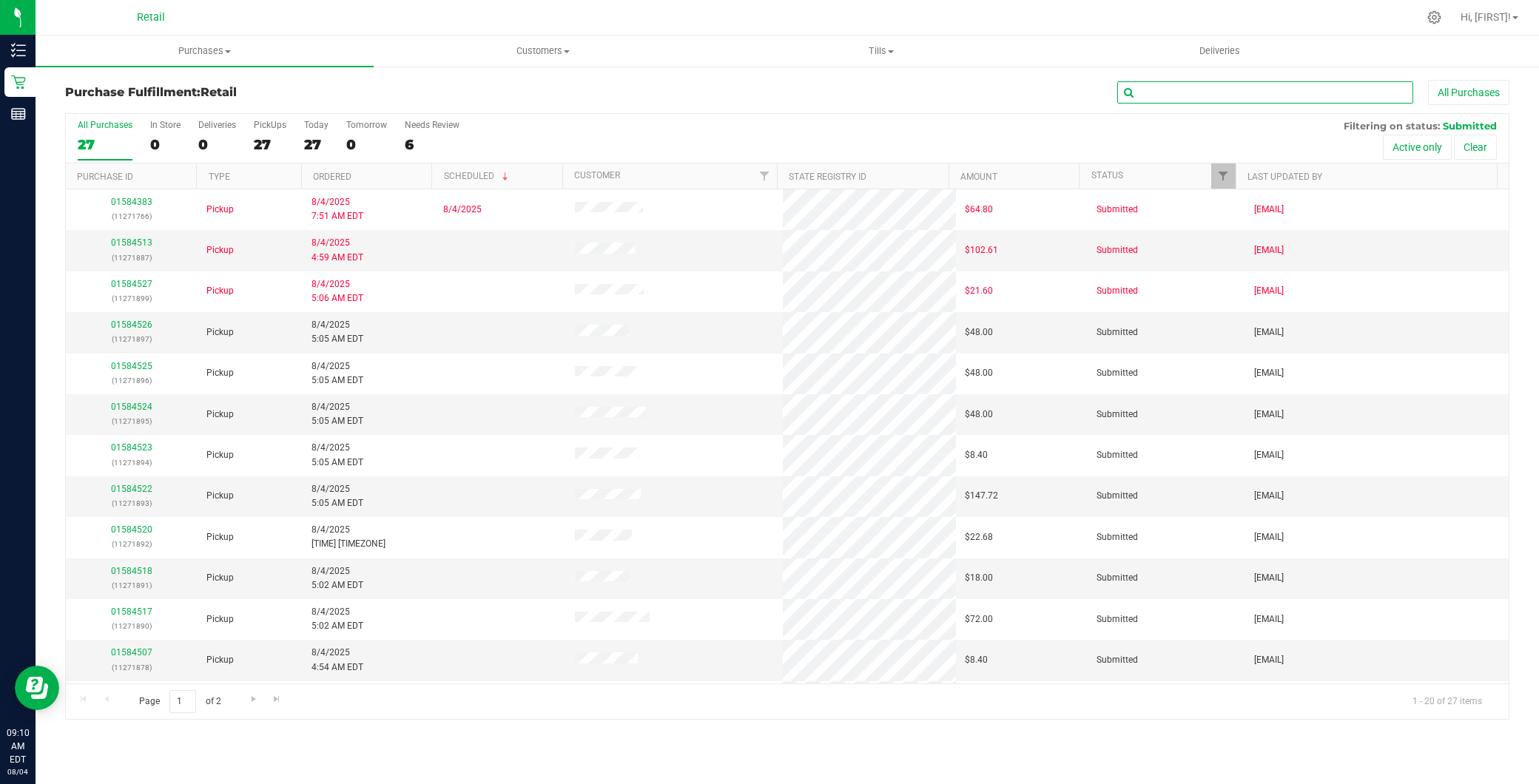 click at bounding box center [1265, 92] 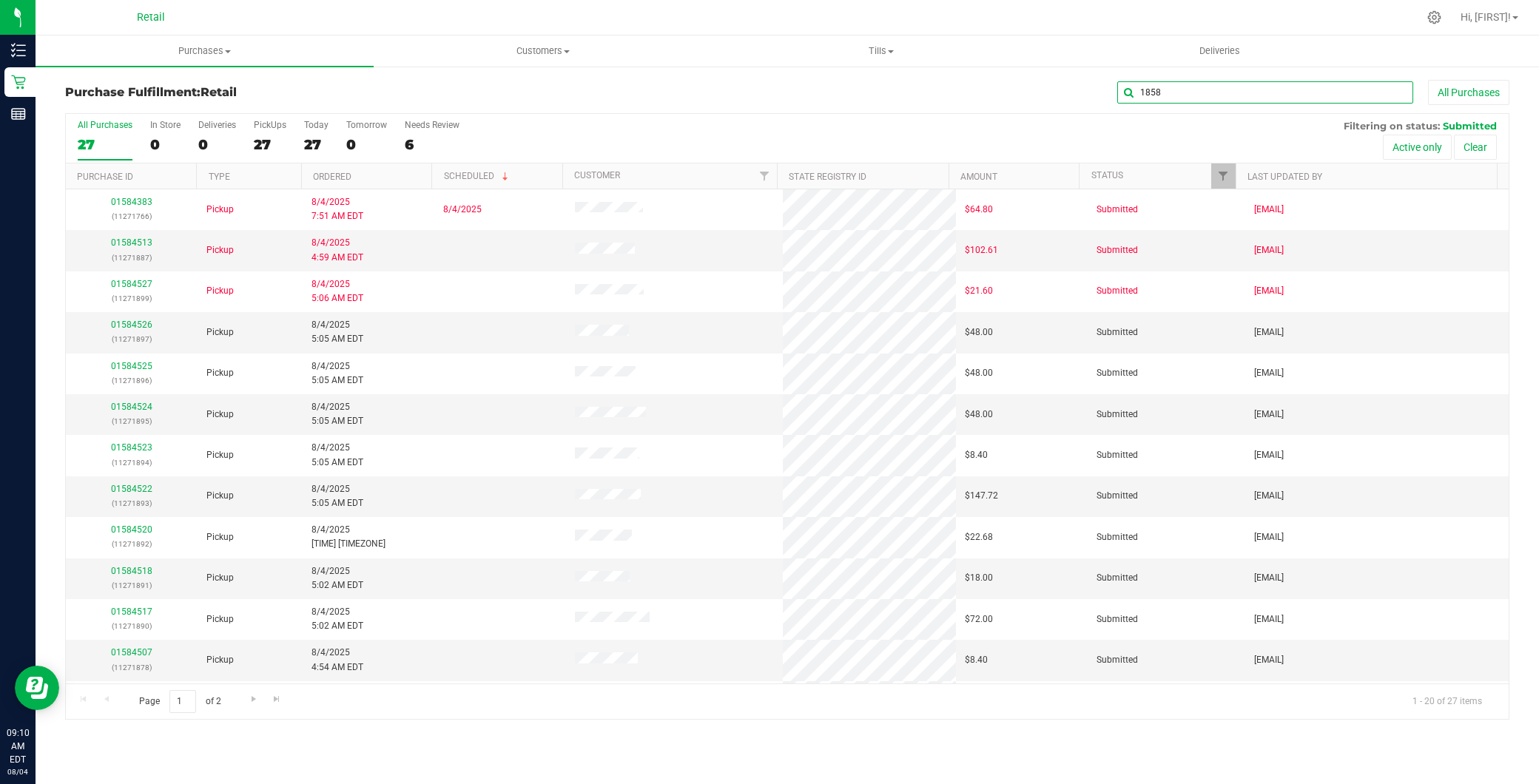 type on "1858" 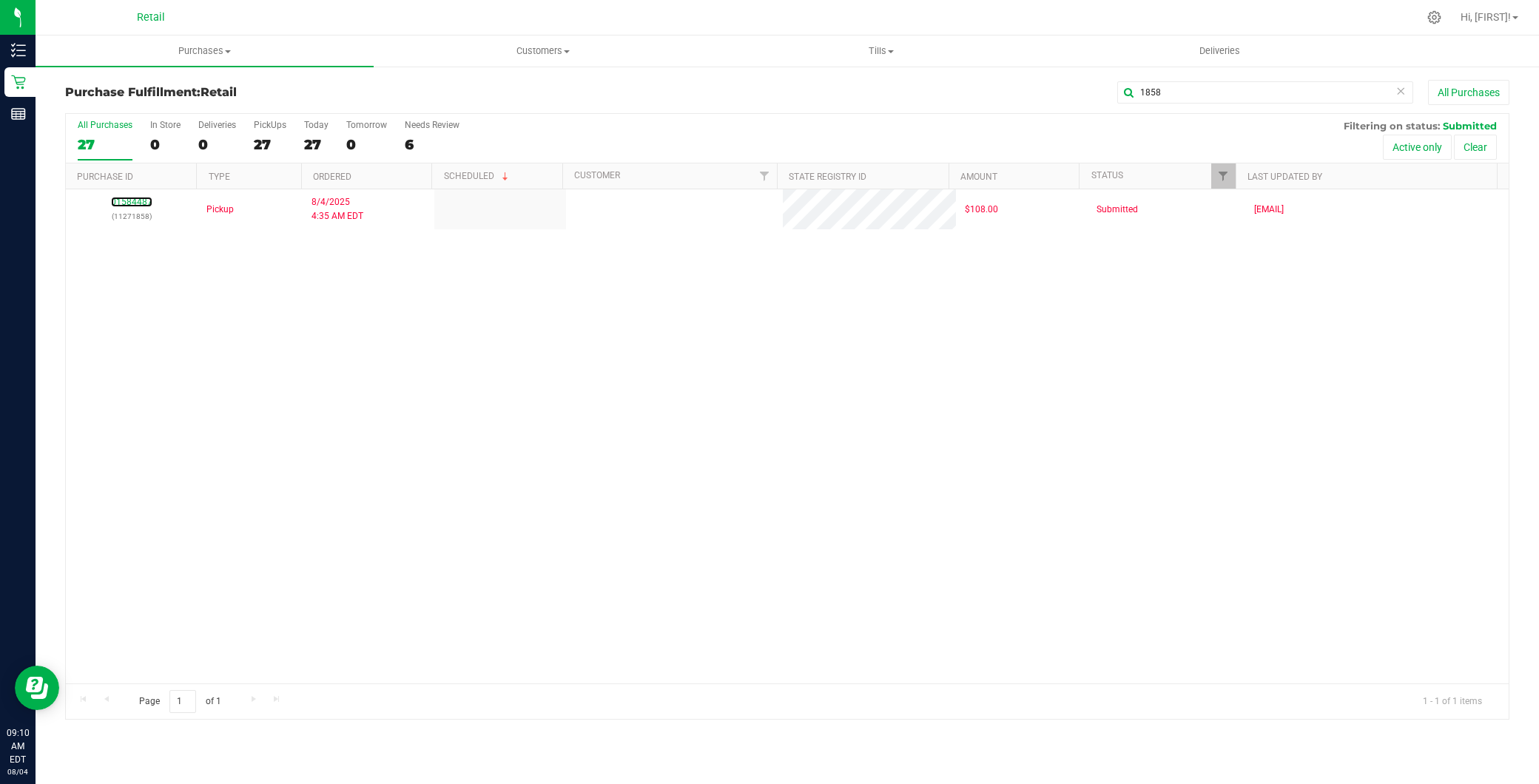click on "01584487" at bounding box center [132, 202] 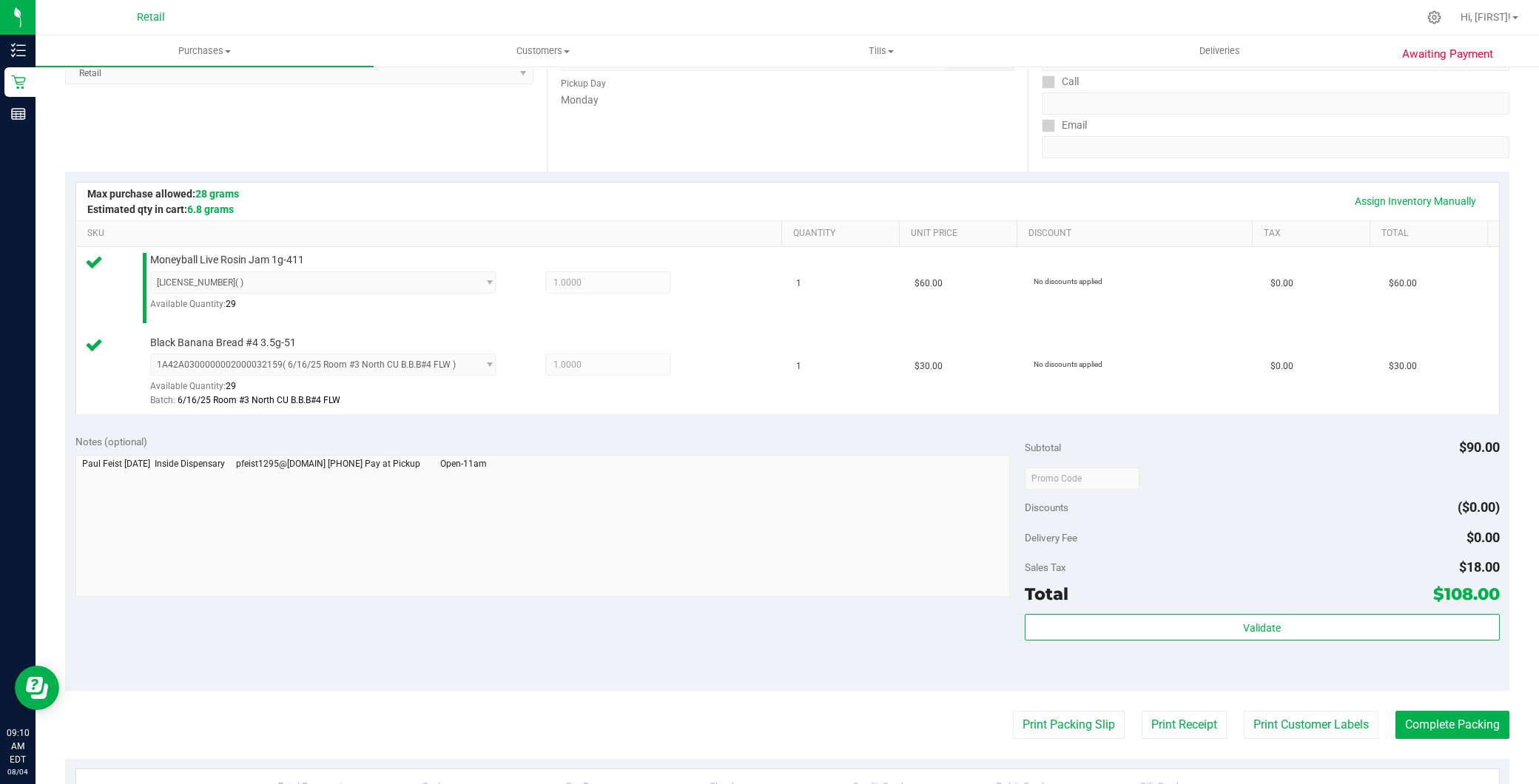 scroll, scrollTop: 246, scrollLeft: 0, axis: vertical 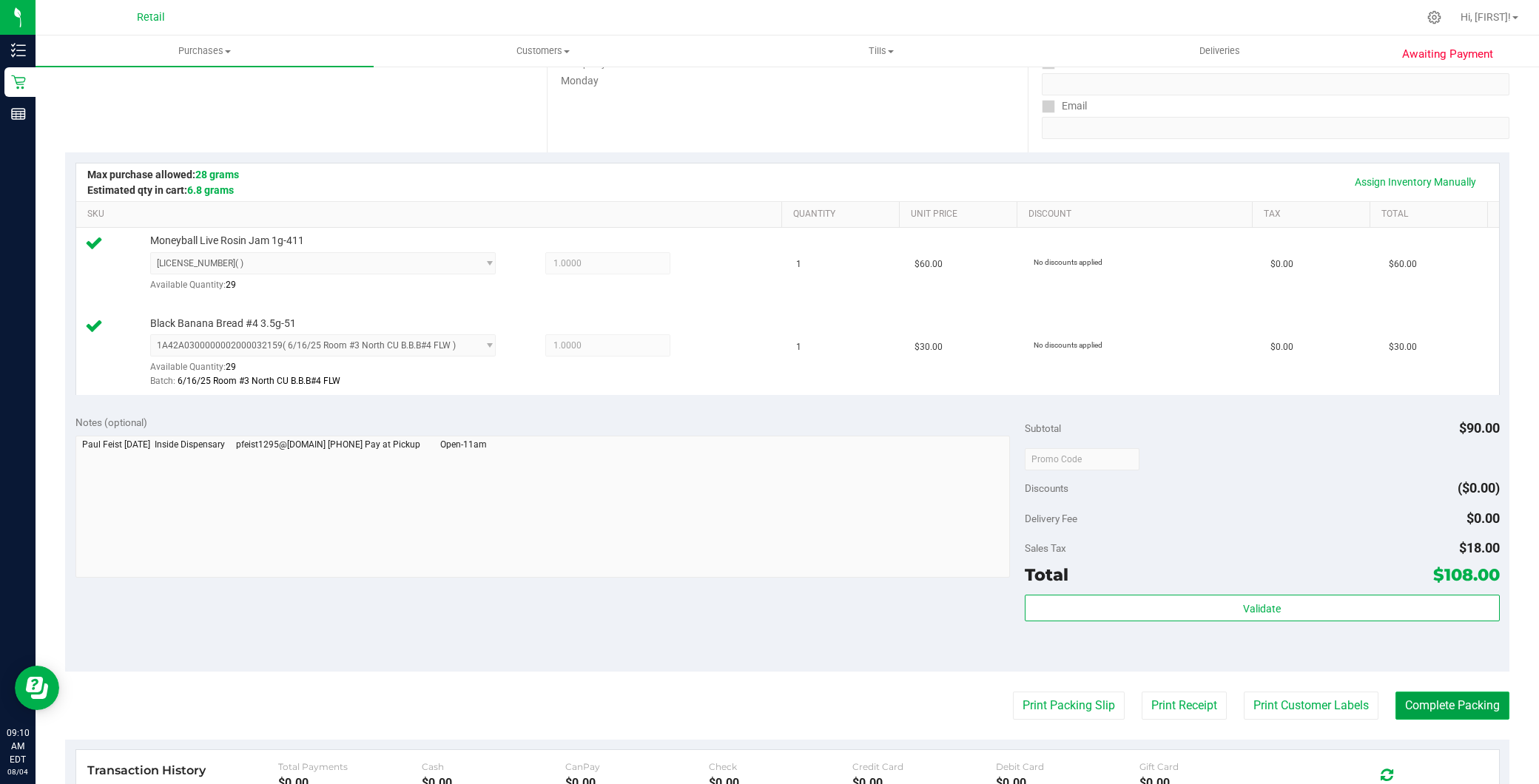click on "Complete Packing" at bounding box center (1452, 706) 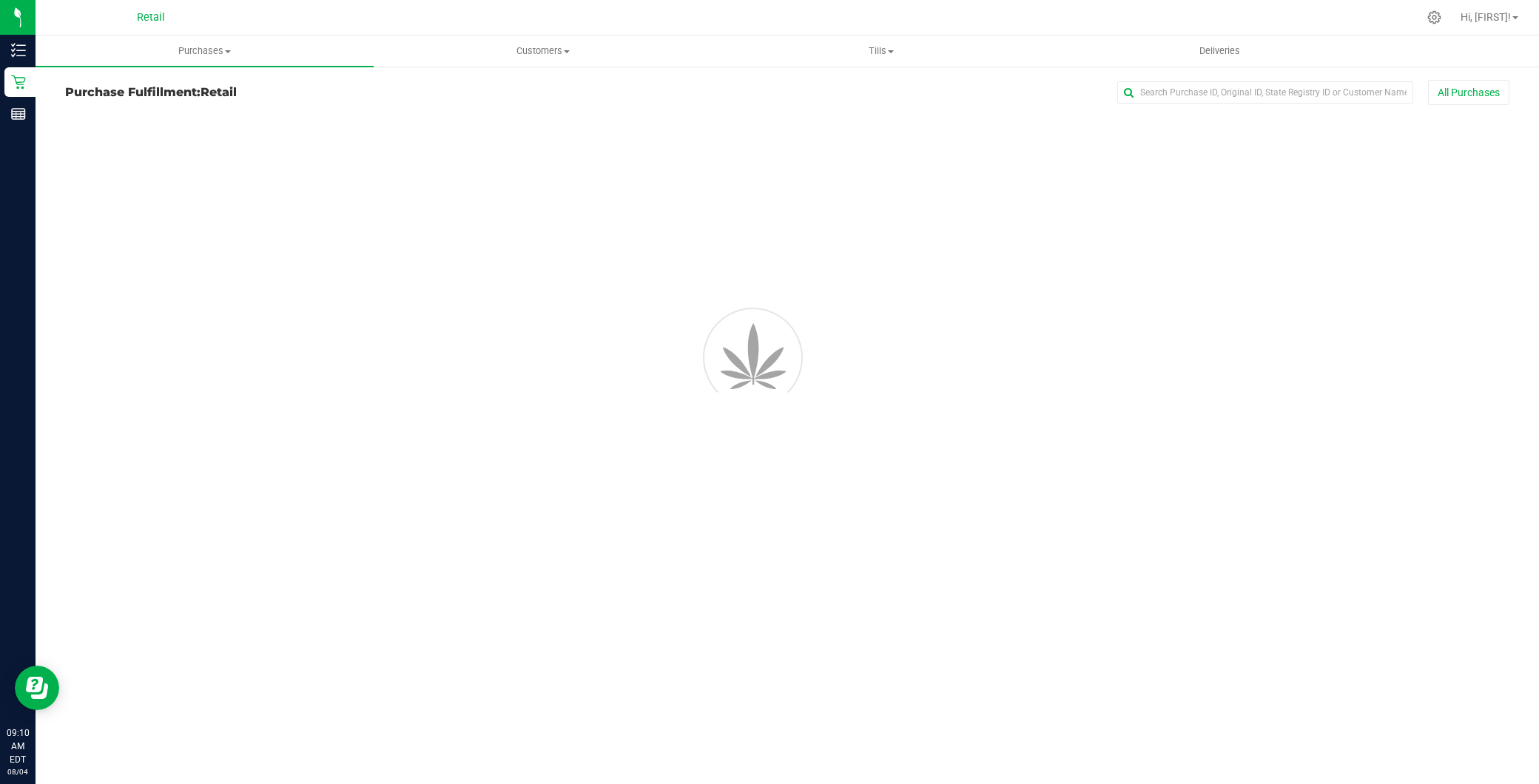 scroll, scrollTop: 0, scrollLeft: 0, axis: both 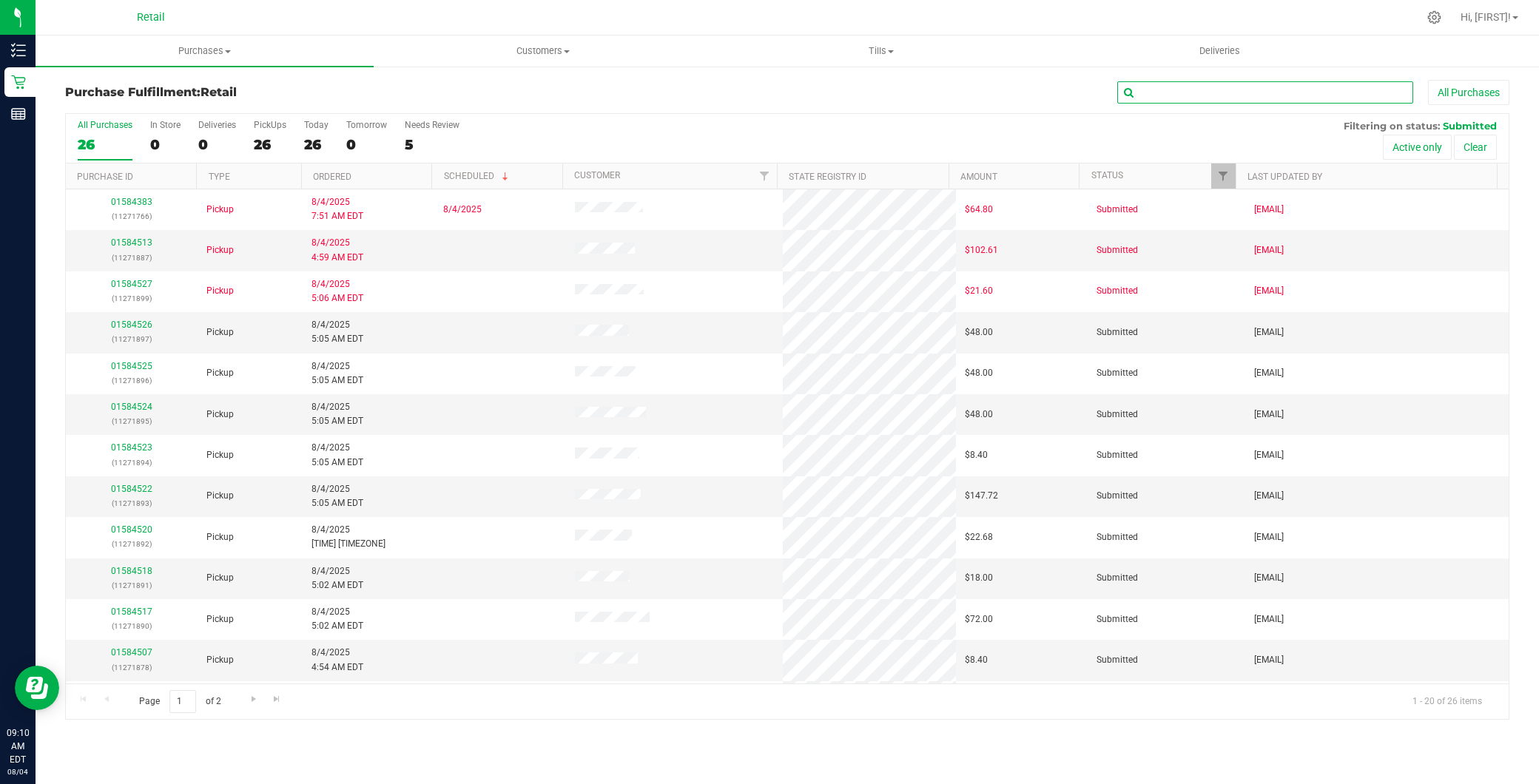 click at bounding box center [1265, 92] 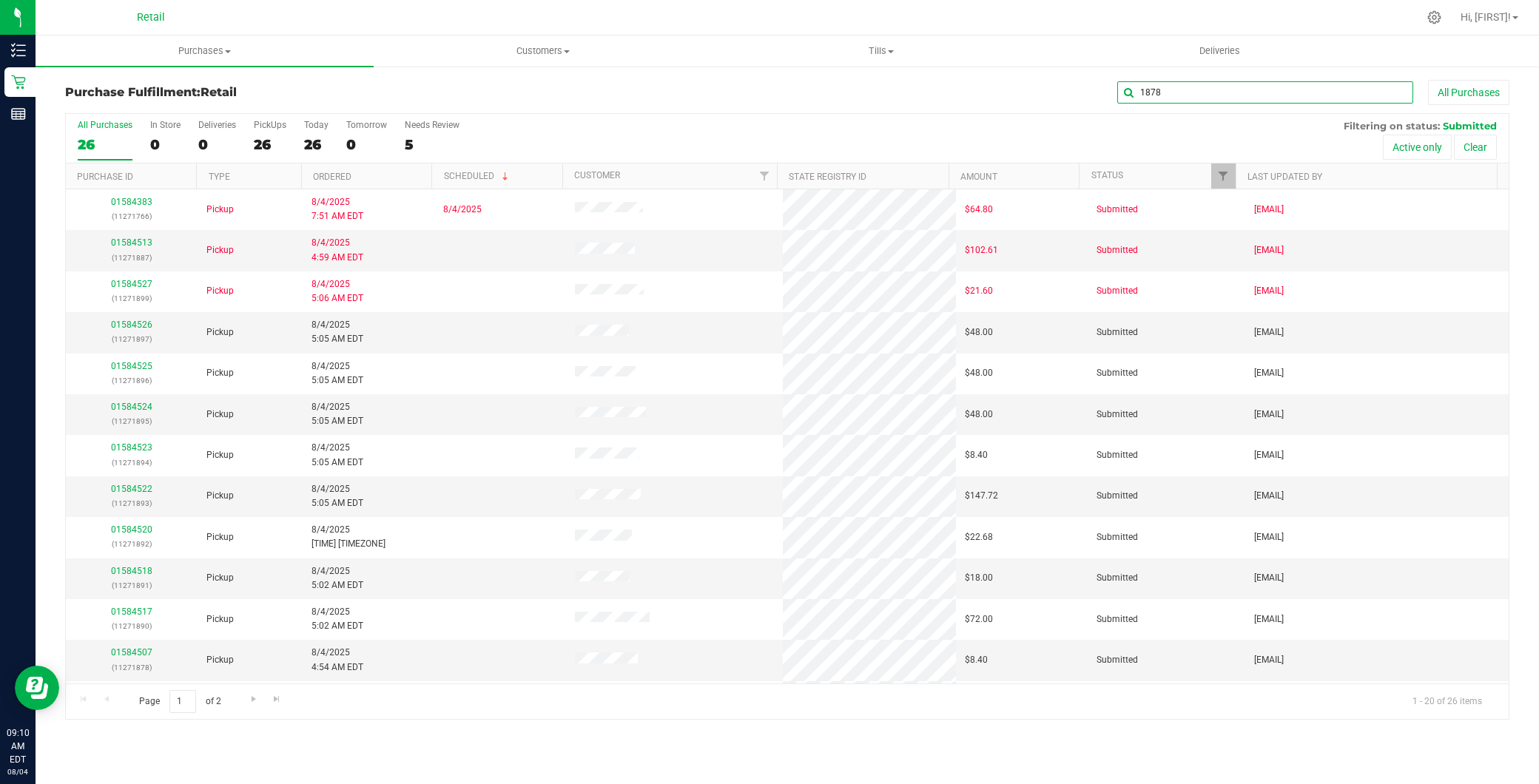 type on "1878" 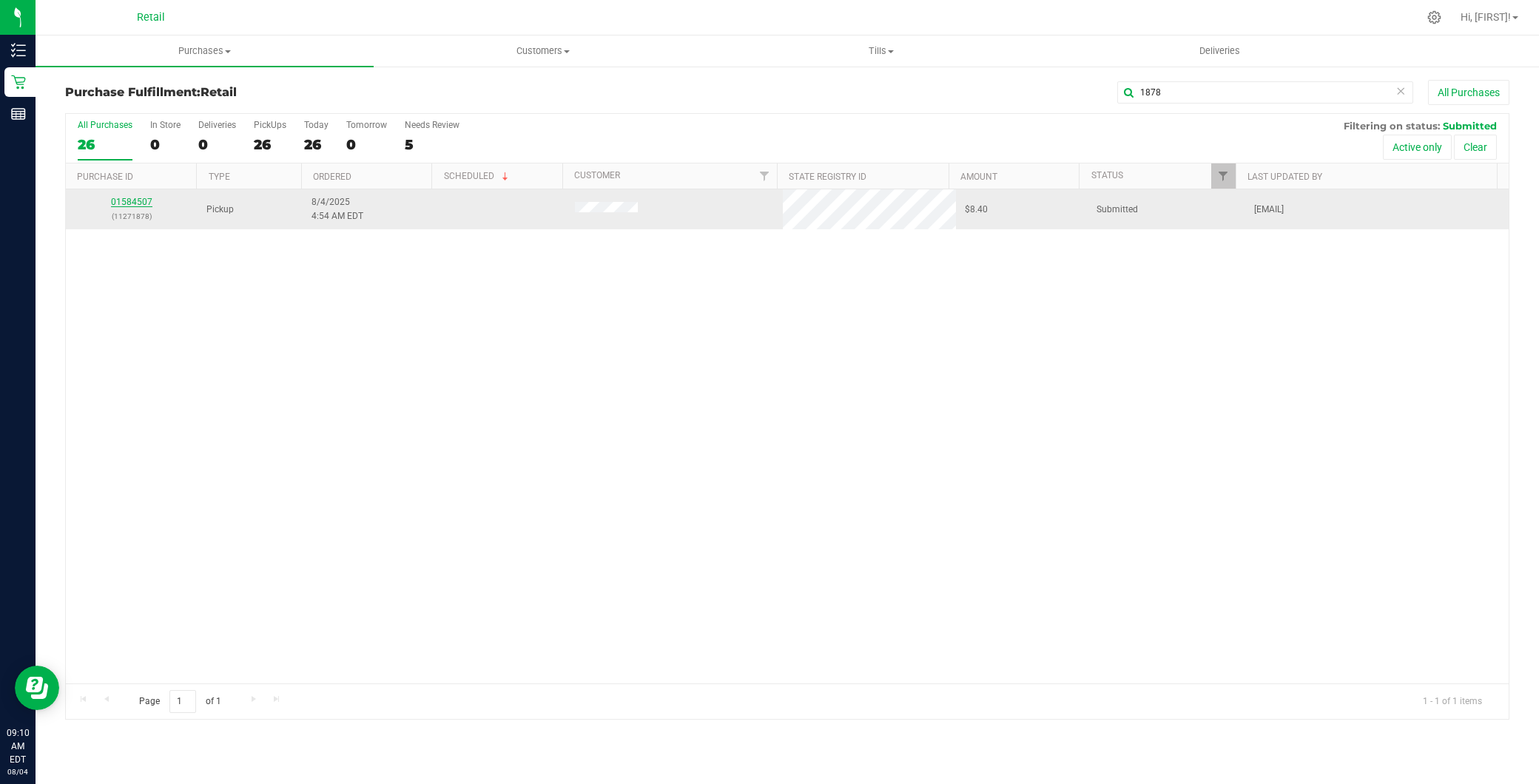 click on "01584507" at bounding box center [132, 202] 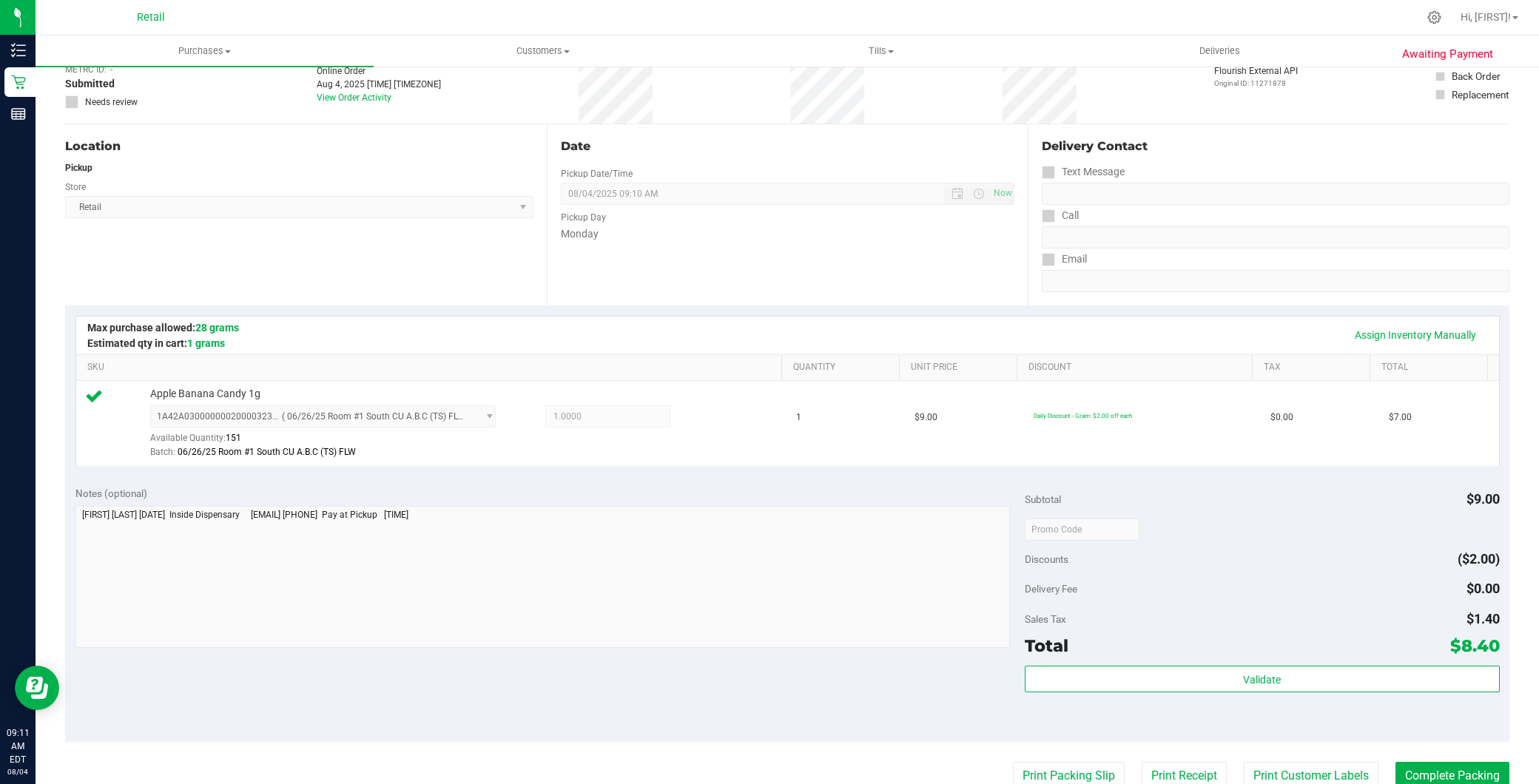 scroll, scrollTop: 410, scrollLeft: 0, axis: vertical 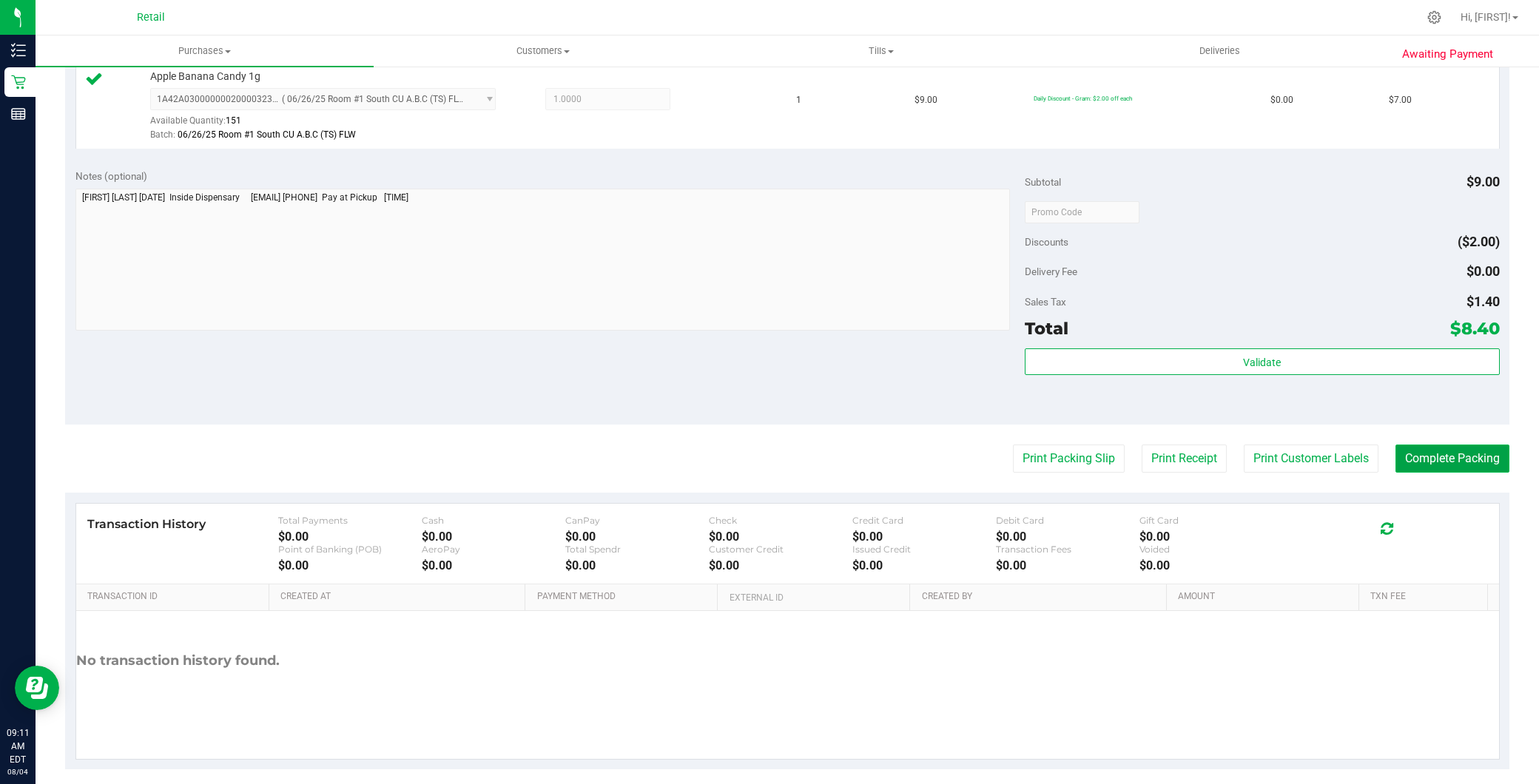 click on "Complete Packing" at bounding box center [1452, 459] 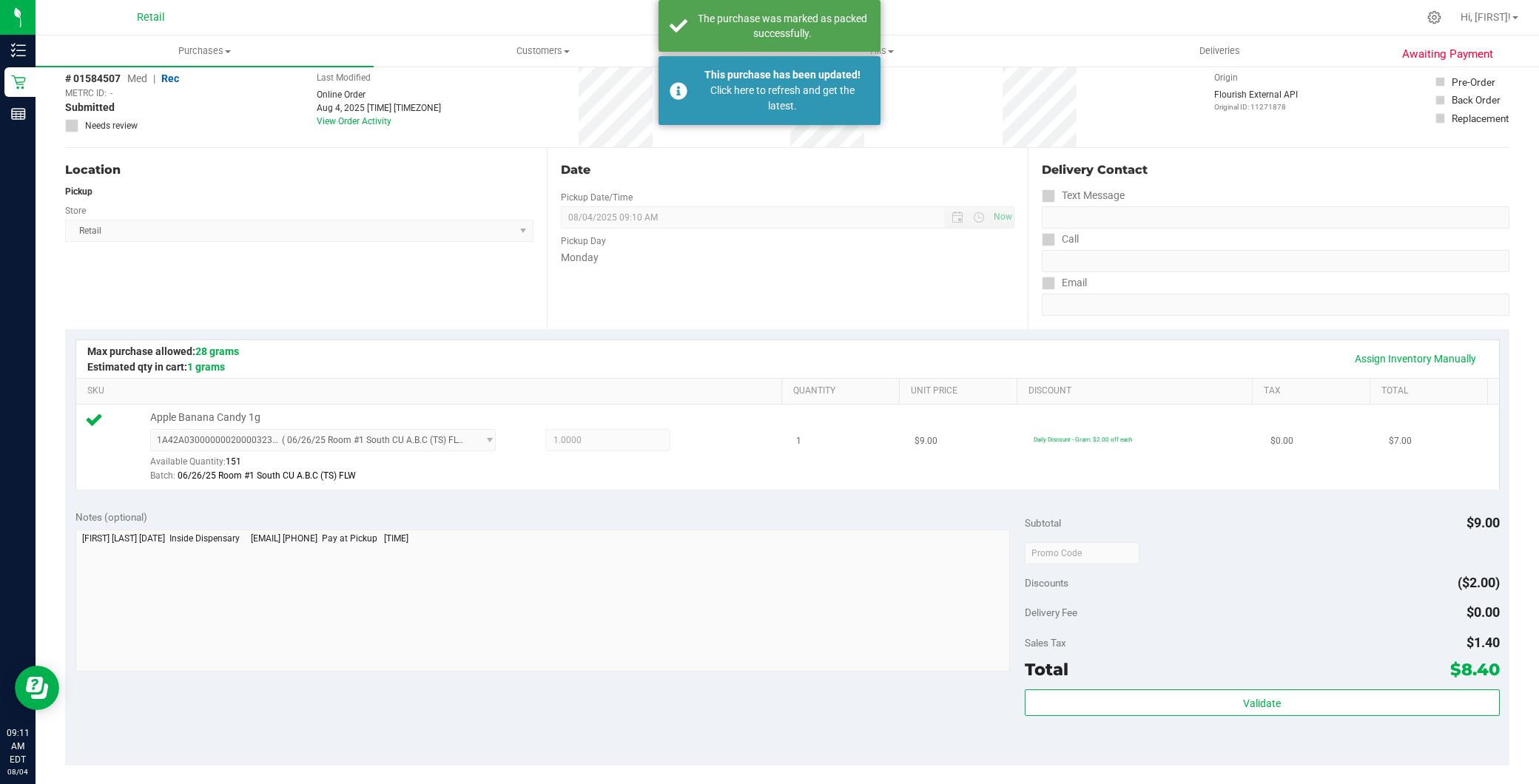 scroll, scrollTop: 0, scrollLeft: 0, axis: both 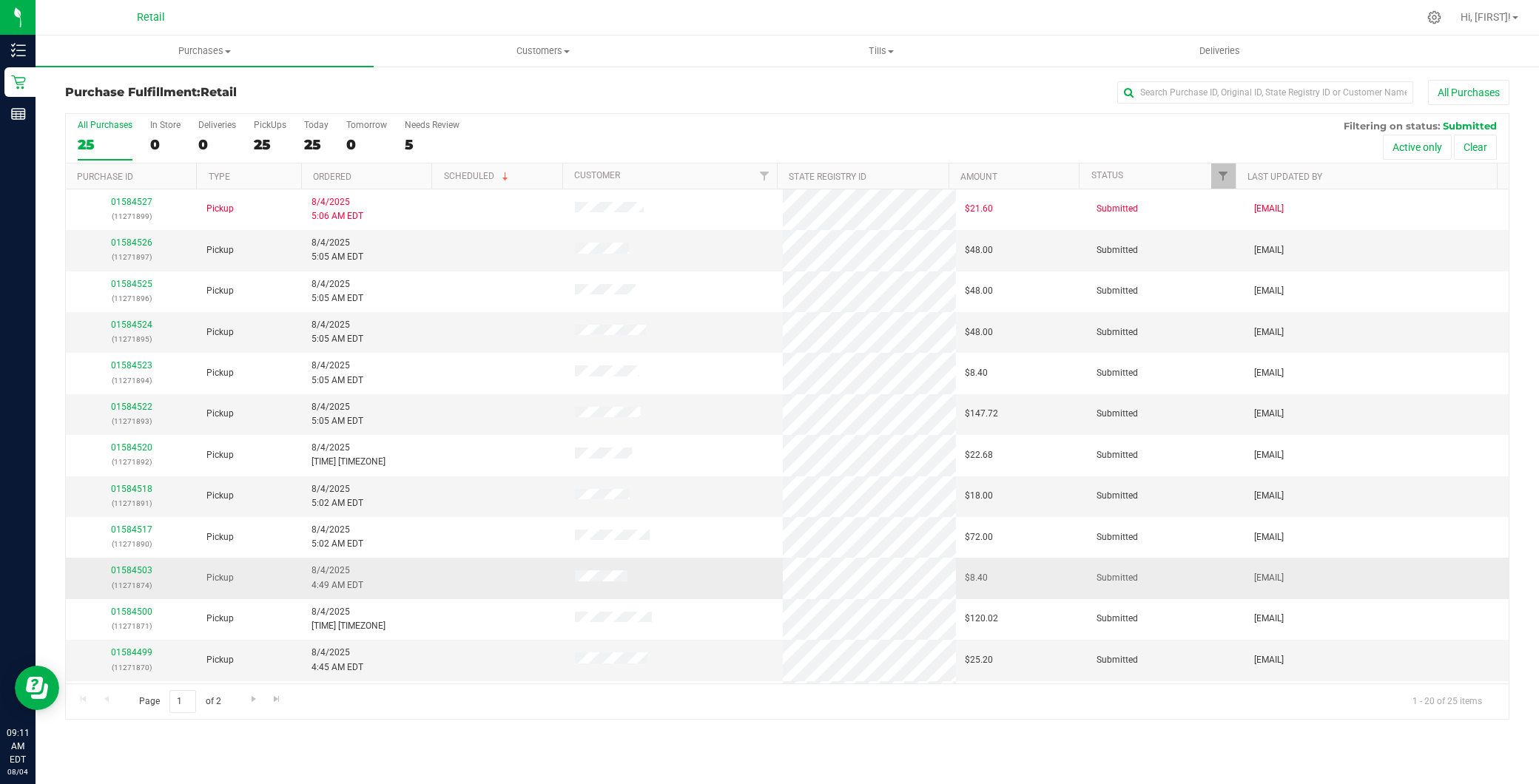 click on "01584503
(11271874)" at bounding box center [132, 578] 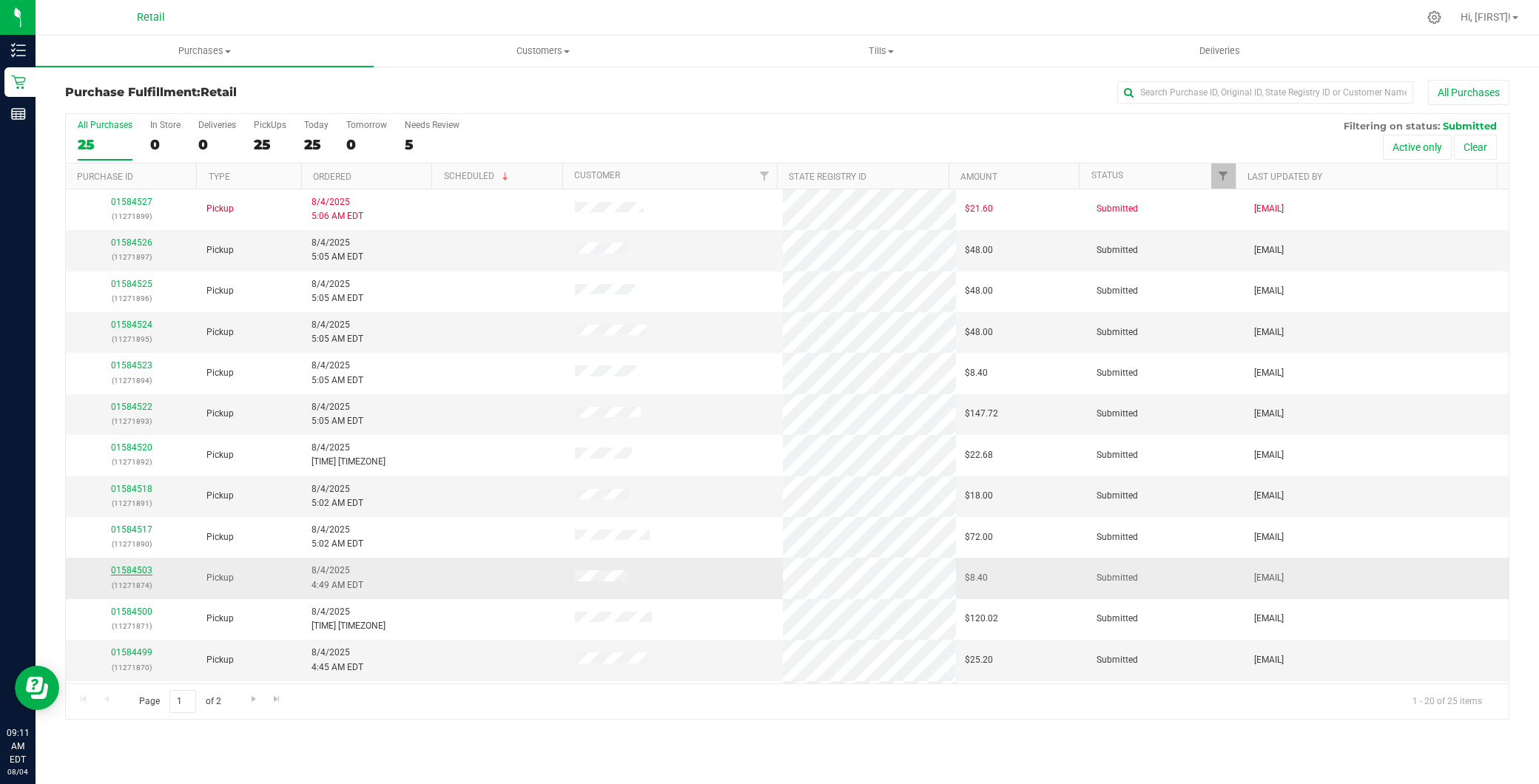 click on "01584503" at bounding box center (132, 570) 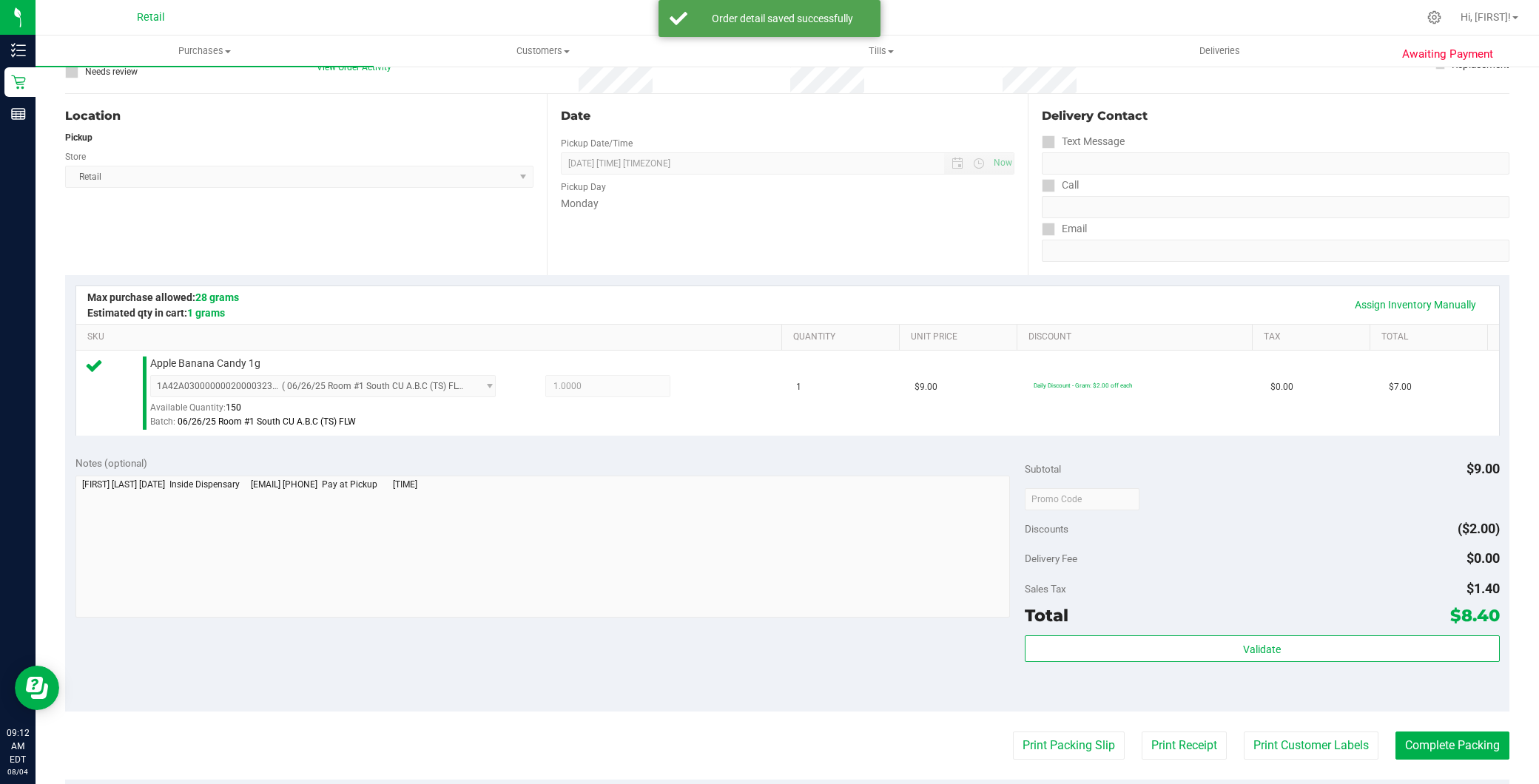 scroll, scrollTop: 426, scrollLeft: 0, axis: vertical 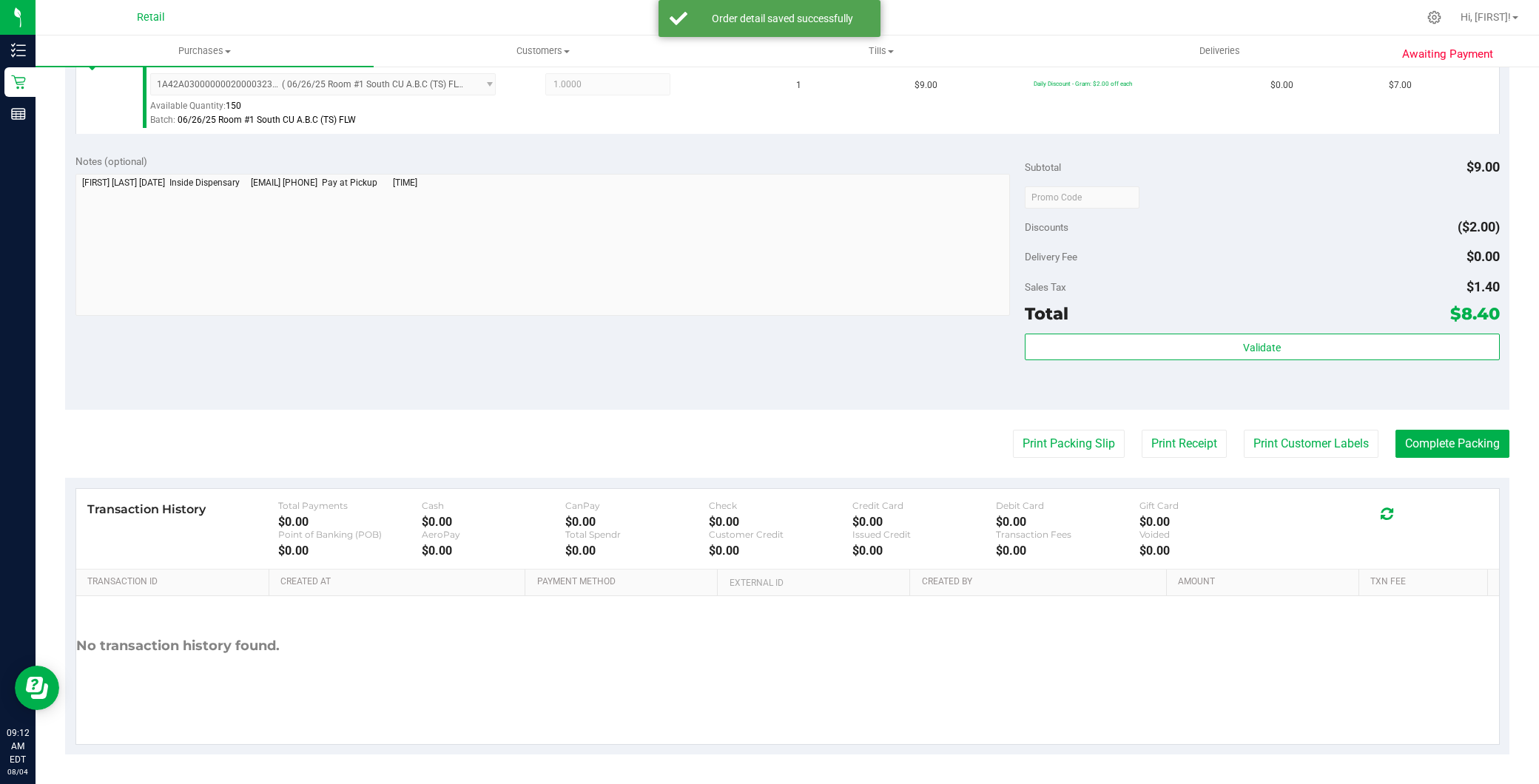 click on "Back
Edit Purchase
Cancel Purchase
View Profile
# 01584503
Med
|
Rec
METRC ID:
-
Submitted
Needs review" at bounding box center [787, 204] 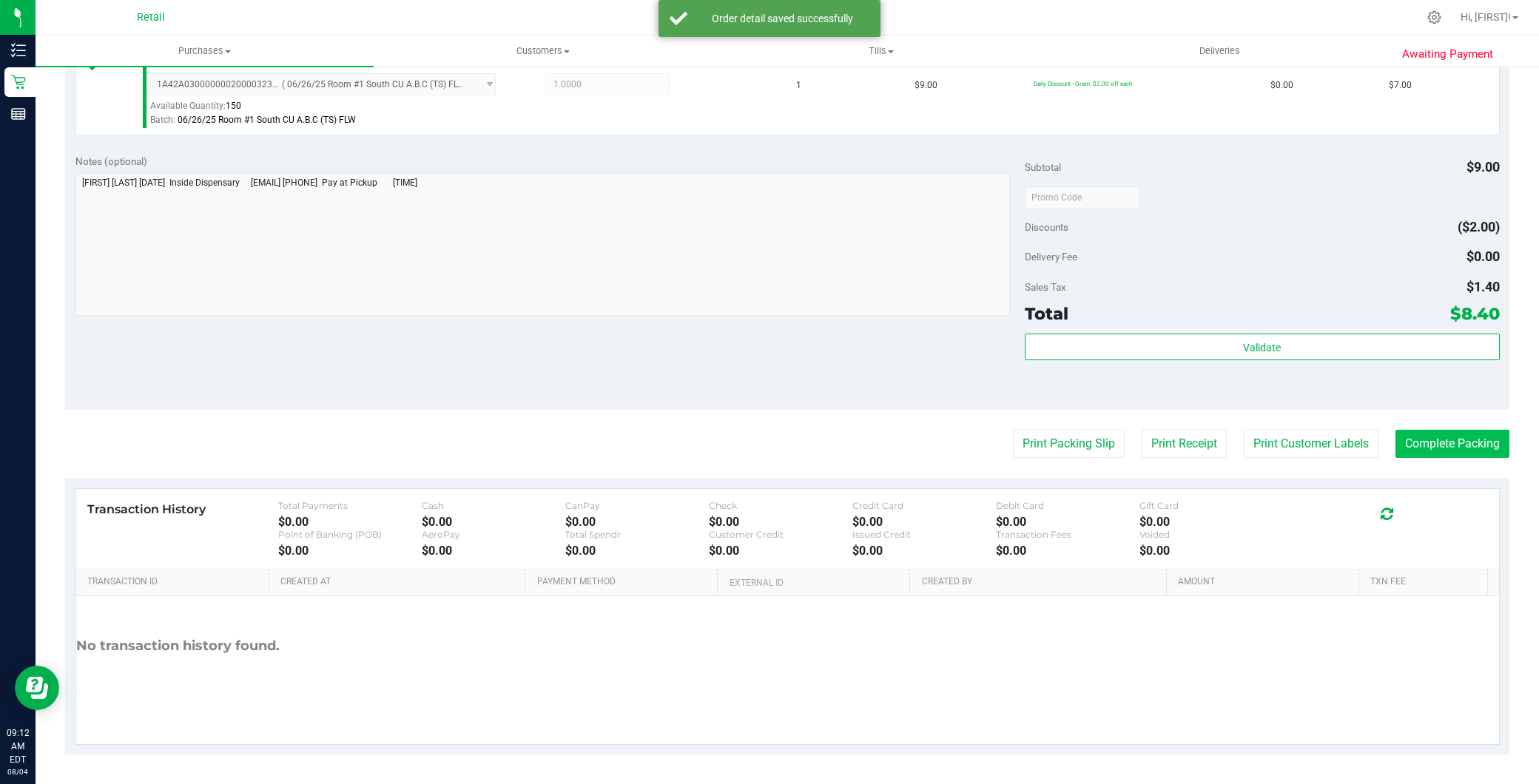 drag, startPoint x: 1444, startPoint y: 427, endPoint x: 1439, endPoint y: 445, distance: 18.68154 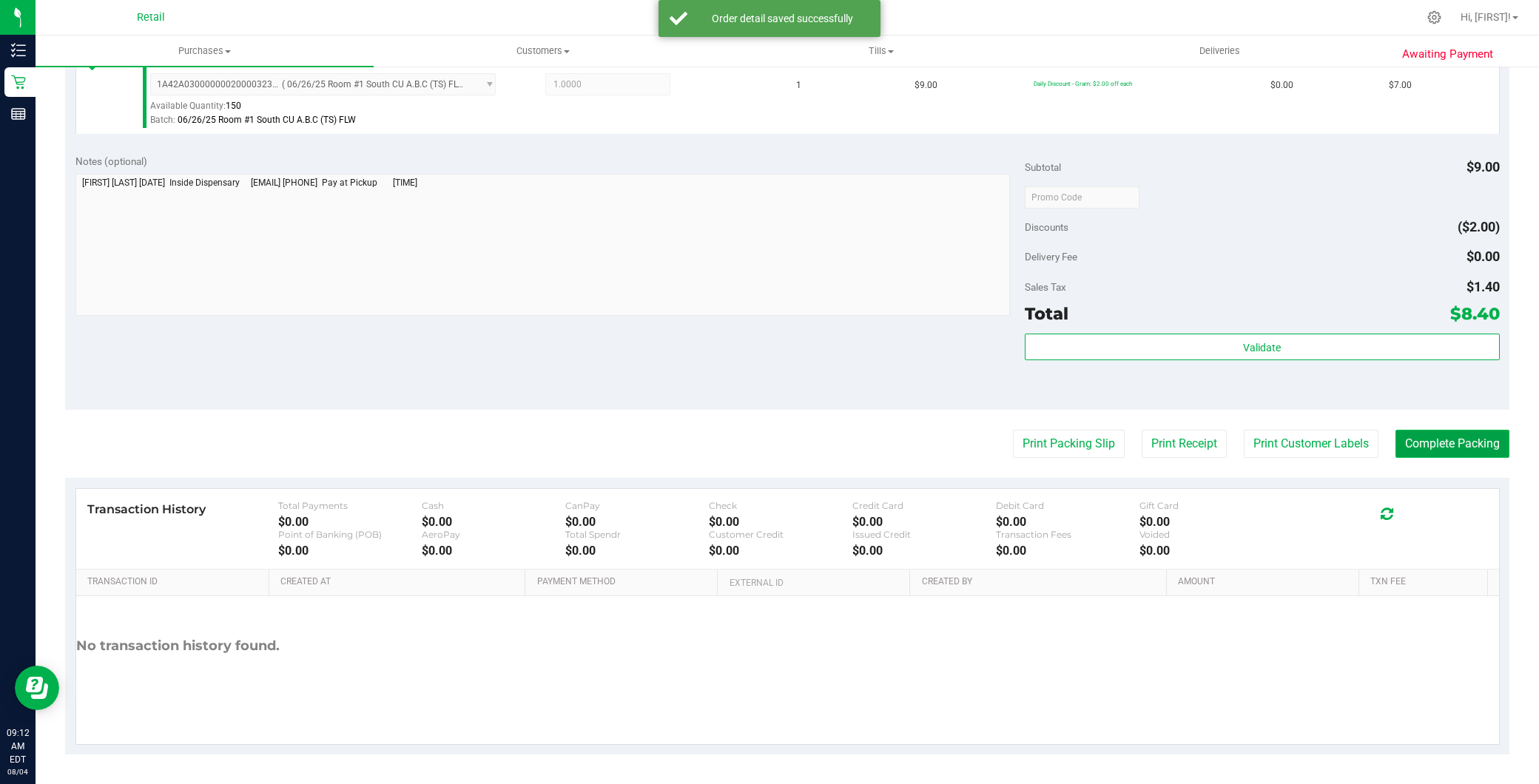 click on "Complete Packing" at bounding box center (1452, 444) 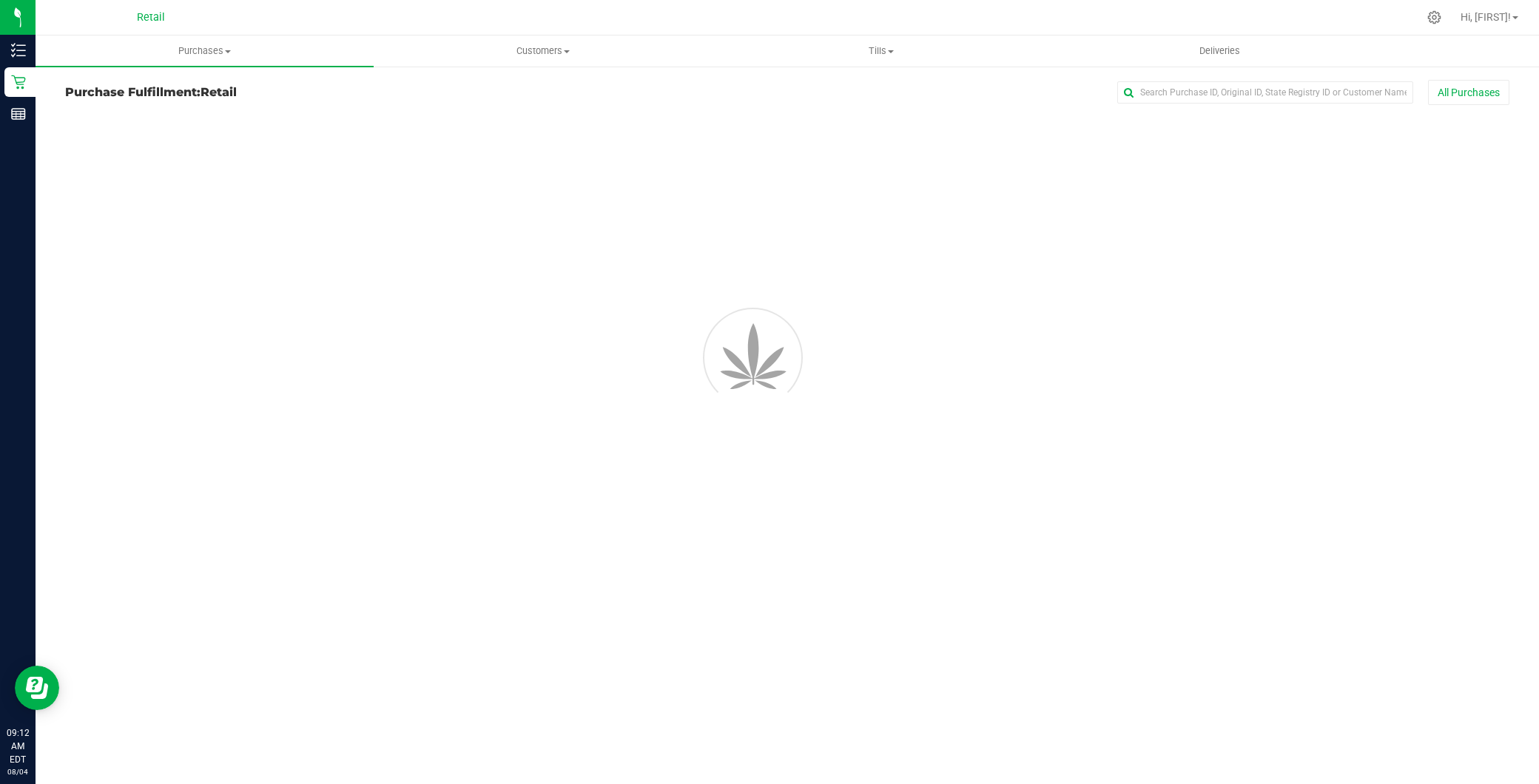 scroll, scrollTop: 0, scrollLeft: 0, axis: both 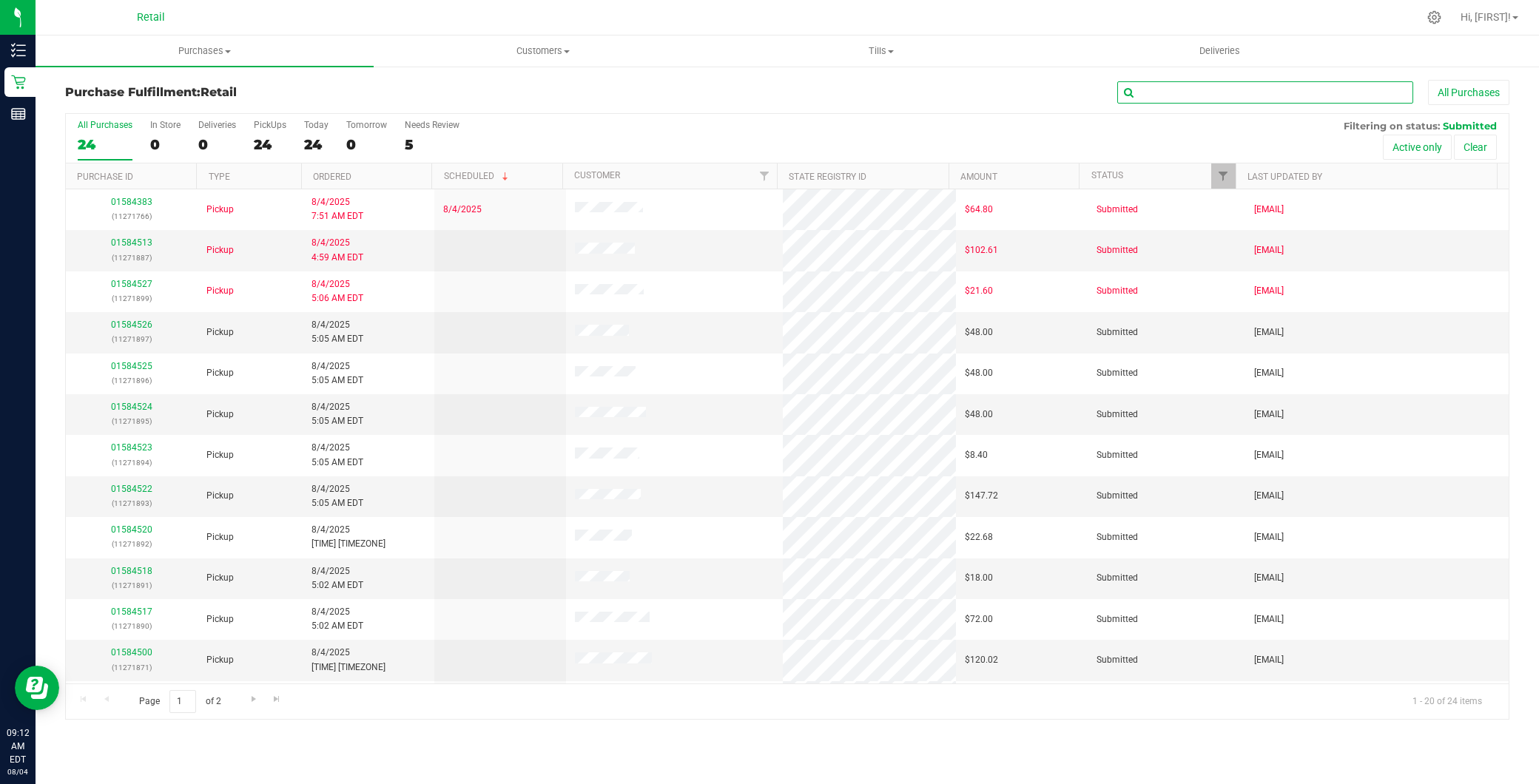 click at bounding box center [1265, 92] 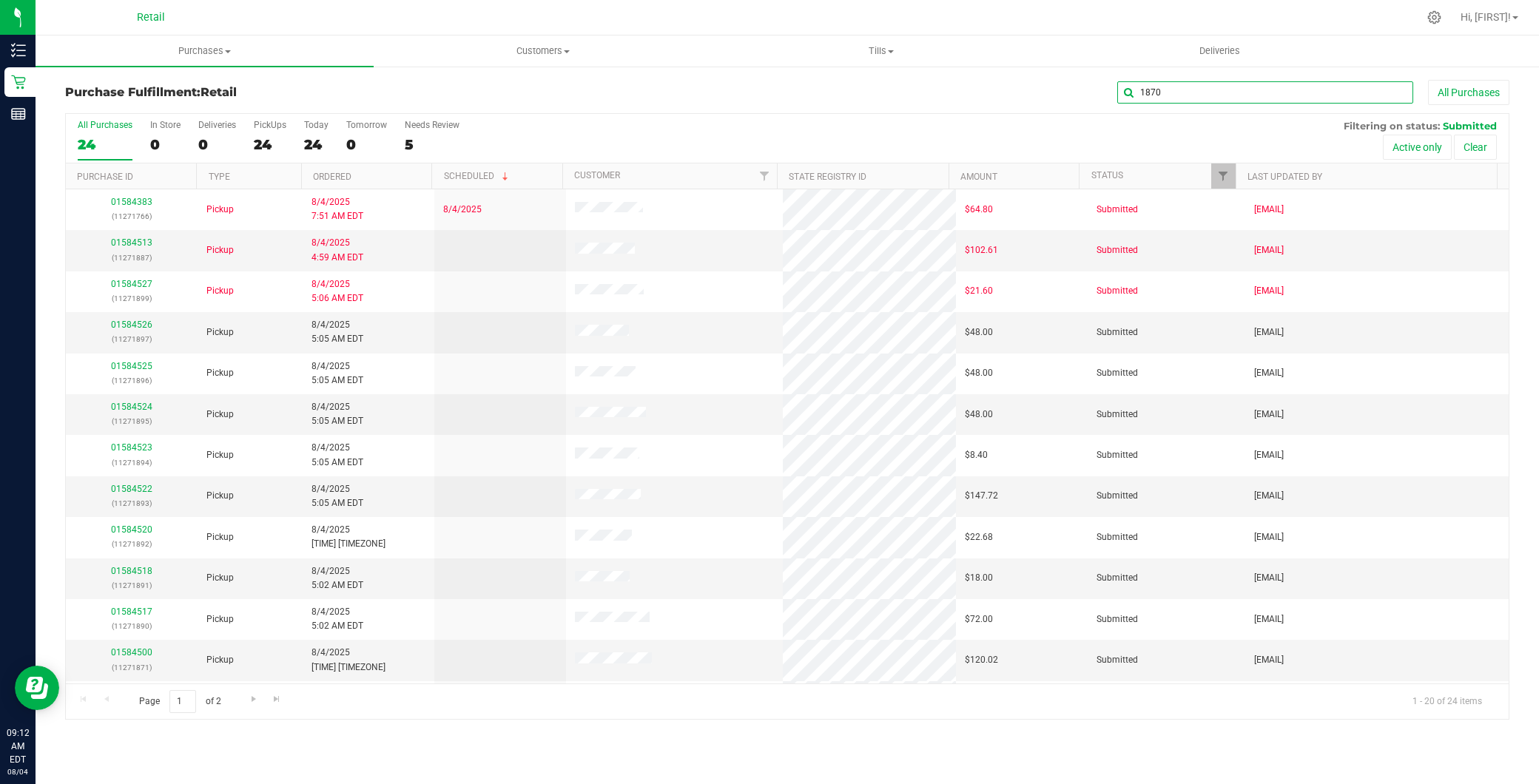 type on "1870" 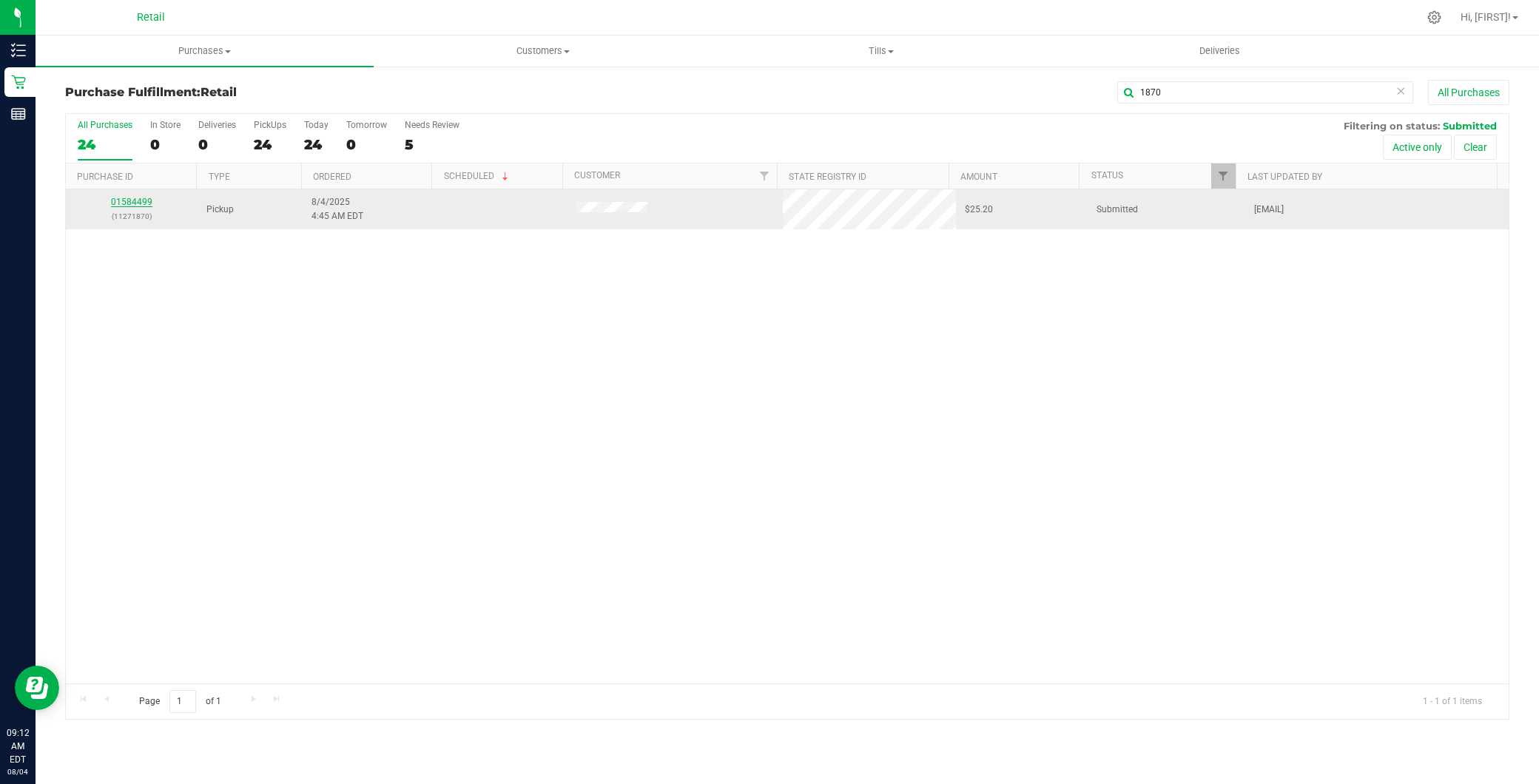 click on "01584499" at bounding box center (132, 202) 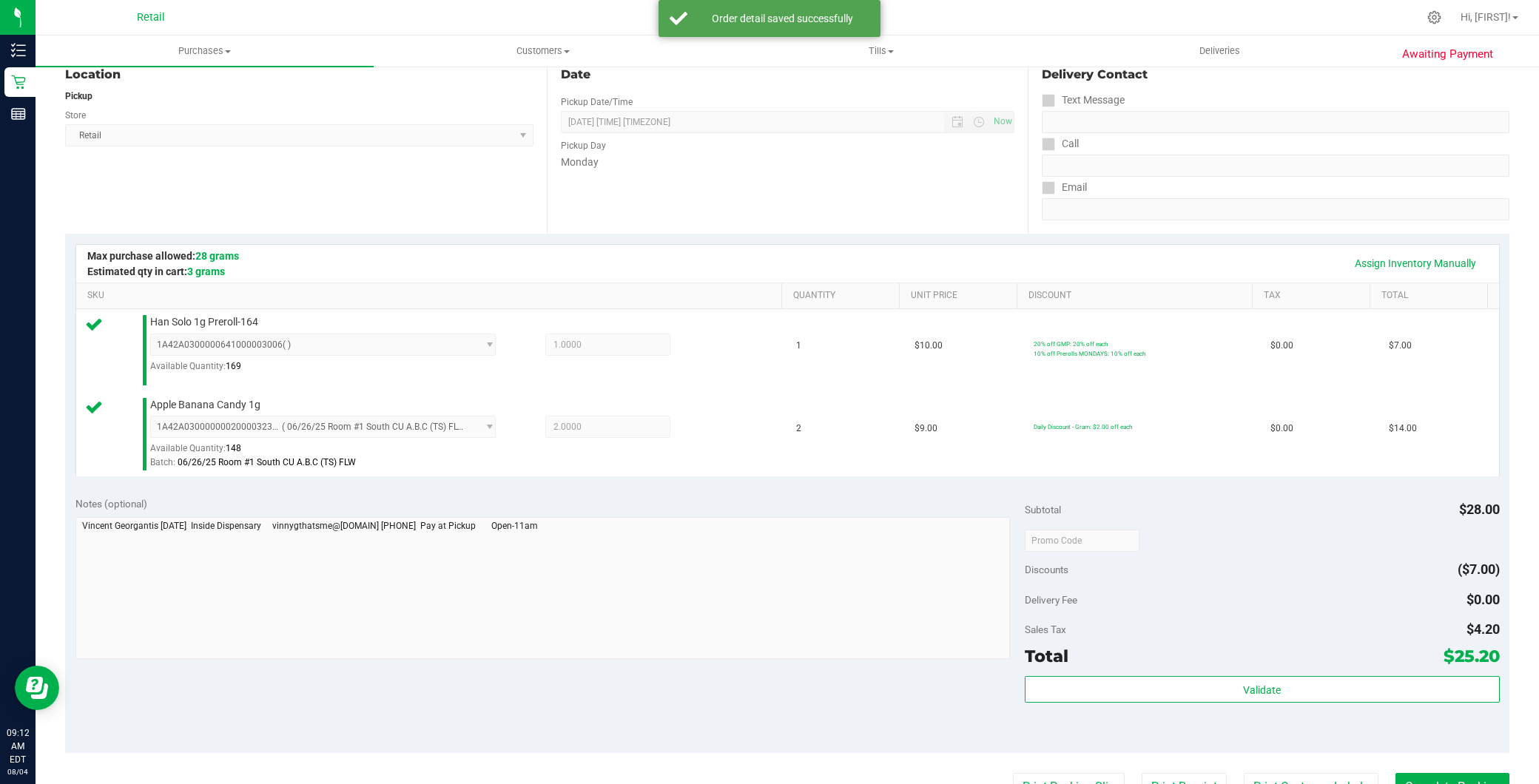 scroll, scrollTop: 509, scrollLeft: 0, axis: vertical 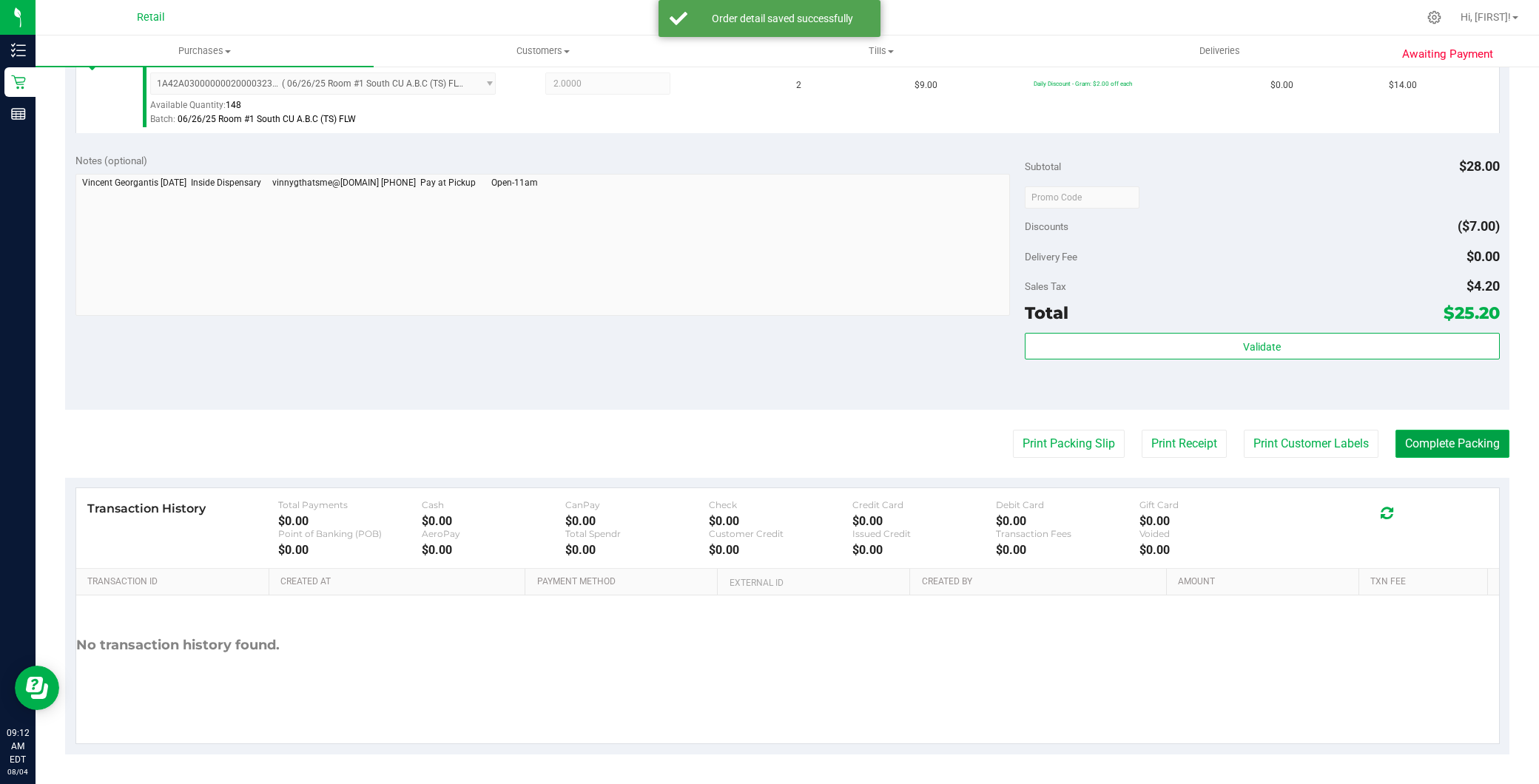 click on "Complete Packing" at bounding box center [1452, 444] 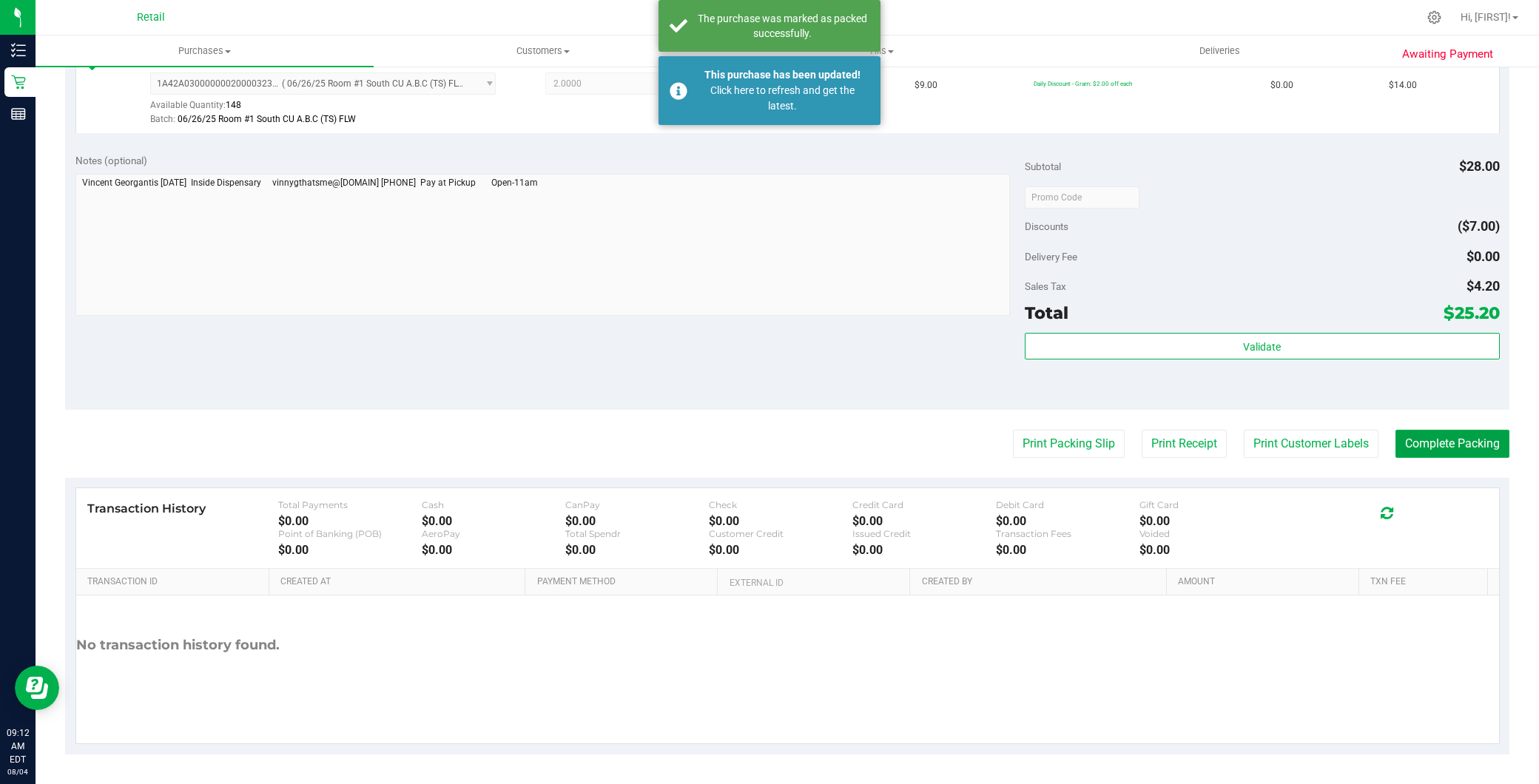 scroll, scrollTop: 257, scrollLeft: 0, axis: vertical 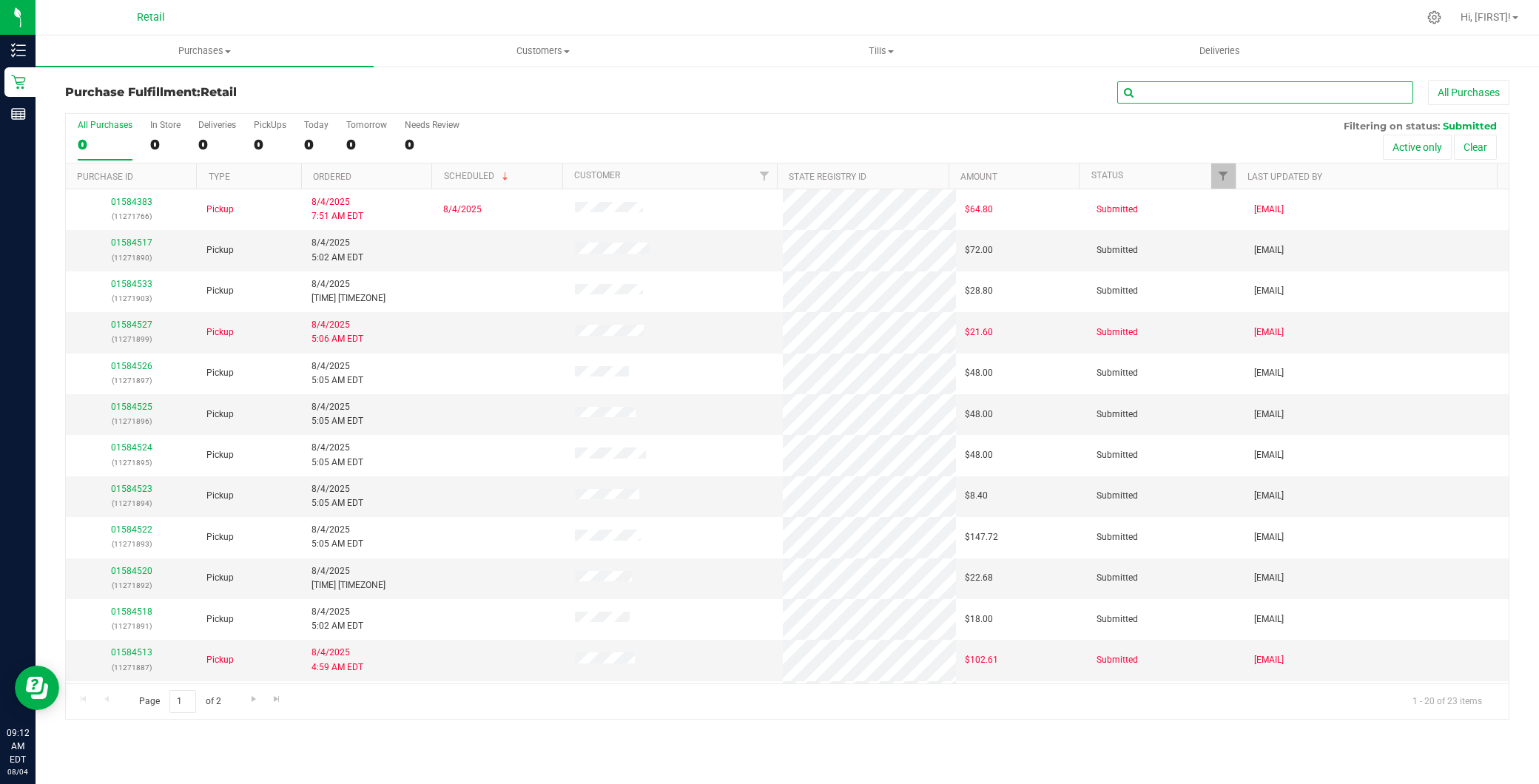 click at bounding box center (1265, 92) 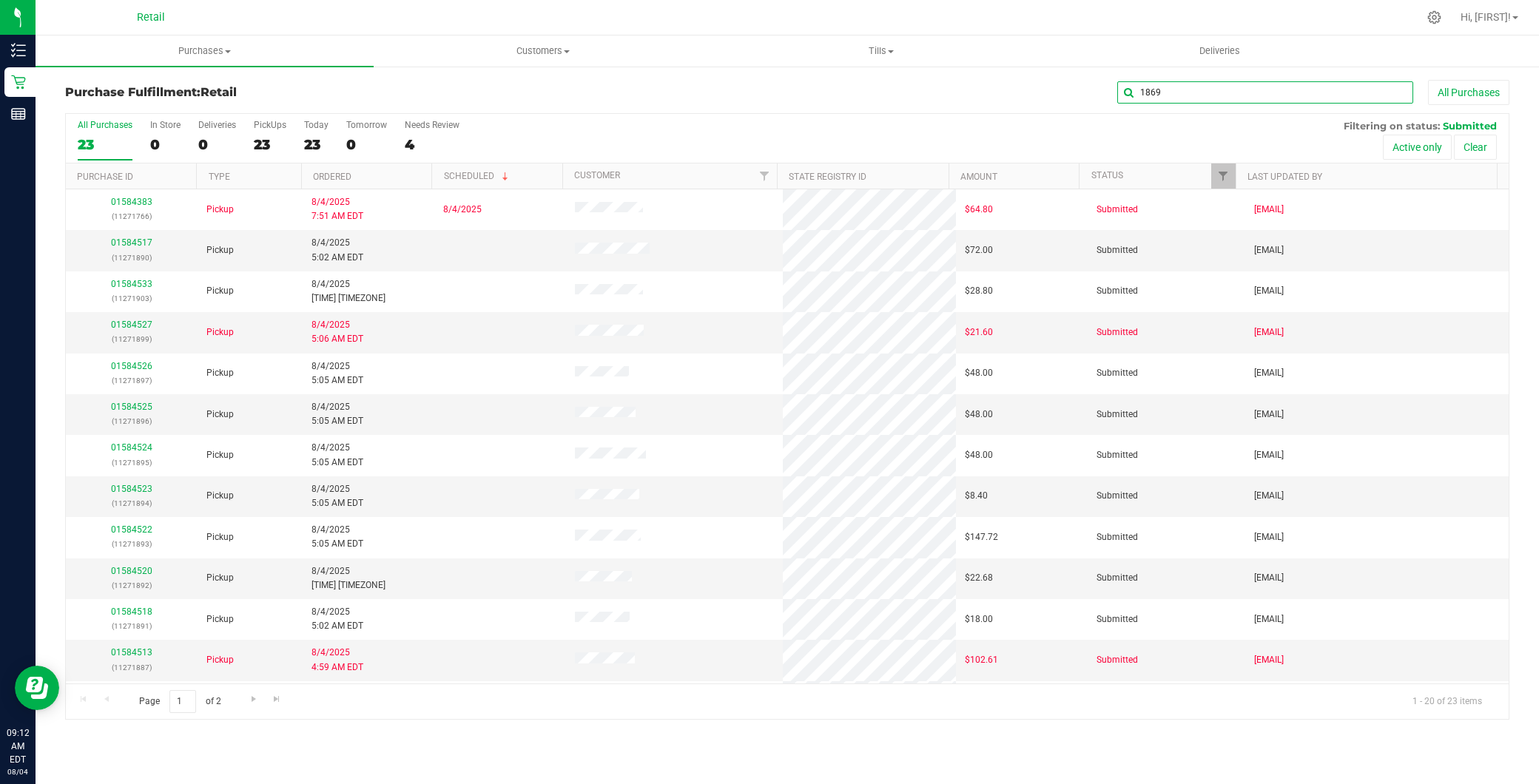 type on "1869" 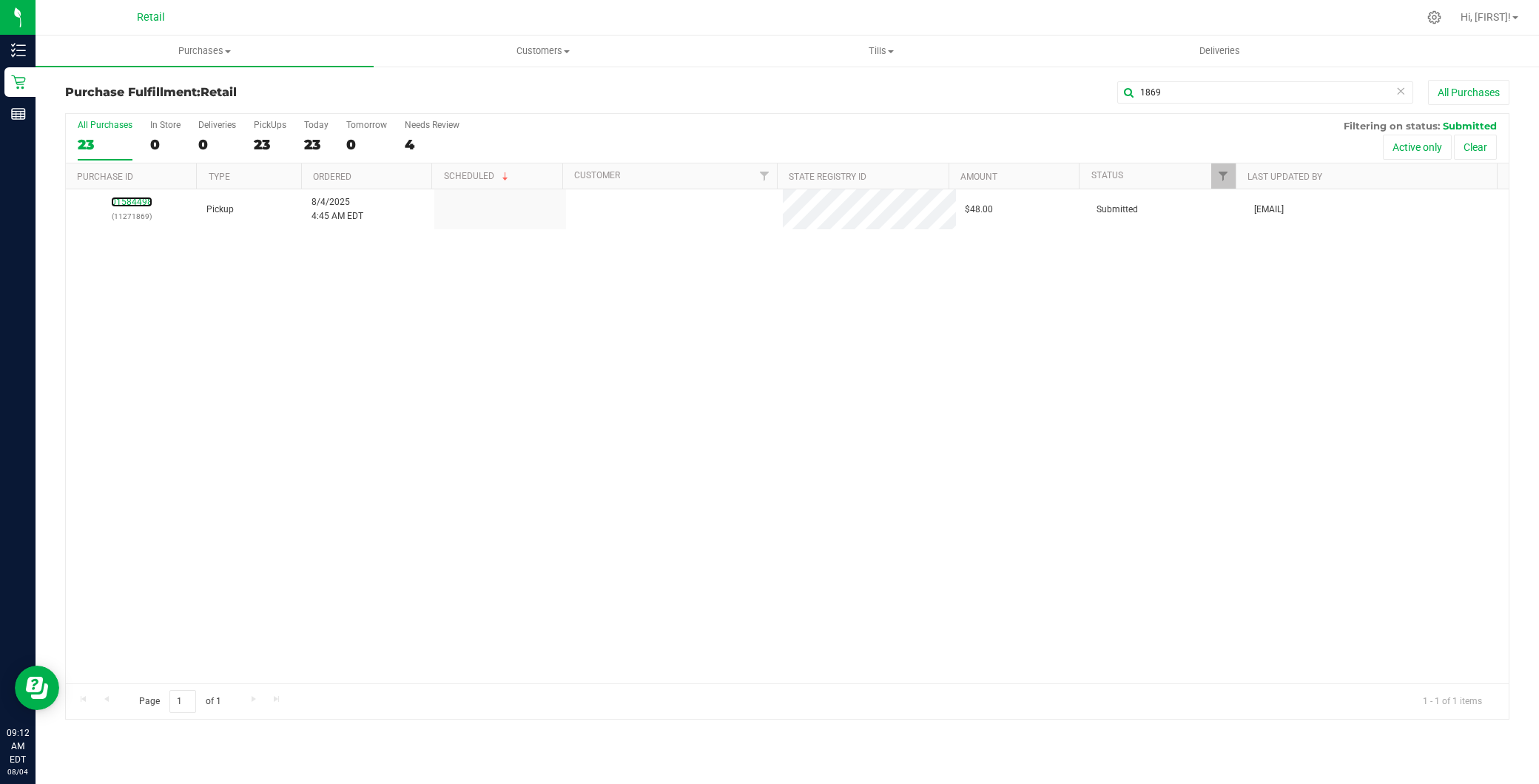 click on "01584498" at bounding box center [132, 202] 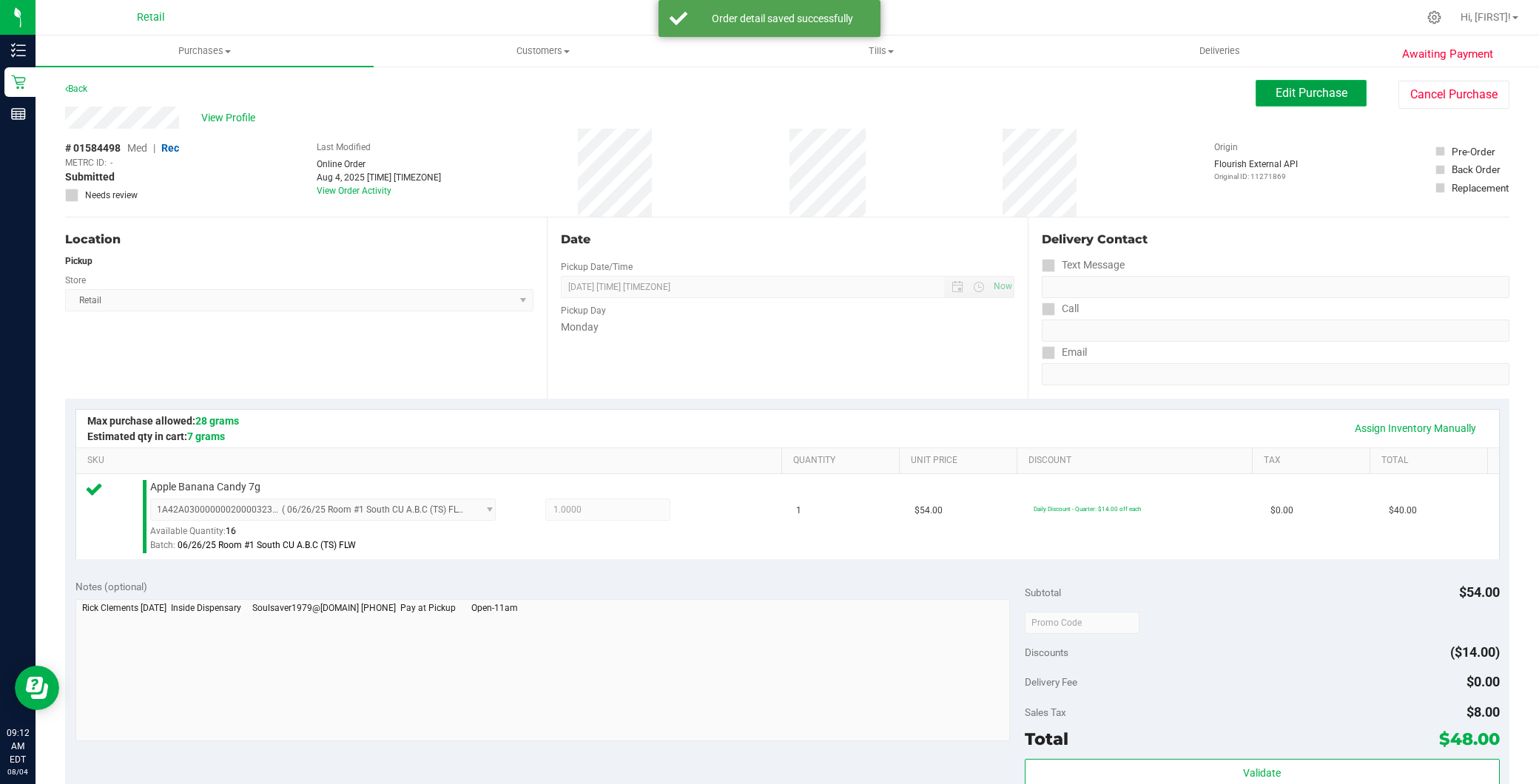 click on "Edit Purchase" at bounding box center [1311, 93] 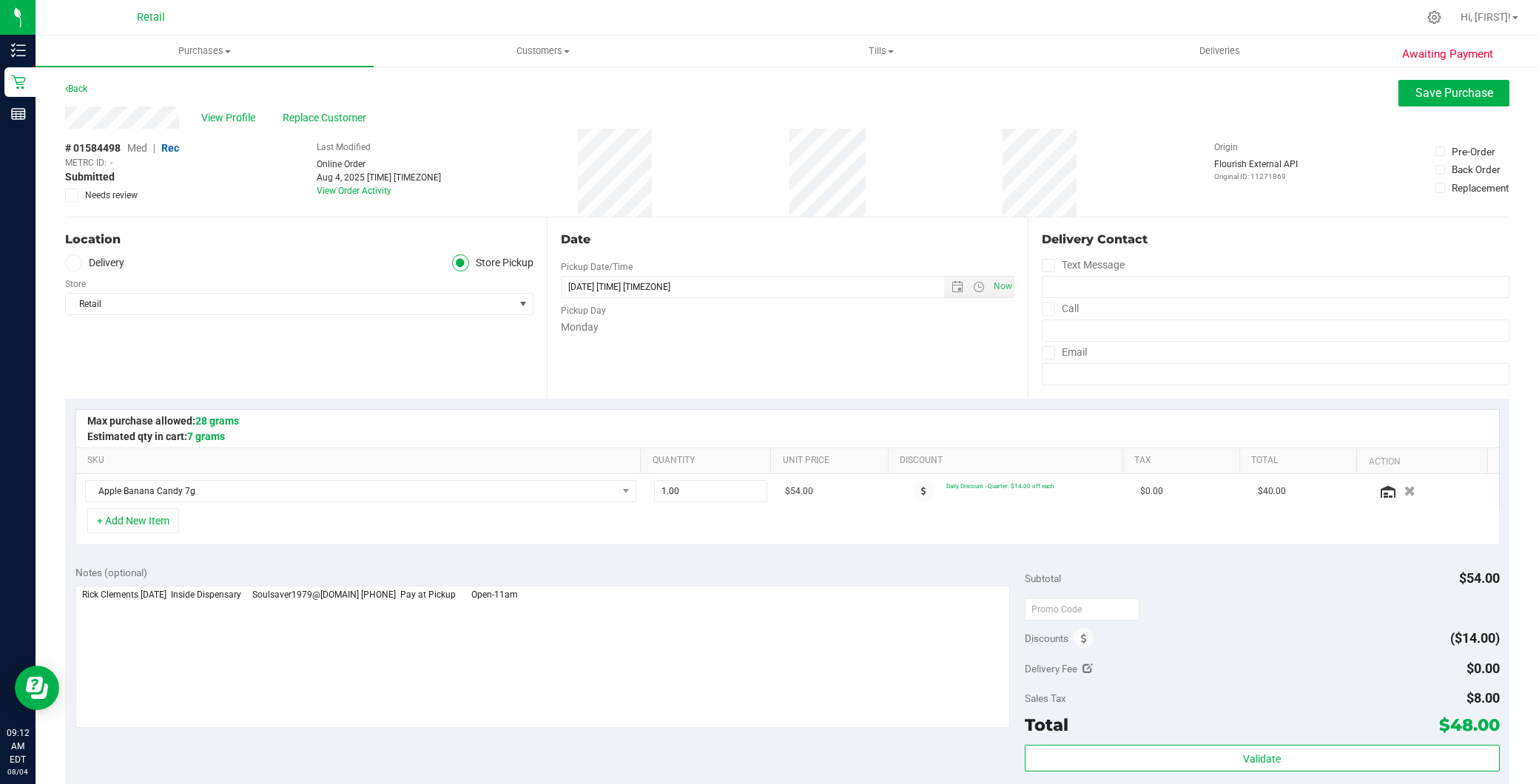 click on "Med" at bounding box center (137, 148) 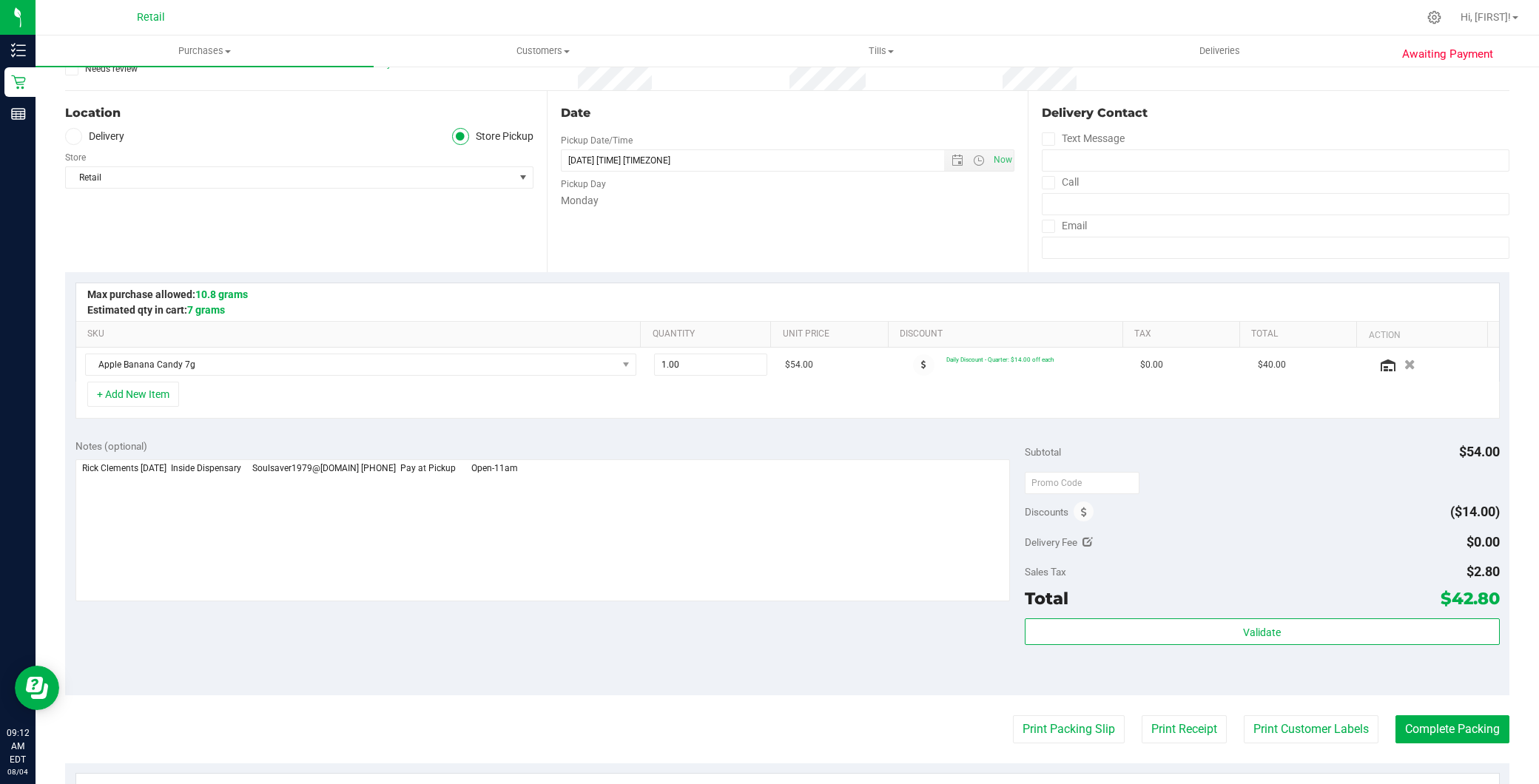 scroll, scrollTop: 413, scrollLeft: 0, axis: vertical 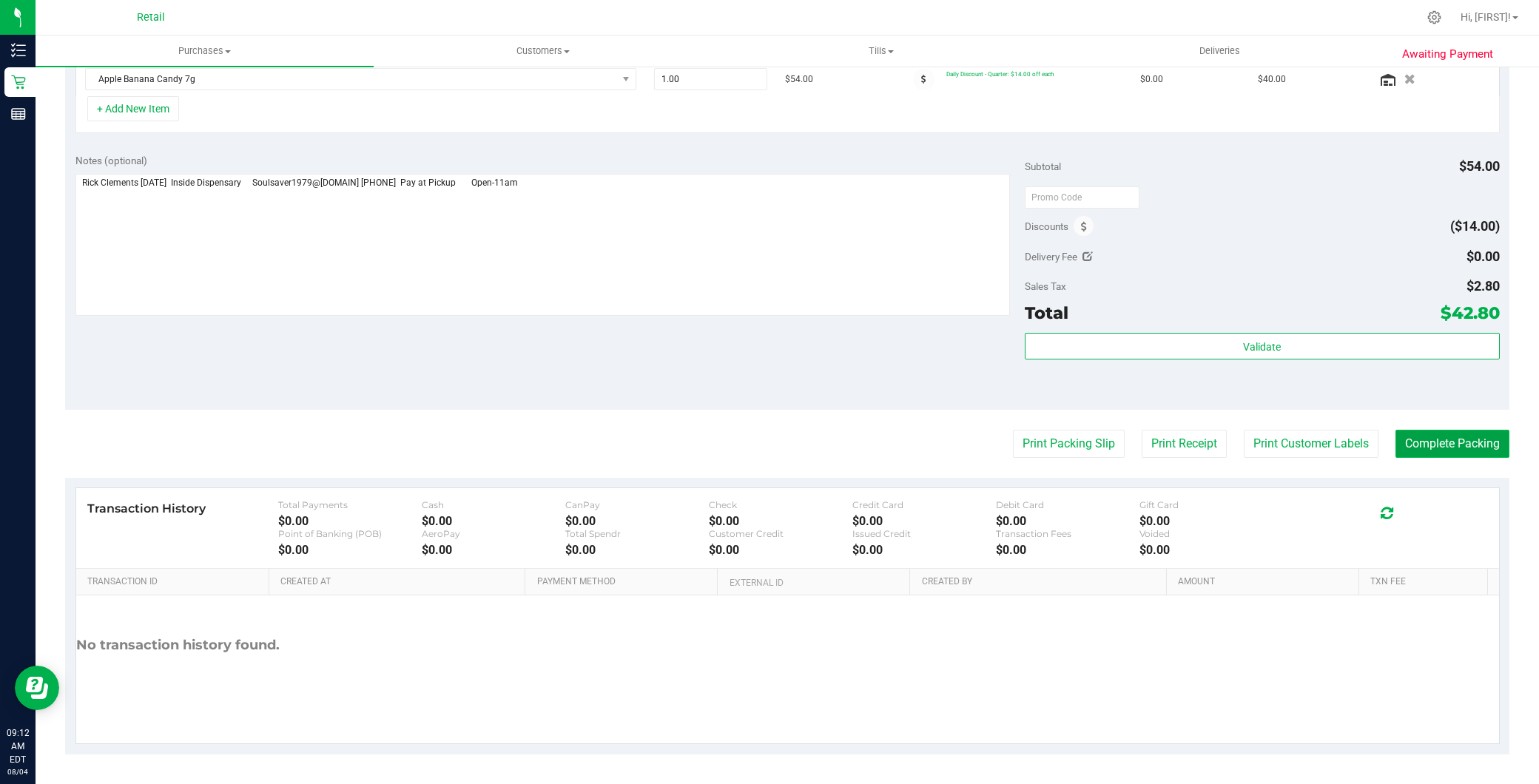 click on "Complete Packing" at bounding box center [1452, 444] 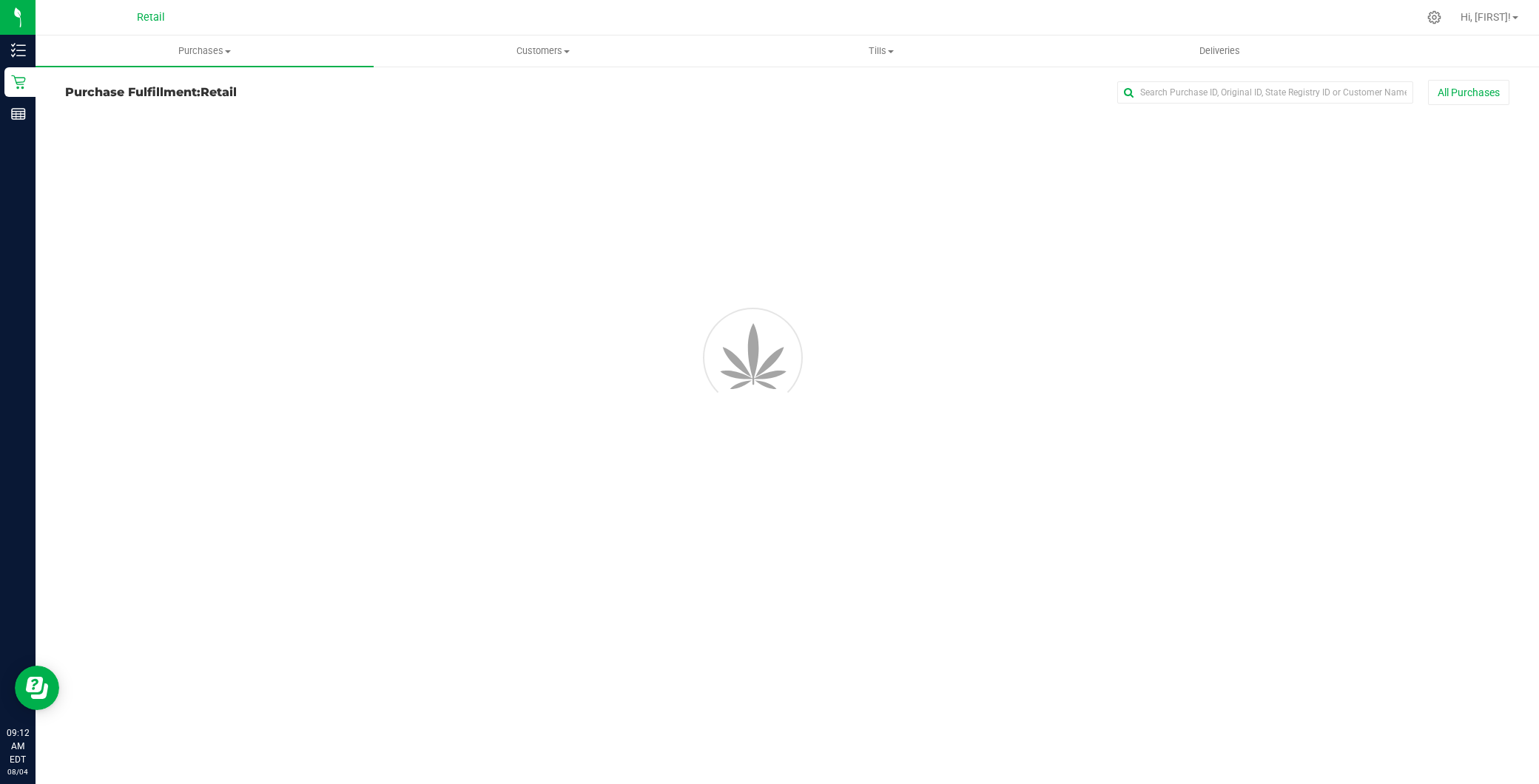 scroll, scrollTop: 0, scrollLeft: 0, axis: both 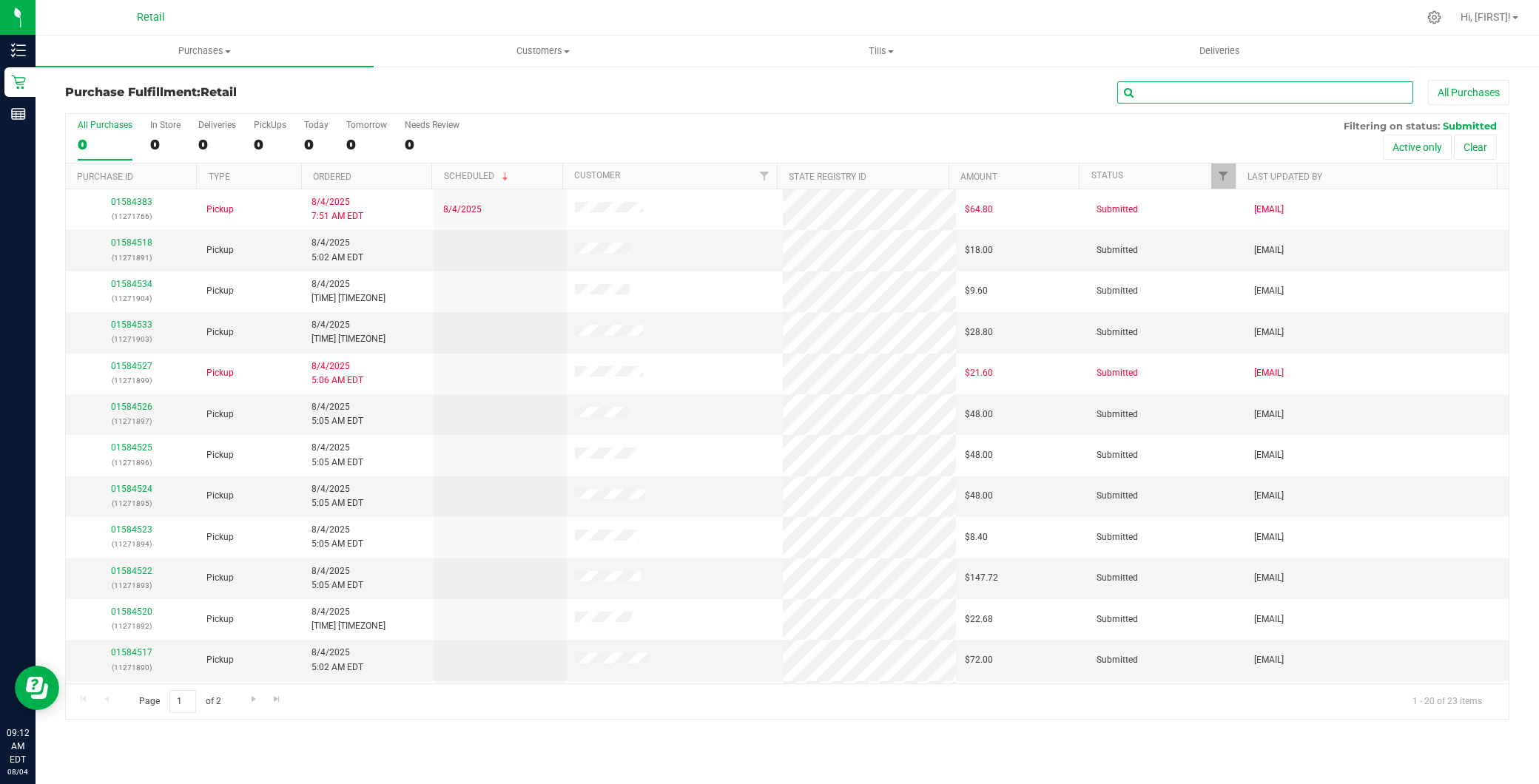 click at bounding box center [1265, 92] 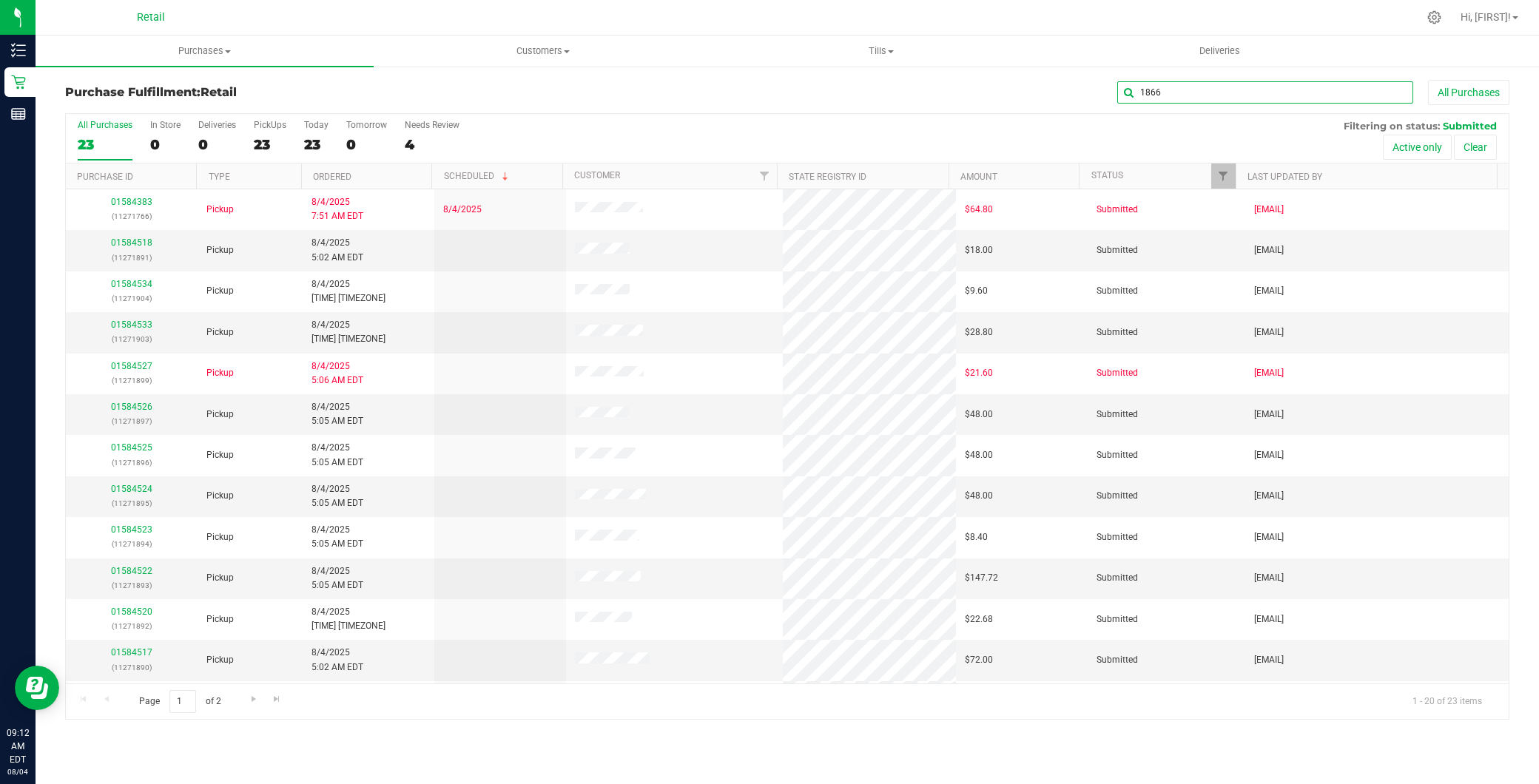 type on "1866" 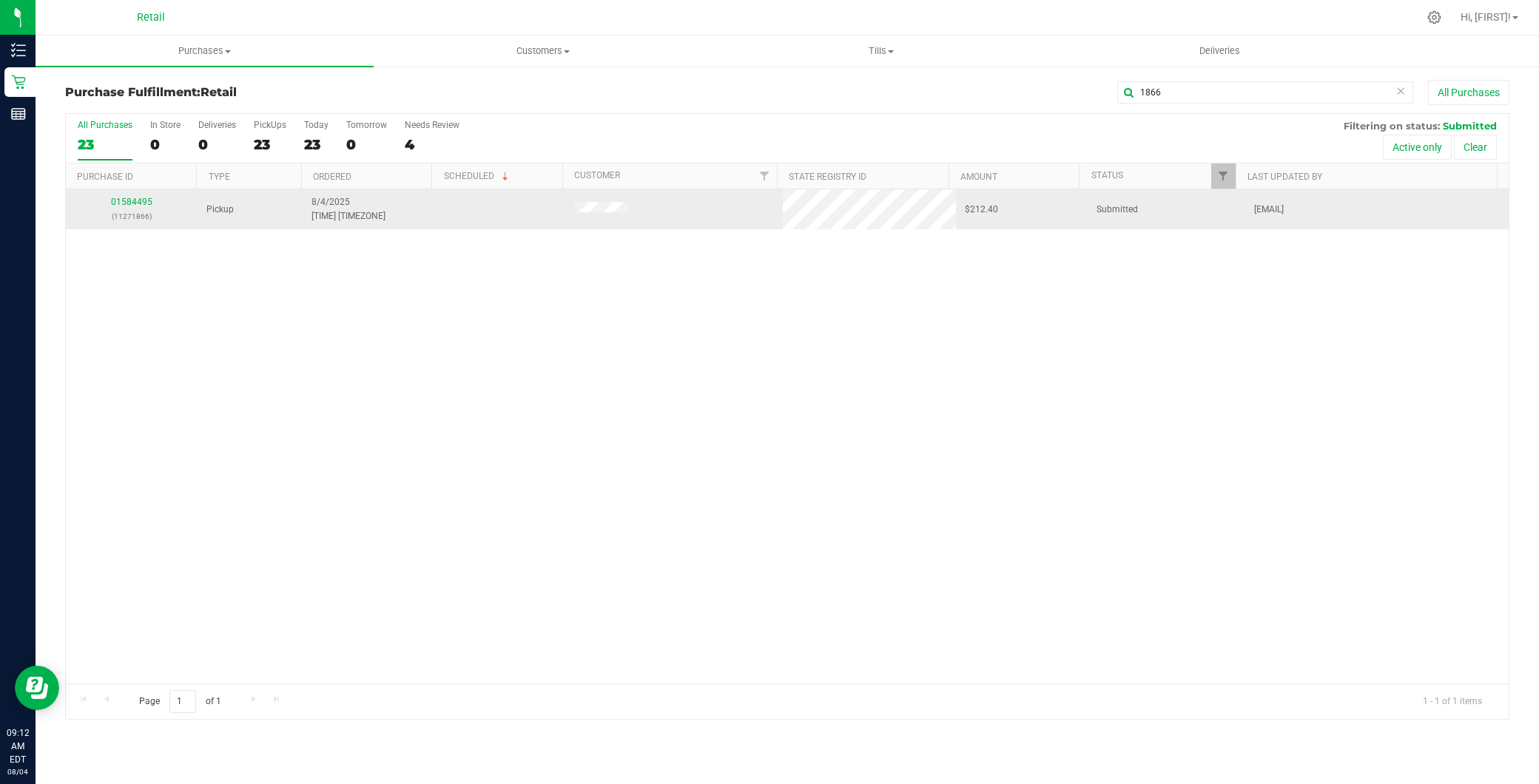 click on "01584495
(11271866)" at bounding box center [132, 209] 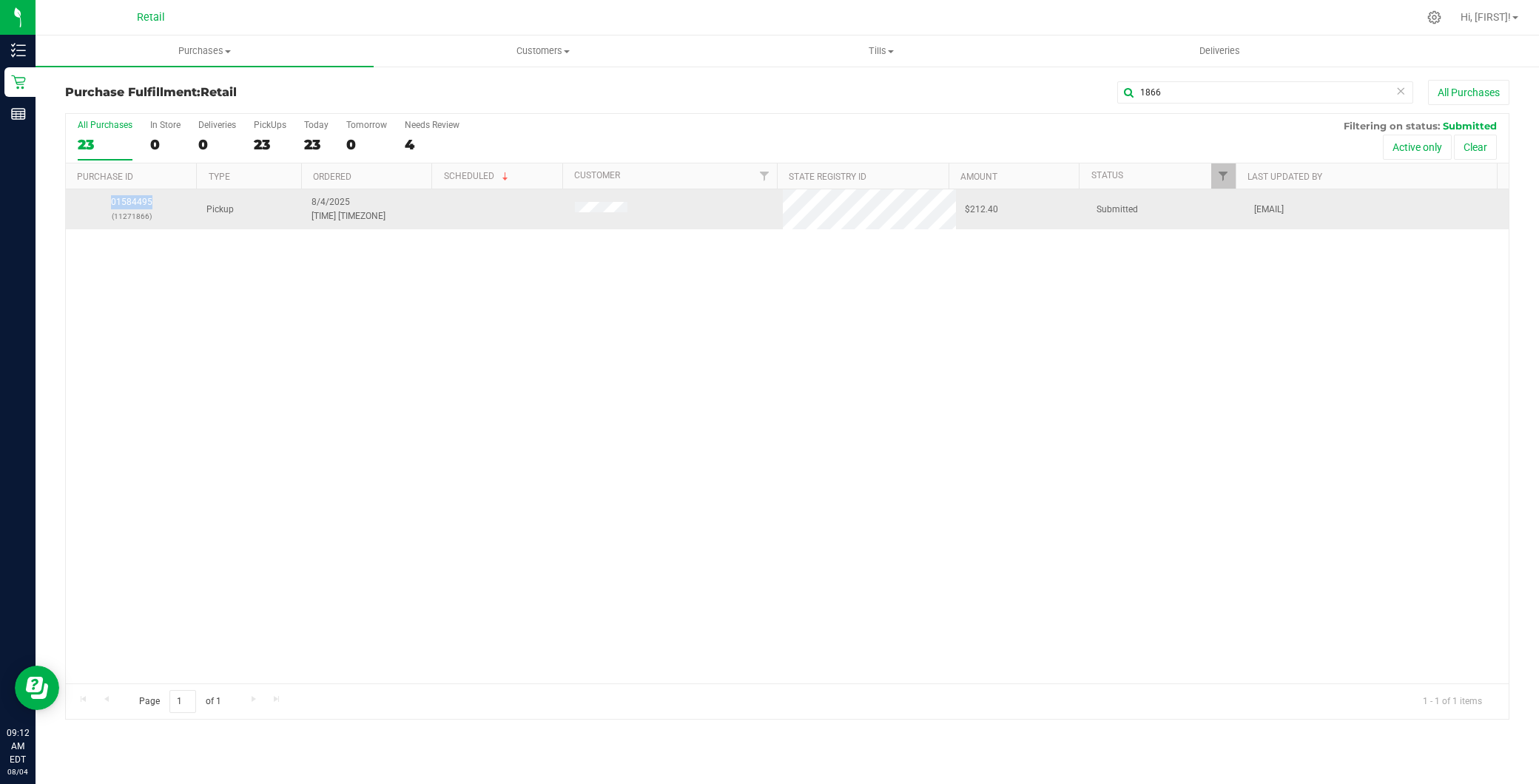 click on "01584495
(11271866)" at bounding box center (132, 209) 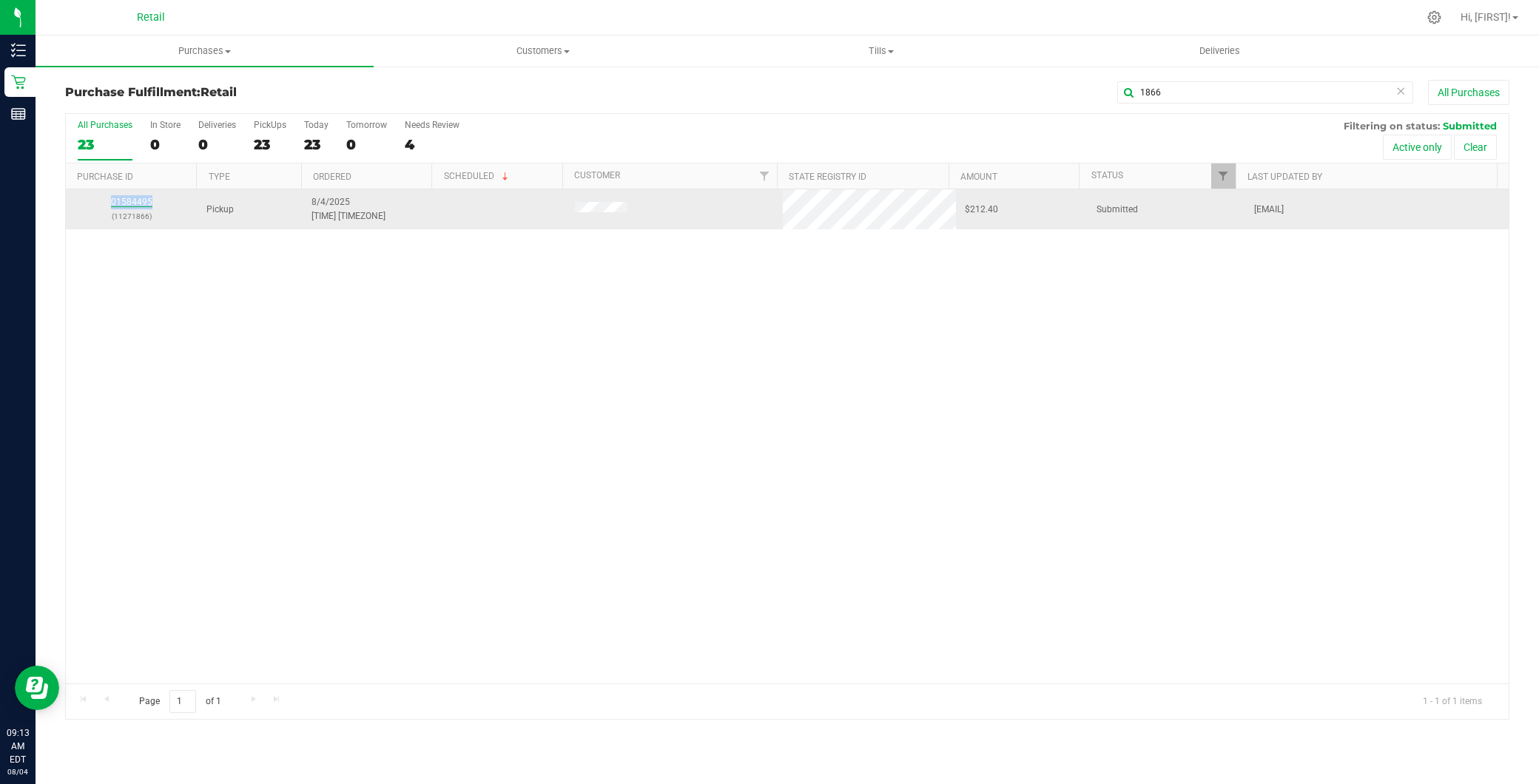 drag, startPoint x: 132, startPoint y: 196, endPoint x: 123, endPoint y: 200, distance: 9.848858 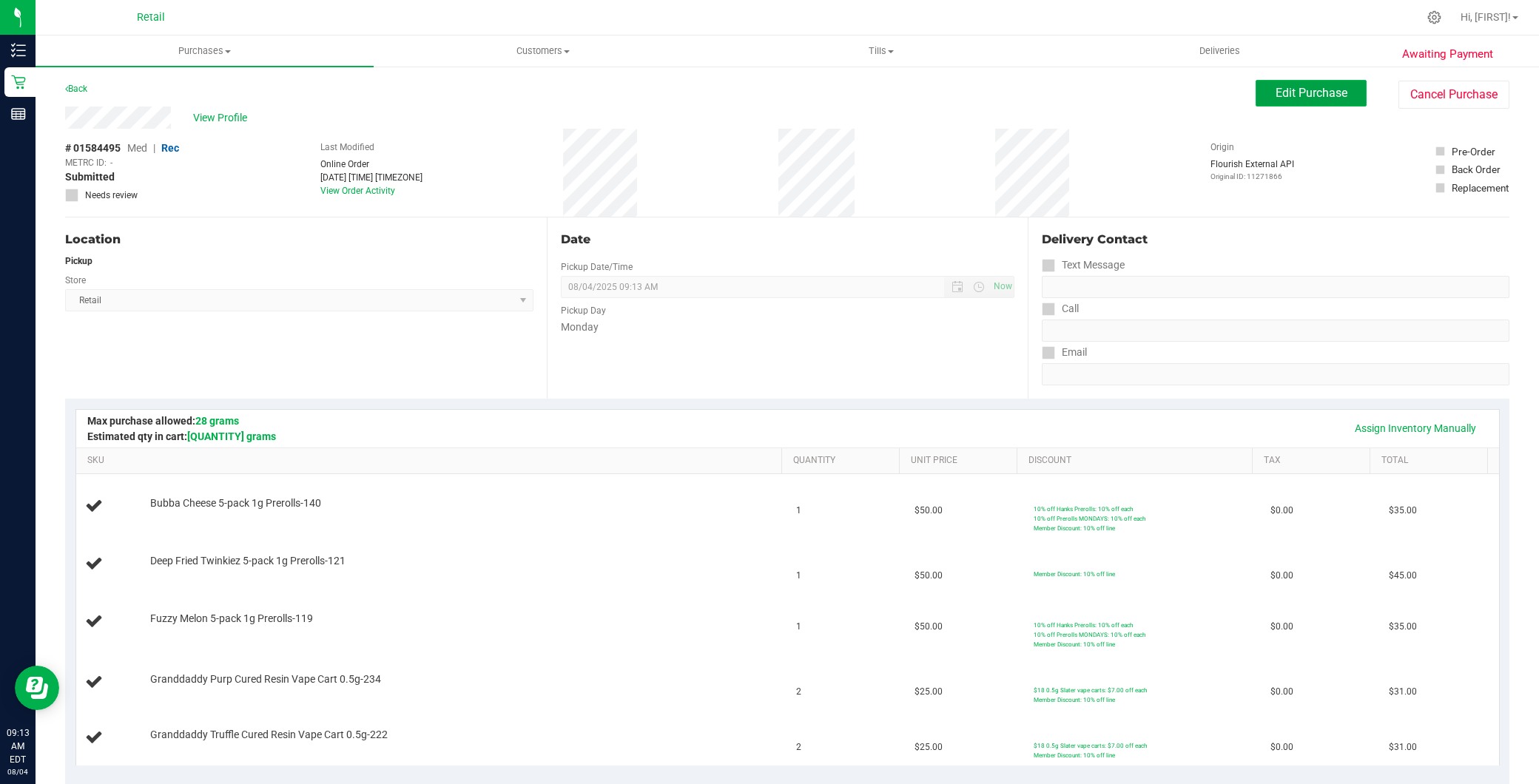 click on "Edit Purchase" at bounding box center [1311, 92] 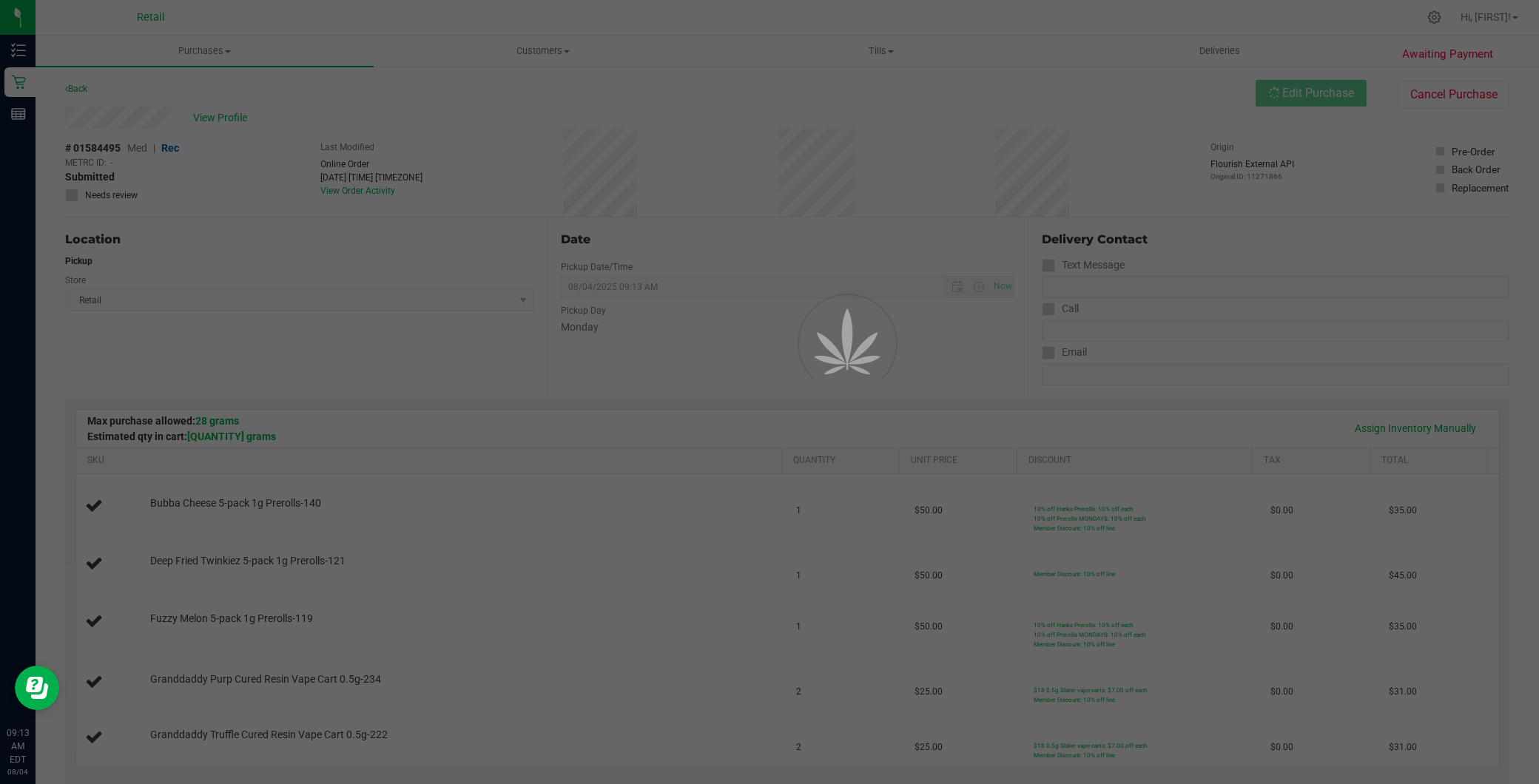 click at bounding box center (770, 392) 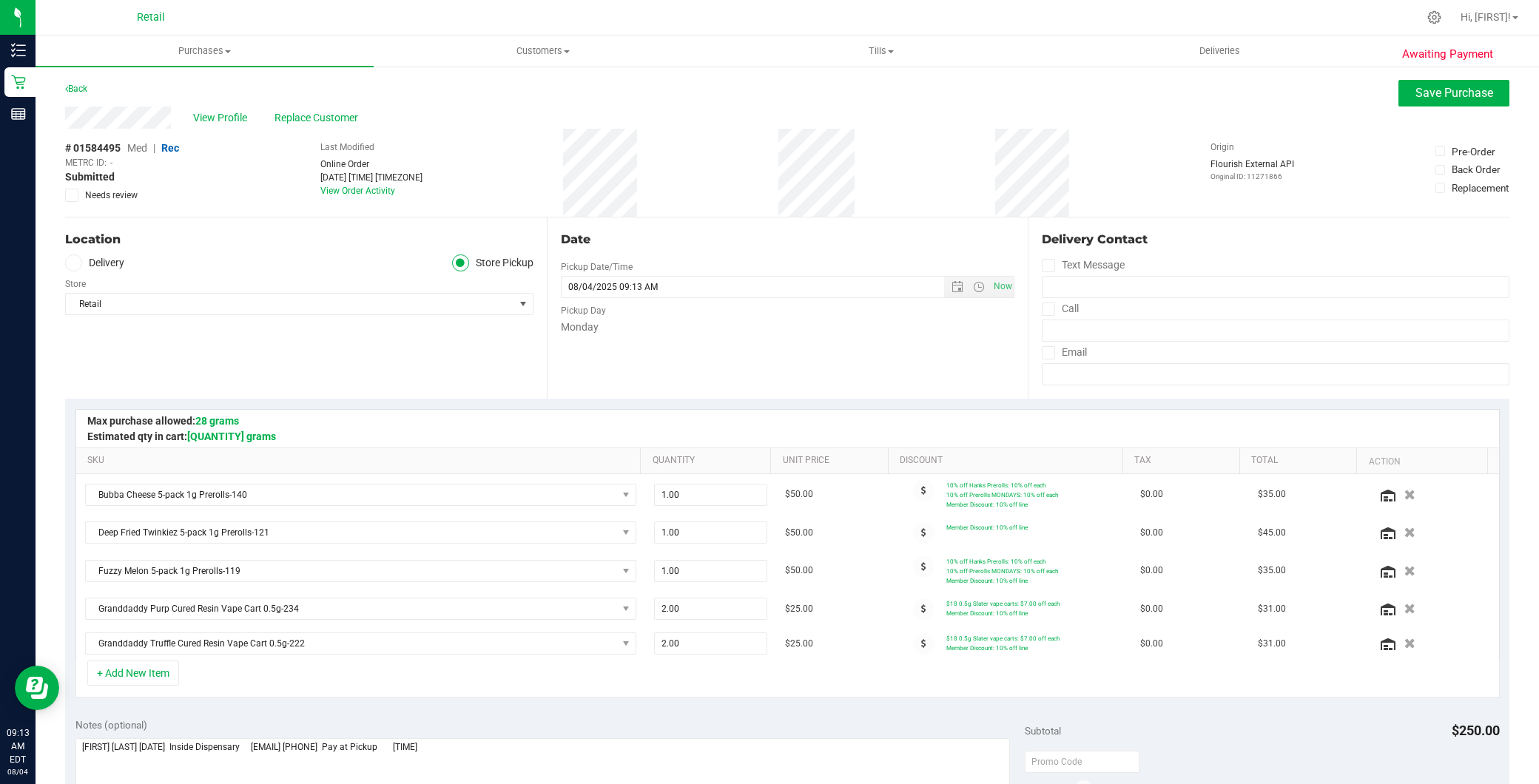 click on "Med" at bounding box center [137, 148] 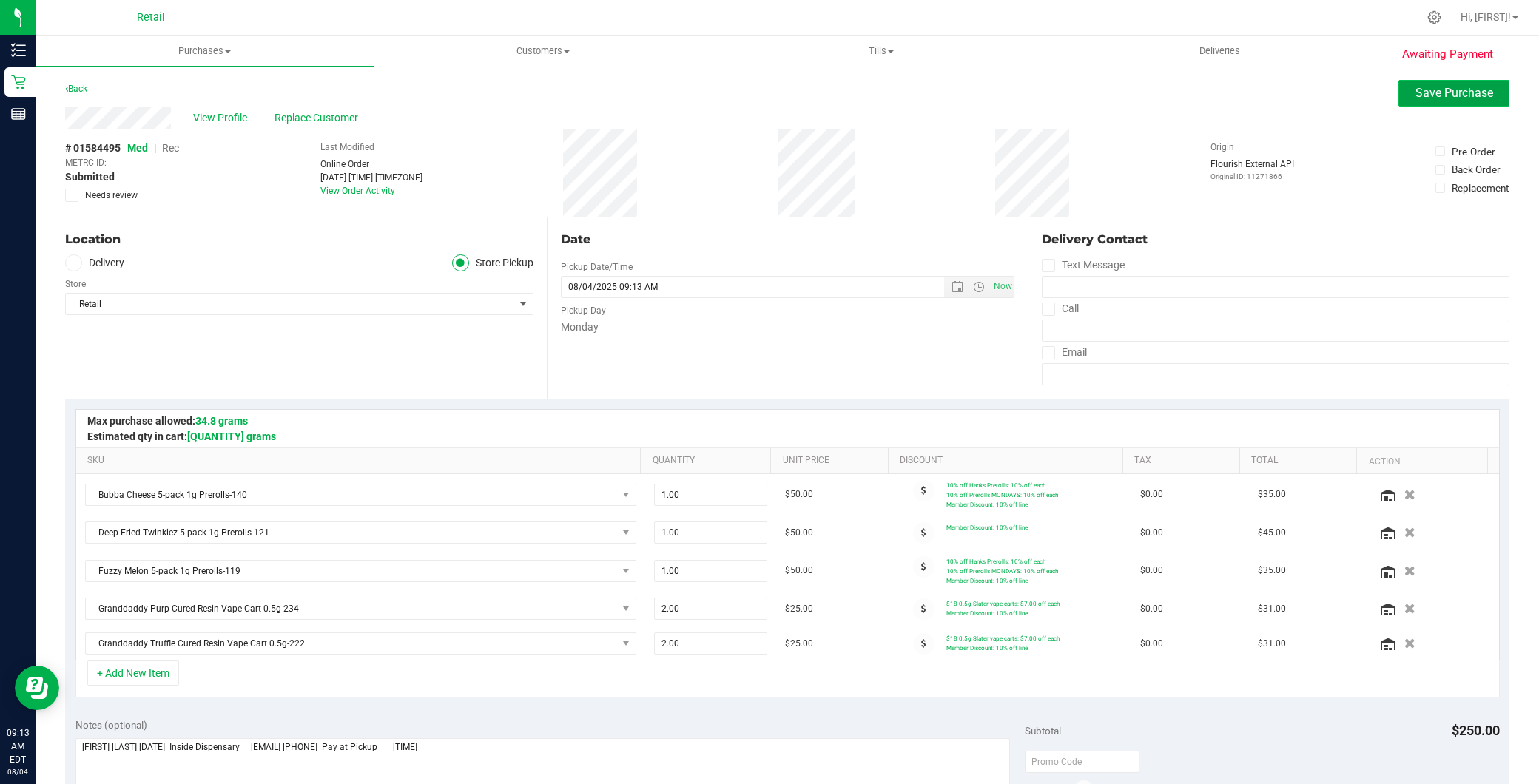 click on "Save Purchase" at bounding box center (1454, 93) 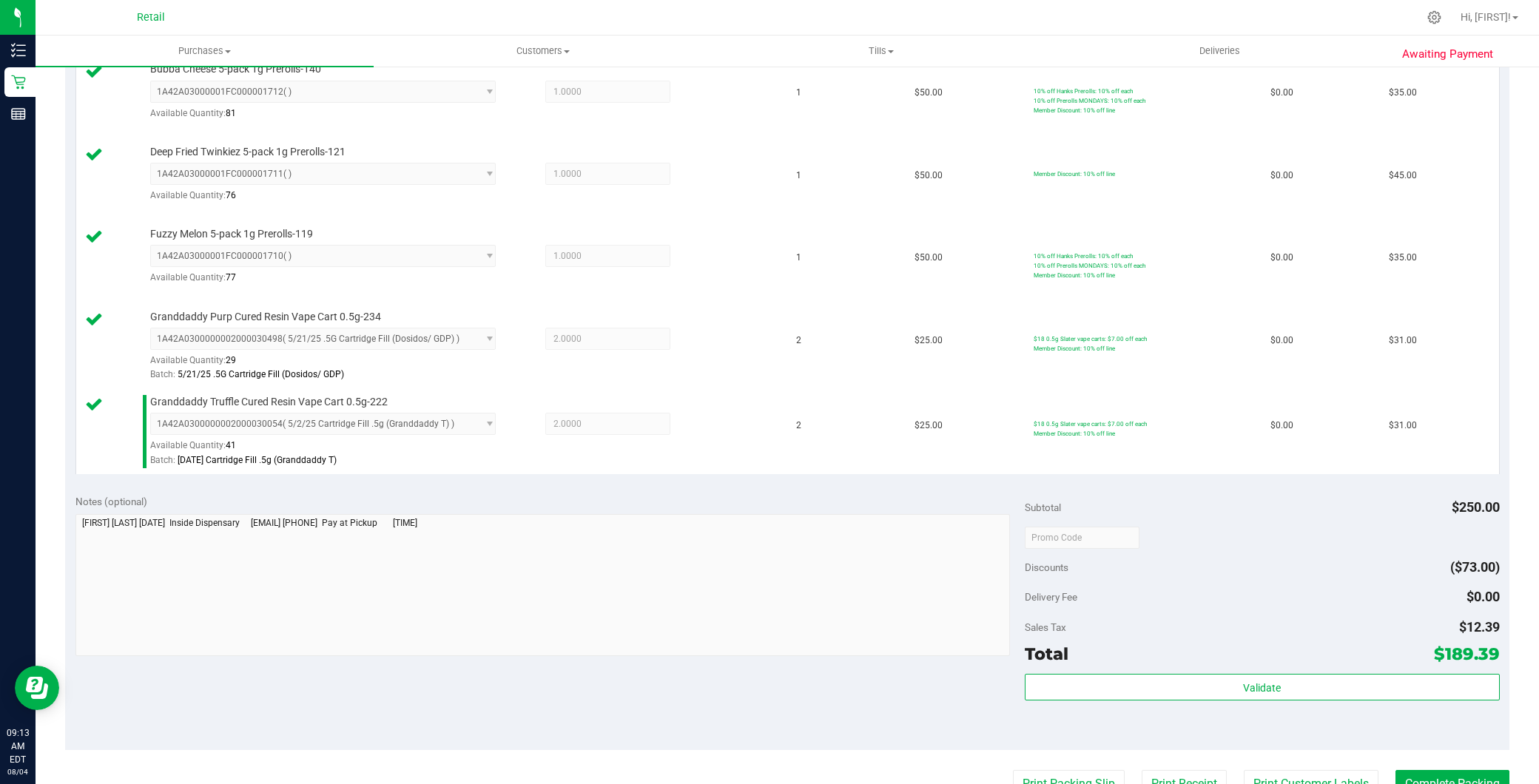 scroll, scrollTop: 575, scrollLeft: 0, axis: vertical 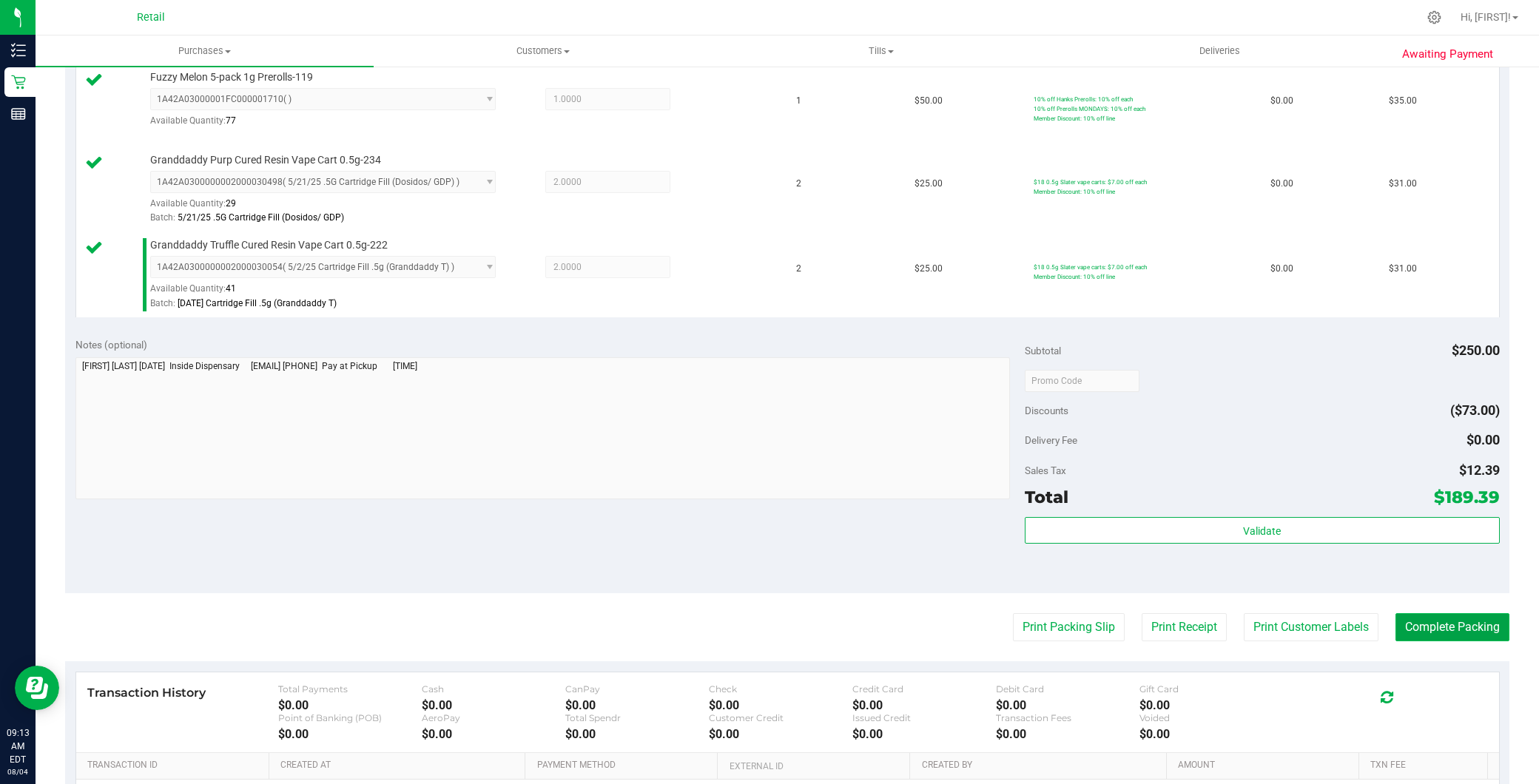 click on "Complete Packing" at bounding box center (1452, 627) 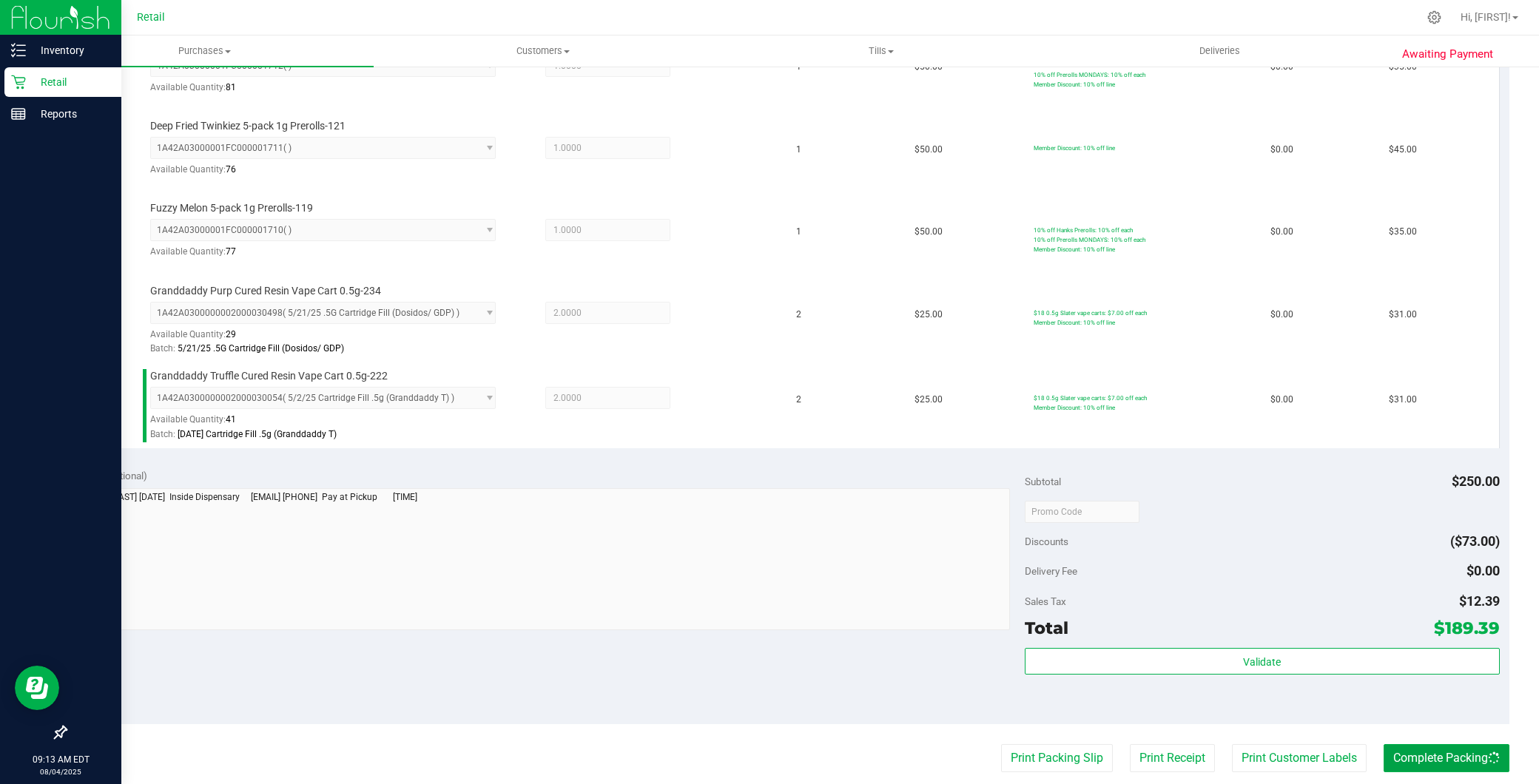 scroll, scrollTop: 82, scrollLeft: 0, axis: vertical 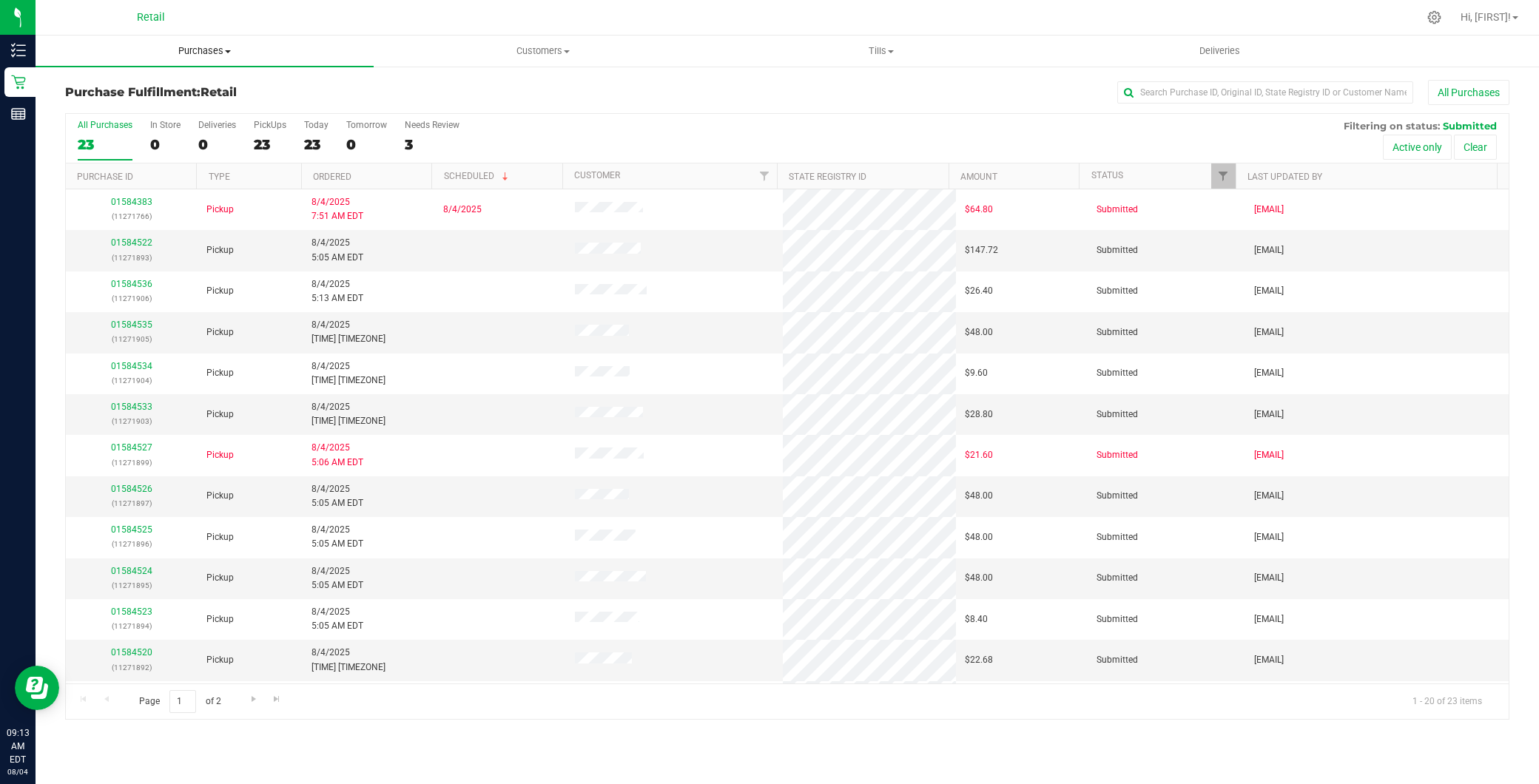 click on "Purchases" at bounding box center [204, 51] 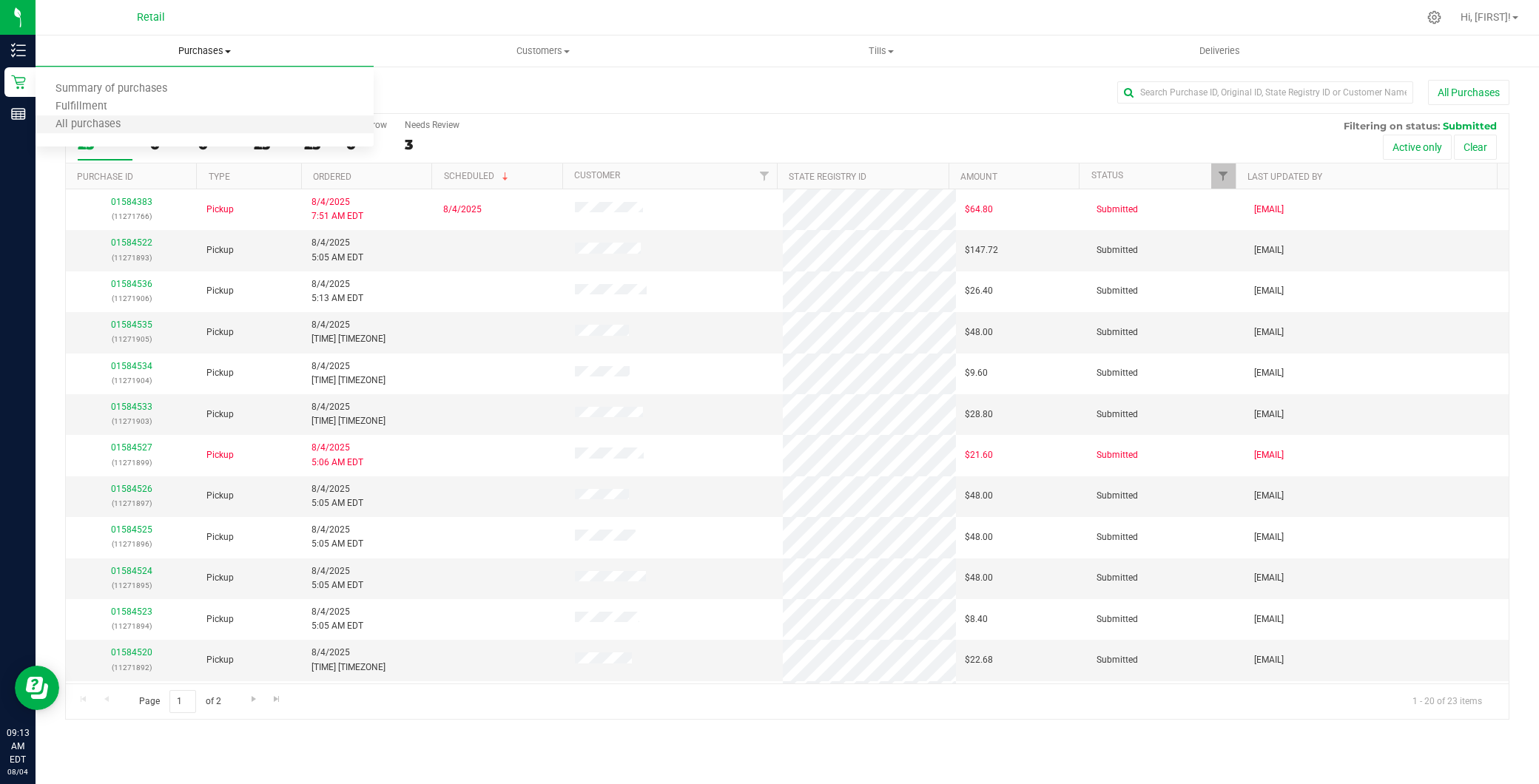 click on "All purchases" at bounding box center (204, 125) 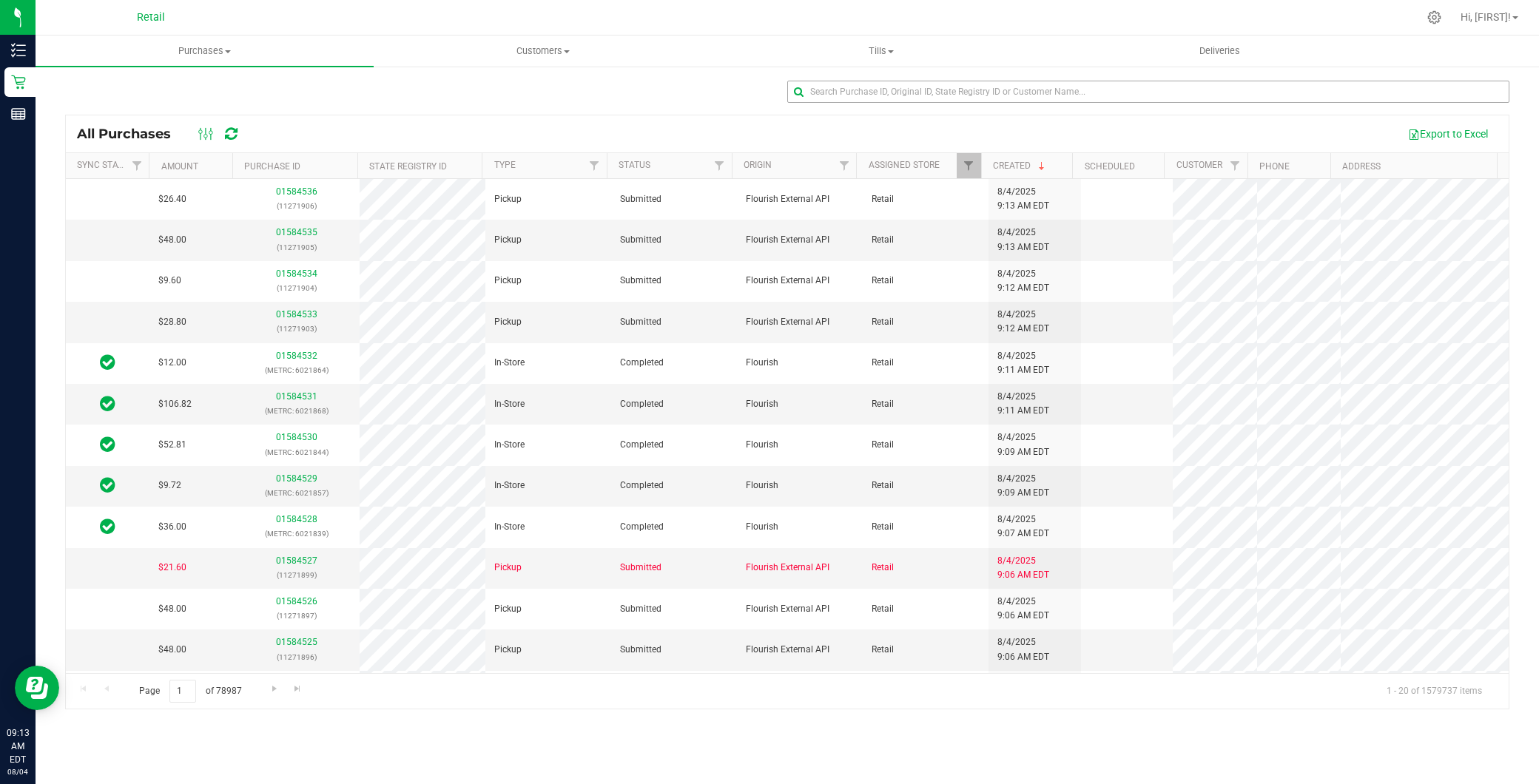 click on "All Purchases
Export to Excel
Sync Status Amount Purchase ID State Registry ID Type Status Origin Assigned Store Created Scheduled Customer Phone Address
$26.40
[NUMBER]
([NUMBER])
Pickup Submitted Flourish External API Retail [DATE] [TIME] [TIMEZONE]
$48.00 Pickup" at bounding box center [787, 394] 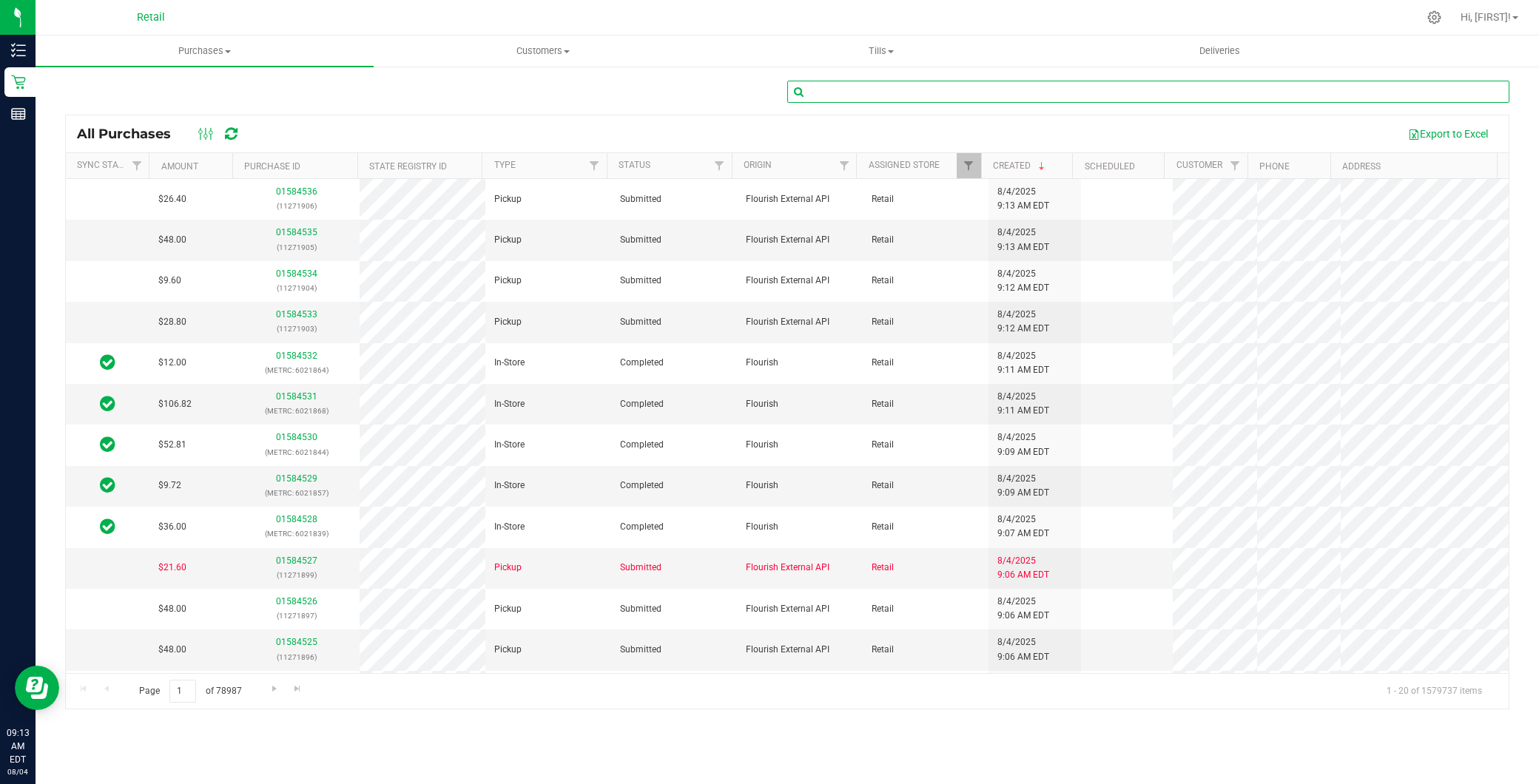 click at bounding box center (1148, 92) 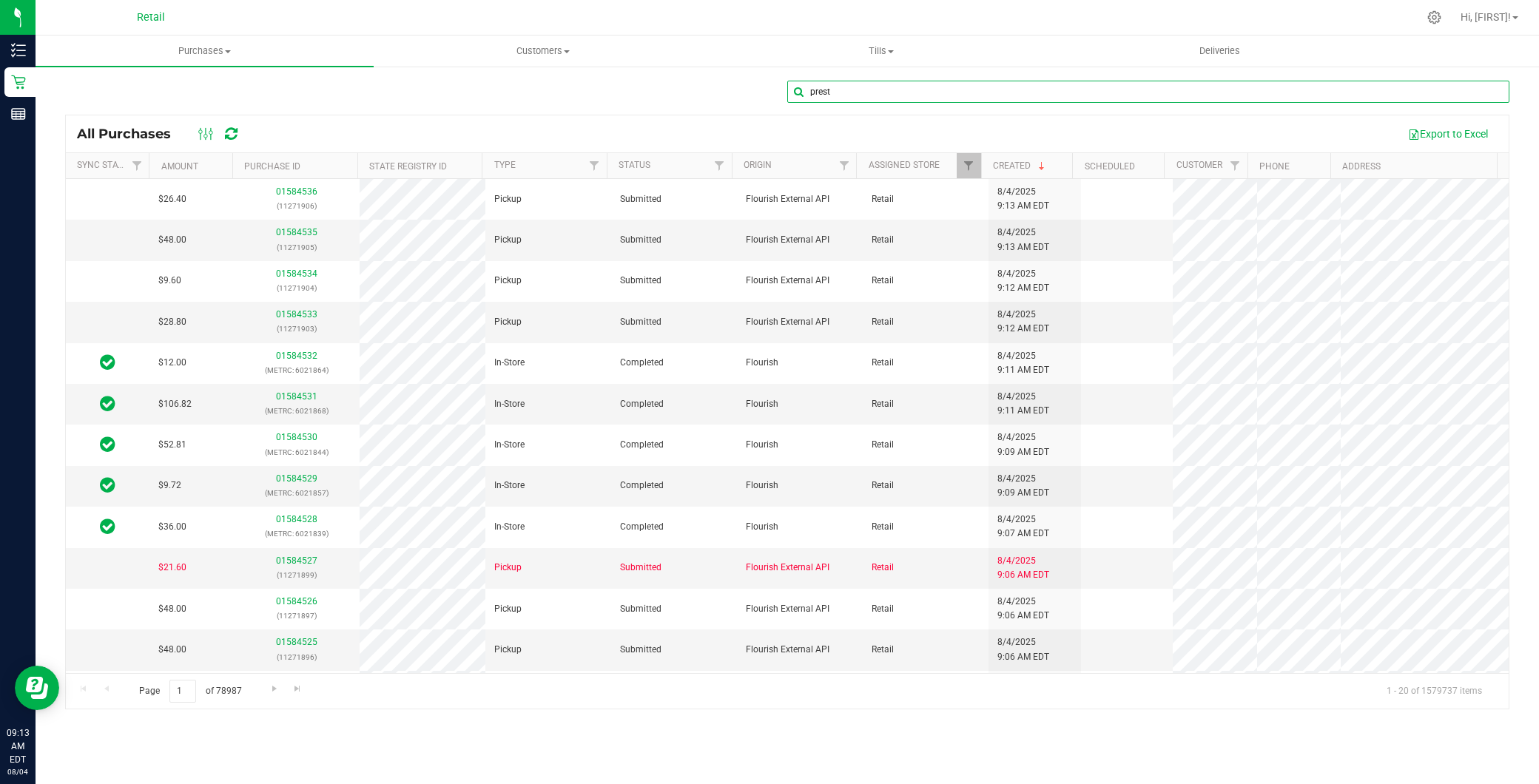 type on "prest" 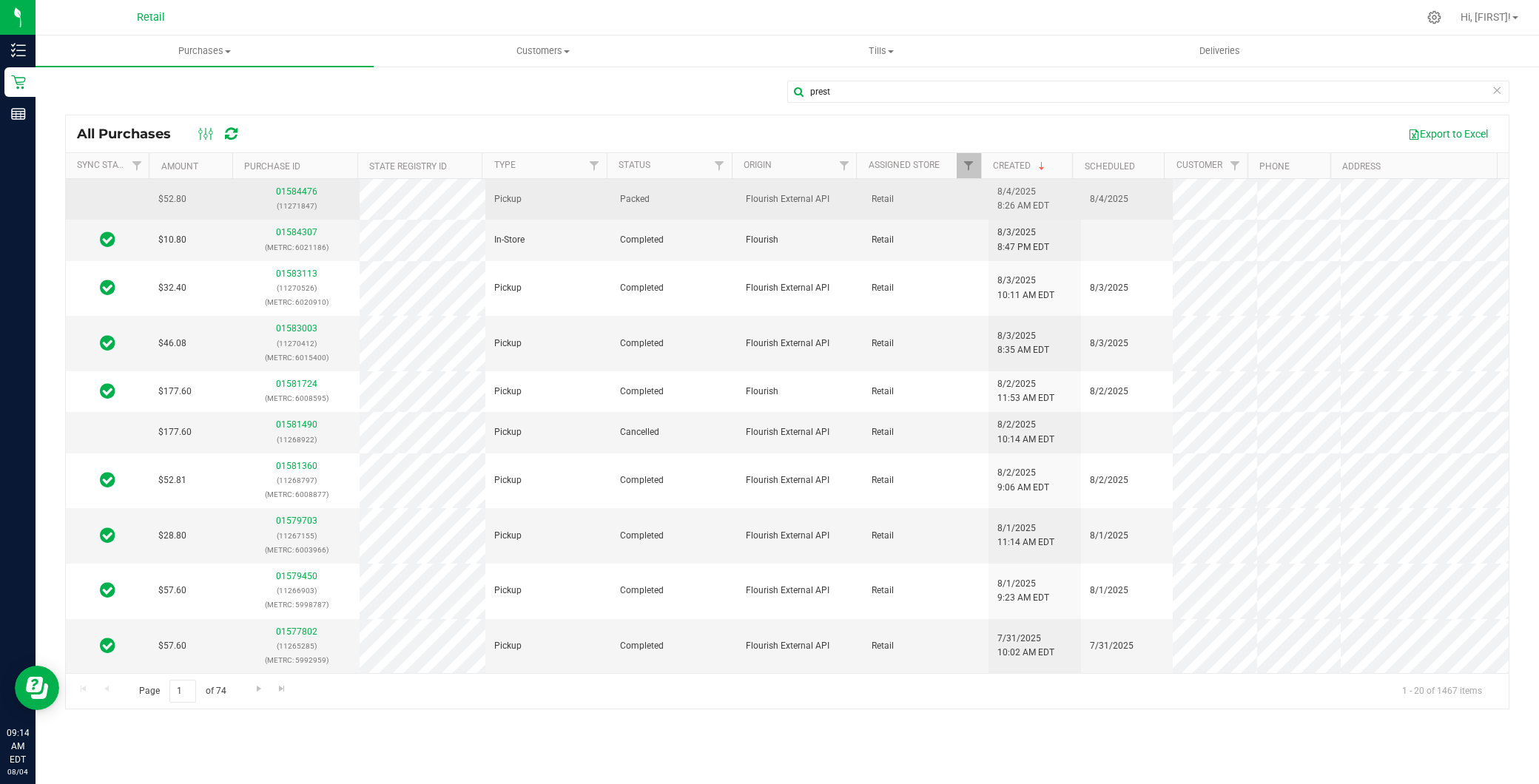 click on "[NUMBER]
([NUMBER])" at bounding box center (297, 199) 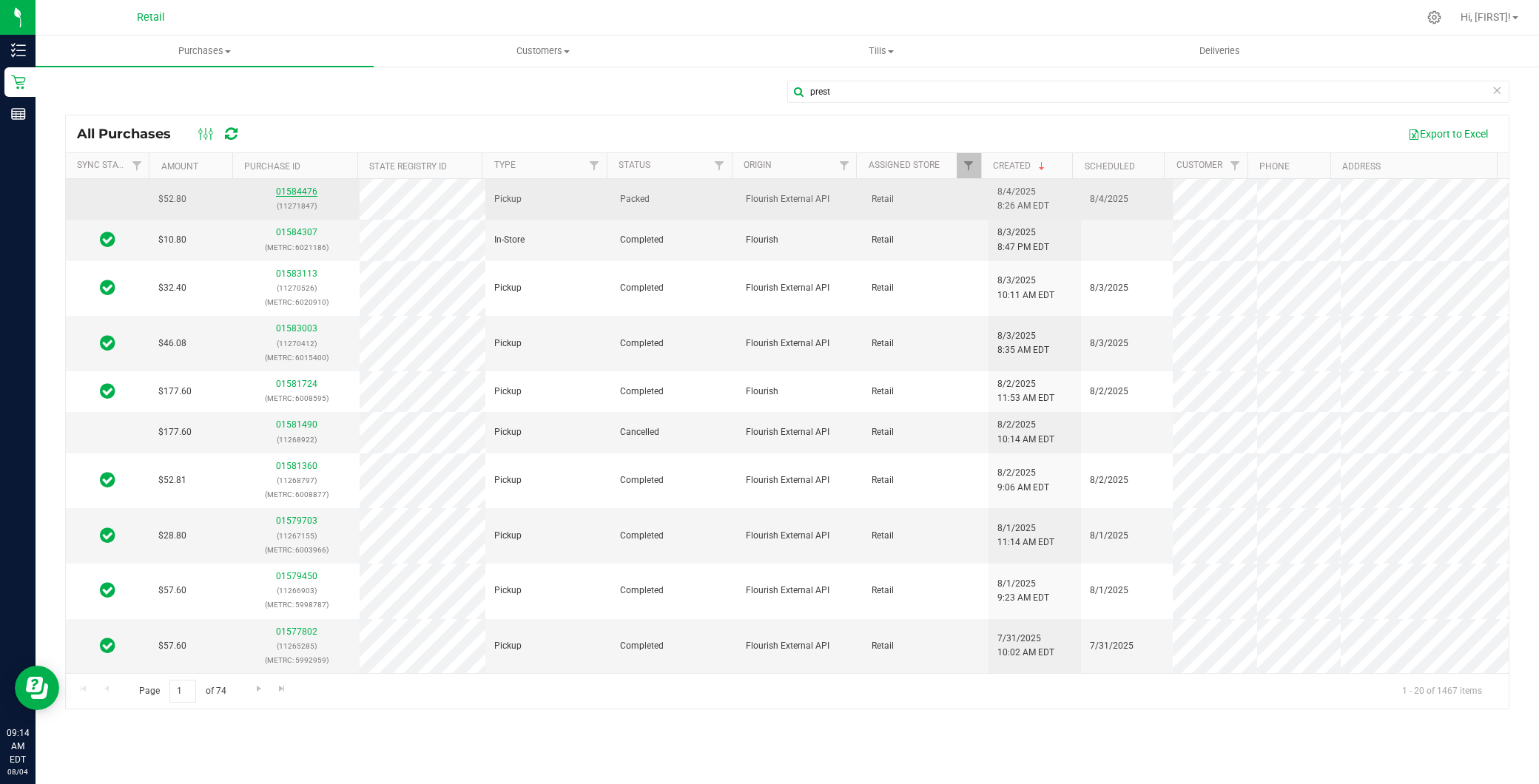click on "01584476" at bounding box center [297, 192] 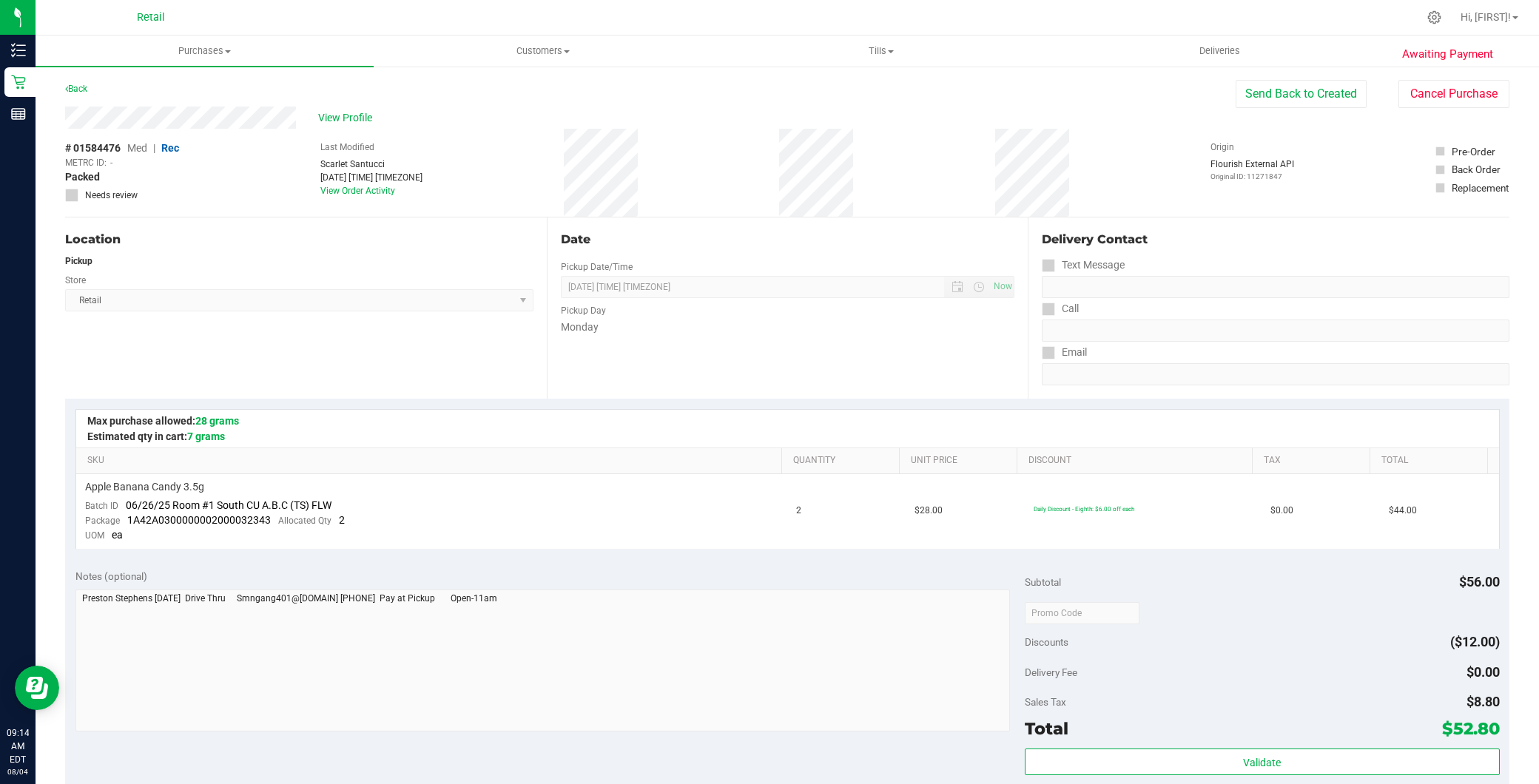 click at bounding box center [787, 428] 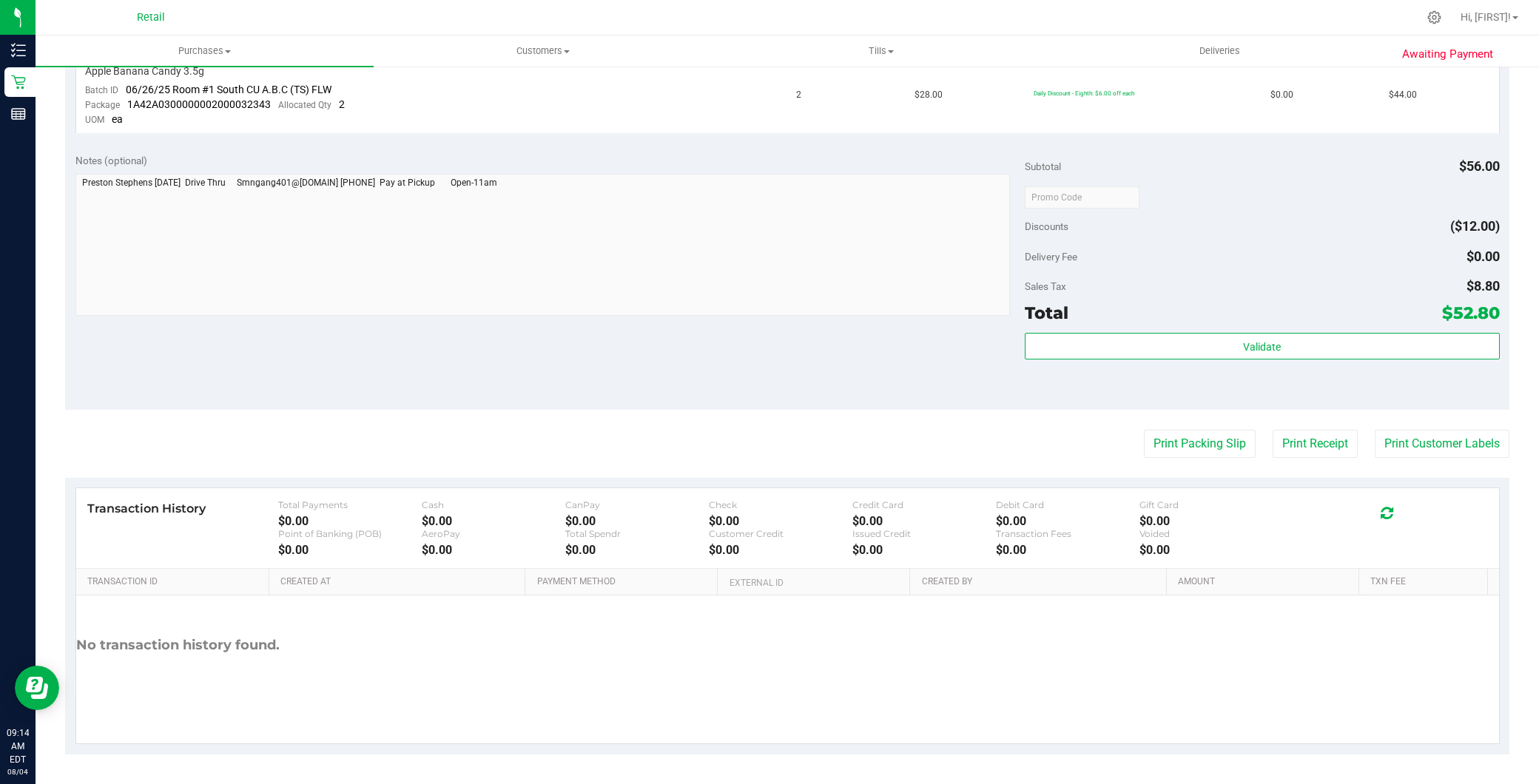 scroll, scrollTop: 0, scrollLeft: 0, axis: both 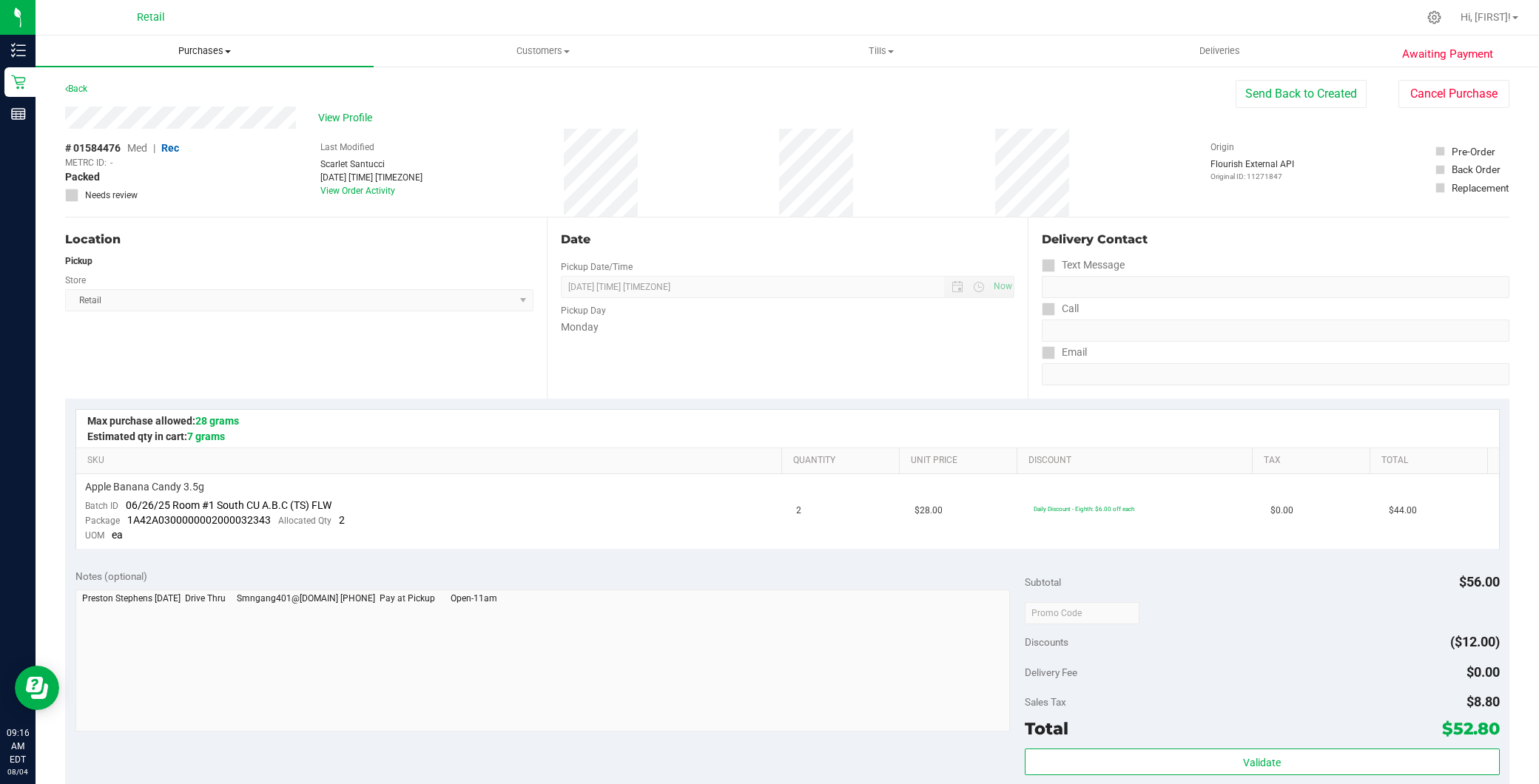 click on "Purchases" at bounding box center (204, 51) 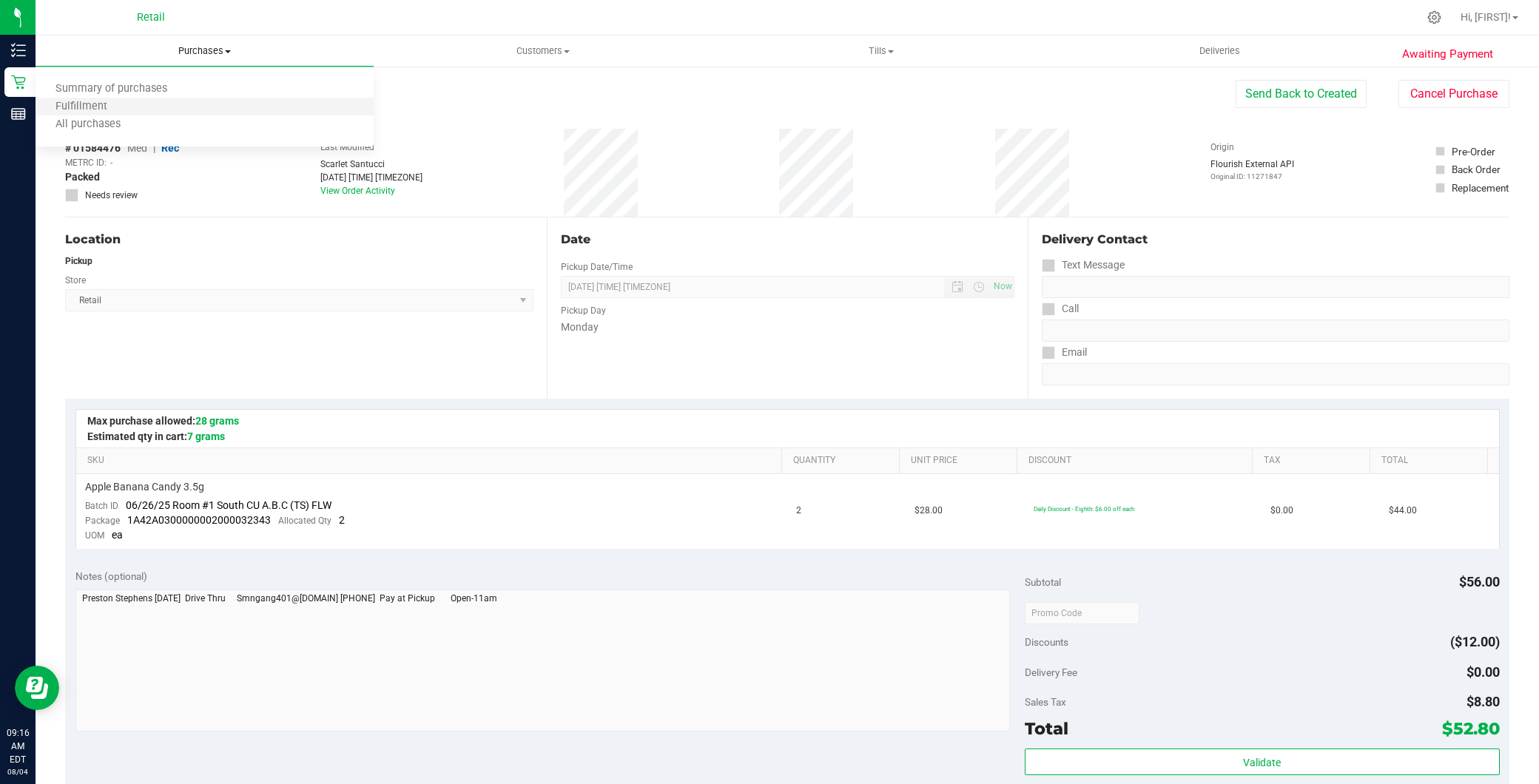click on "Fulfillment" at bounding box center (204, 107) 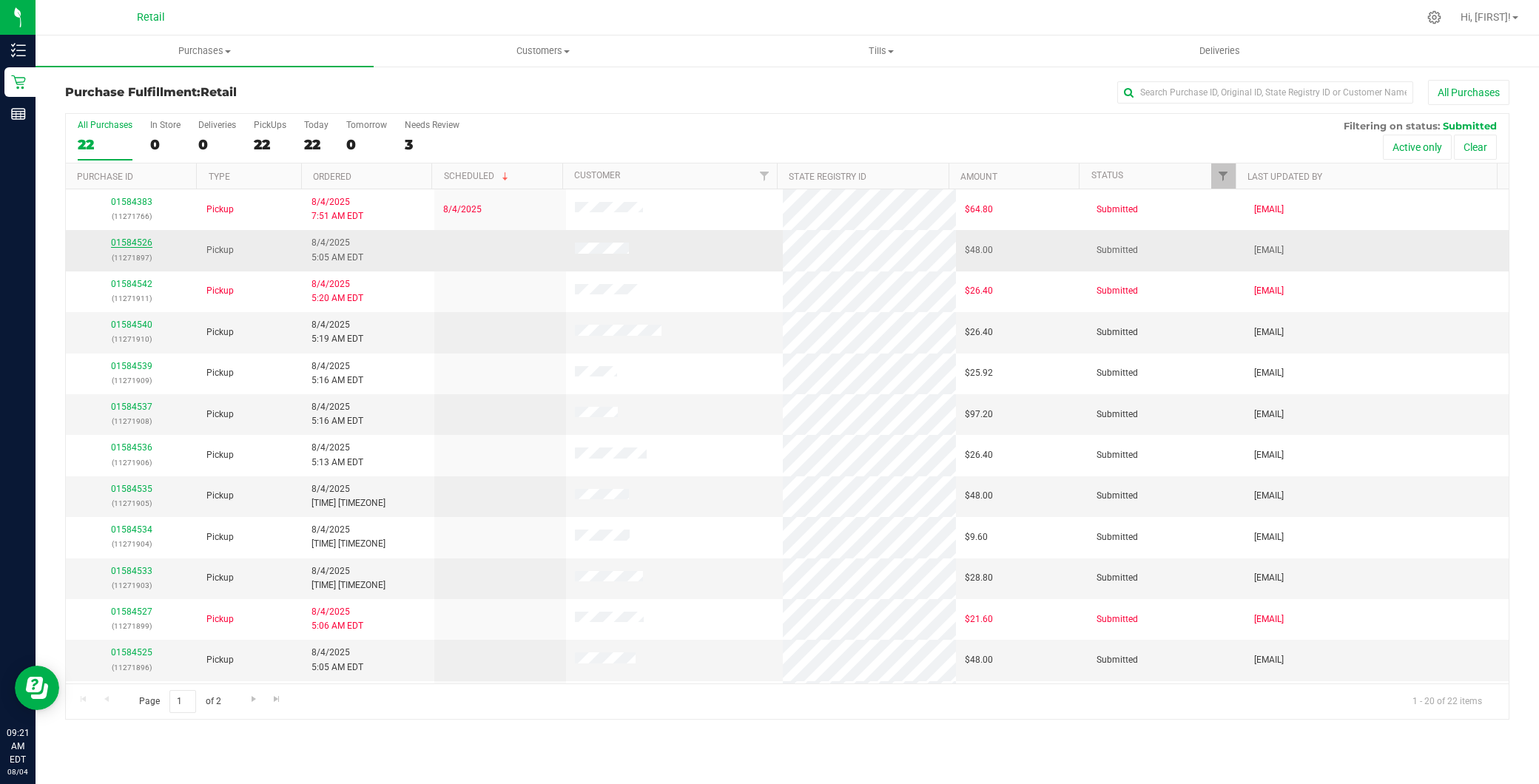 click on "01584526" at bounding box center (132, 243) 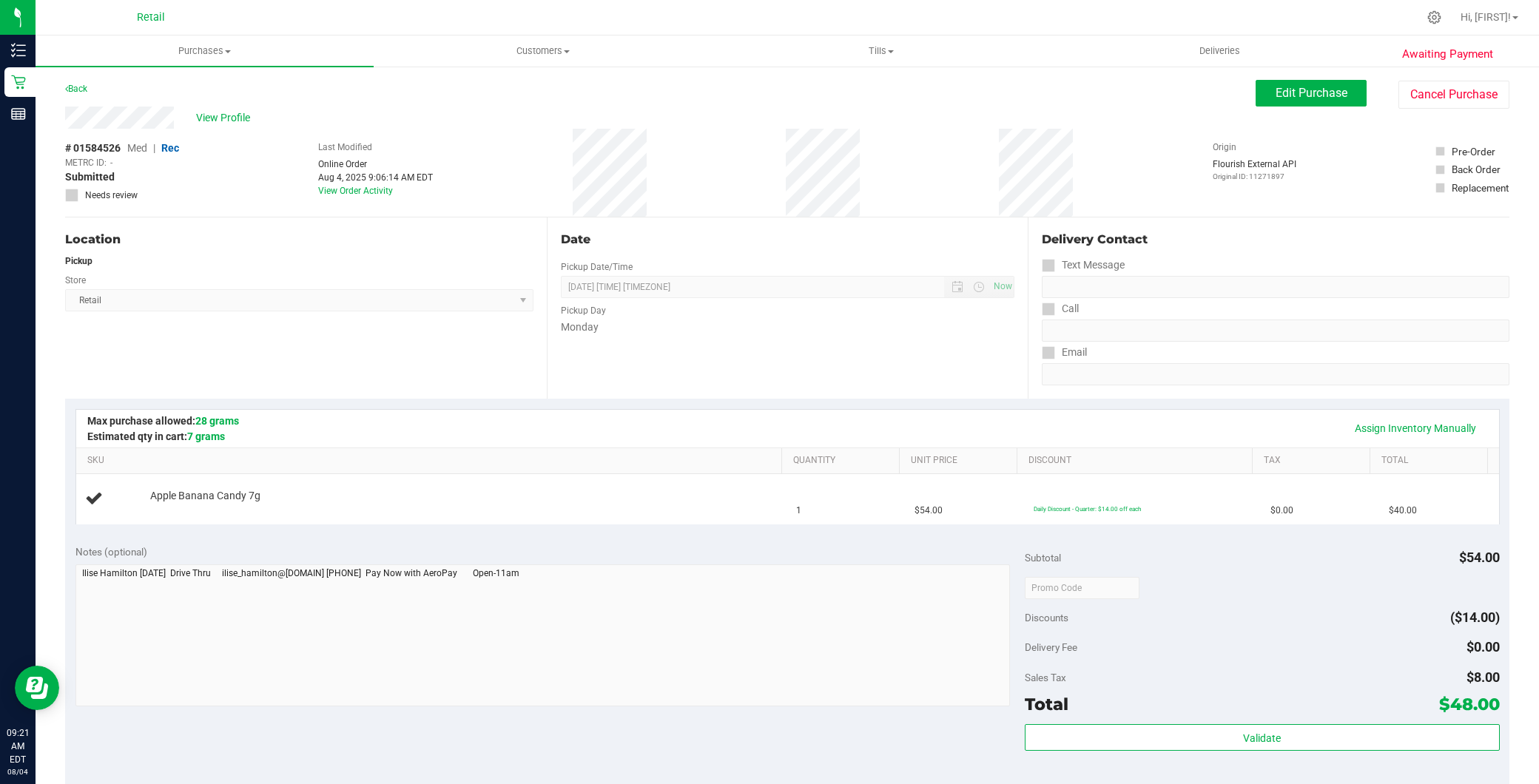 click on "SKU" at bounding box center [429, 462] 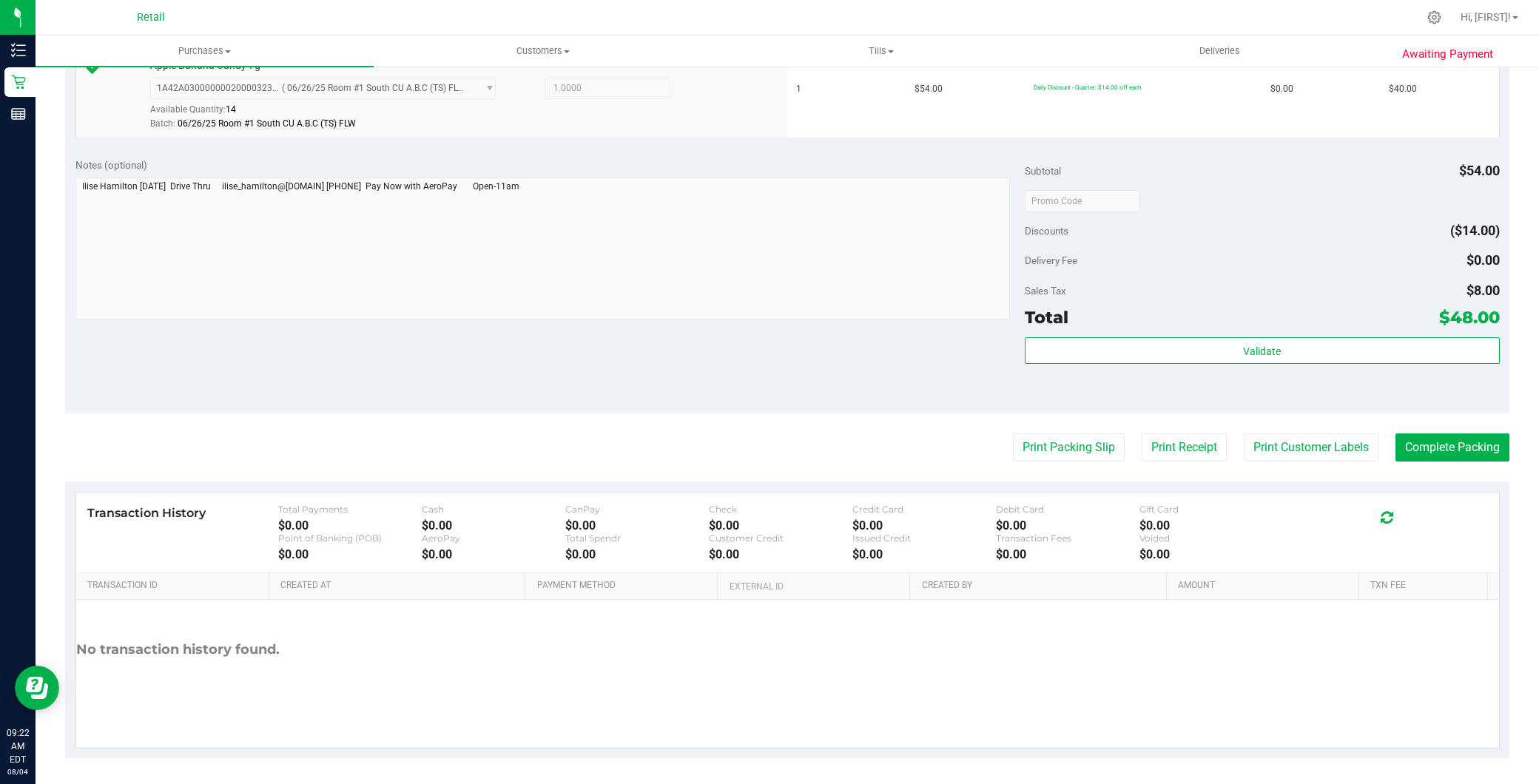 scroll, scrollTop: 426, scrollLeft: 0, axis: vertical 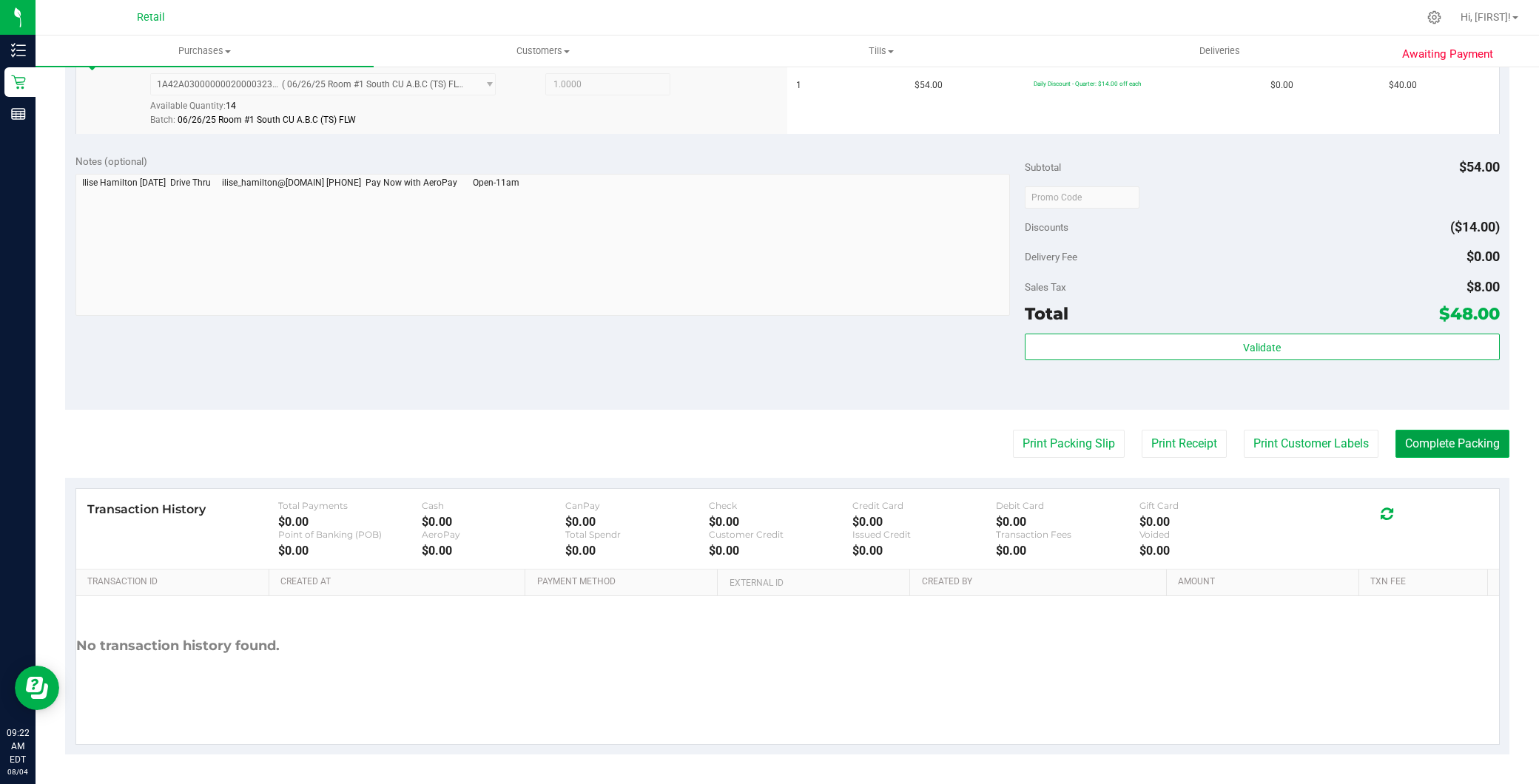 click on "Complete Packing" at bounding box center [1452, 444] 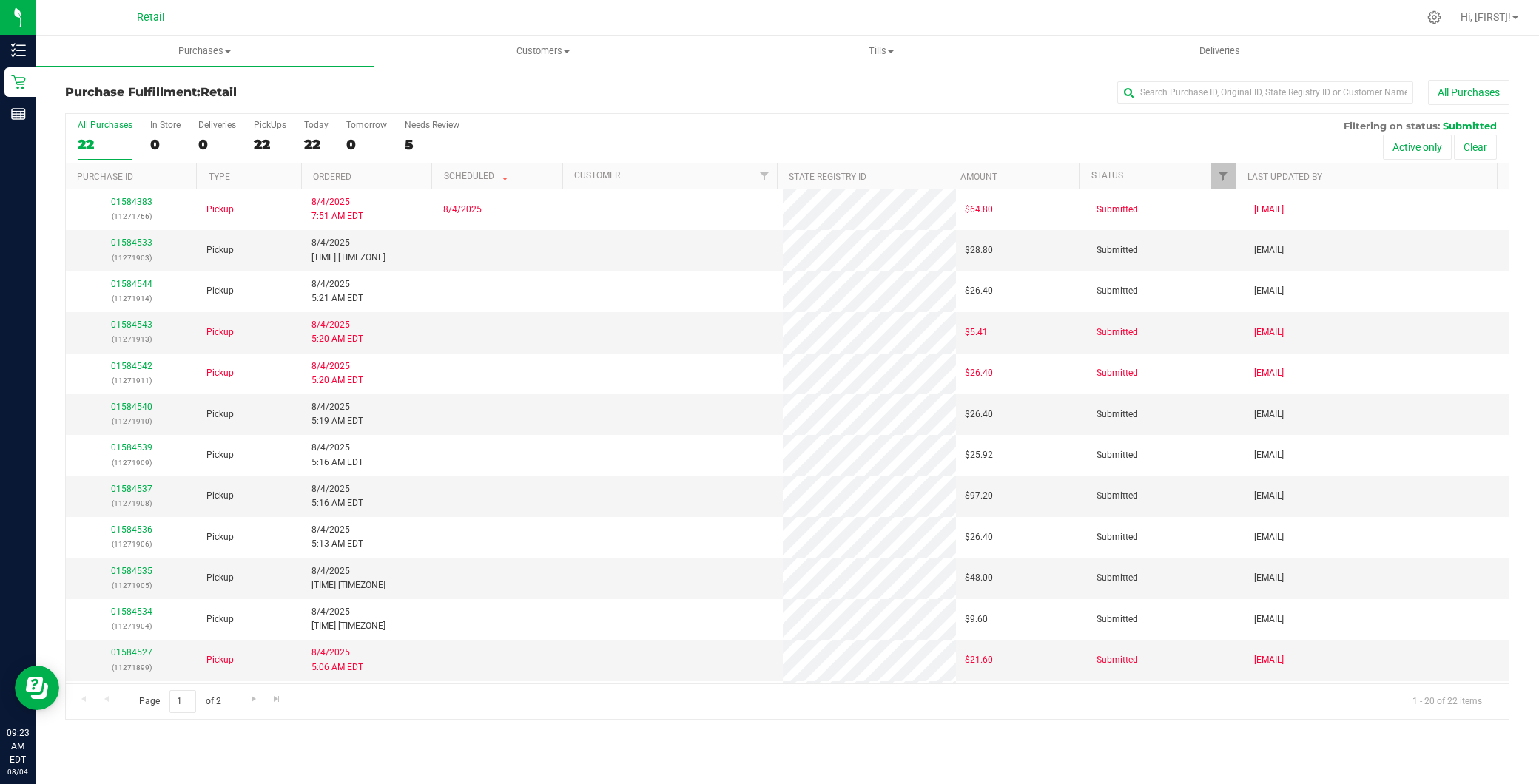 scroll, scrollTop: 0, scrollLeft: 0, axis: both 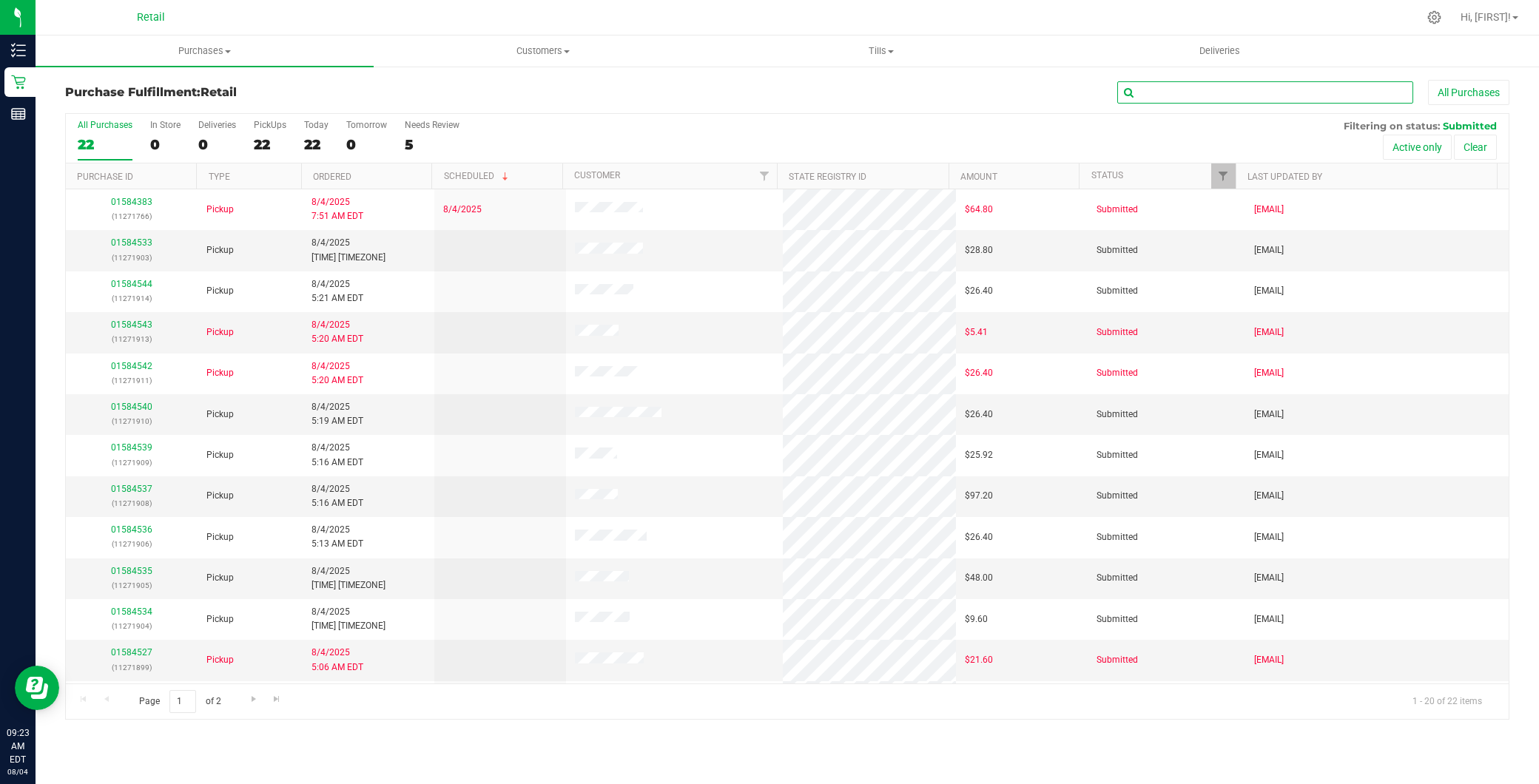 click at bounding box center (1265, 92) 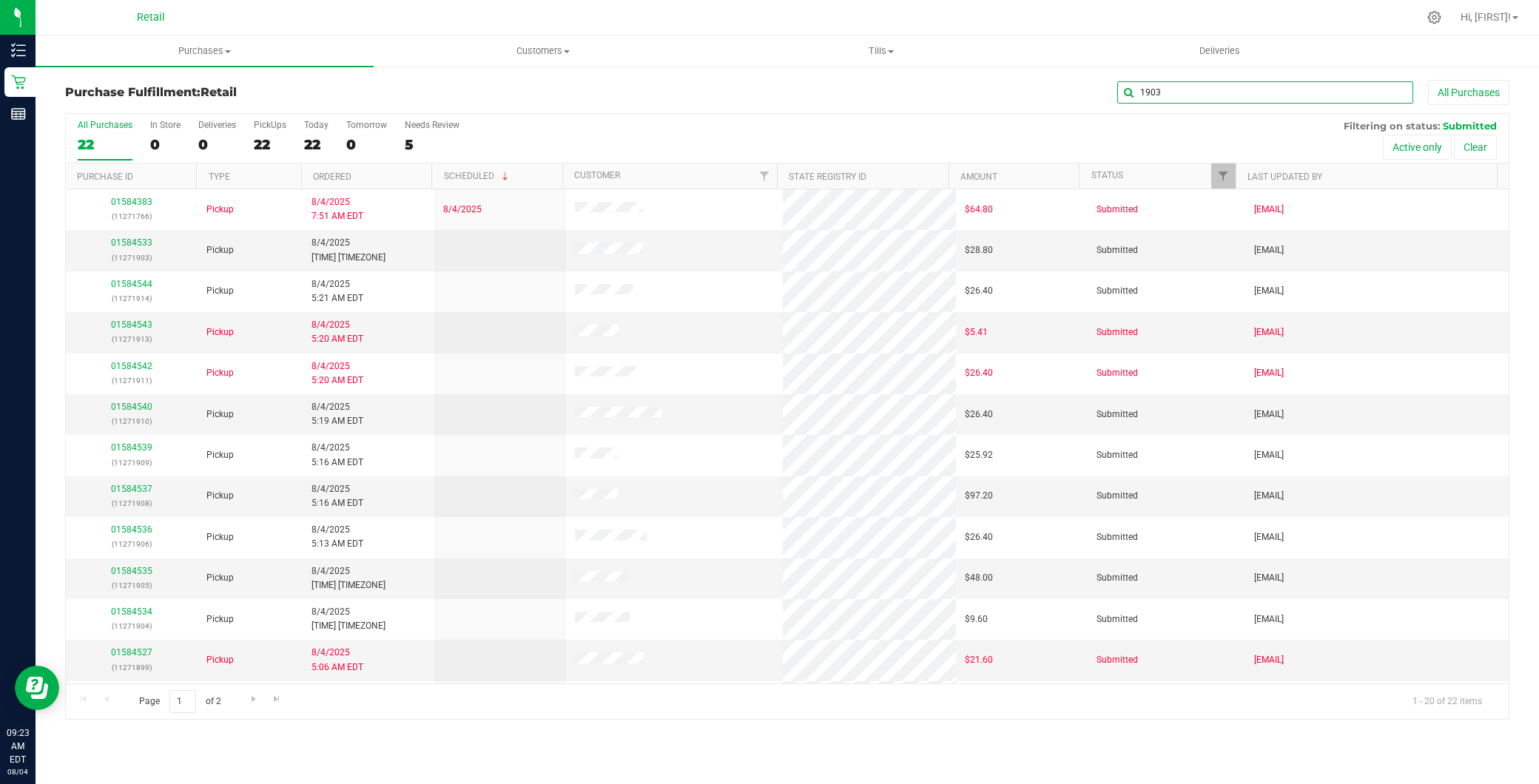 type on "1903" 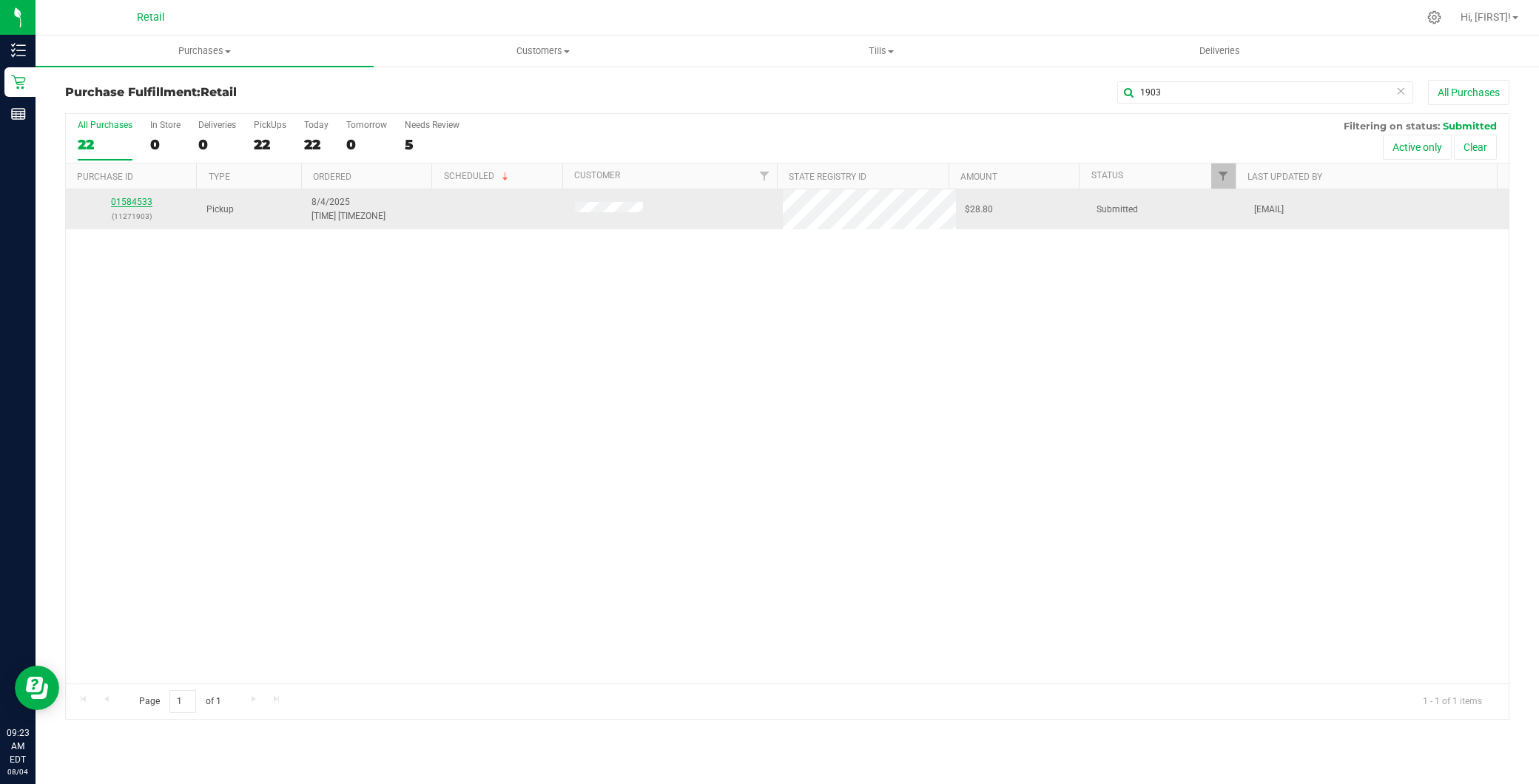 click on "01584533" at bounding box center [132, 202] 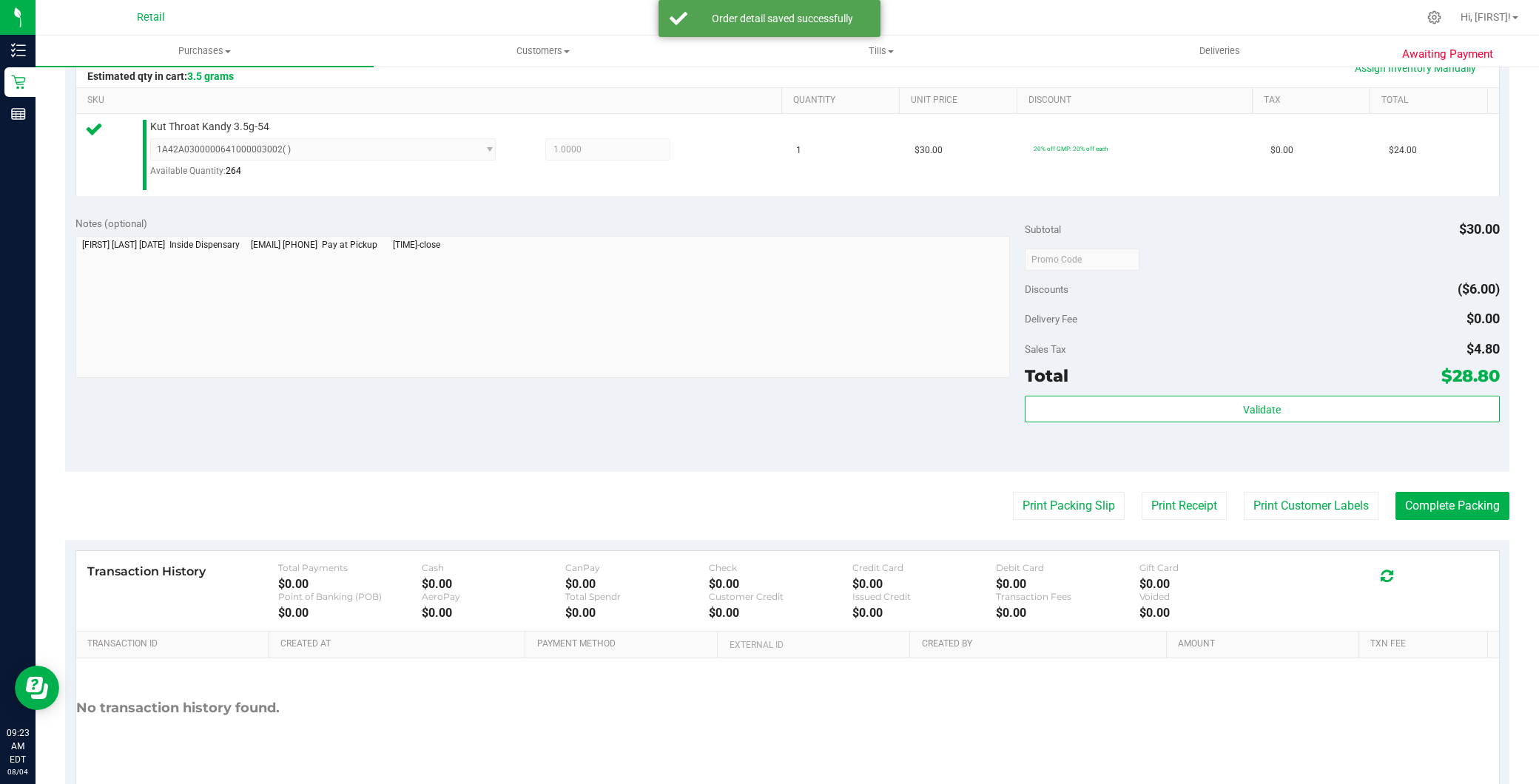 scroll, scrollTop: 424, scrollLeft: 0, axis: vertical 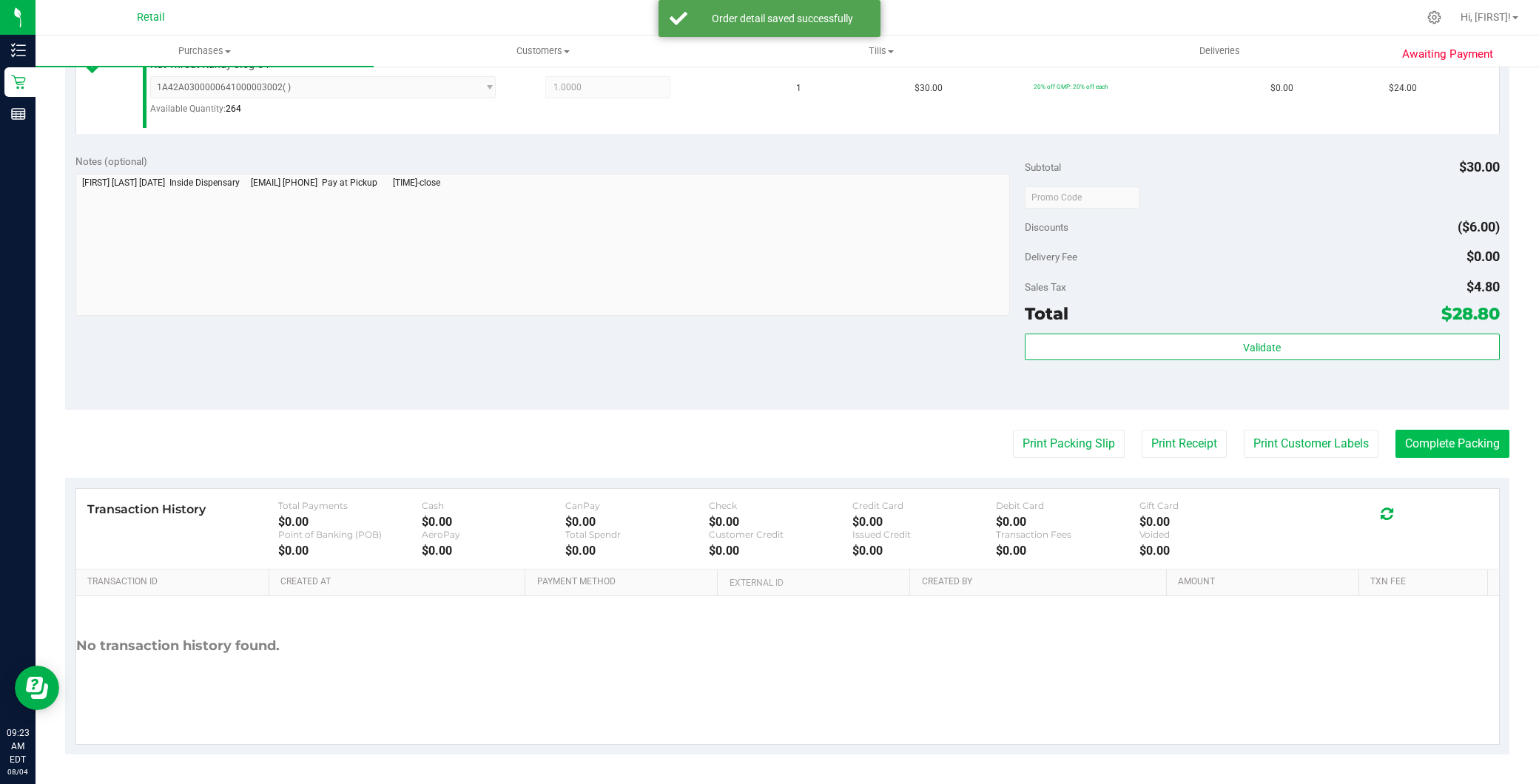 drag, startPoint x: 1410, startPoint y: 466, endPoint x: 1411, endPoint y: 445, distance: 21.023796 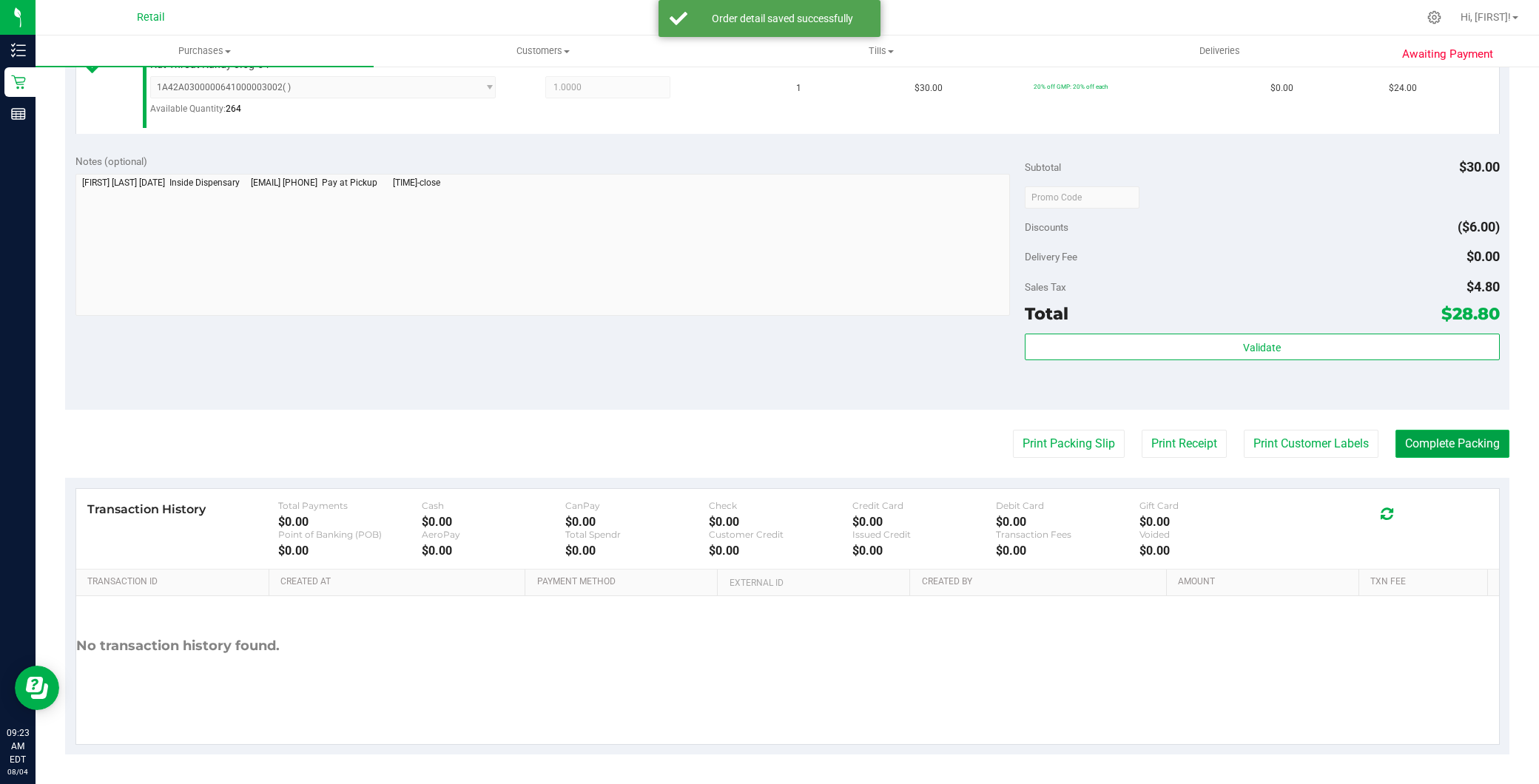 click on "Complete Packing" at bounding box center [1452, 444] 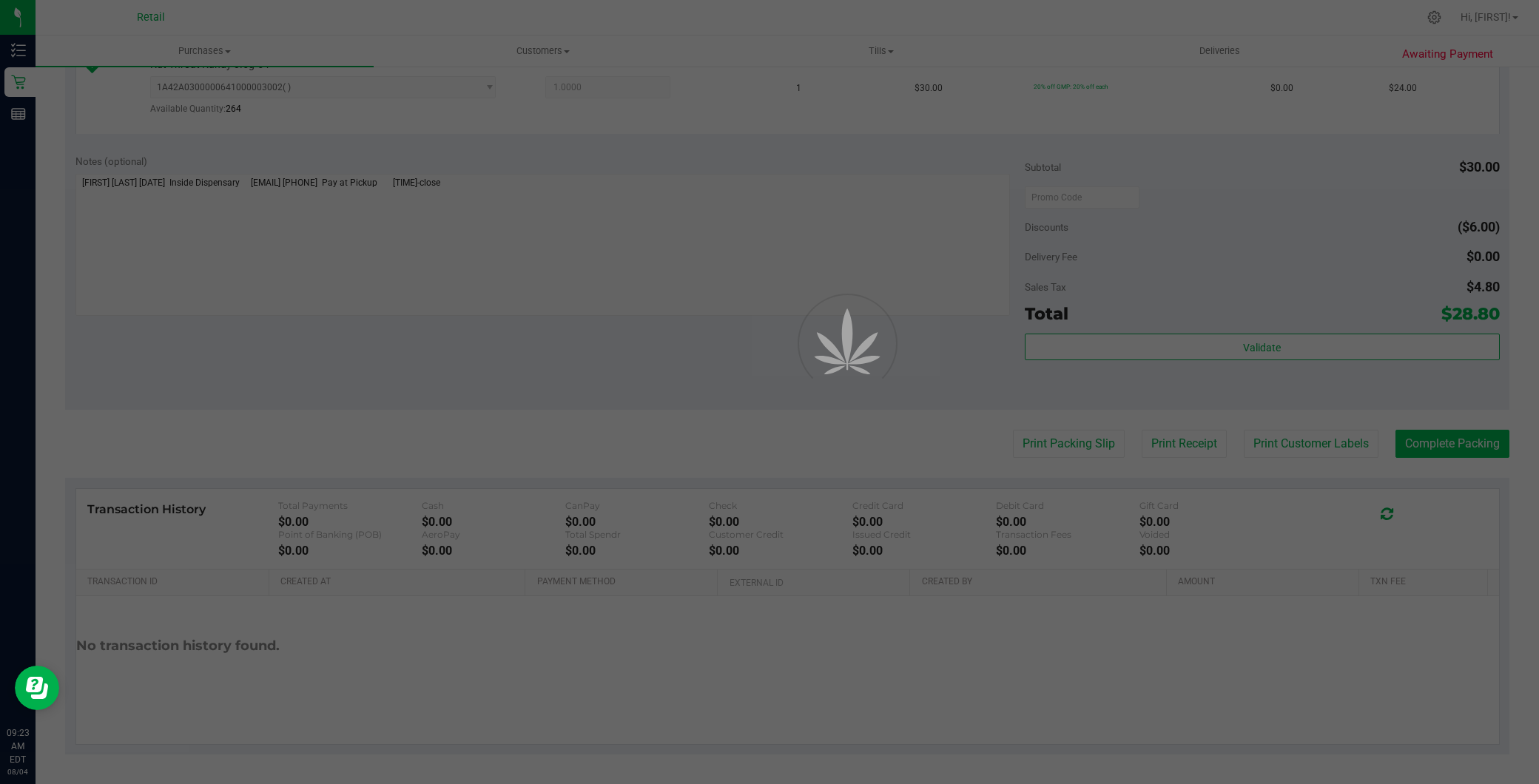 scroll, scrollTop: 0, scrollLeft: 0, axis: both 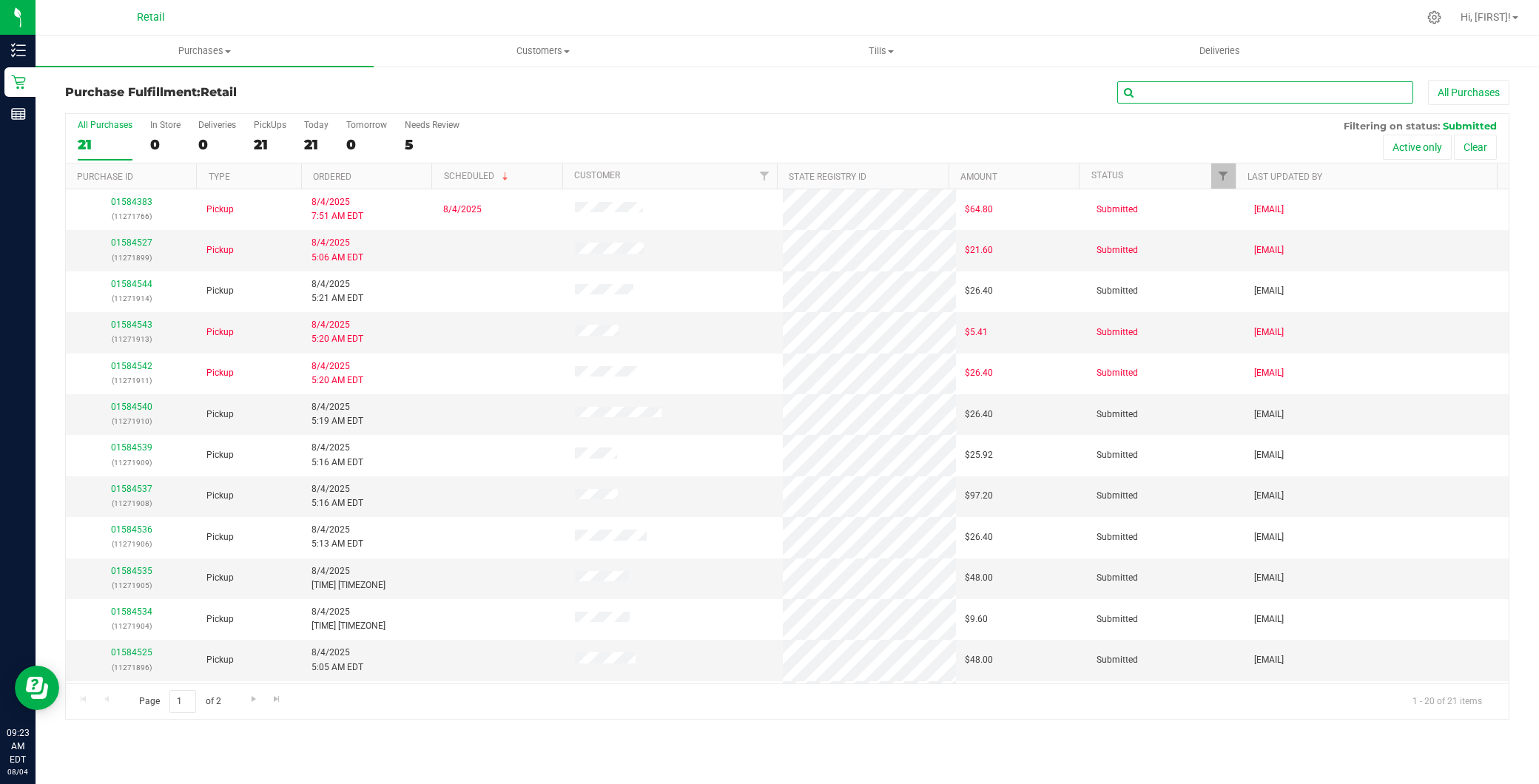 click at bounding box center [1265, 92] 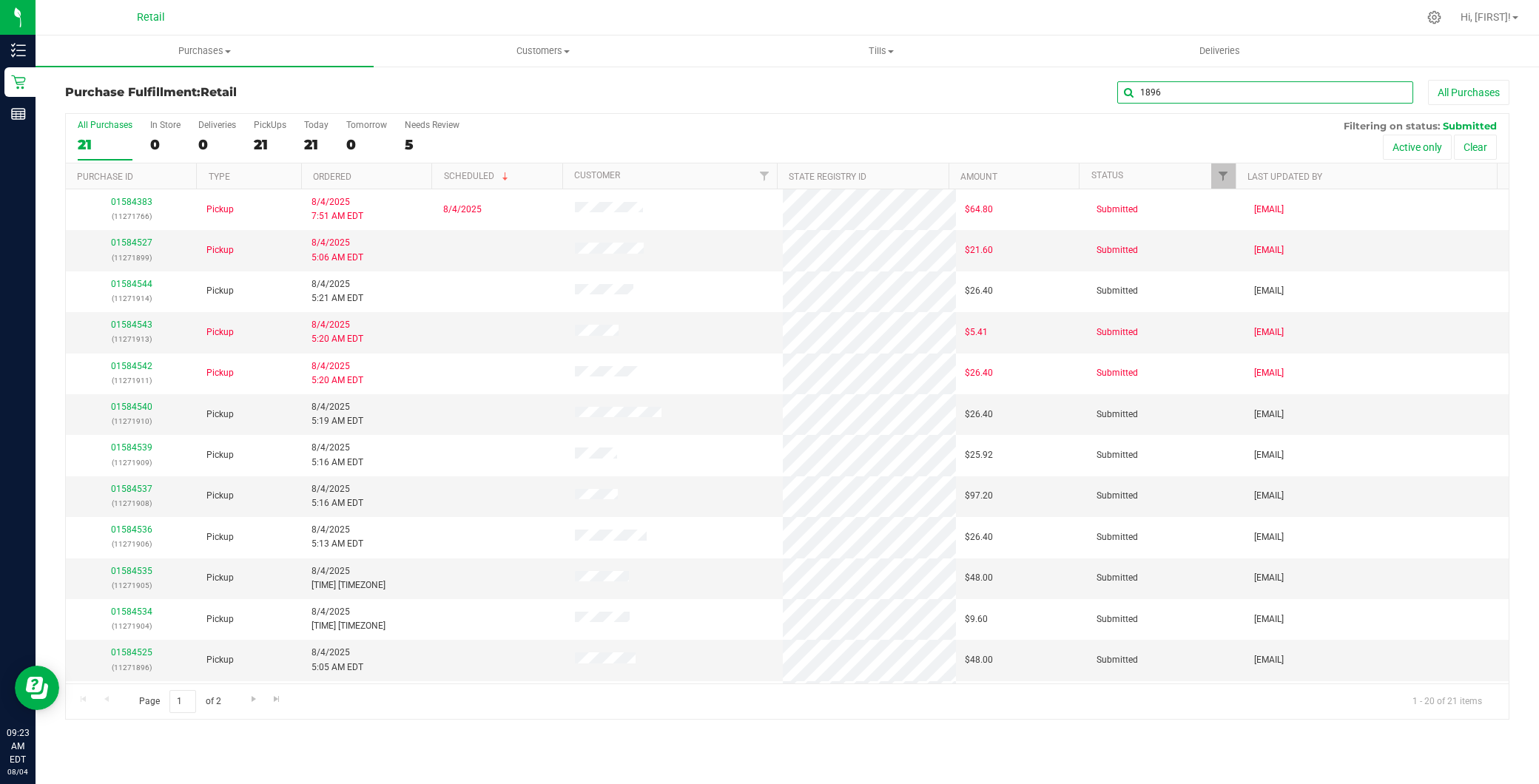 type on "1896" 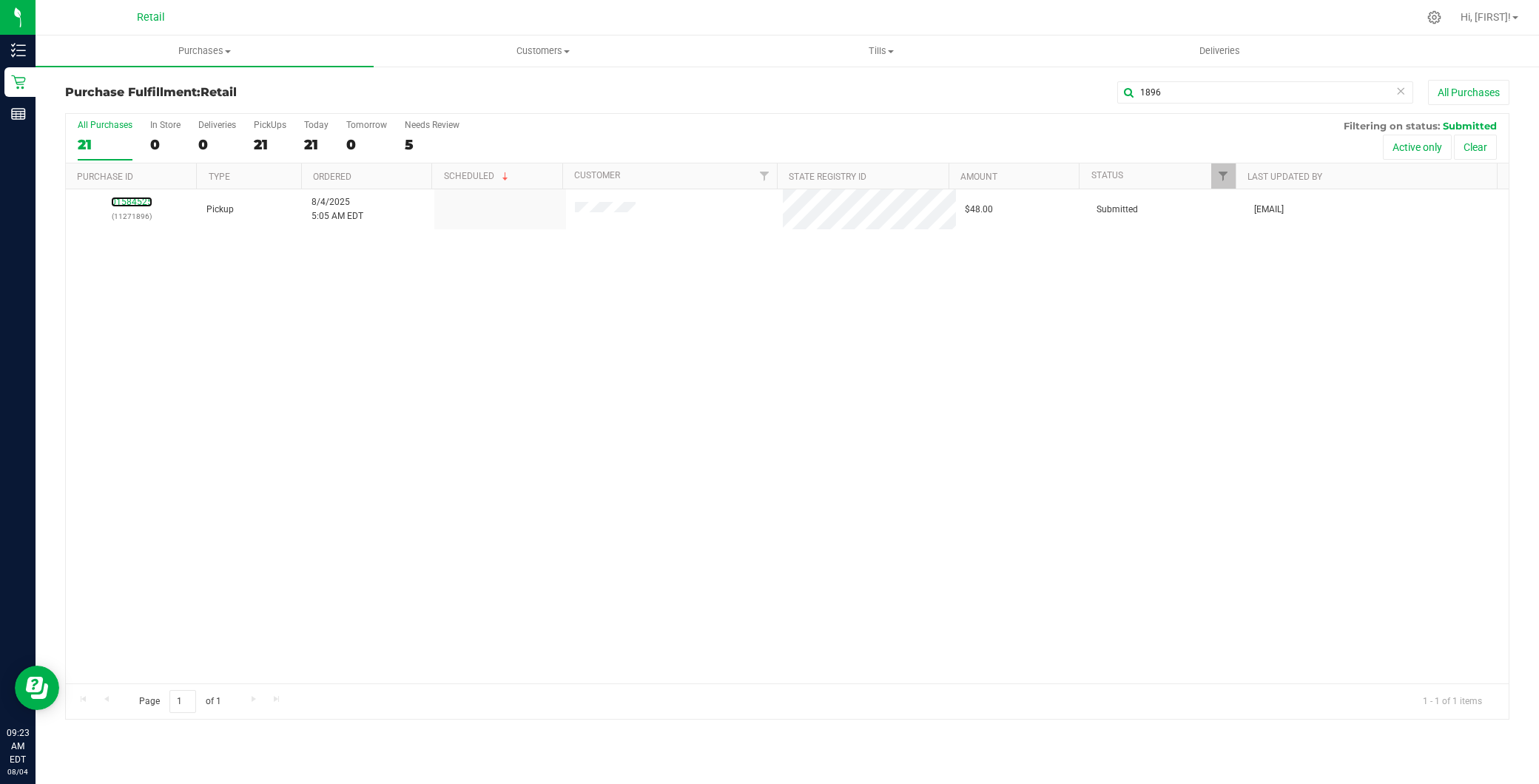 click on "01584525" at bounding box center [132, 202] 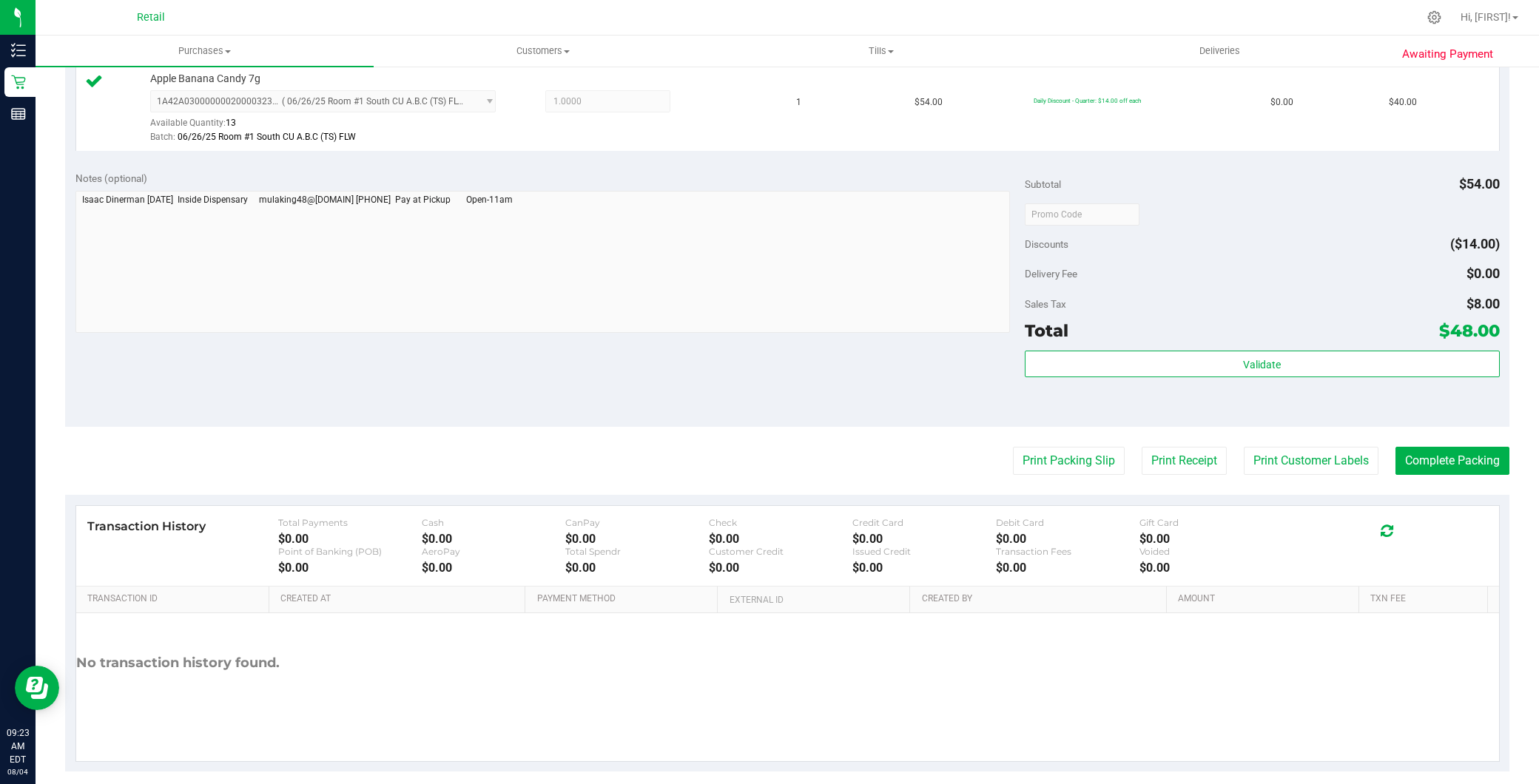 scroll, scrollTop: 410, scrollLeft: 0, axis: vertical 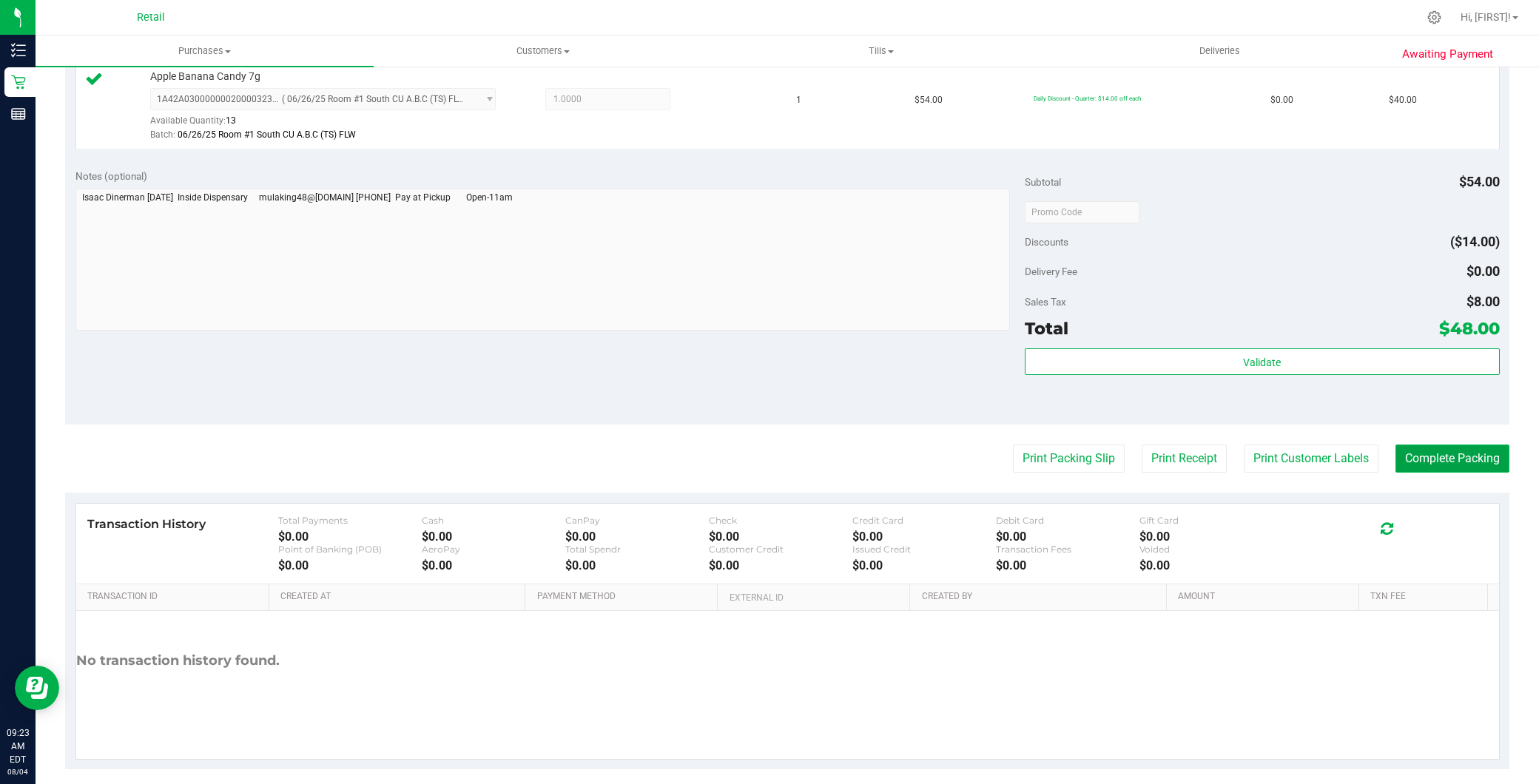 click on "Complete Packing" at bounding box center [1452, 459] 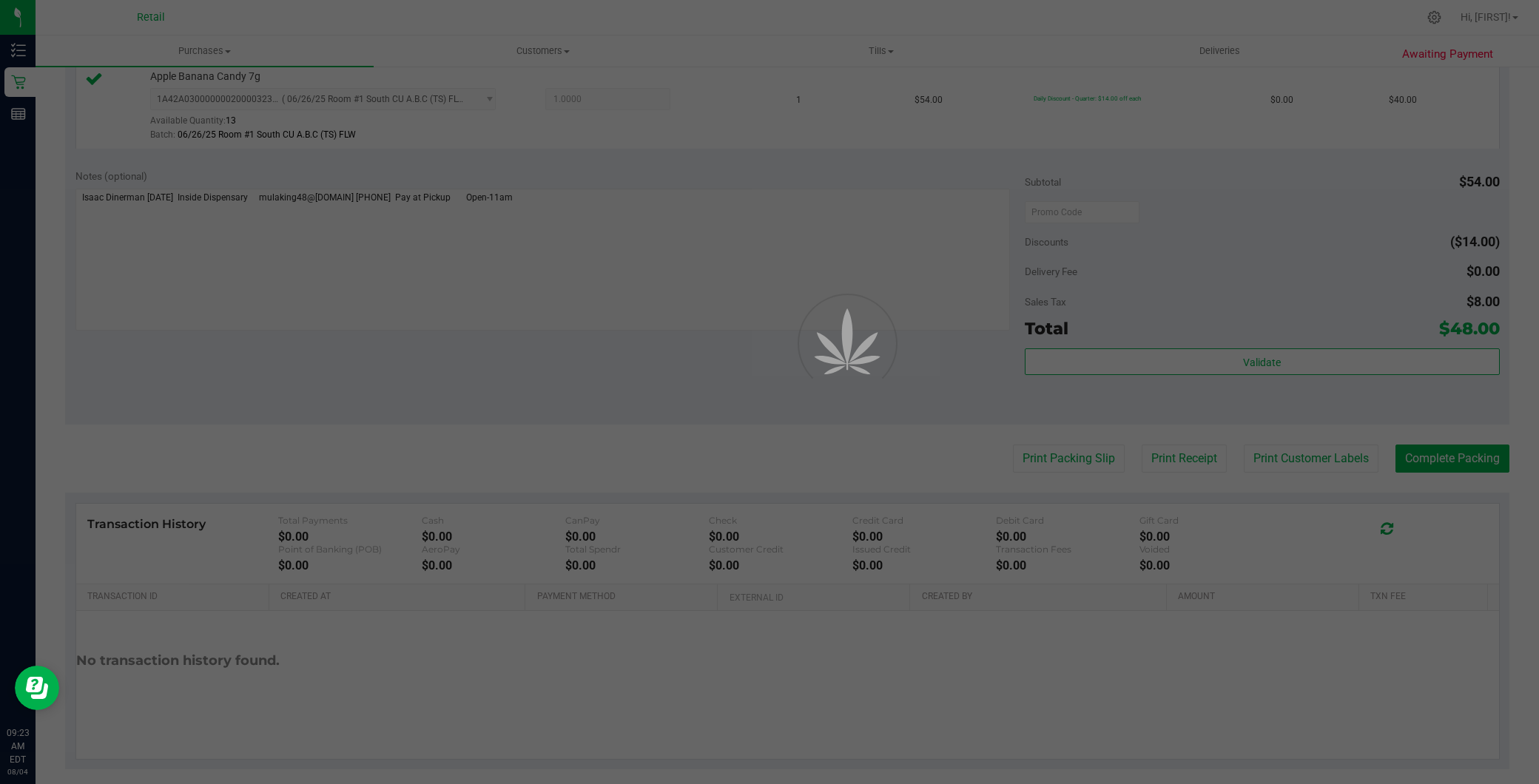 scroll, scrollTop: 0, scrollLeft: 0, axis: both 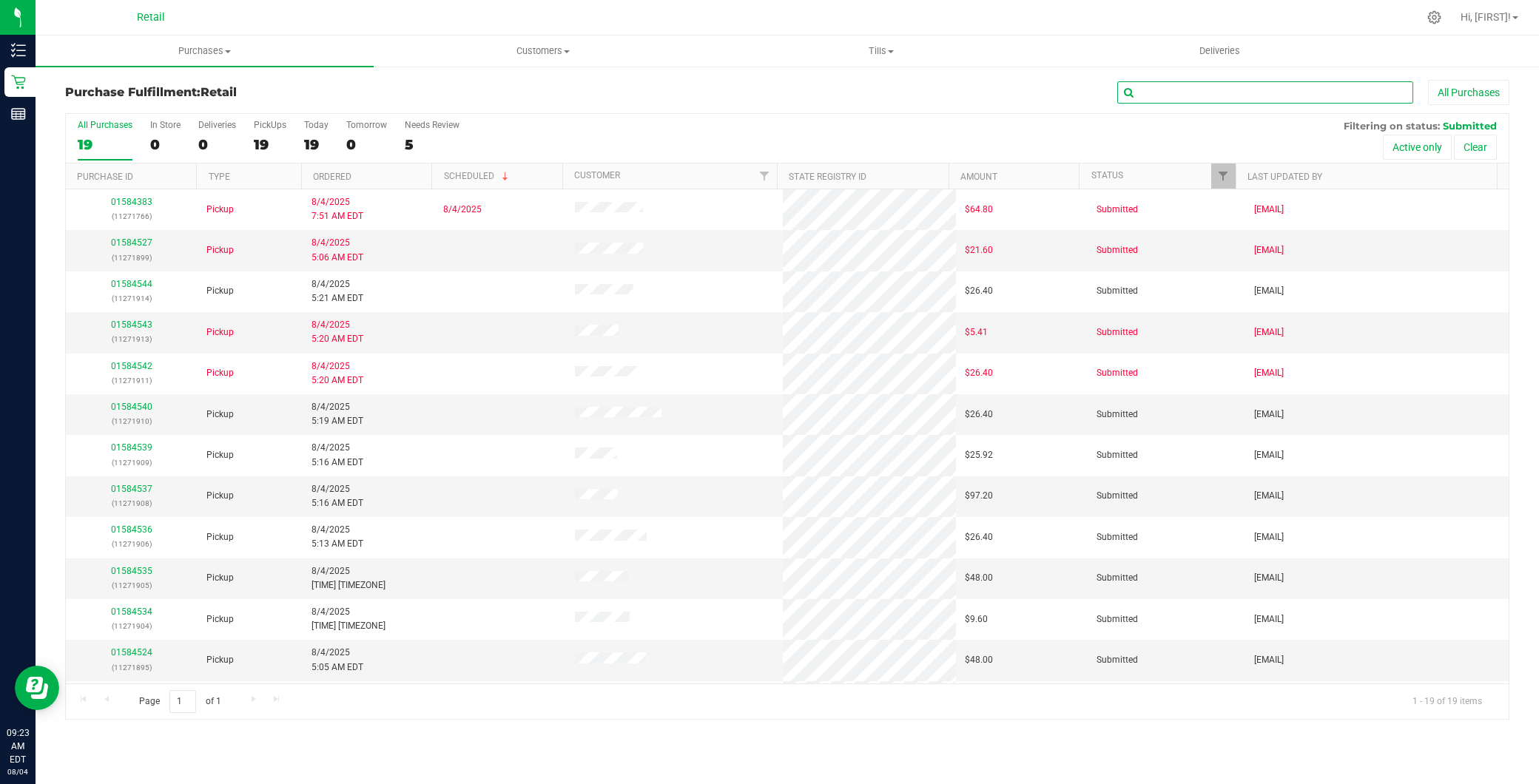 click at bounding box center (1265, 92) 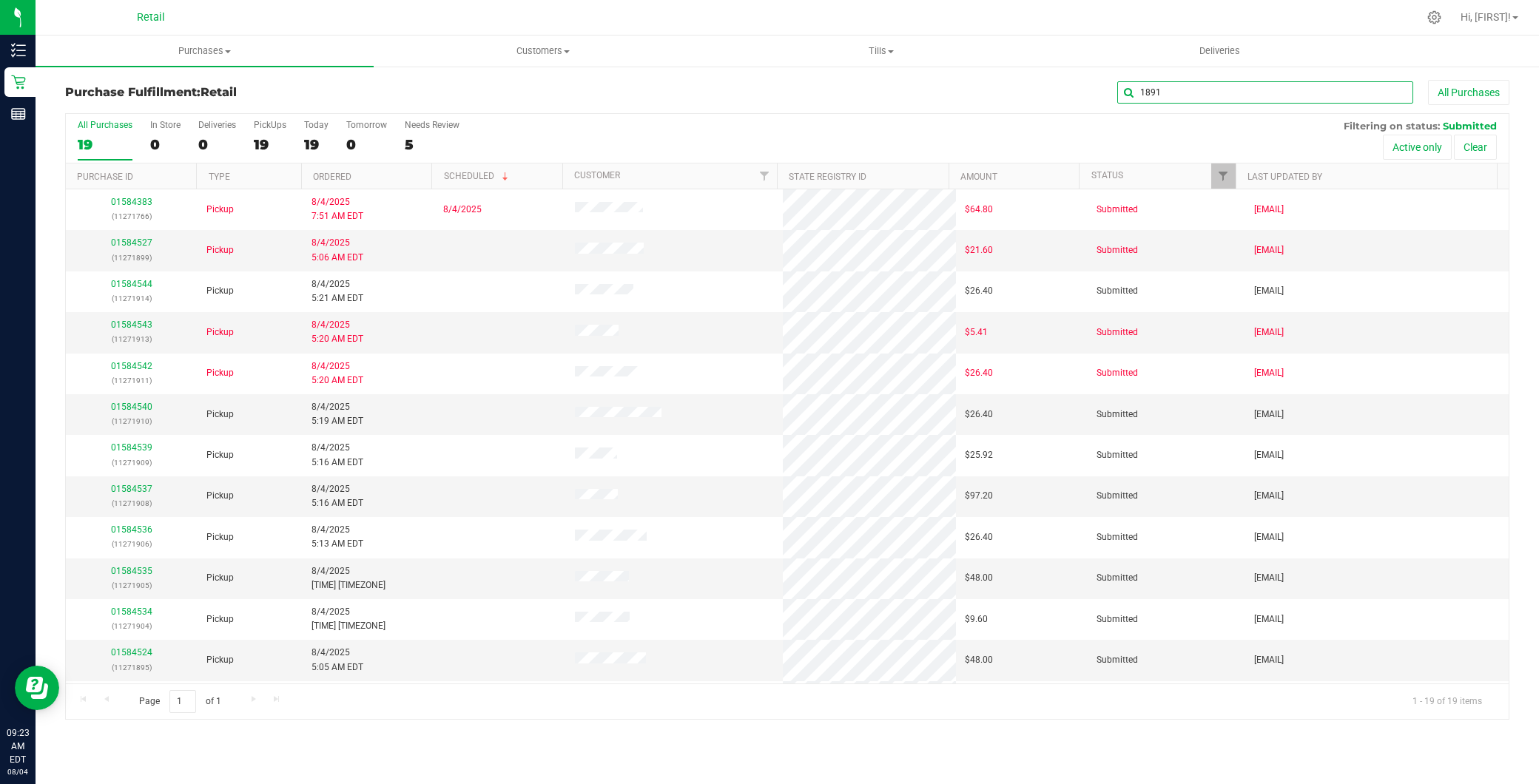 type on "1891" 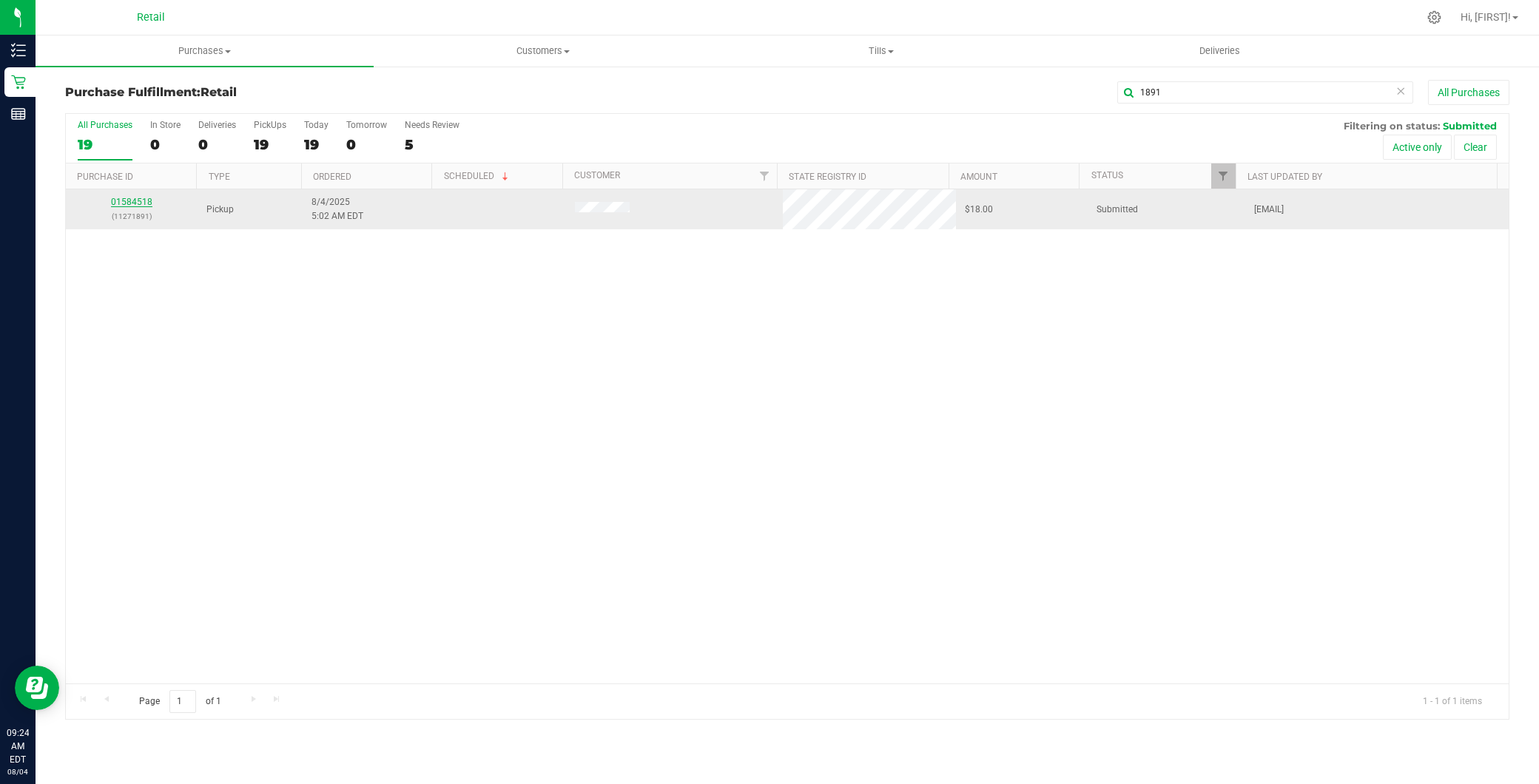 click on "01584518" at bounding box center (132, 202) 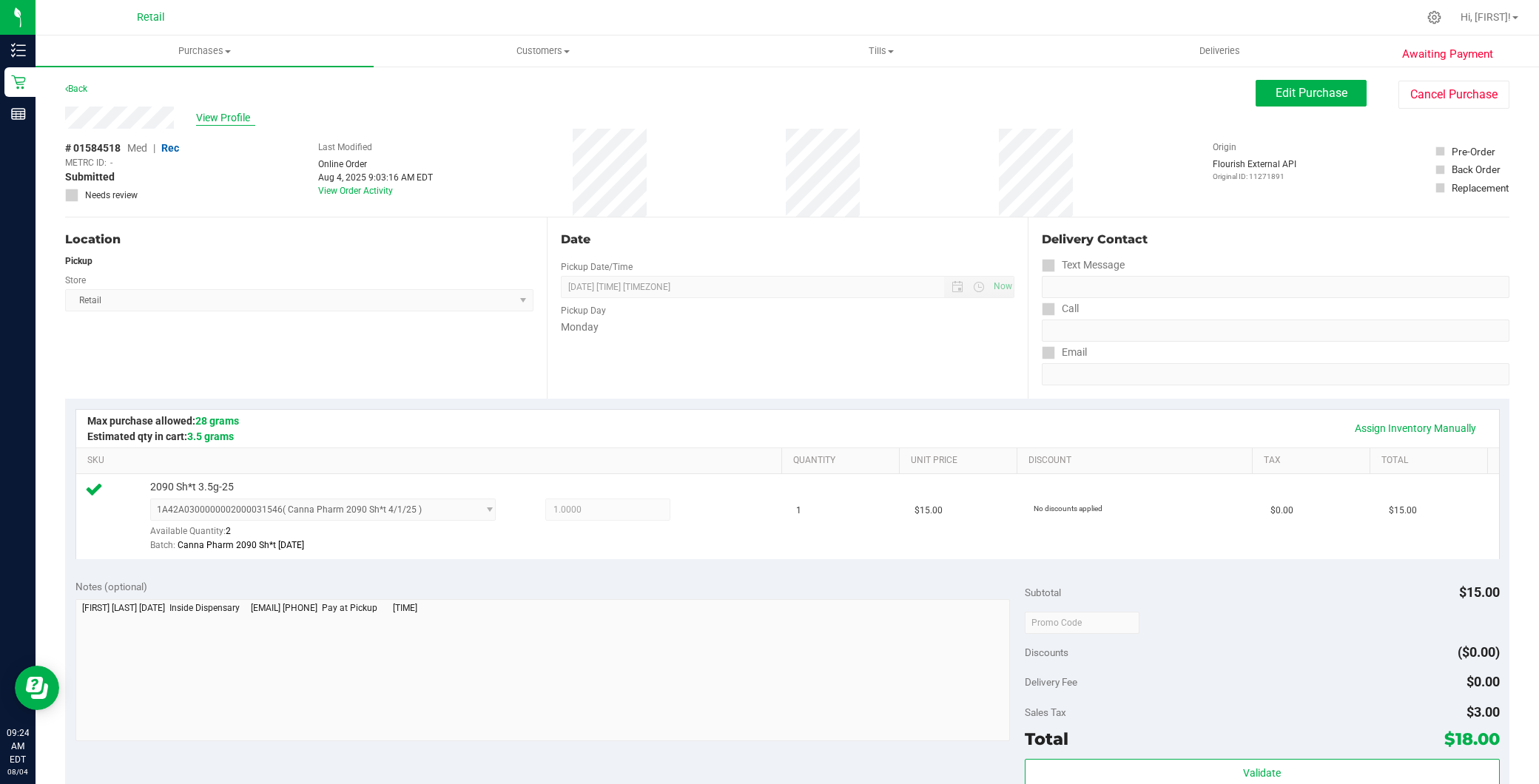 click on "View Profile" at bounding box center (226, 118) 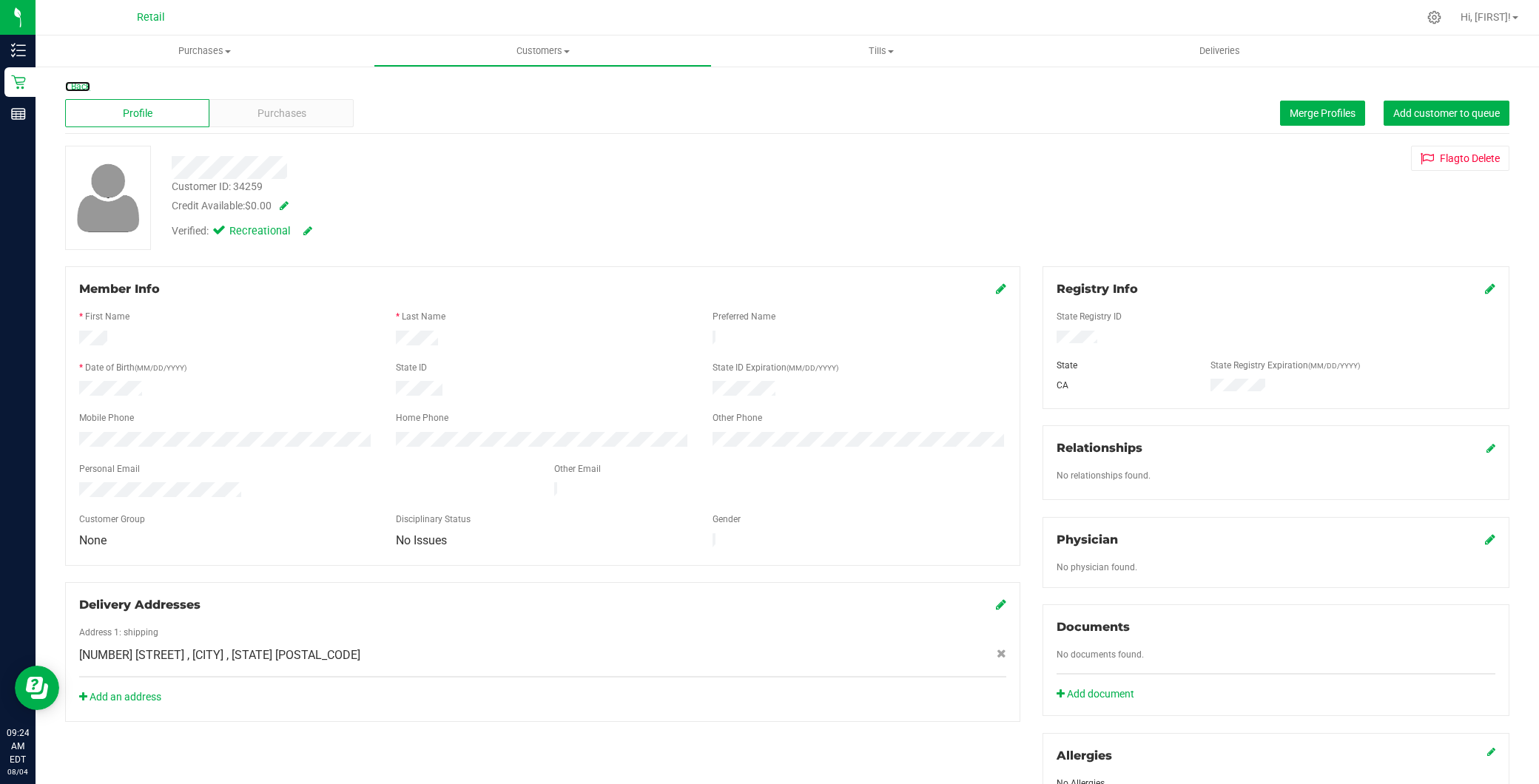 click on "Back" at bounding box center (78, 87) 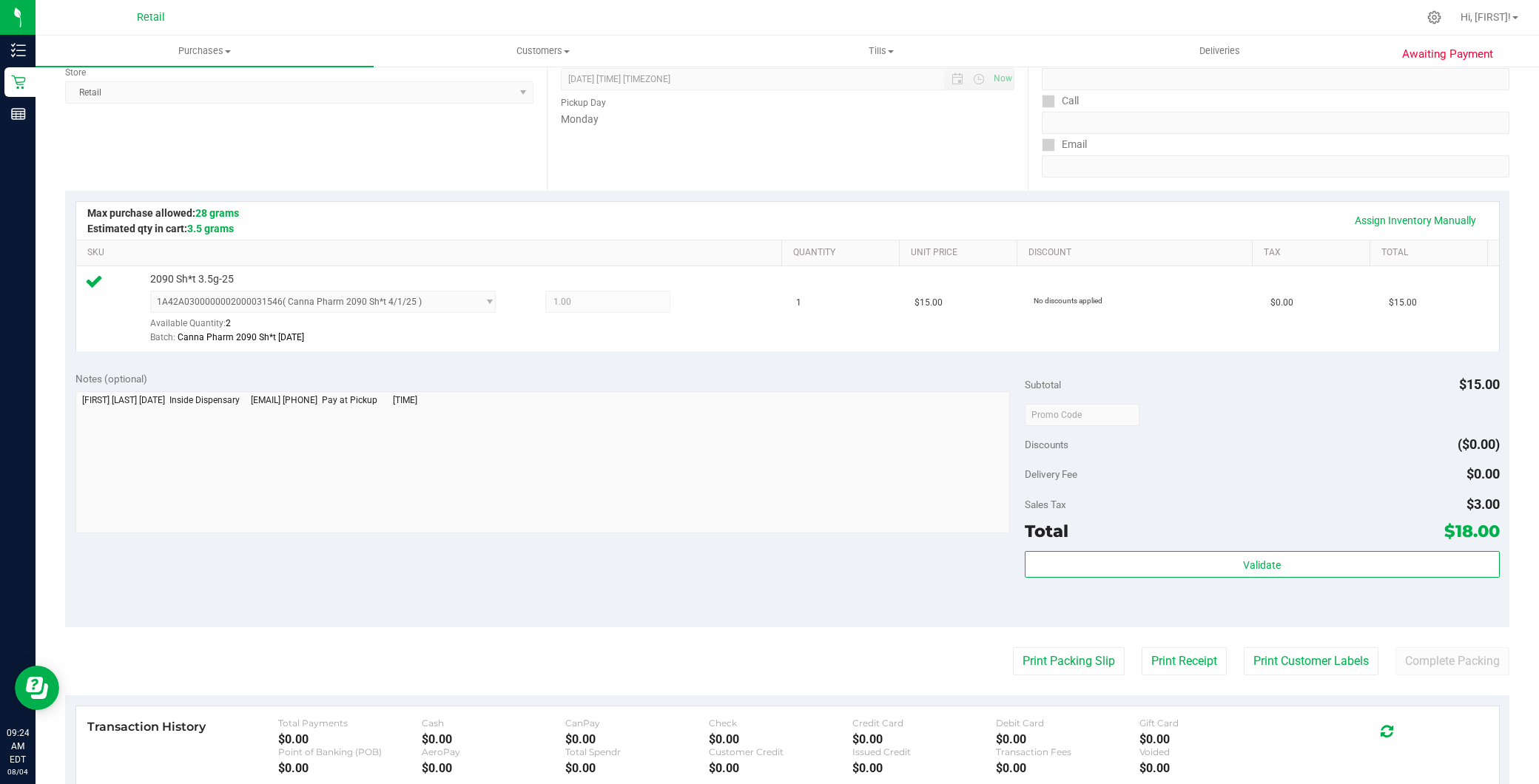 scroll, scrollTop: 426, scrollLeft: 0, axis: vertical 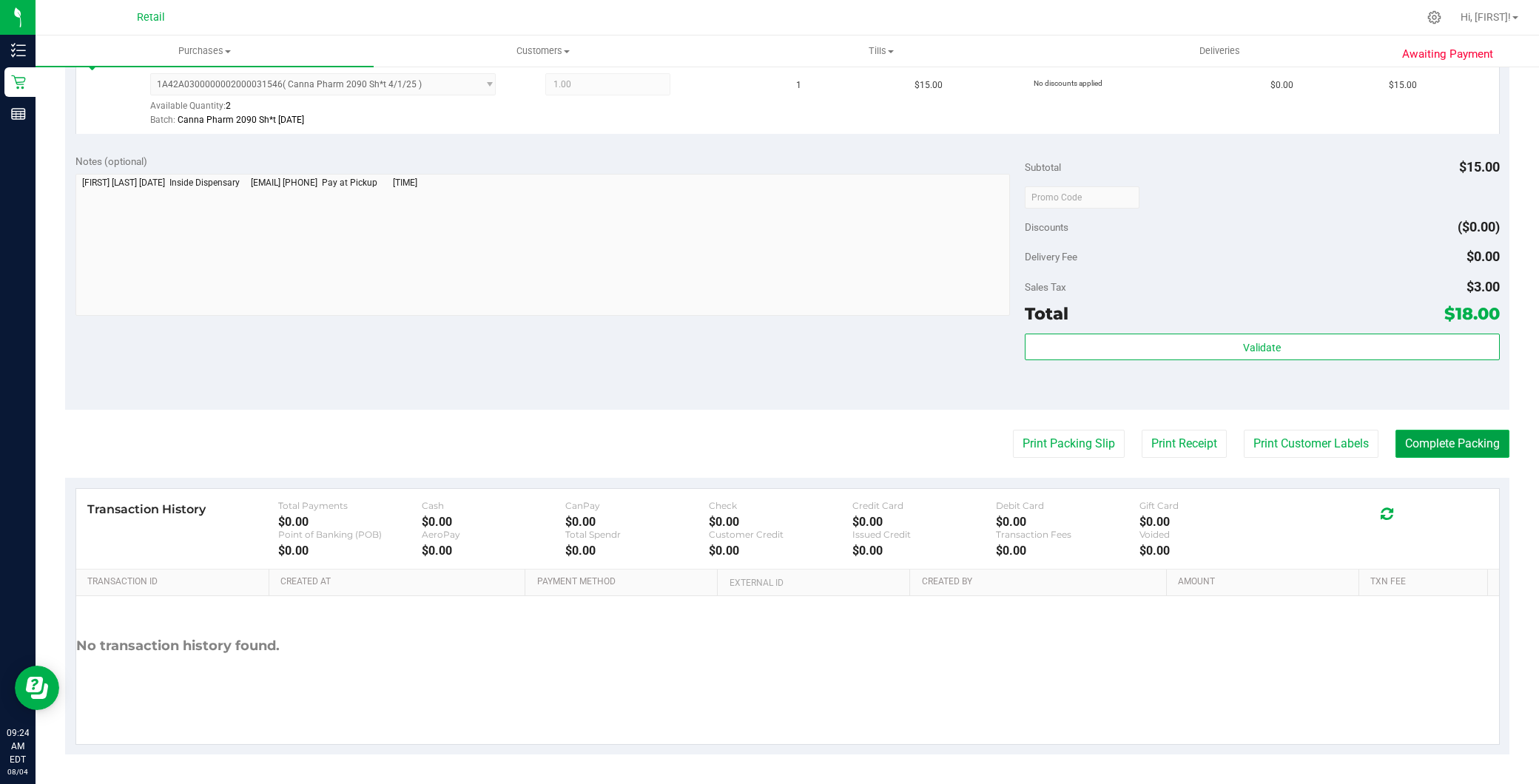 click on "Complete Packing" at bounding box center [1452, 444] 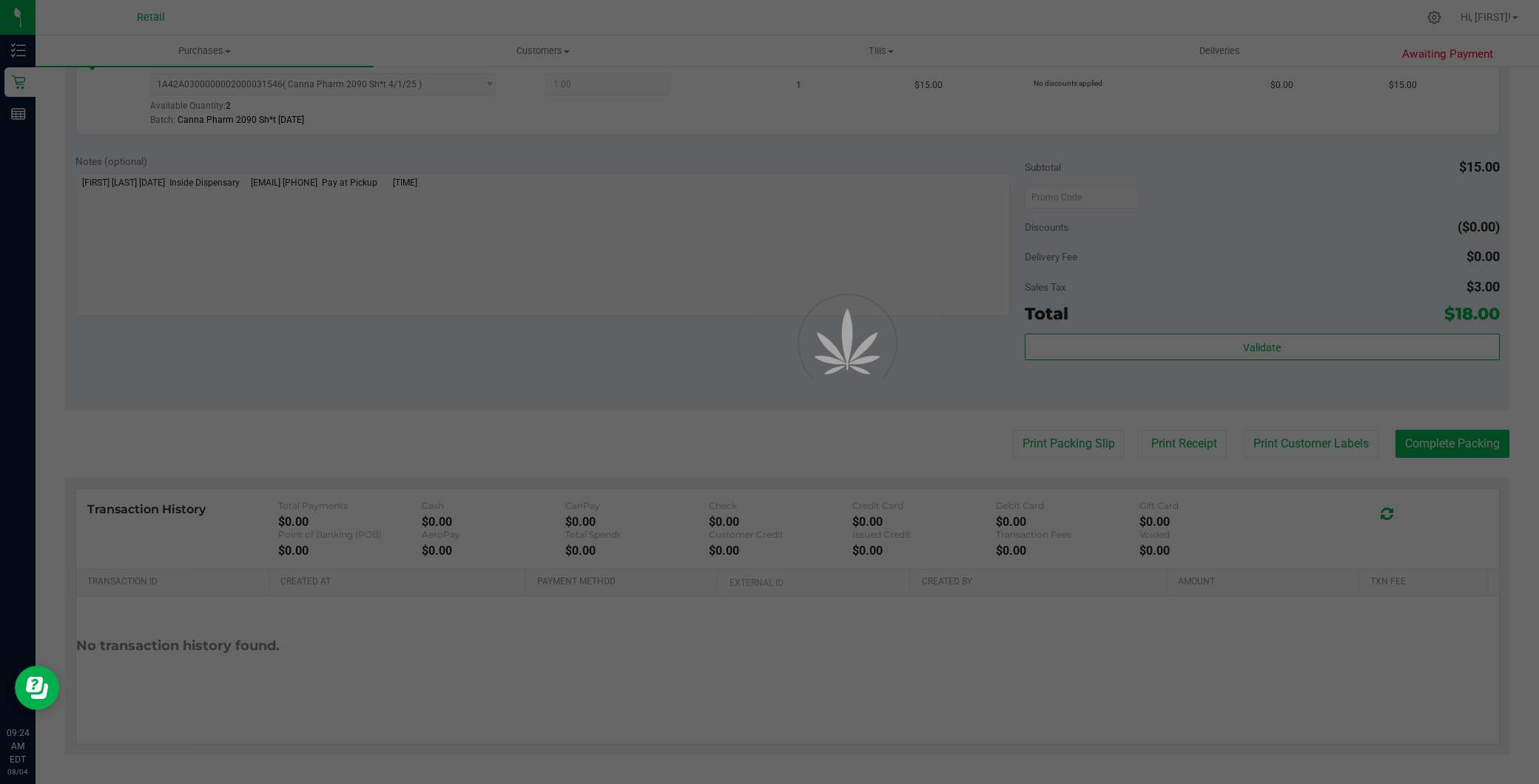 scroll, scrollTop: 0, scrollLeft: 0, axis: both 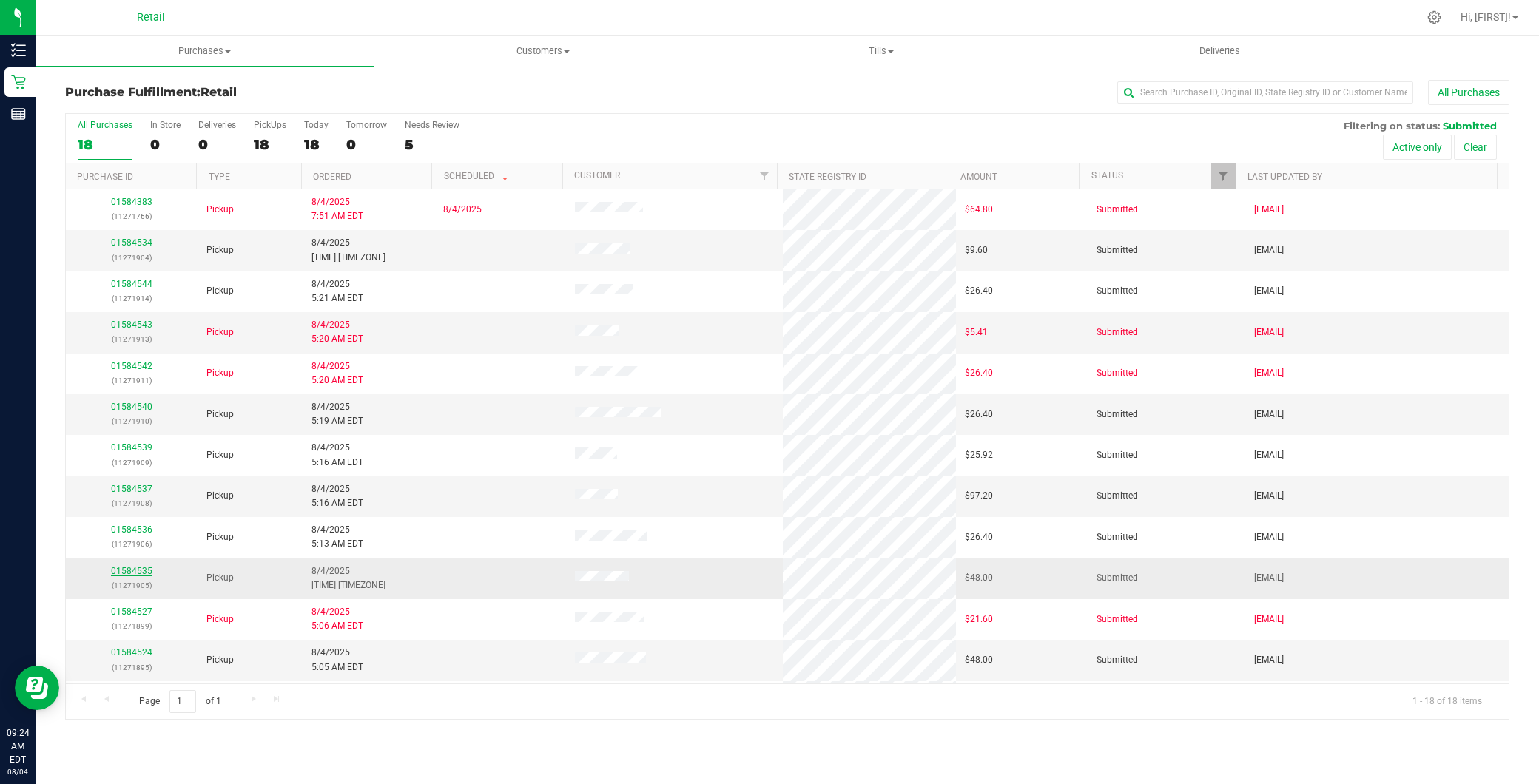 click on "01584535" at bounding box center (132, 571) 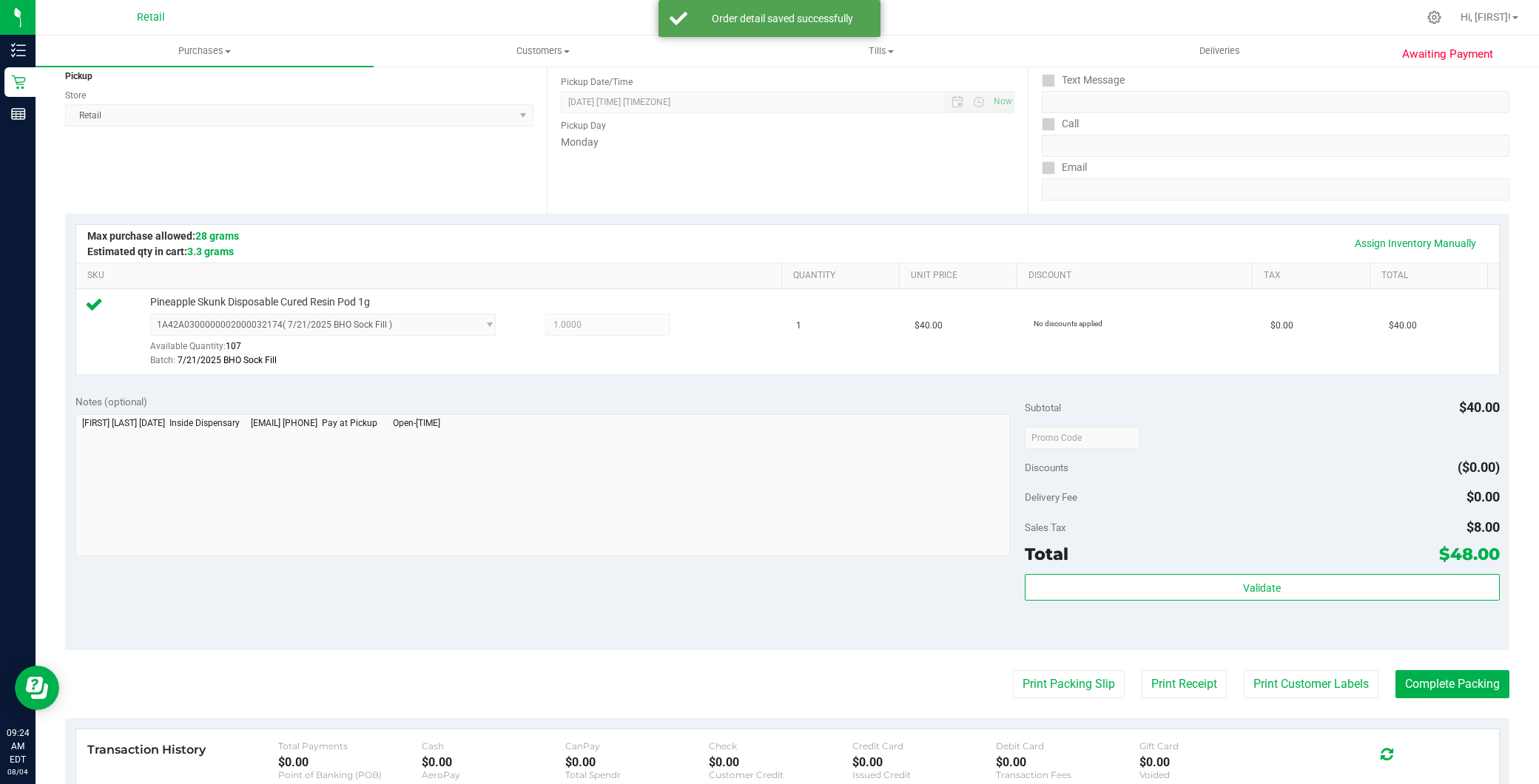 scroll, scrollTop: 410, scrollLeft: 0, axis: vertical 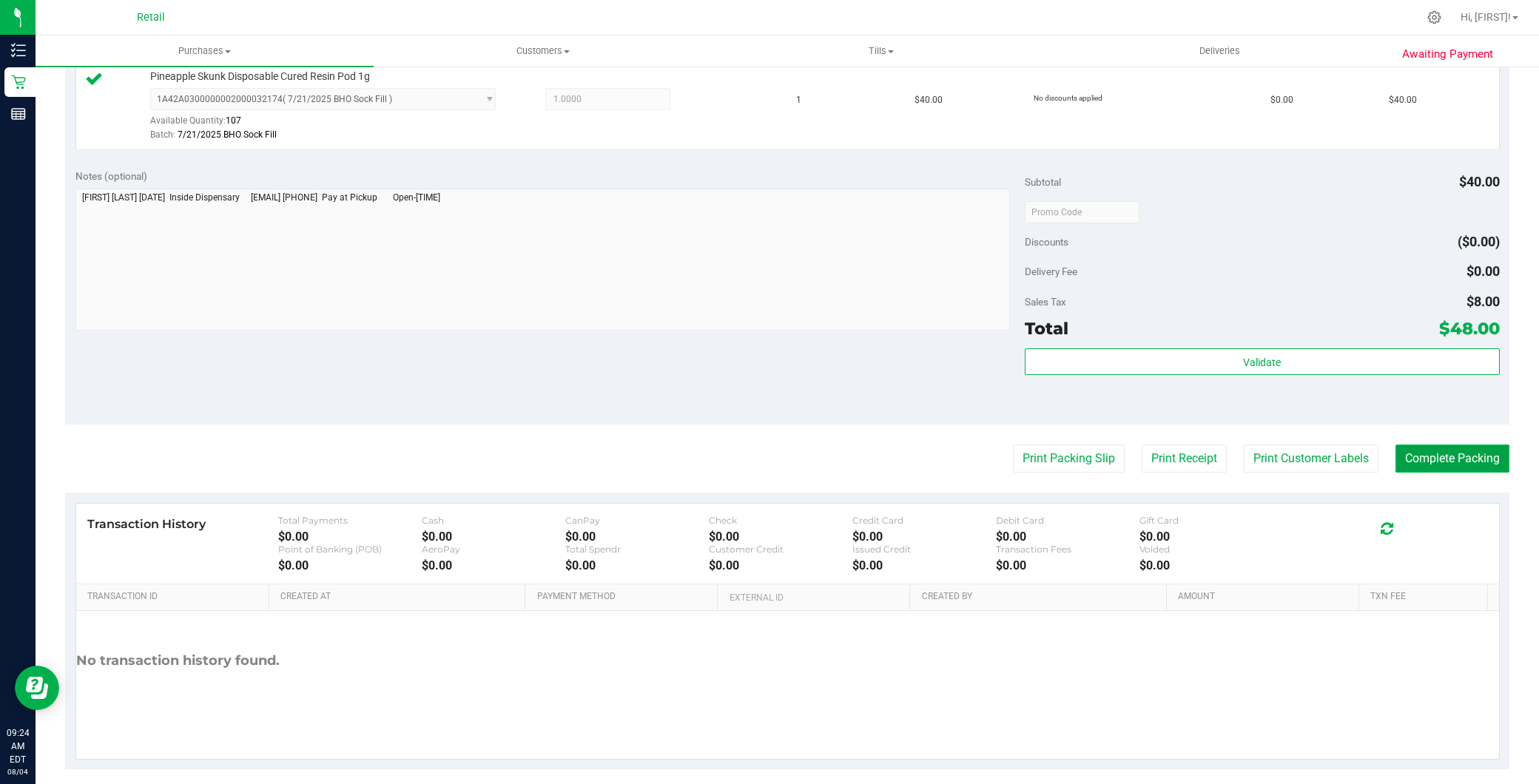 click on "Complete Packing" at bounding box center [1452, 459] 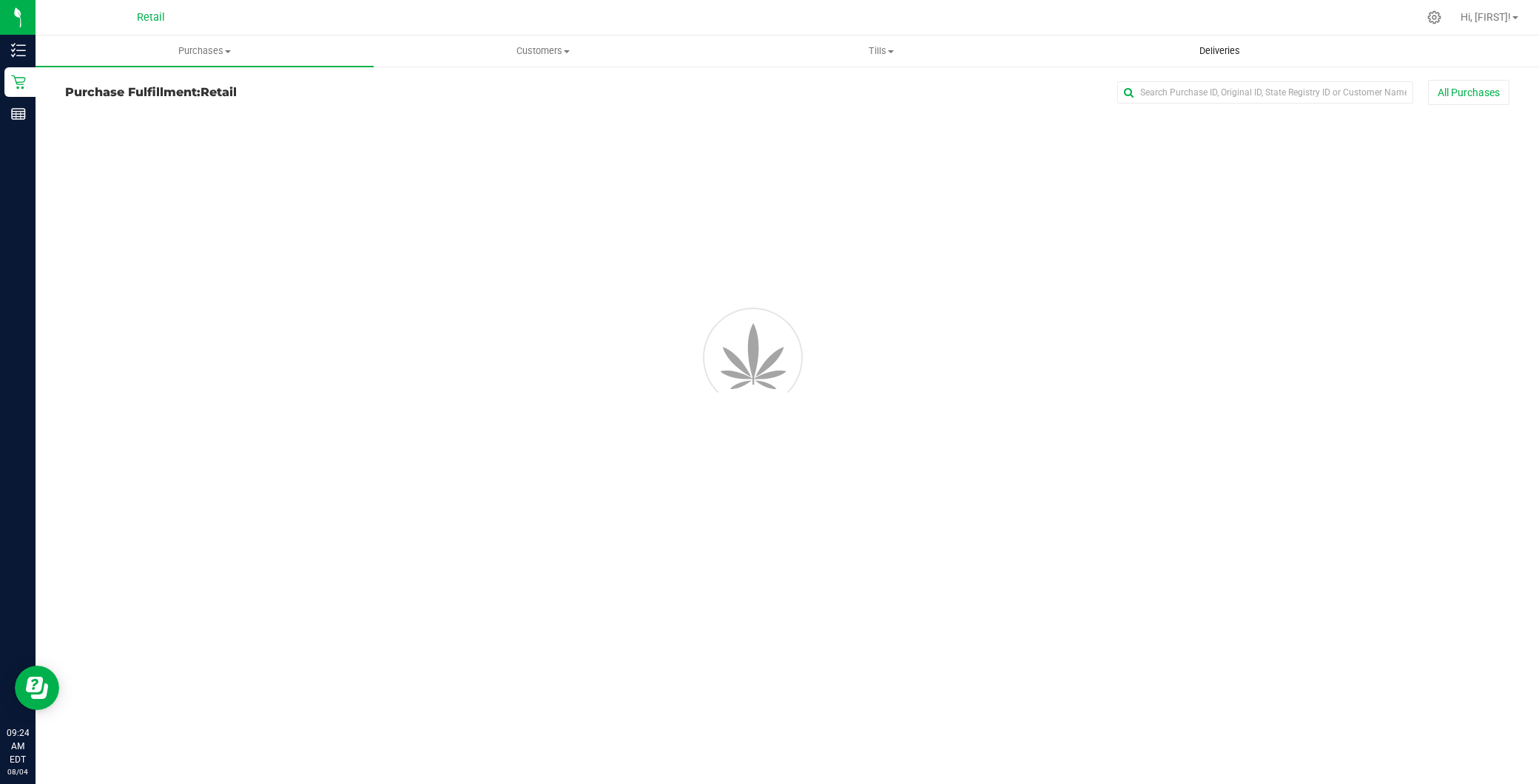 scroll, scrollTop: 0, scrollLeft: 0, axis: both 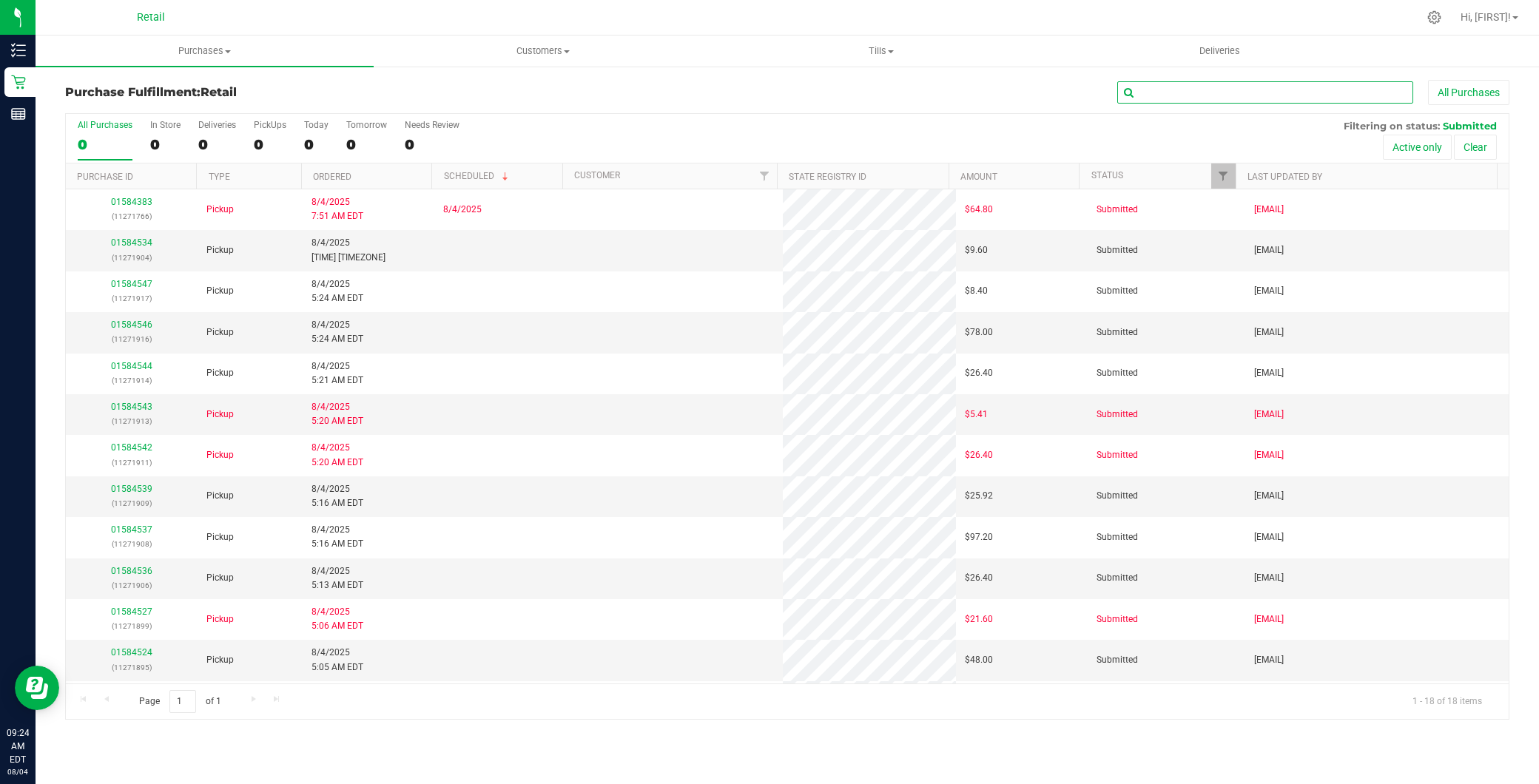 click at bounding box center [1265, 92] 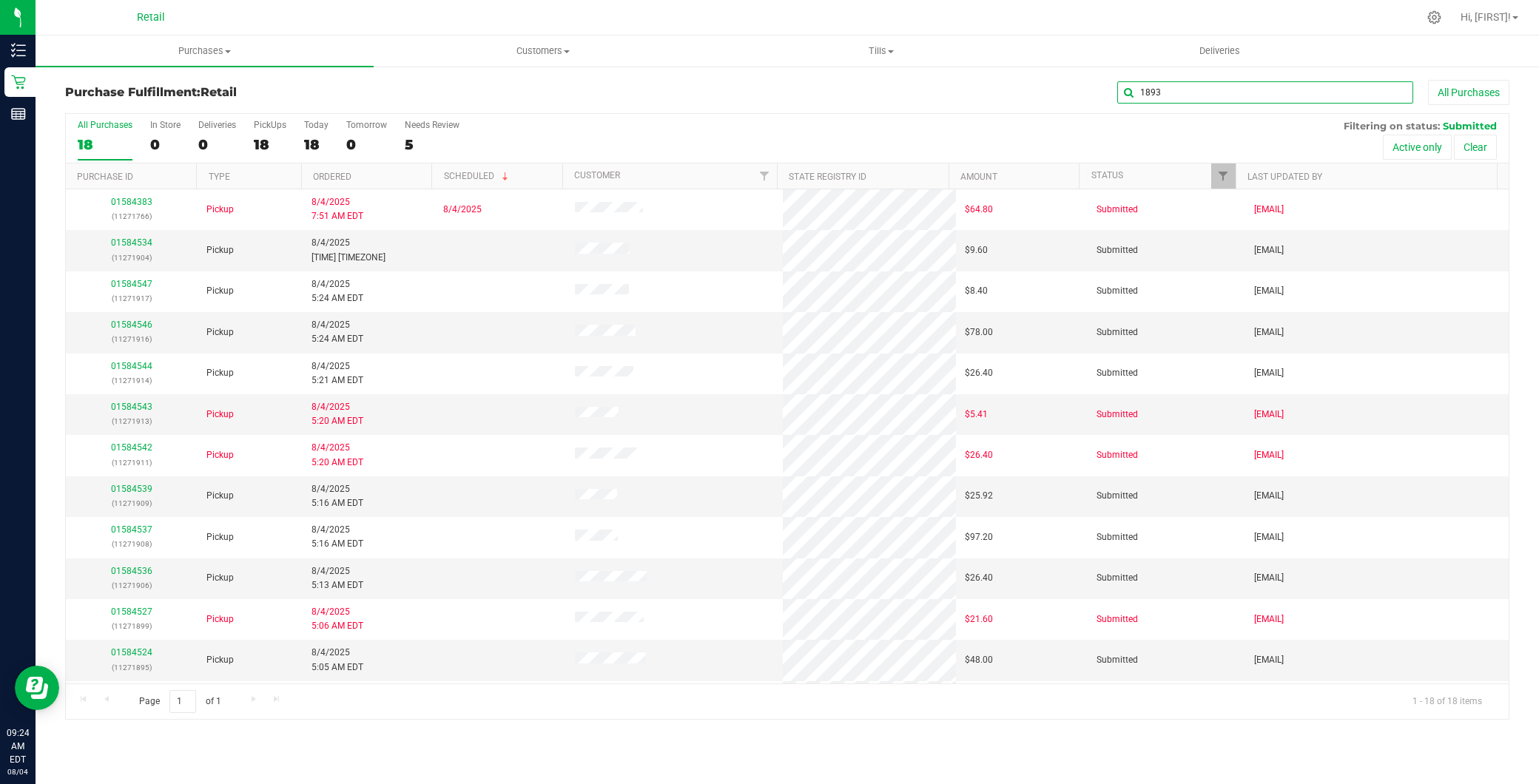 type on "1893" 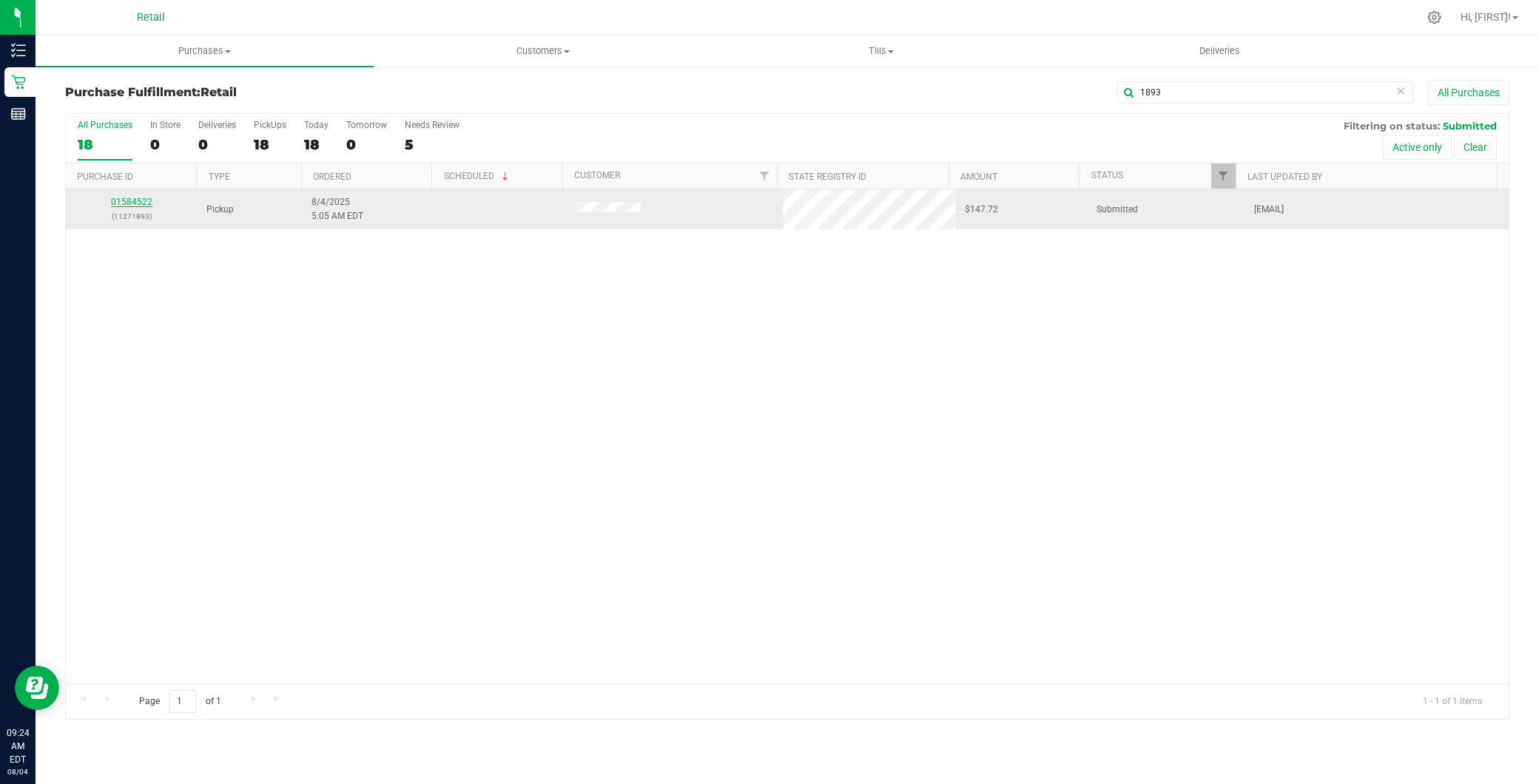 click on "01584522" at bounding box center [132, 202] 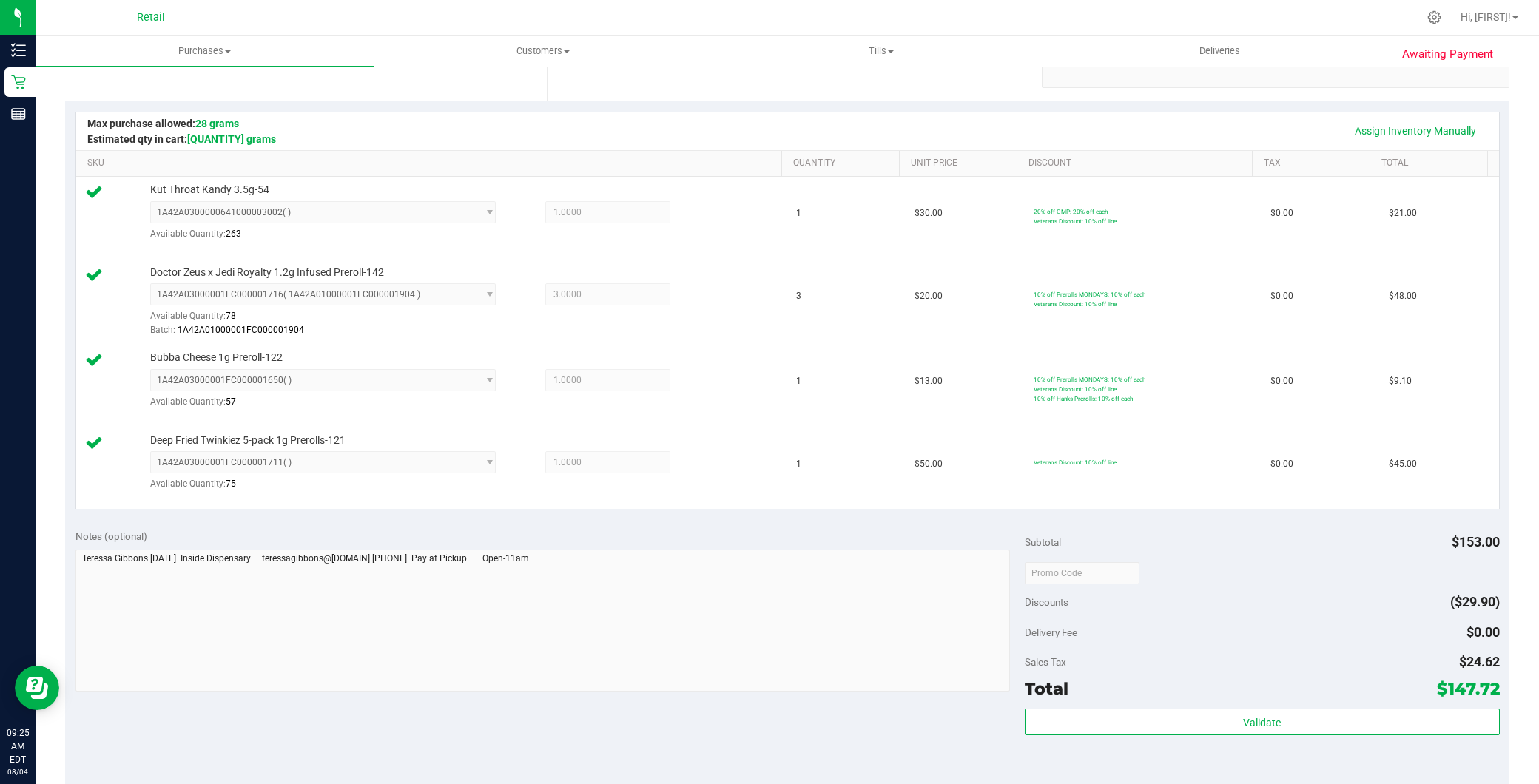 scroll, scrollTop: 575, scrollLeft: 0, axis: vertical 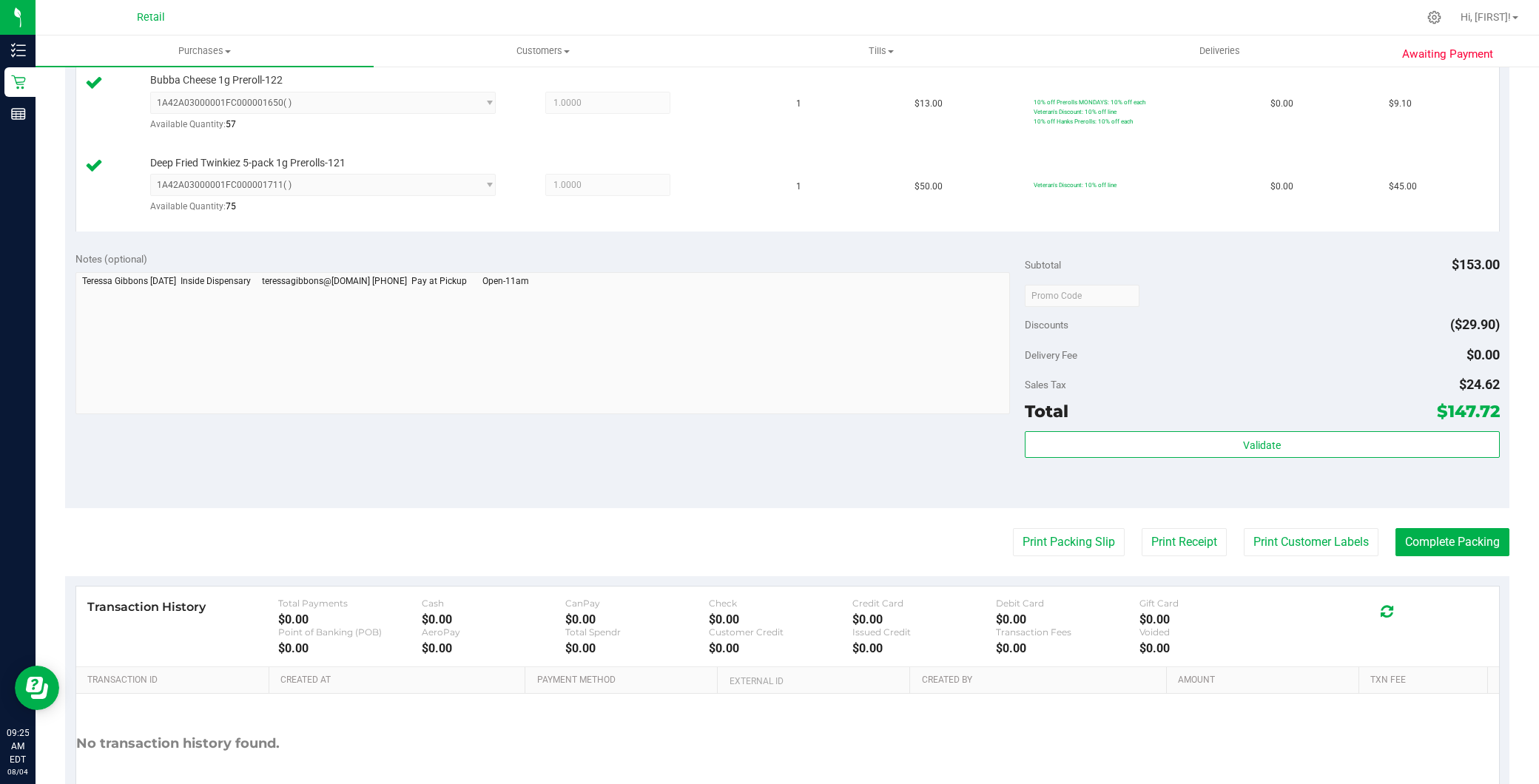 click on "Back
Edit Purchase
Cancel Purchase
View Profile
# 01584522
Med
|
Rec
METRC ID:
-
Submitted
Needs review" at bounding box center [787, 179] 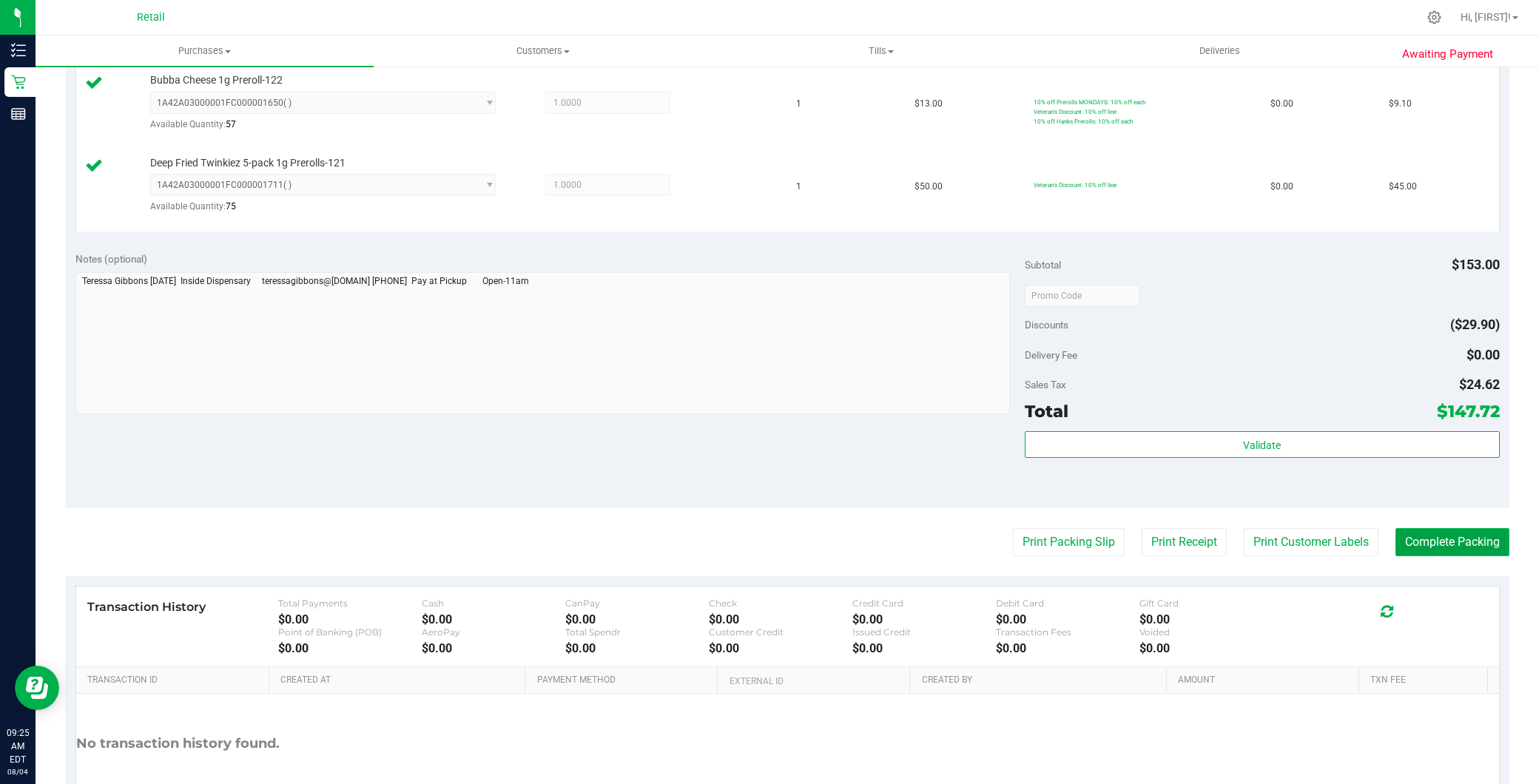 click on "Complete Packing" at bounding box center [1452, 542] 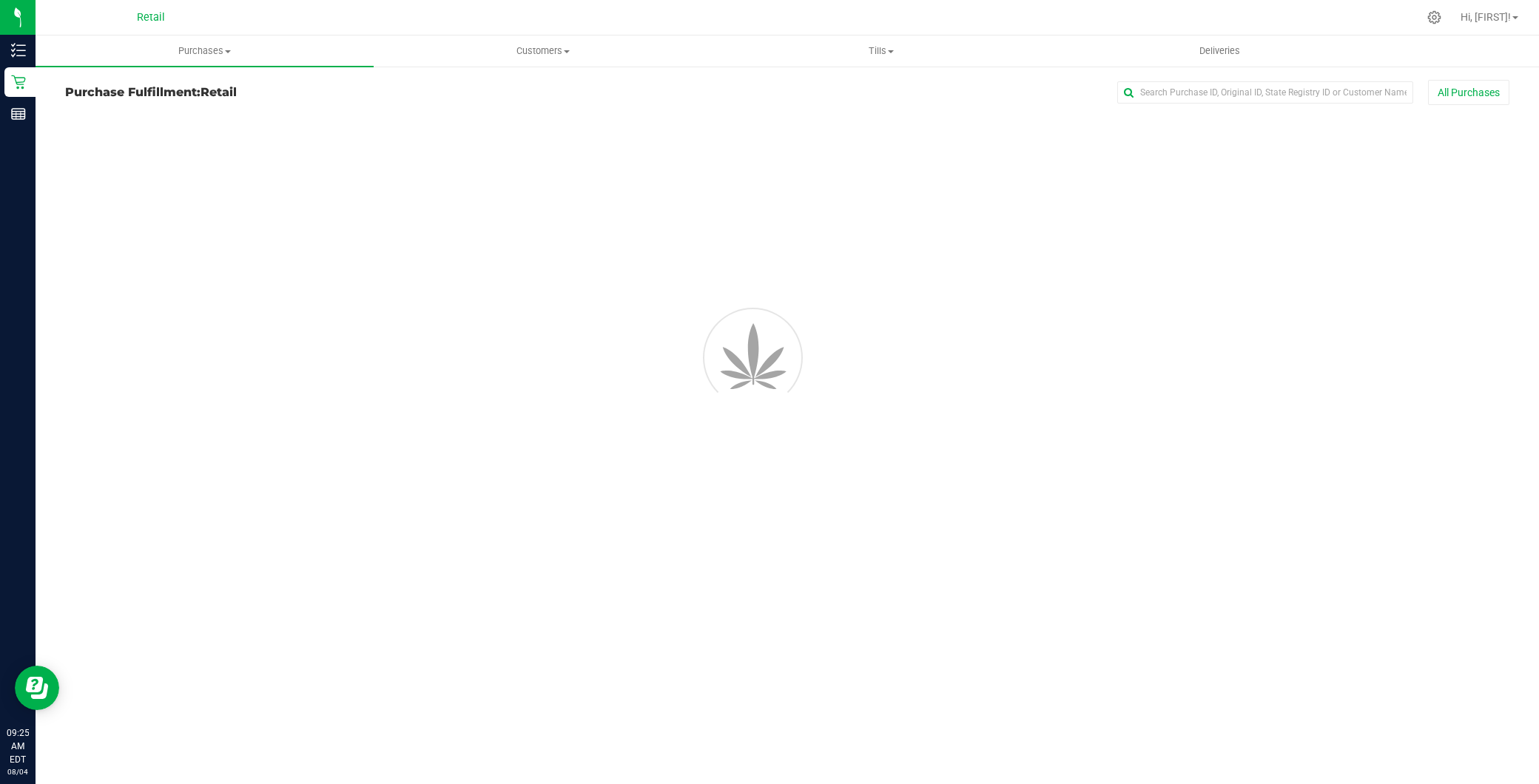 scroll, scrollTop: 0, scrollLeft: 0, axis: both 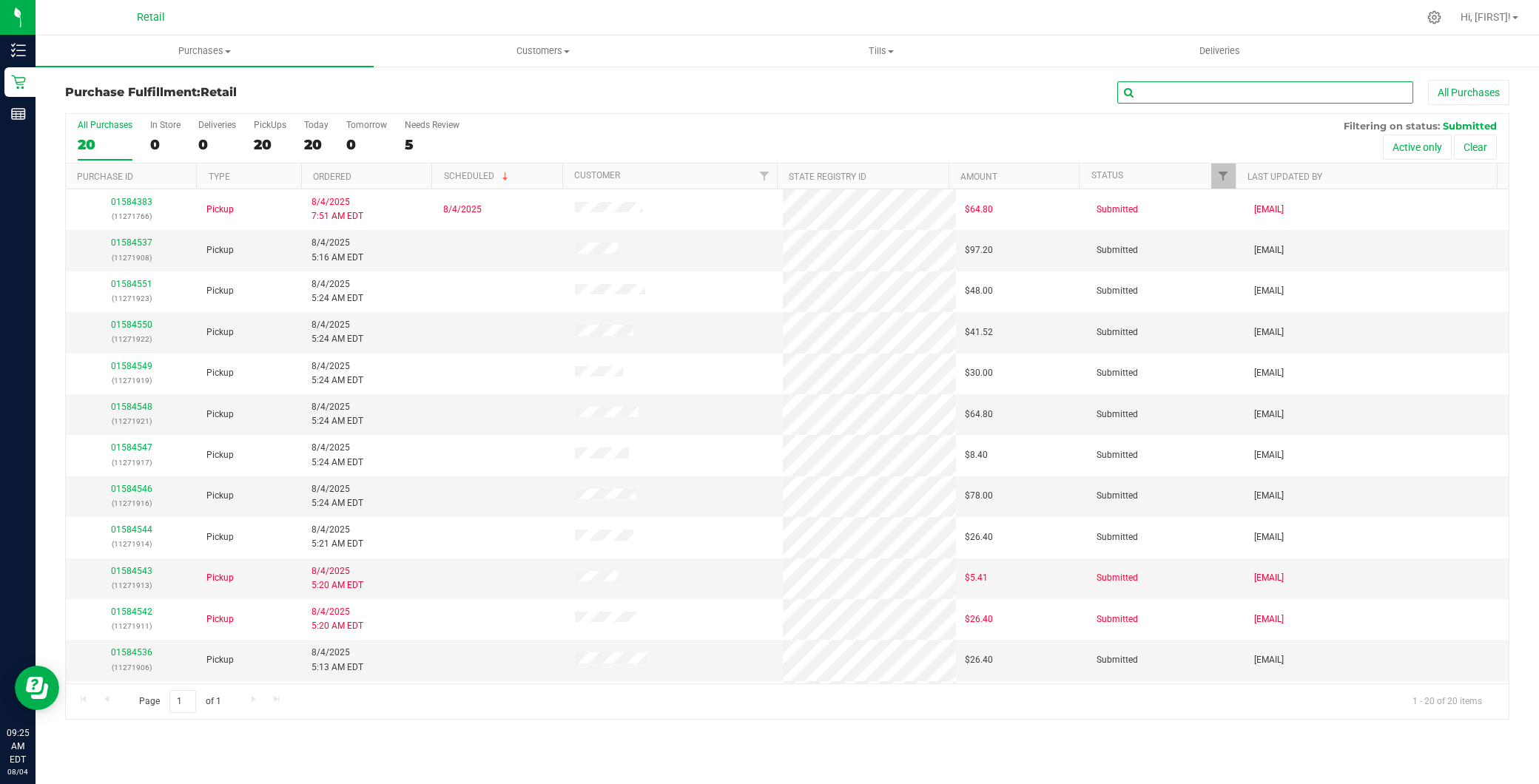 click at bounding box center [1265, 92] 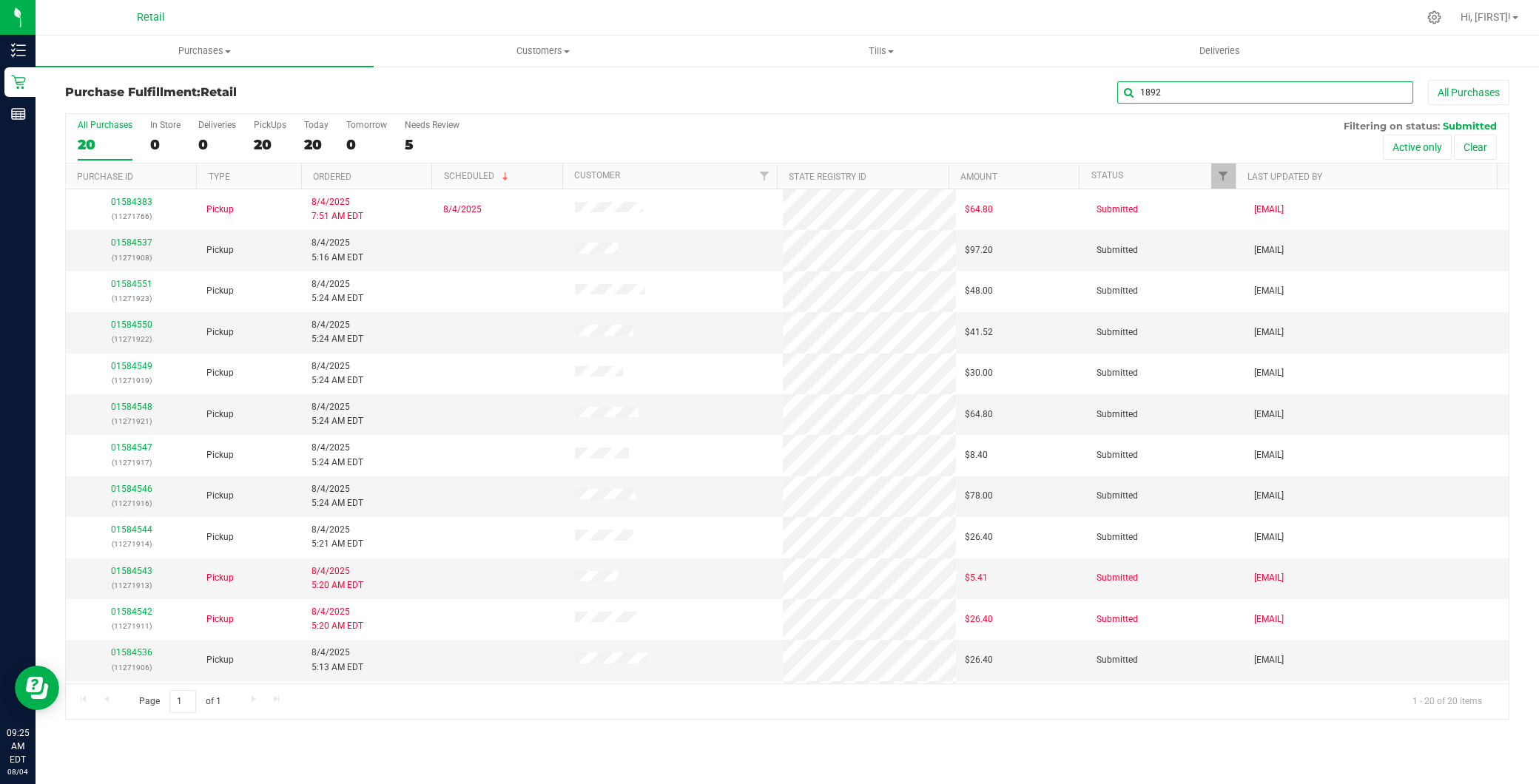 type on "1892" 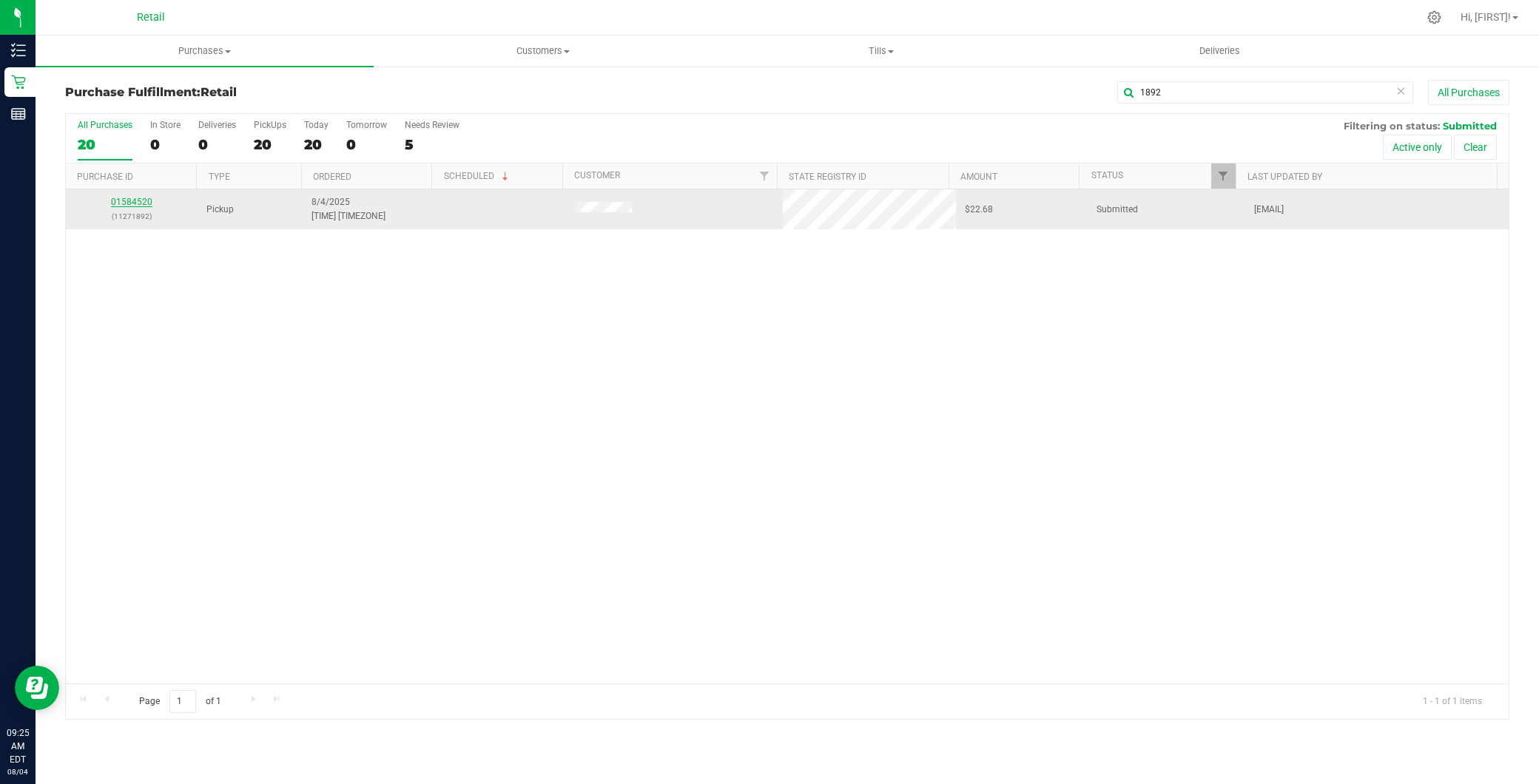 click on "01584520" at bounding box center [132, 202] 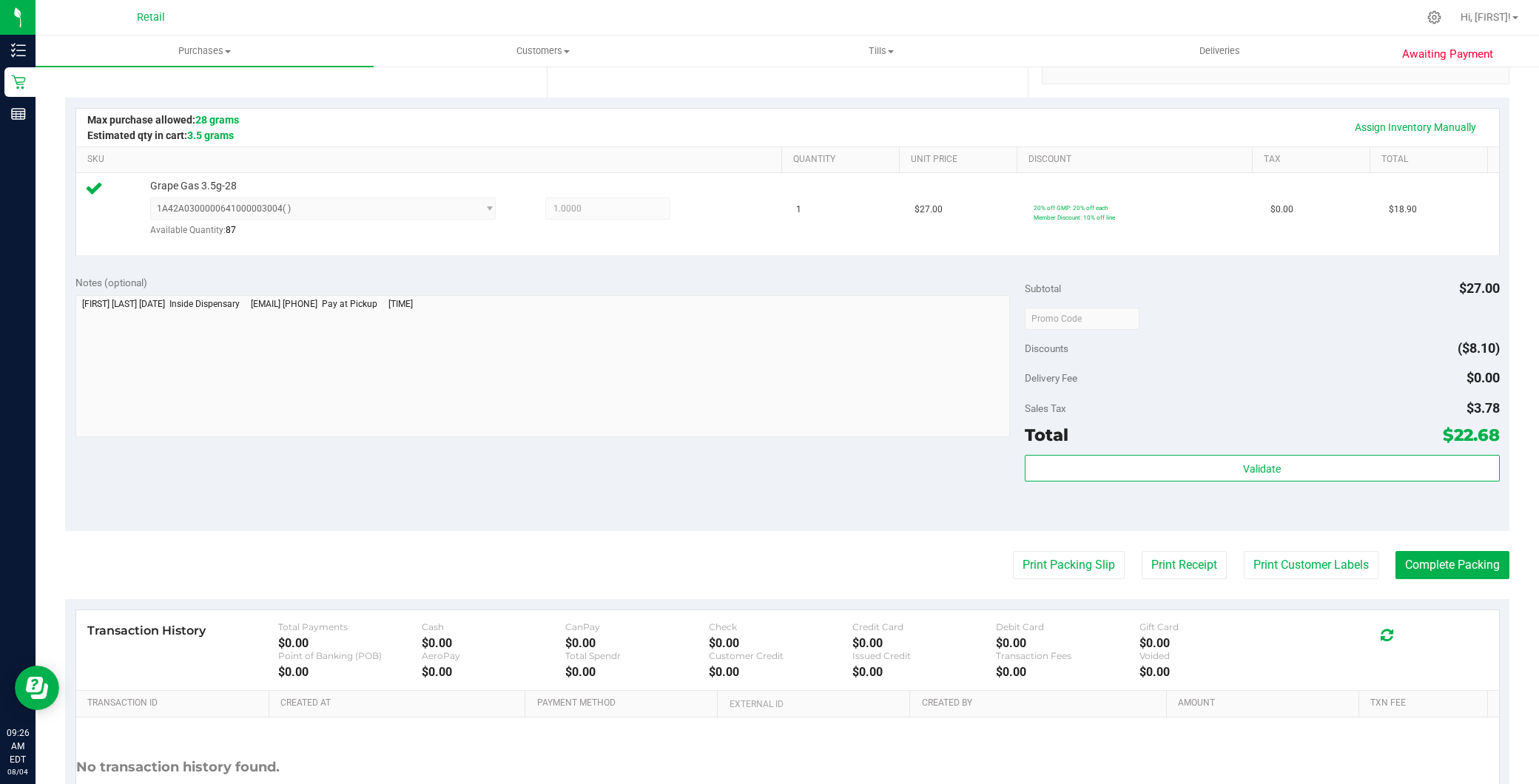 scroll, scrollTop: 328, scrollLeft: 0, axis: vertical 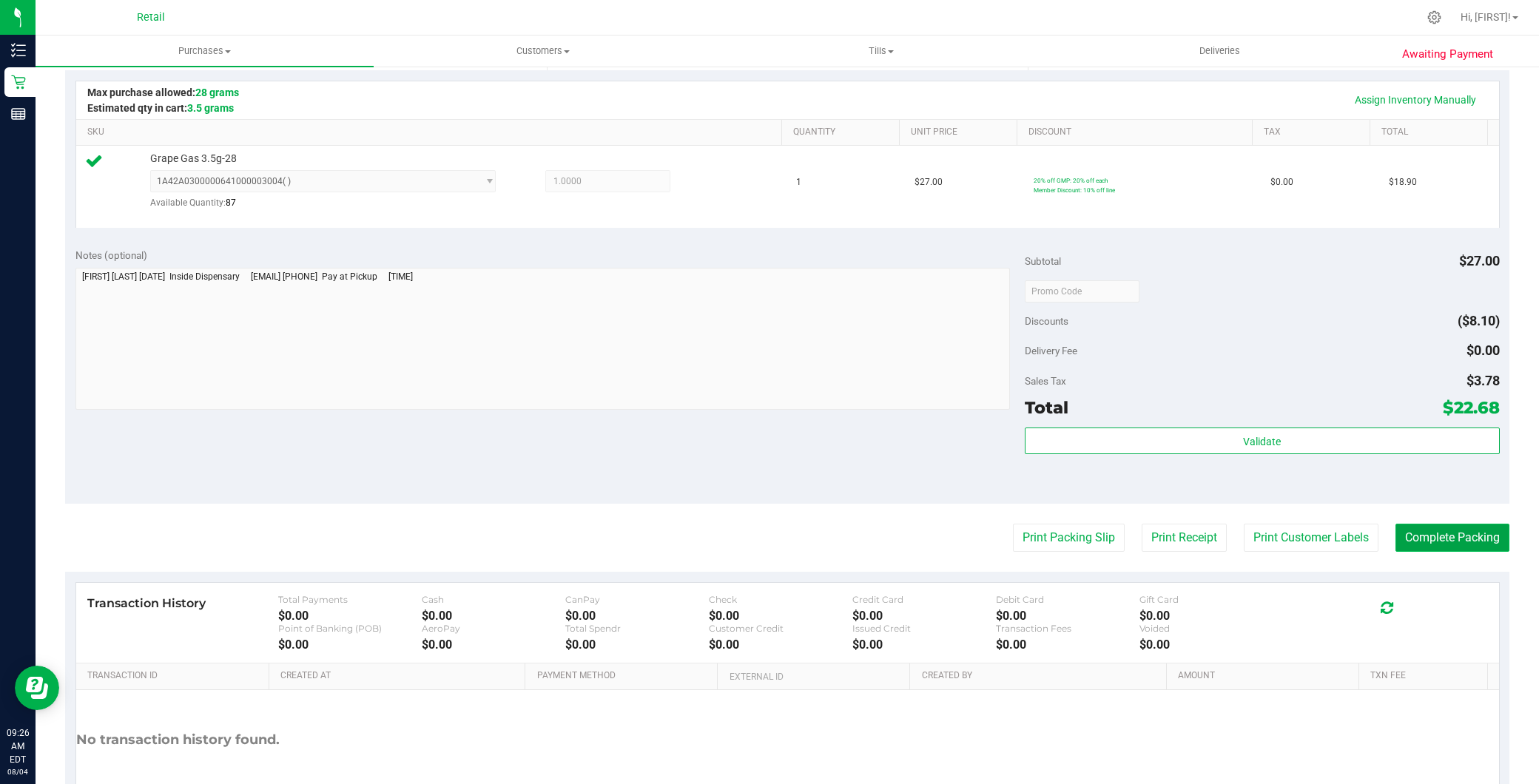 click on "Complete Packing" at bounding box center [1452, 538] 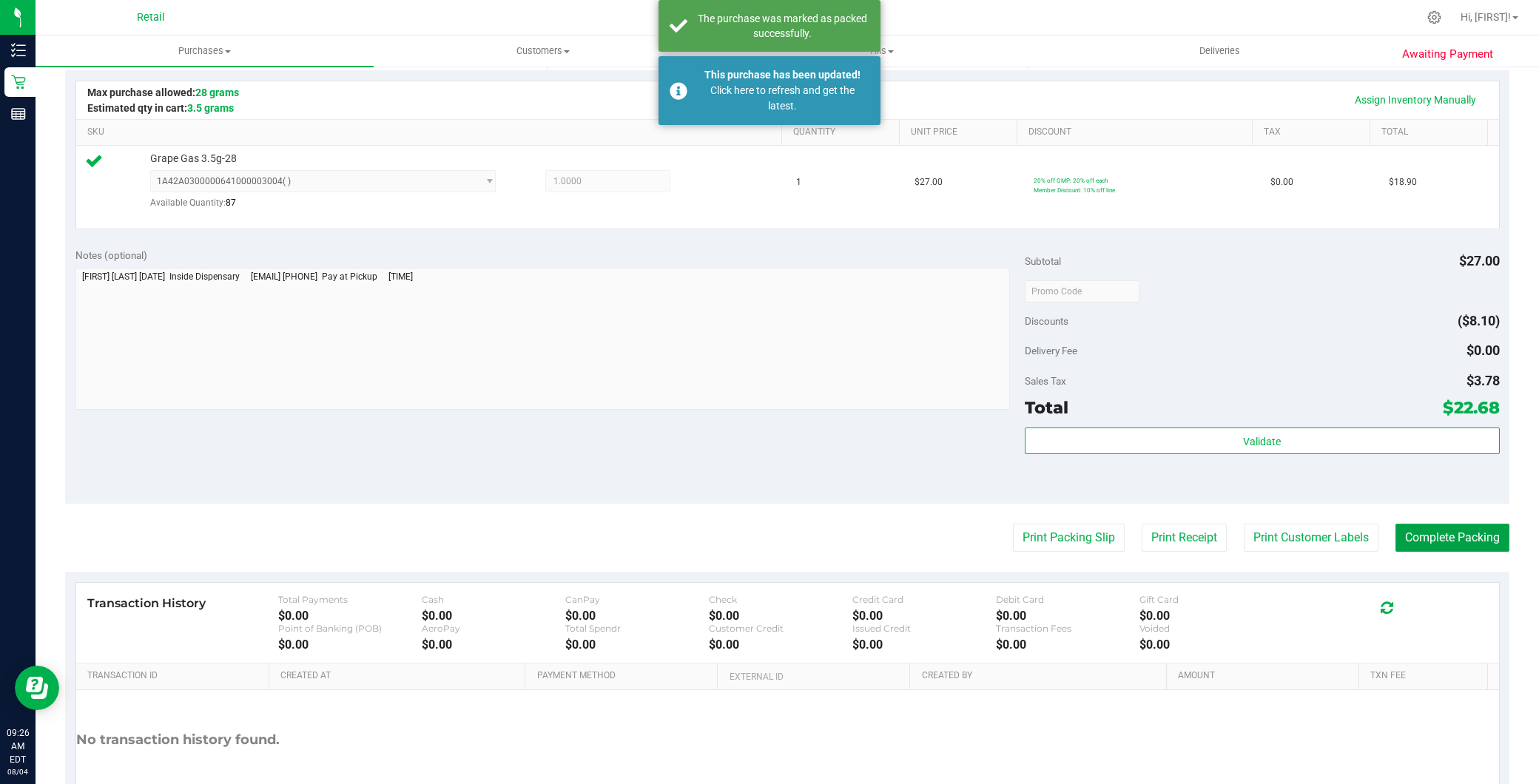 scroll, scrollTop: 0, scrollLeft: 0, axis: both 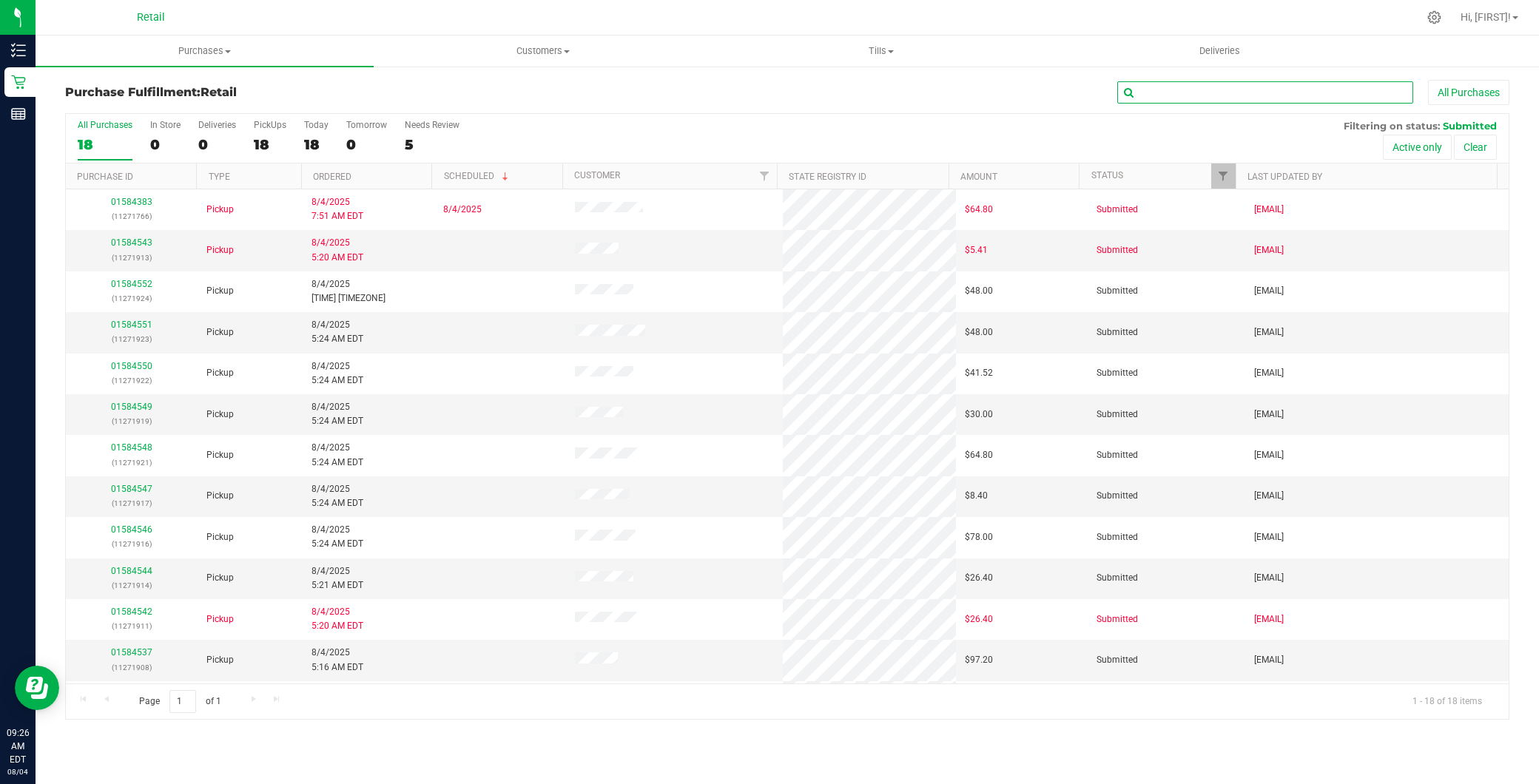 click at bounding box center [1265, 92] 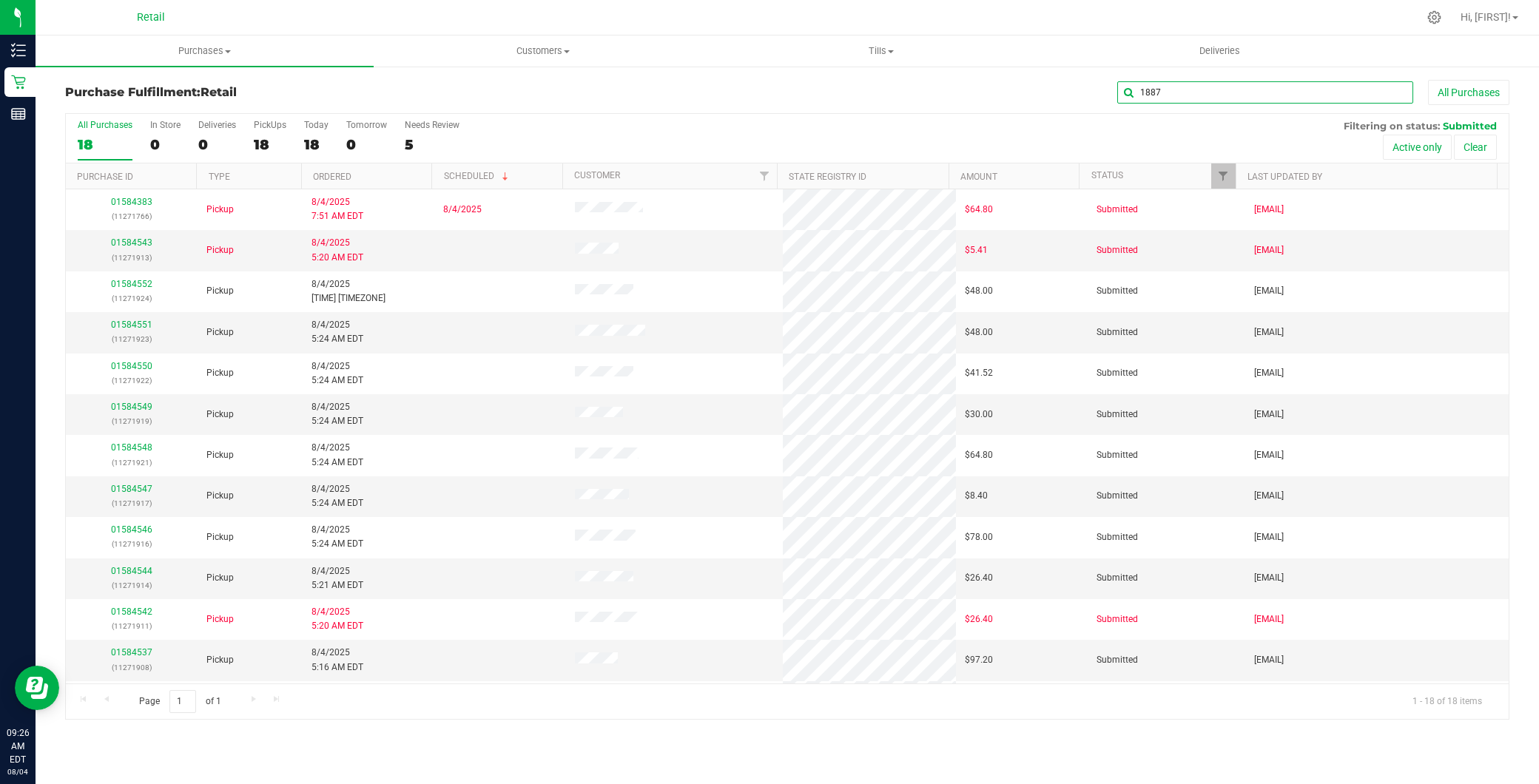 type on "1887" 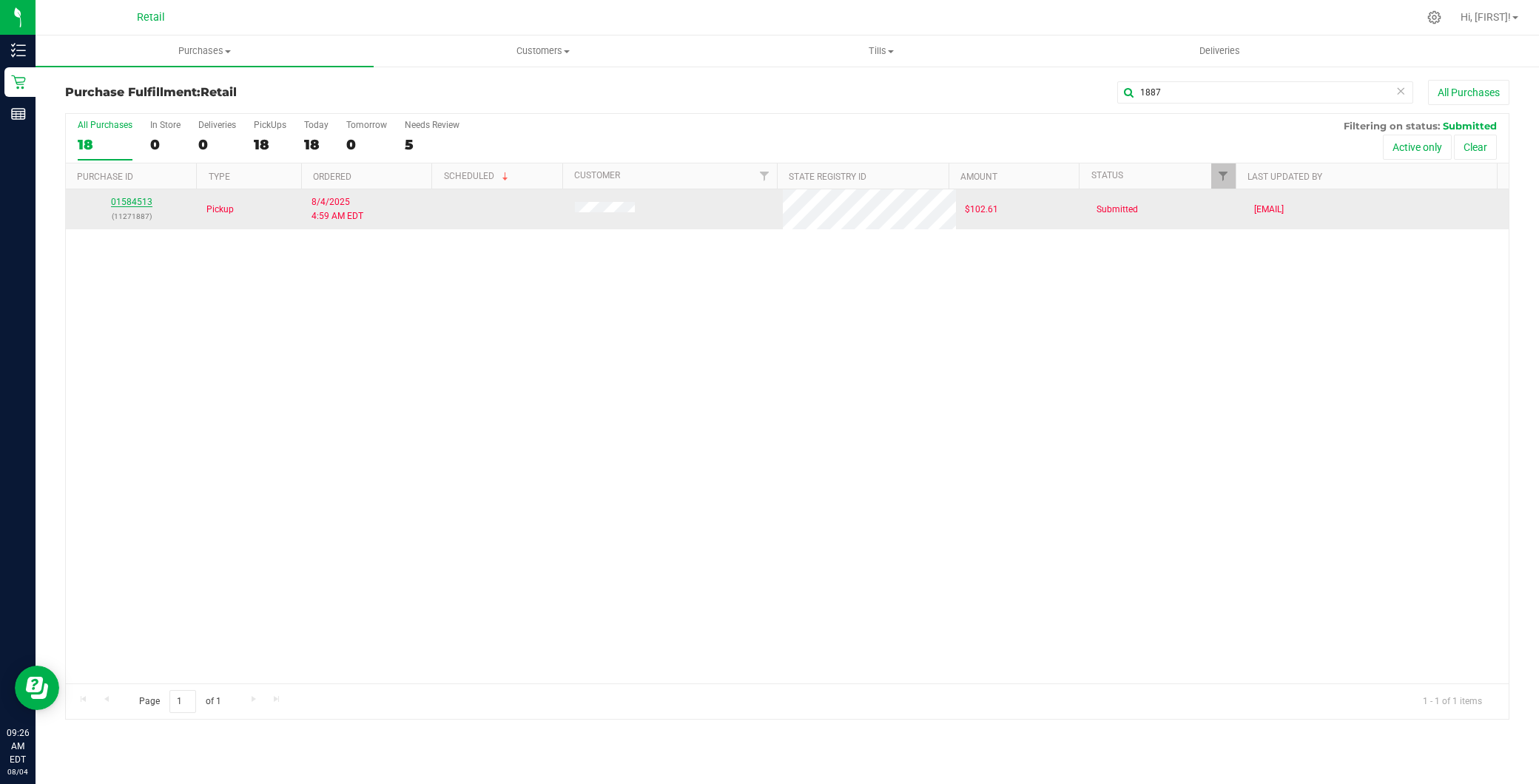 click on "01584513" at bounding box center (132, 202) 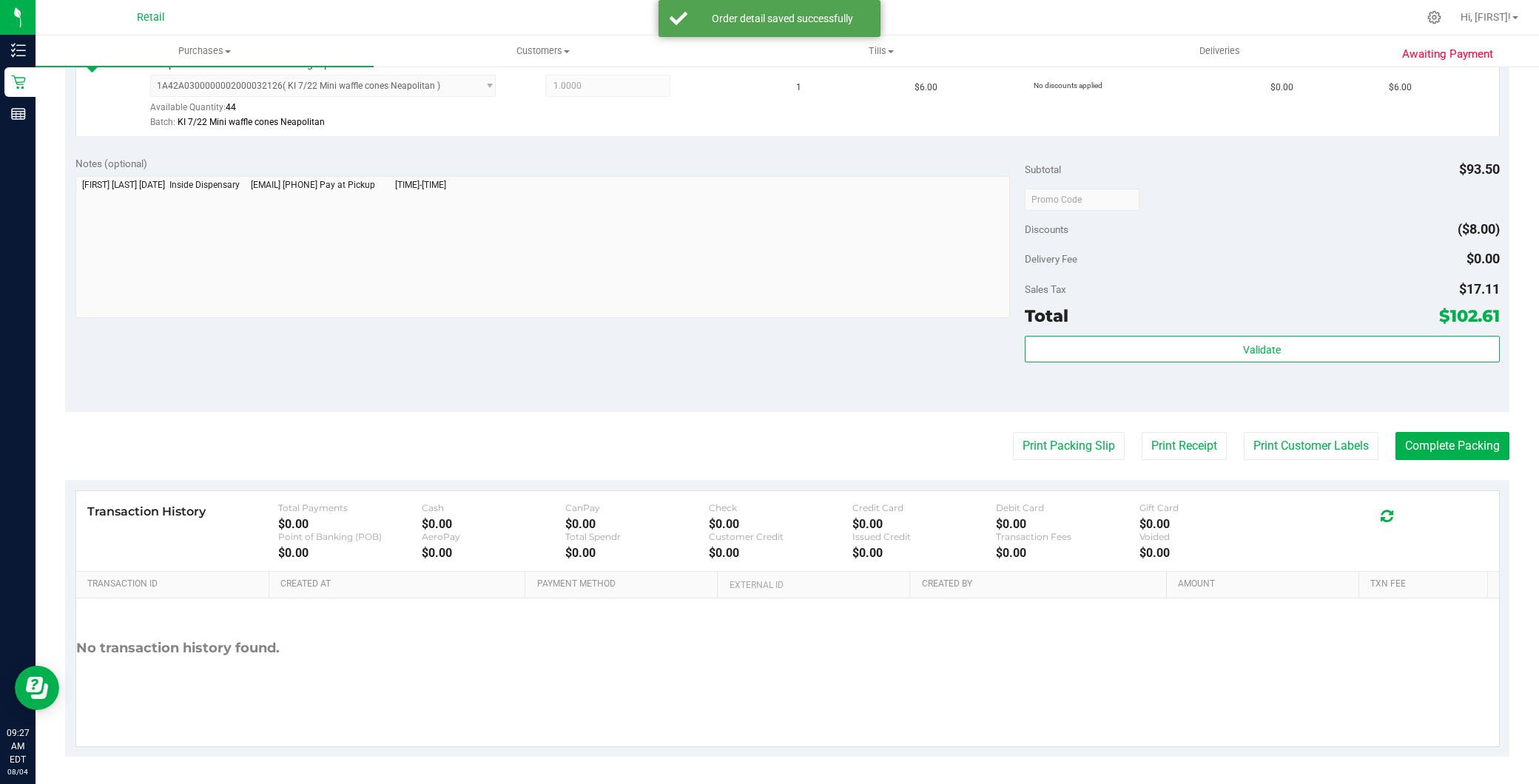 scroll, scrollTop: 852, scrollLeft: 0, axis: vertical 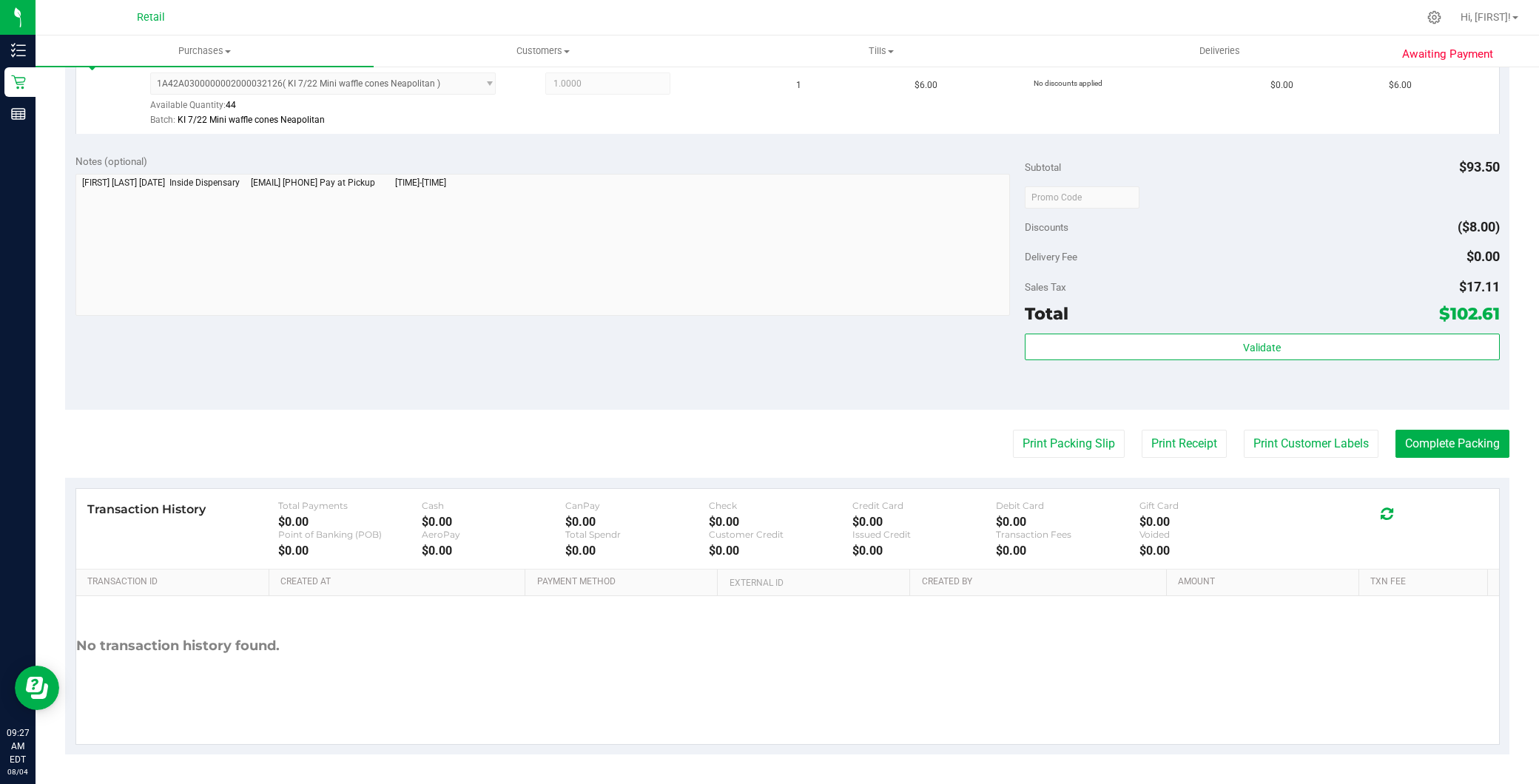 click on "Back
Edit Purchase
Cancel Purchase
View Profile
# 01584513
Med
|
Rec
METRC ID:
-
Submitted
Needs review" at bounding box center [787, -8] 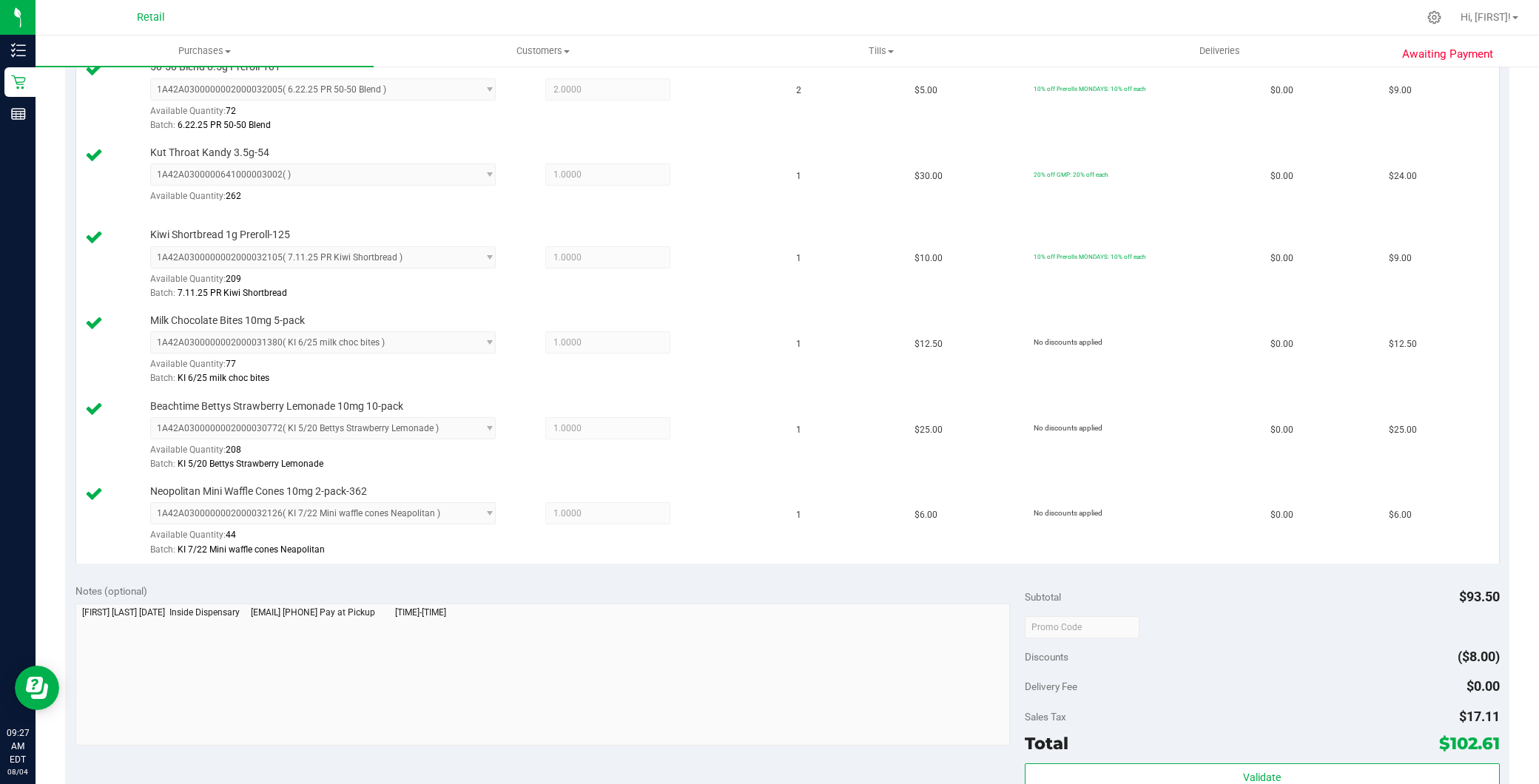scroll, scrollTop: 657, scrollLeft: 0, axis: vertical 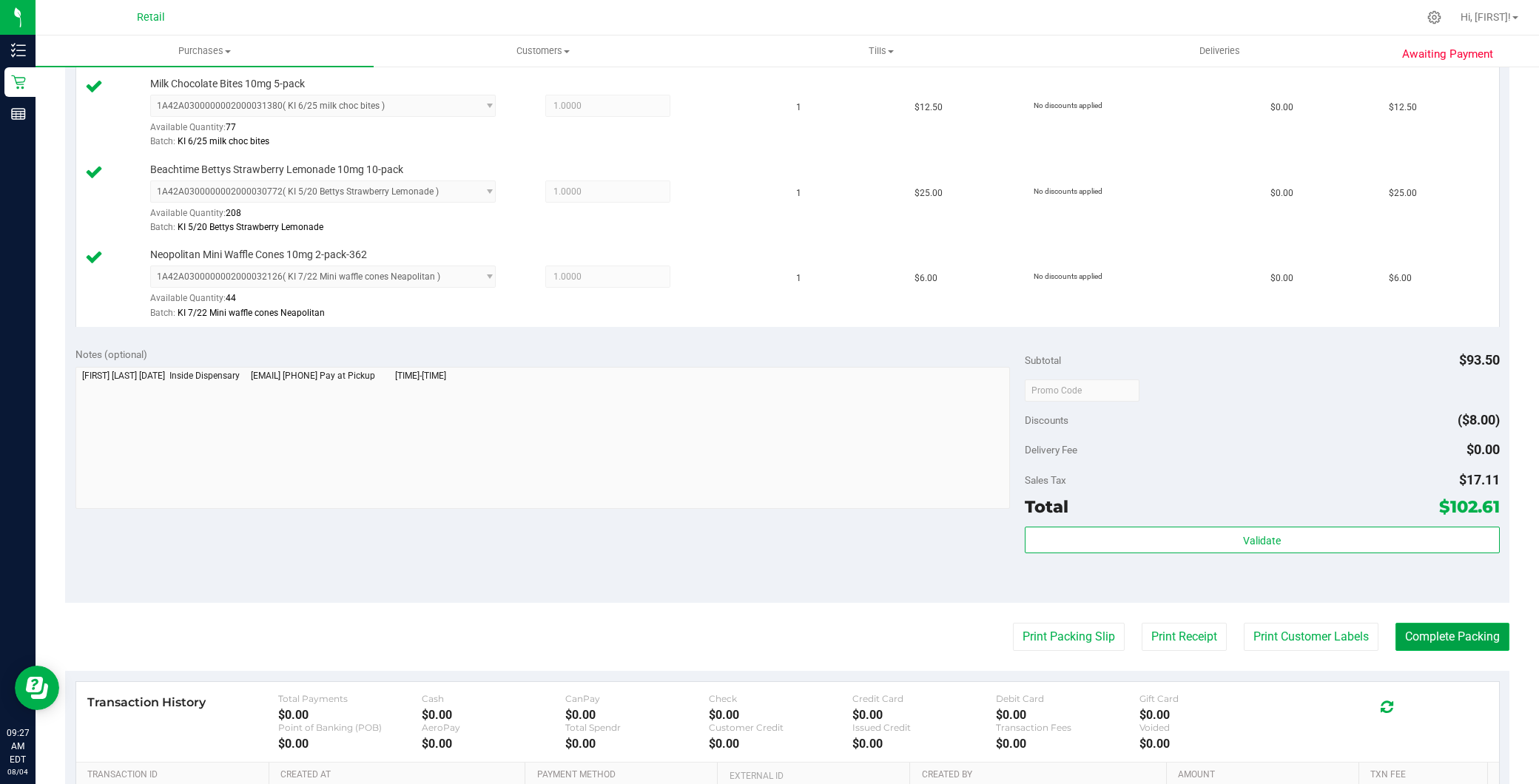 click on "Complete Packing" at bounding box center [1452, 637] 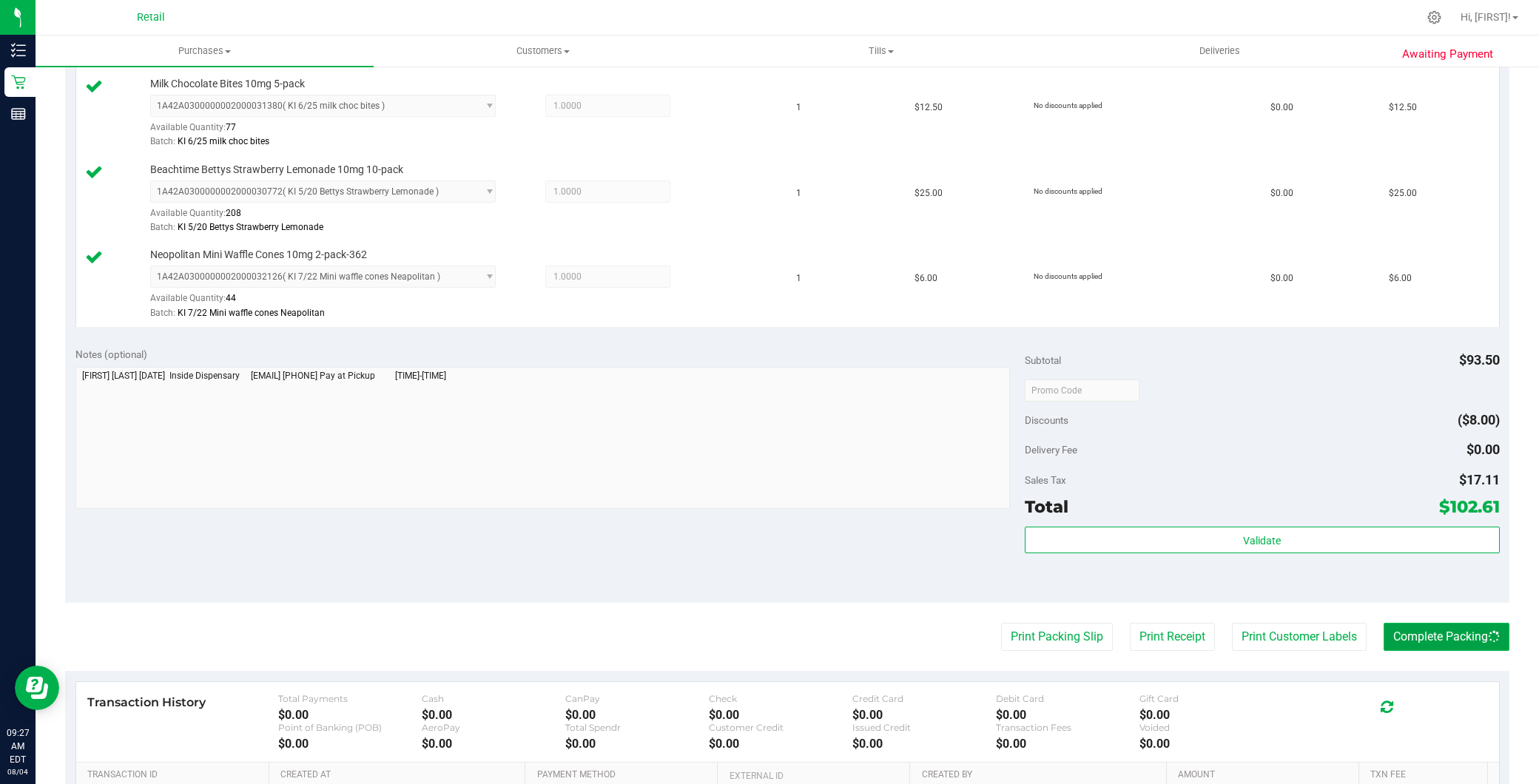 click on "Complete Packing" at bounding box center [1447, 637] 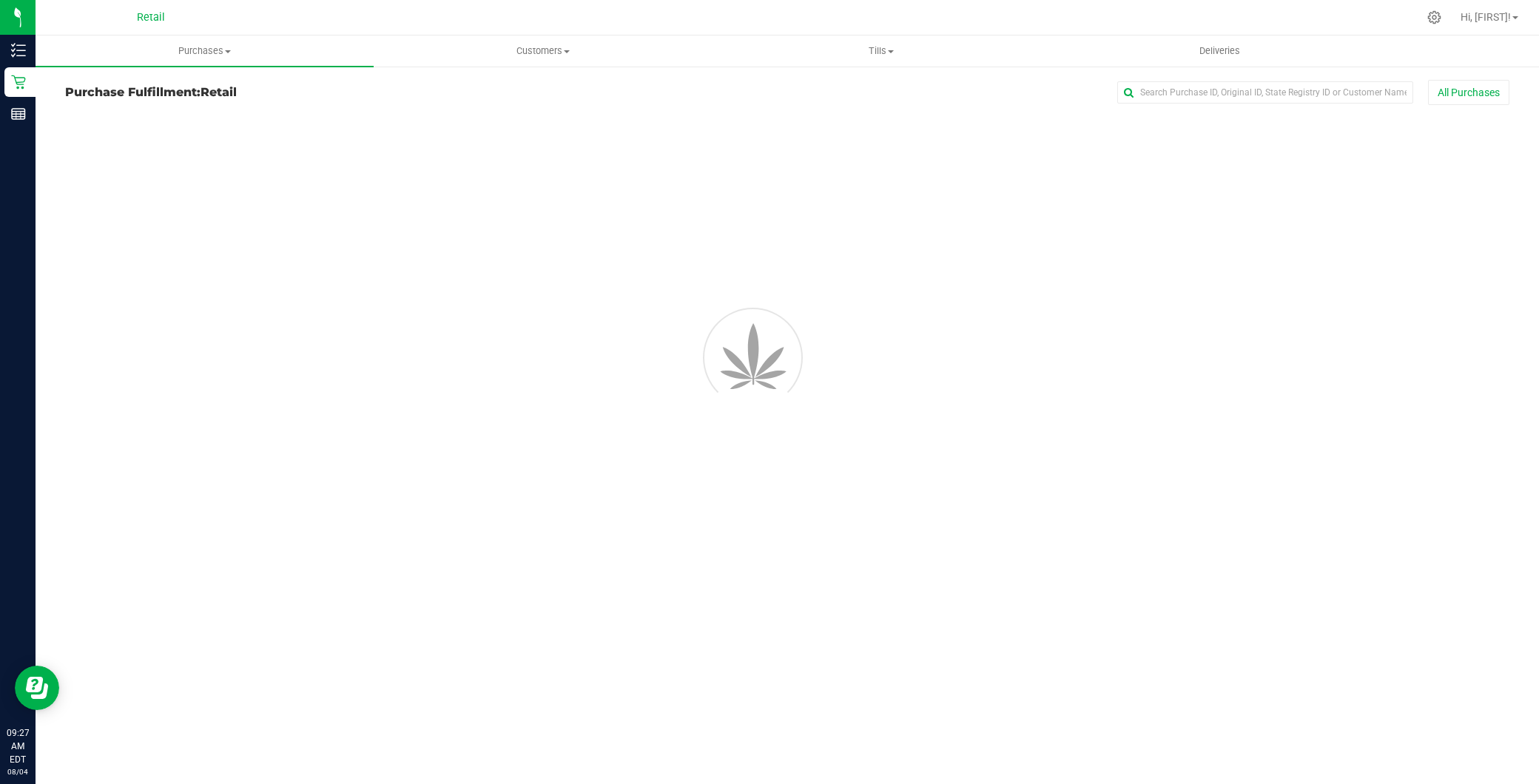 scroll, scrollTop: 0, scrollLeft: 0, axis: both 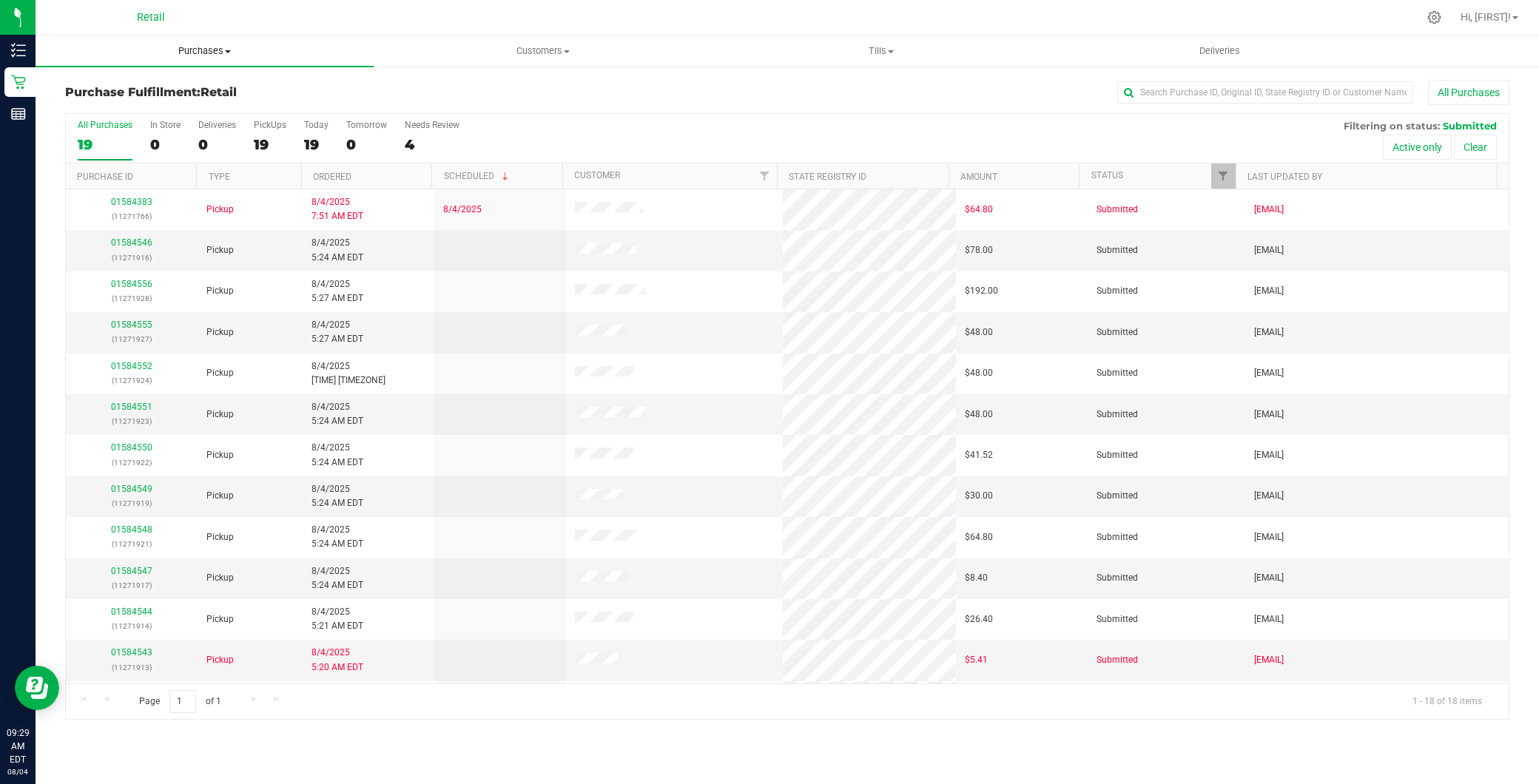 click on "Purchases
Summary of purchases
Fulfillment
All purchases" at bounding box center [204, 51] 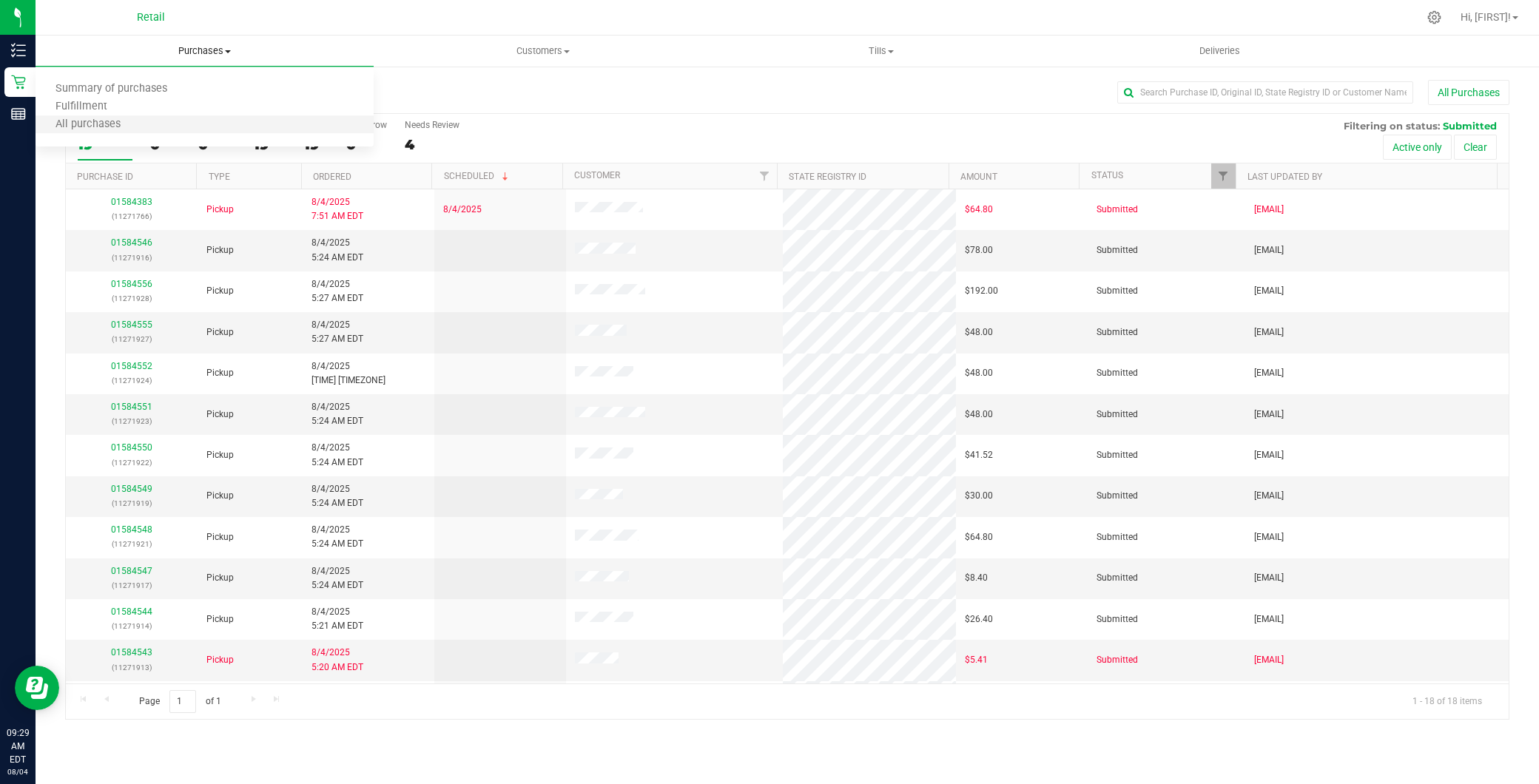click on "All purchases" at bounding box center (204, 125) 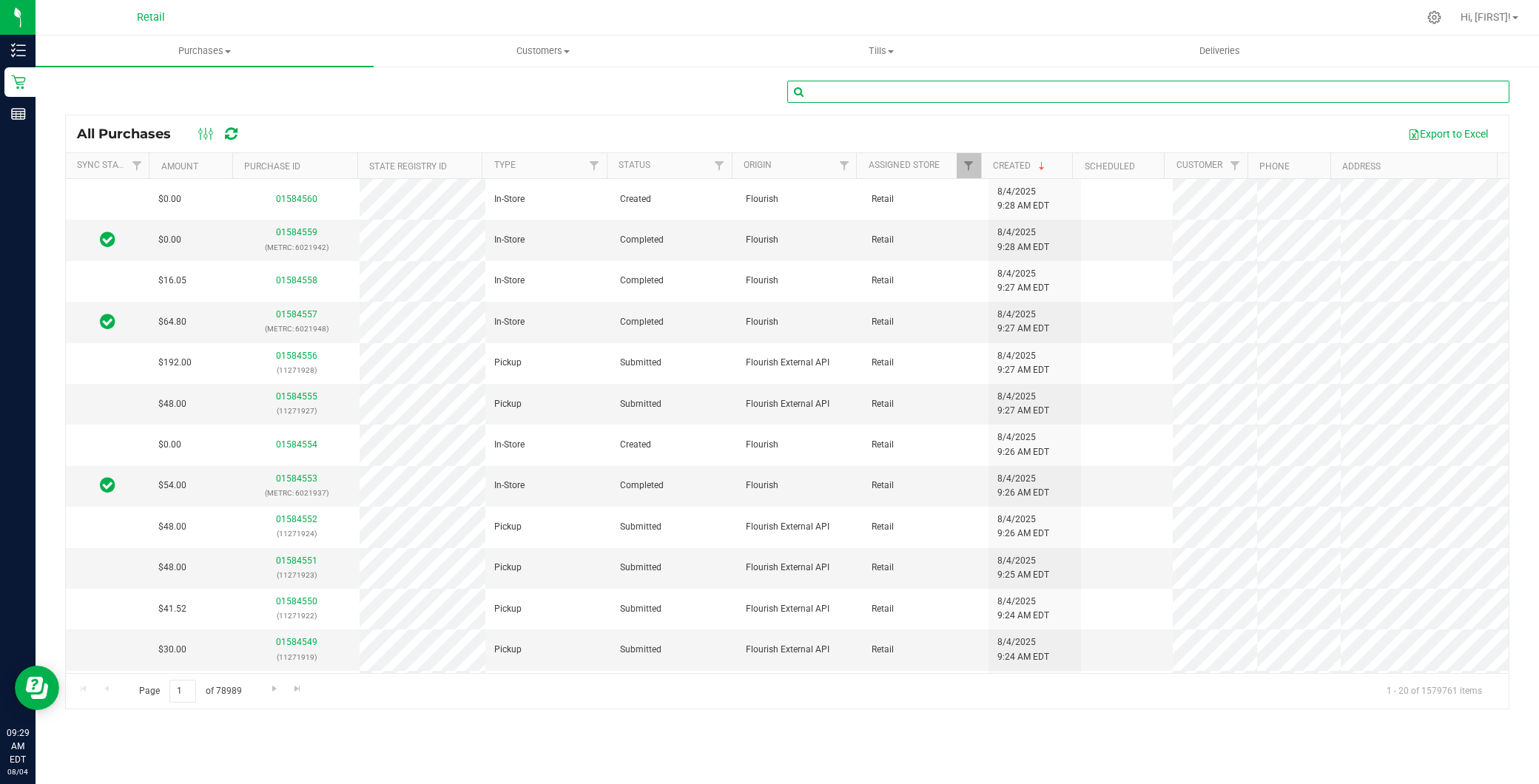 click at bounding box center (1148, 92) 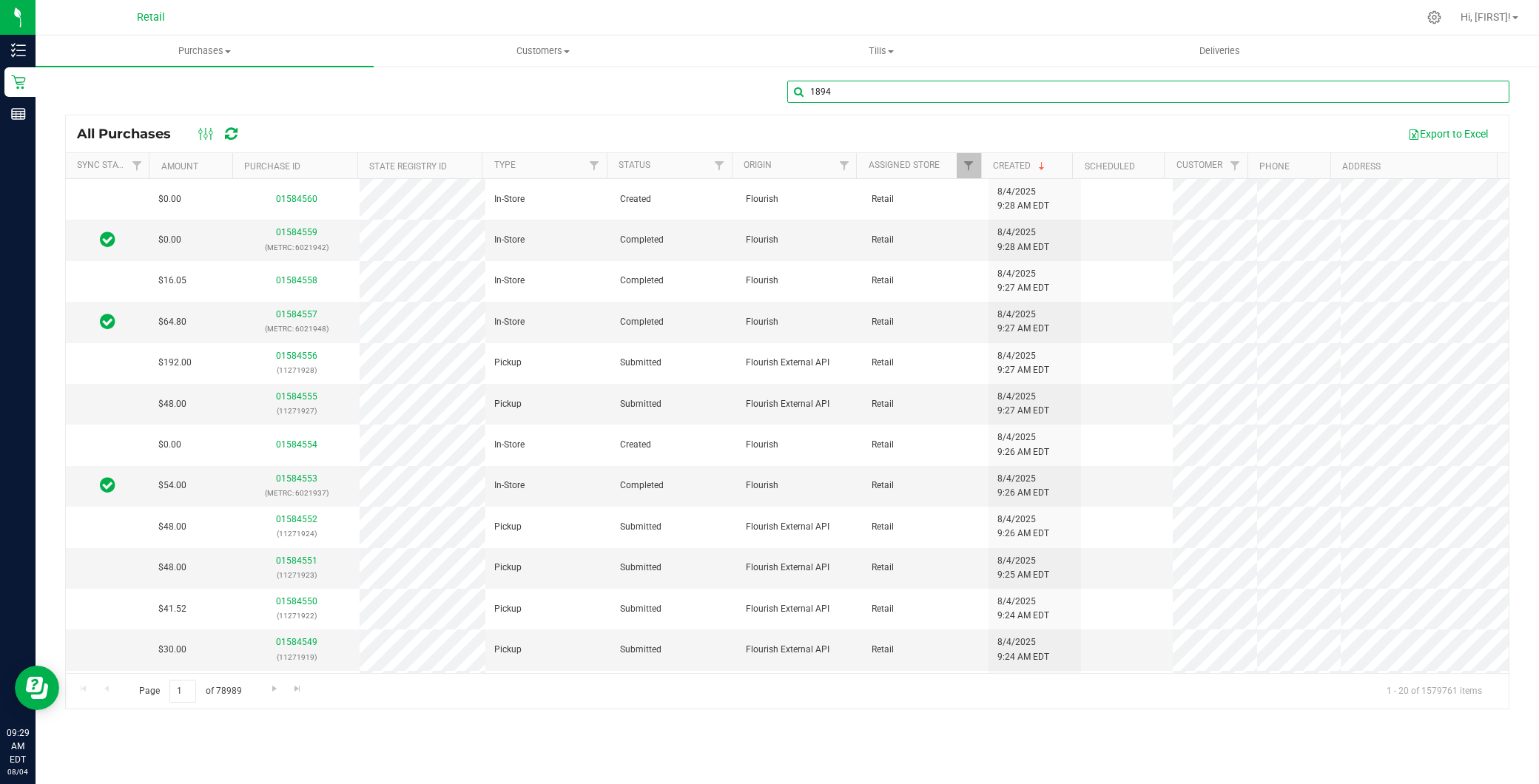 type on "1894" 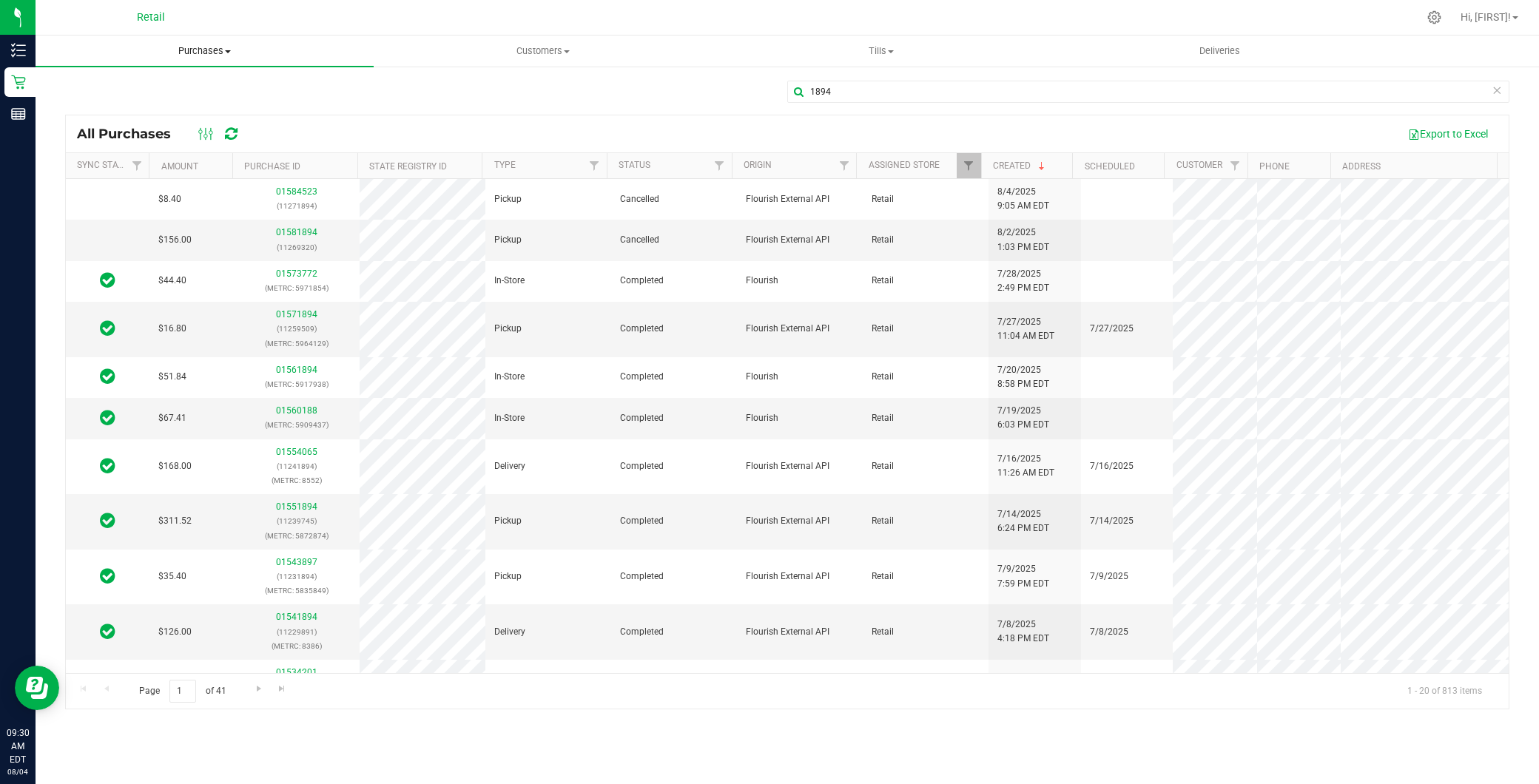 drag, startPoint x: 185, startPoint y: 47, endPoint x: 149, endPoint y: 84, distance: 51.623638 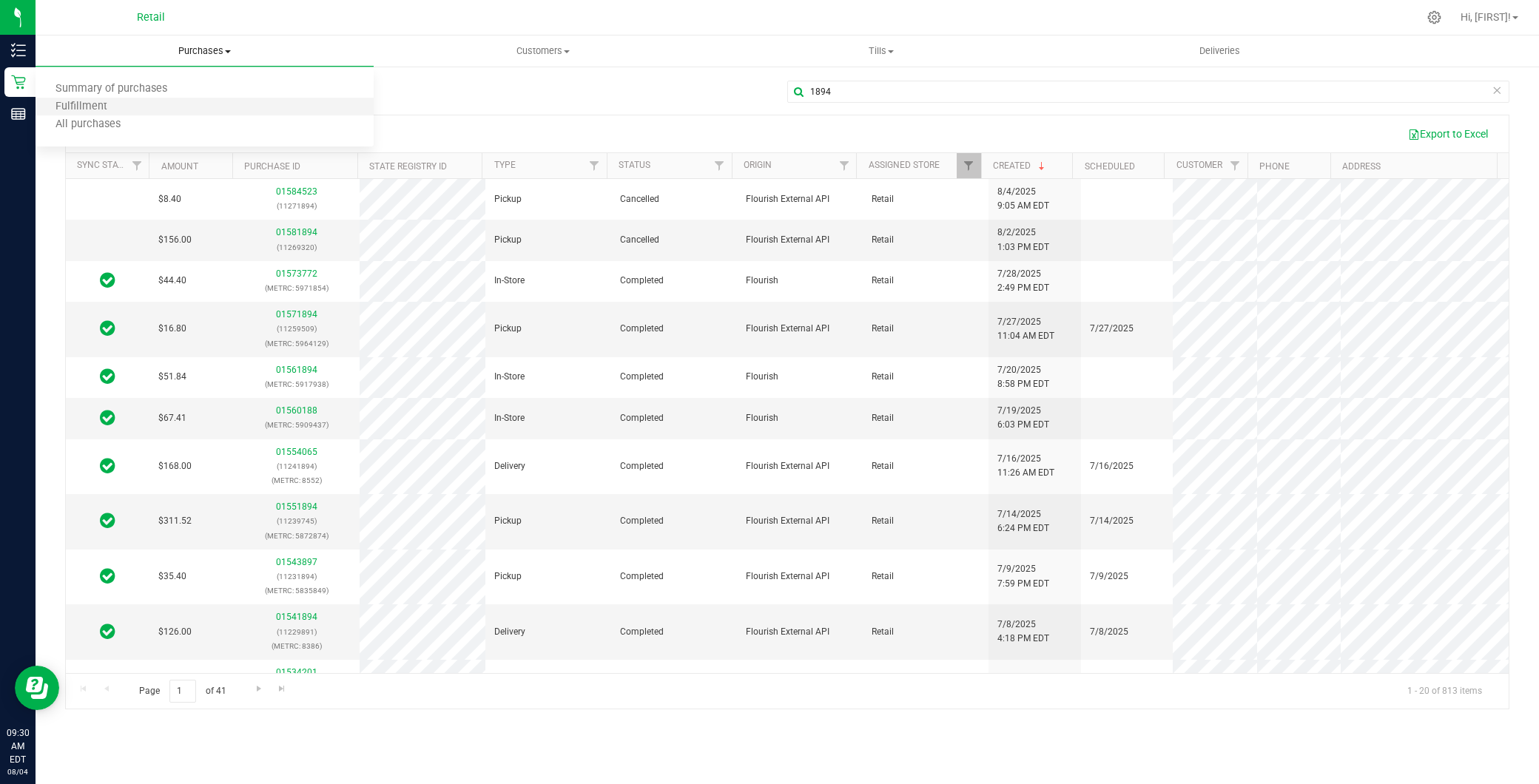 click on "Fulfillment" at bounding box center [204, 107] 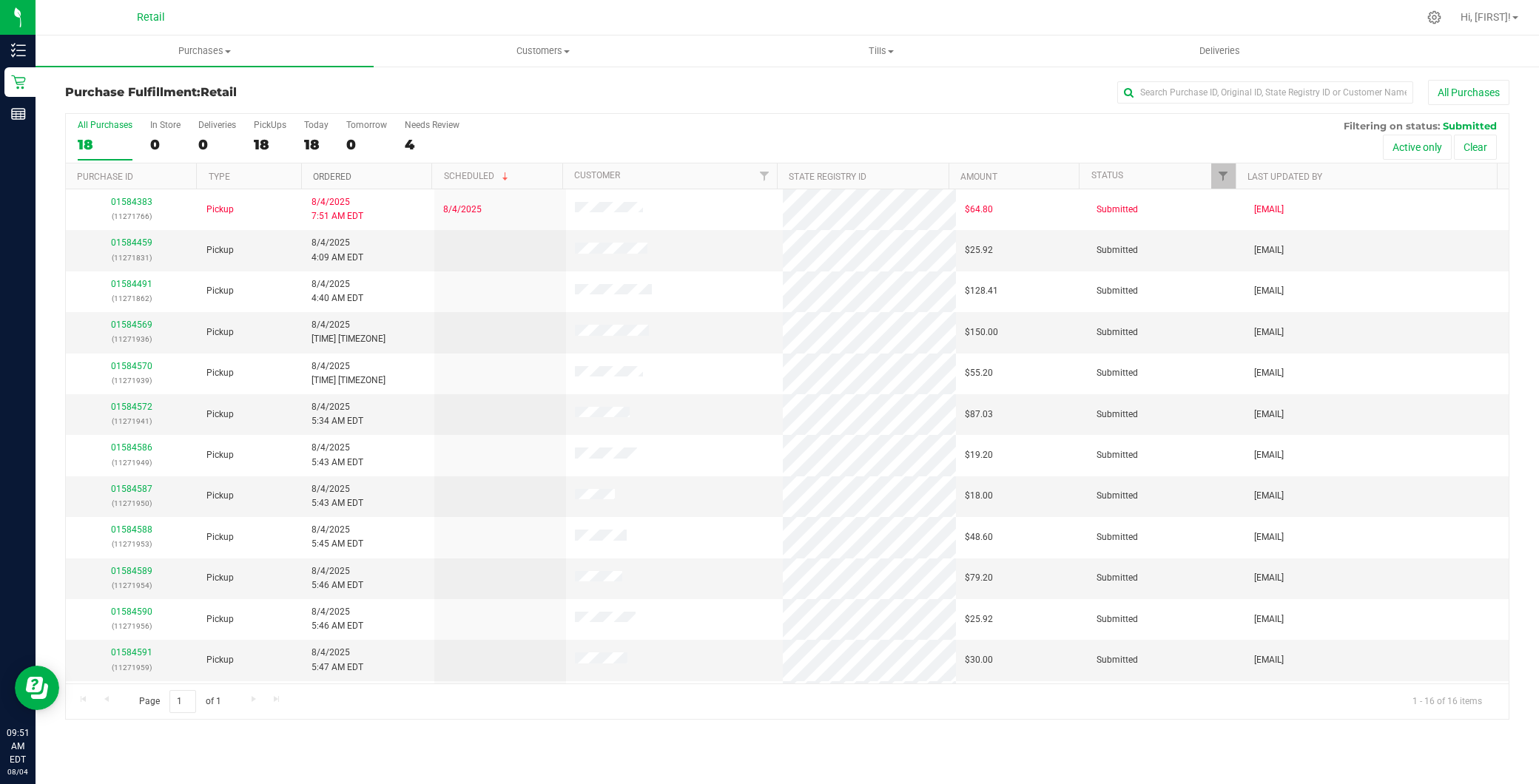 click on "Ordered" at bounding box center [332, 177] 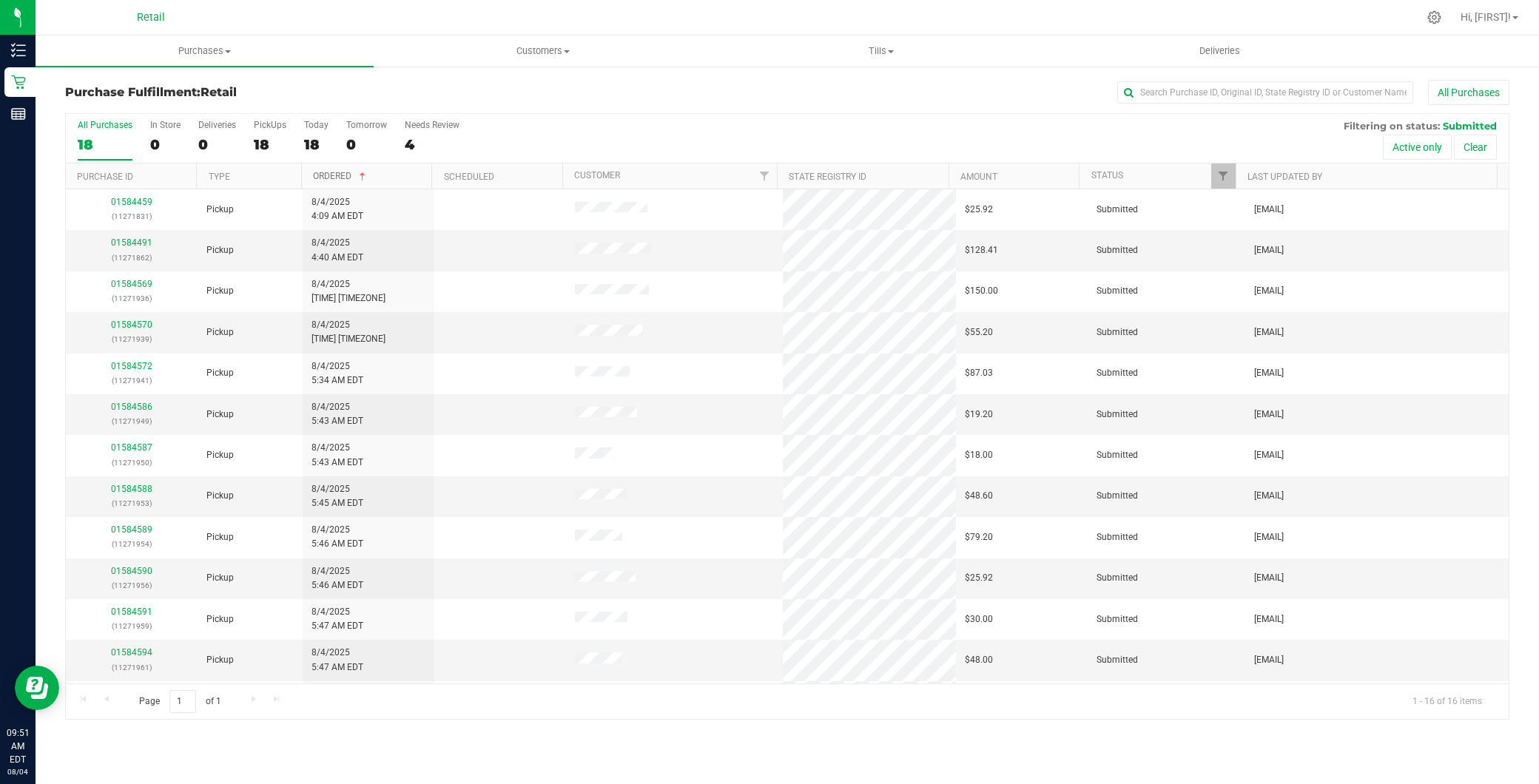 click on "Ordered" at bounding box center [340, 176] 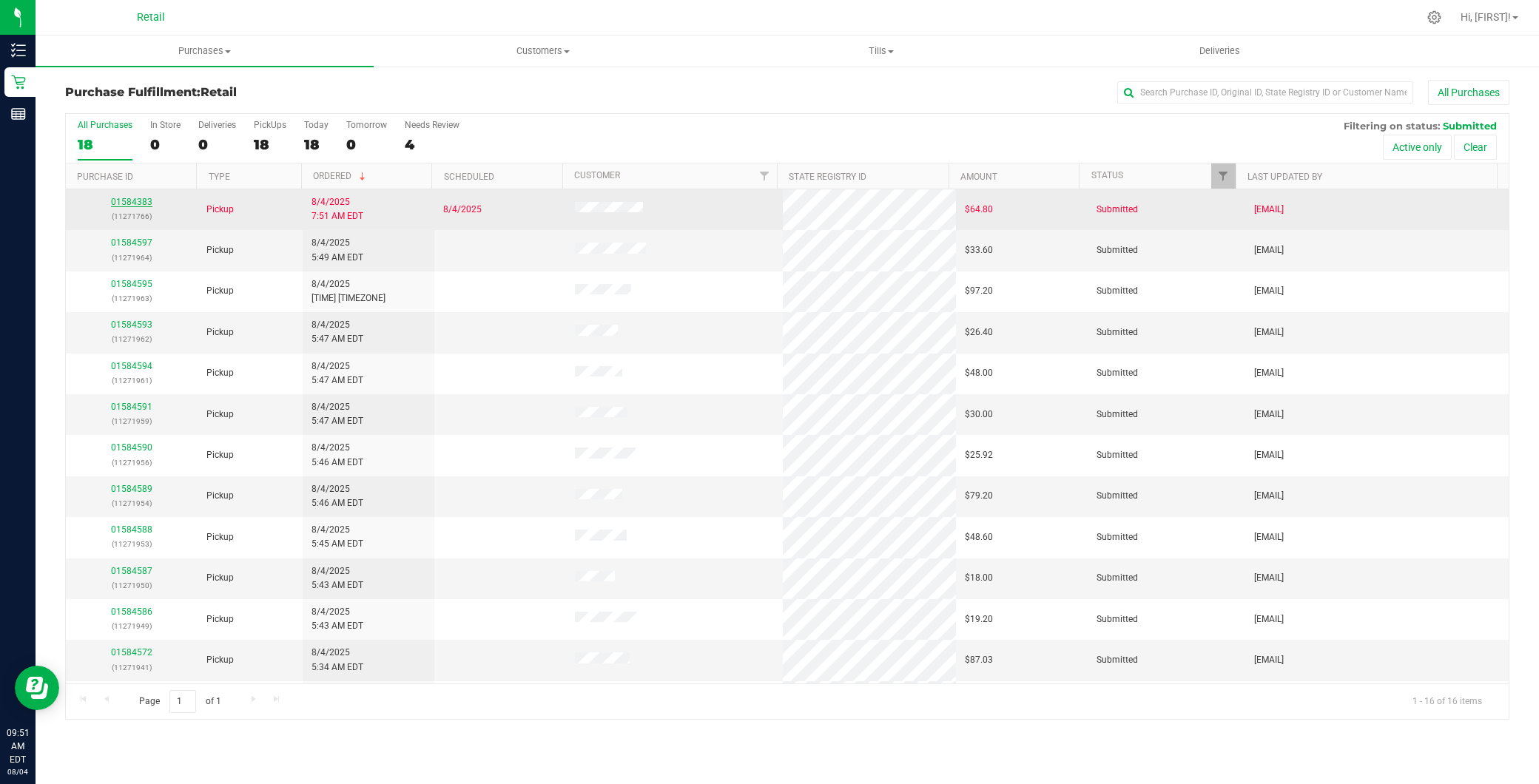 click on "01584383" at bounding box center (132, 202) 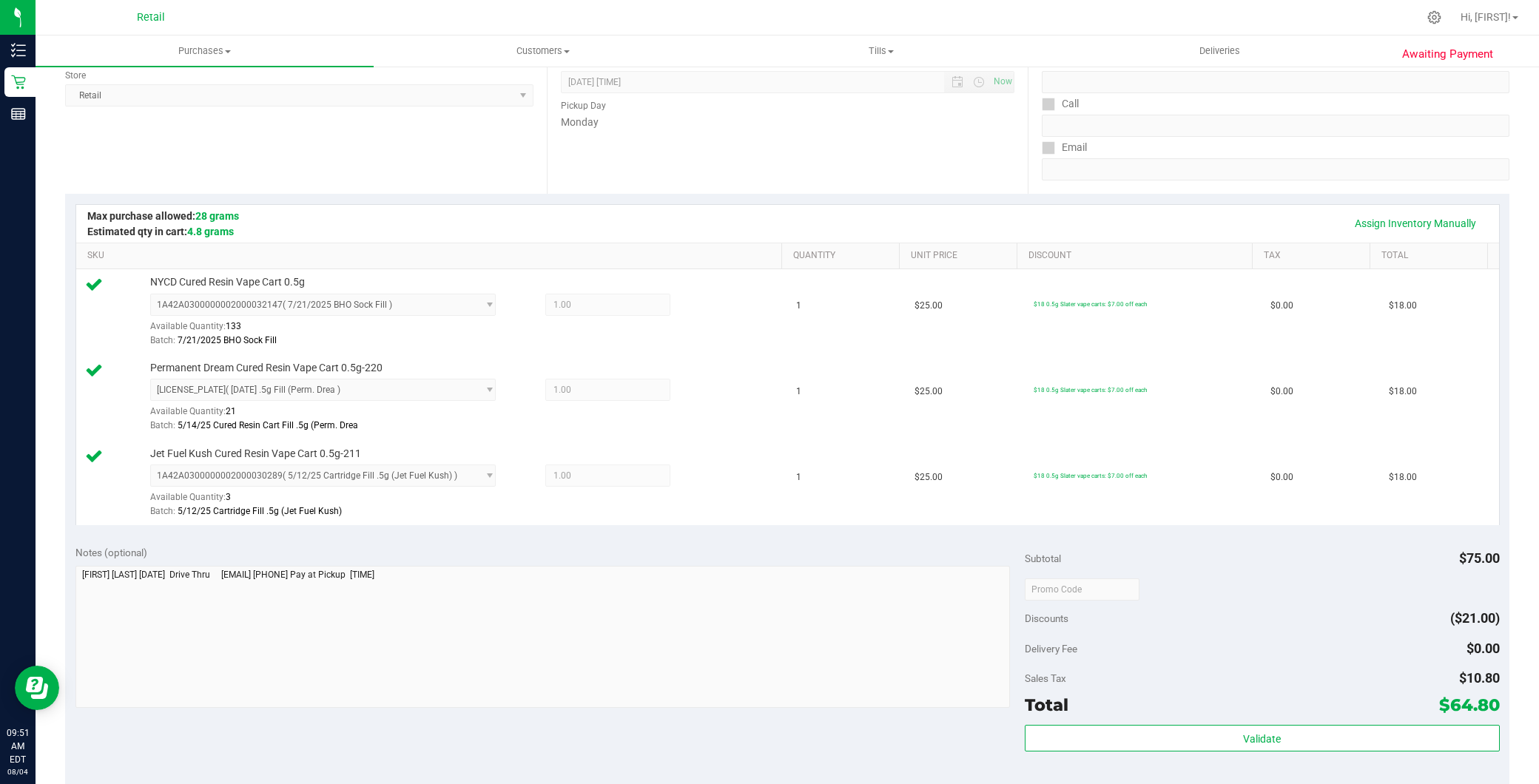 scroll, scrollTop: 410, scrollLeft: 0, axis: vertical 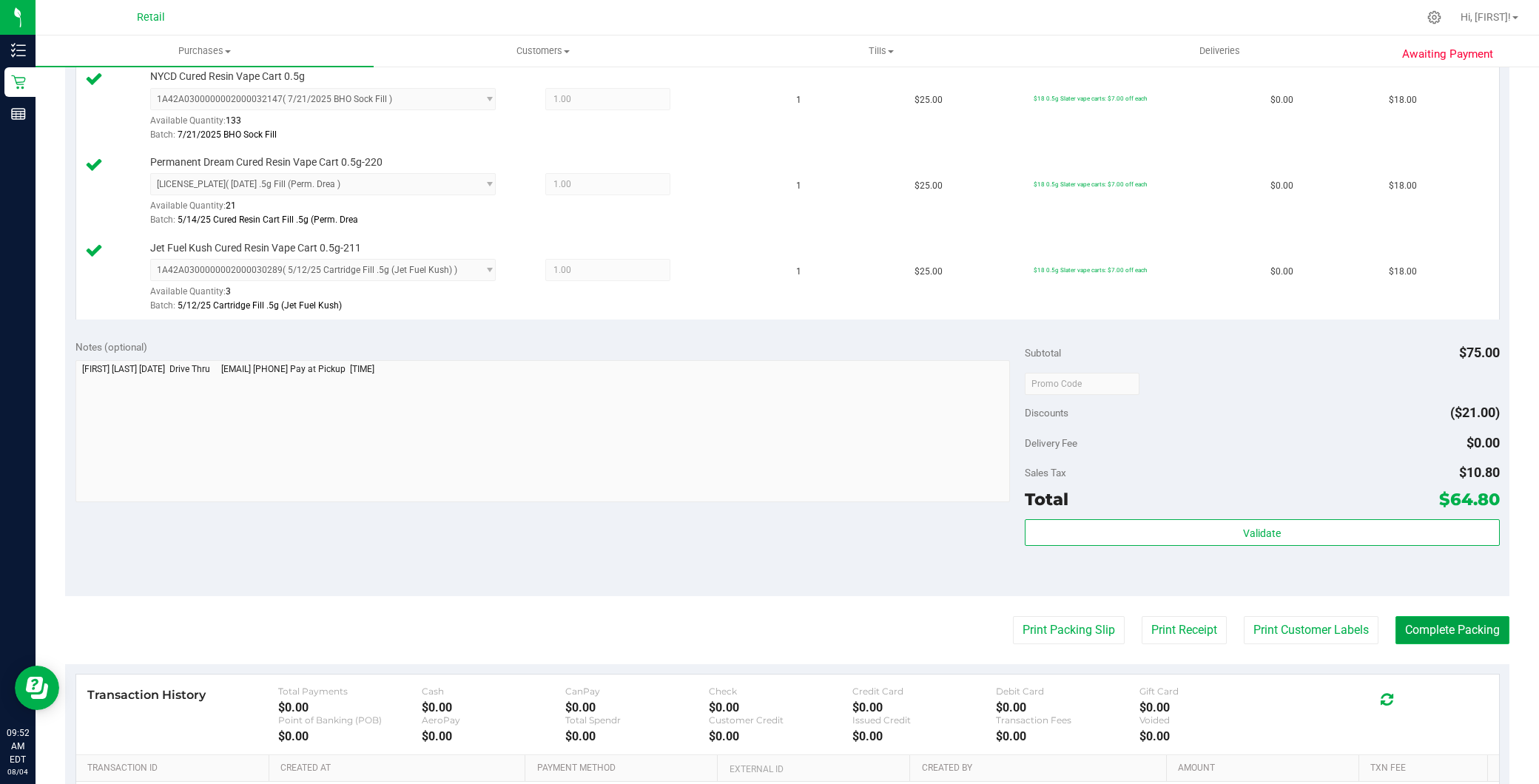 click on "Complete Packing" at bounding box center (1452, 630) 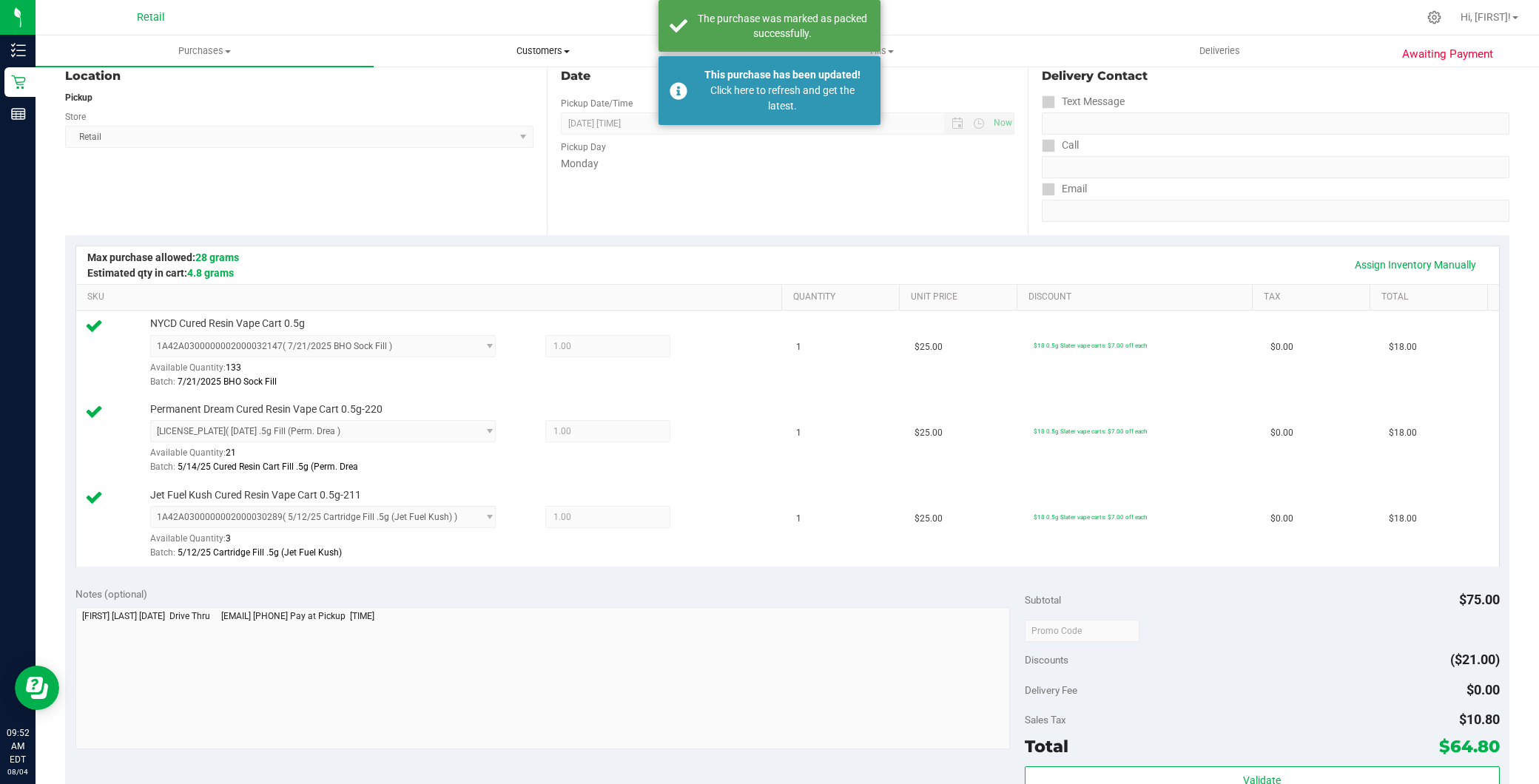 scroll, scrollTop: 0, scrollLeft: 0, axis: both 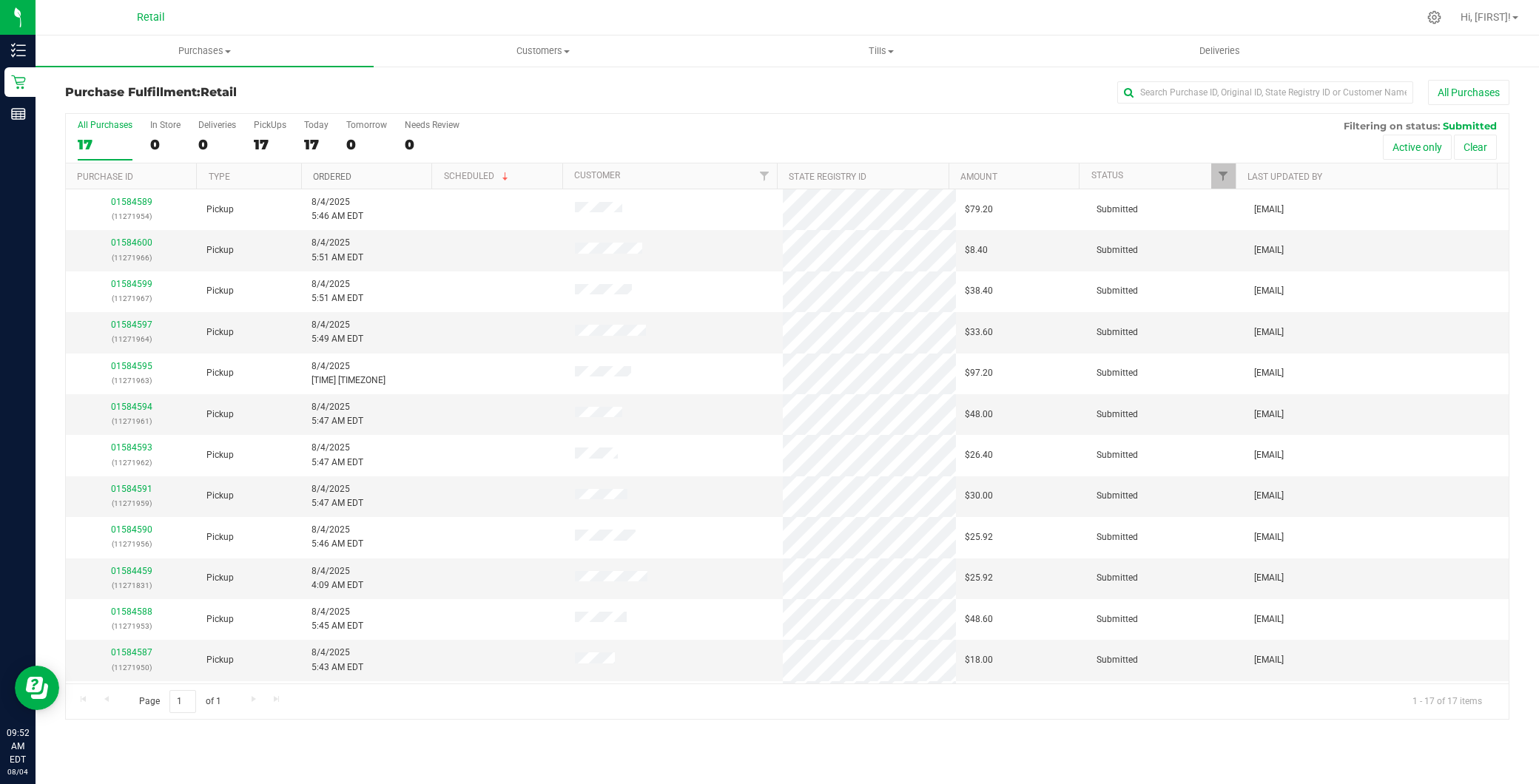 click on "Ordered" at bounding box center (332, 177) 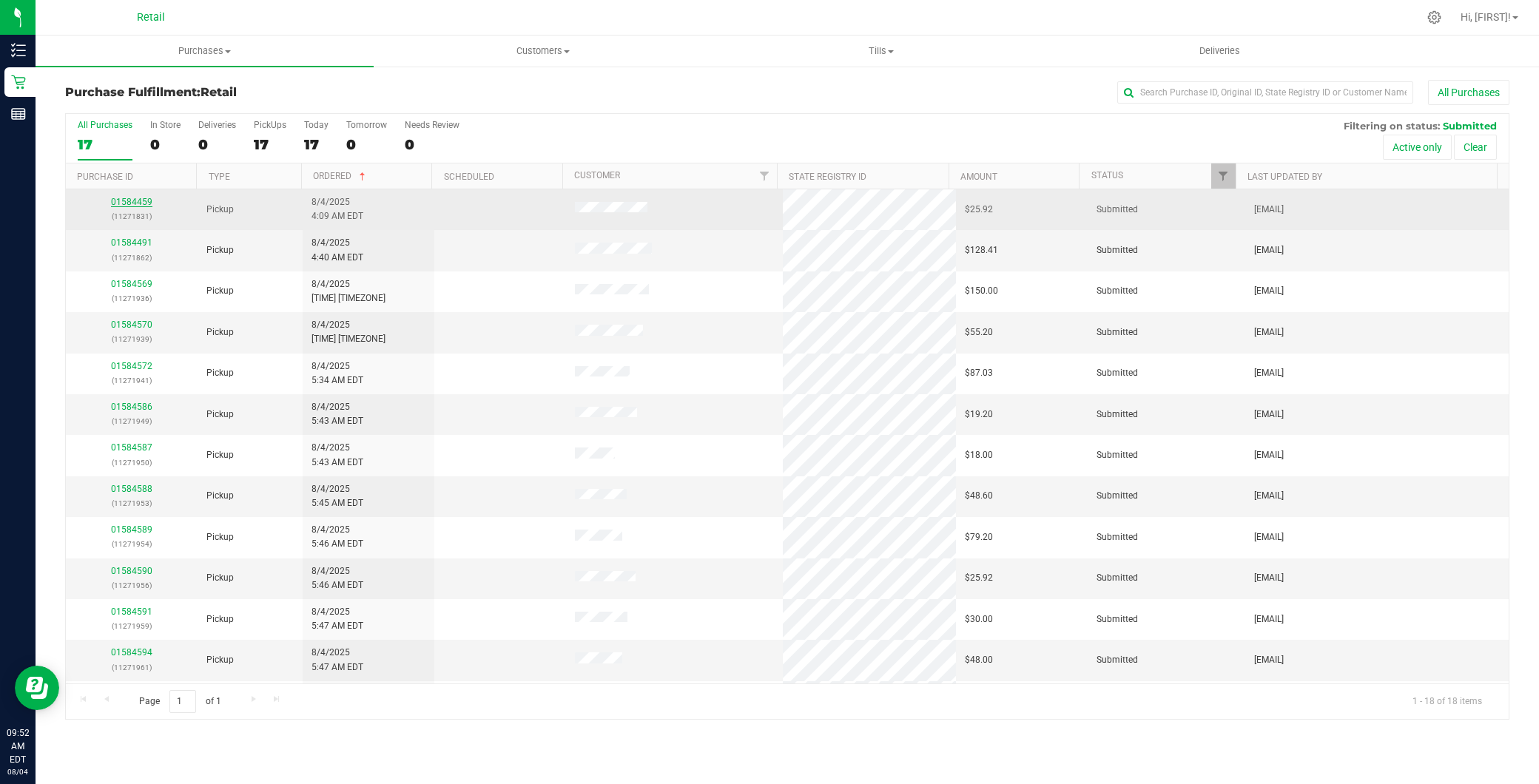 click on "01584459" at bounding box center (132, 202) 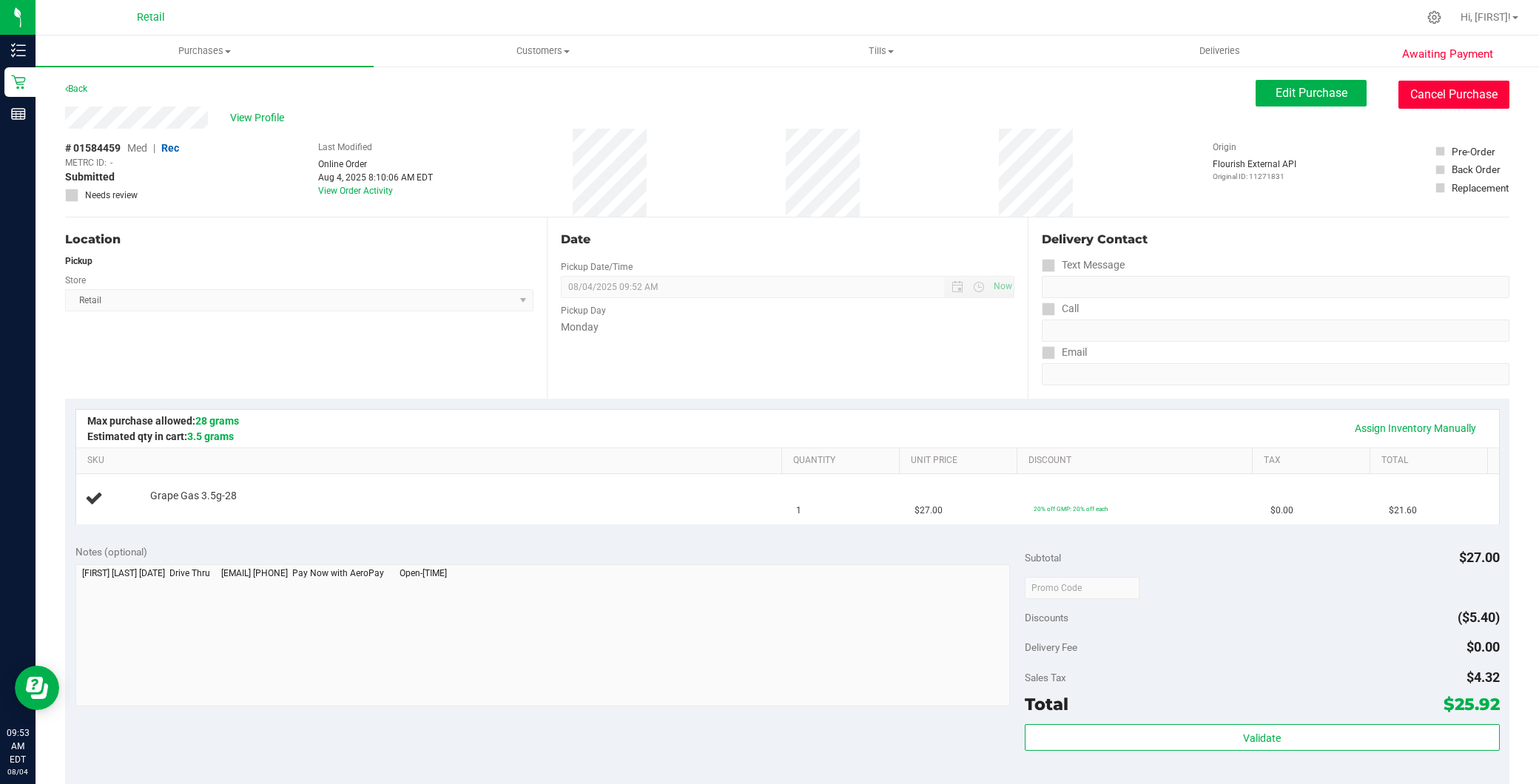 drag, startPoint x: 1444, startPoint y: 101, endPoint x: 408, endPoint y: 94, distance: 1036.0236 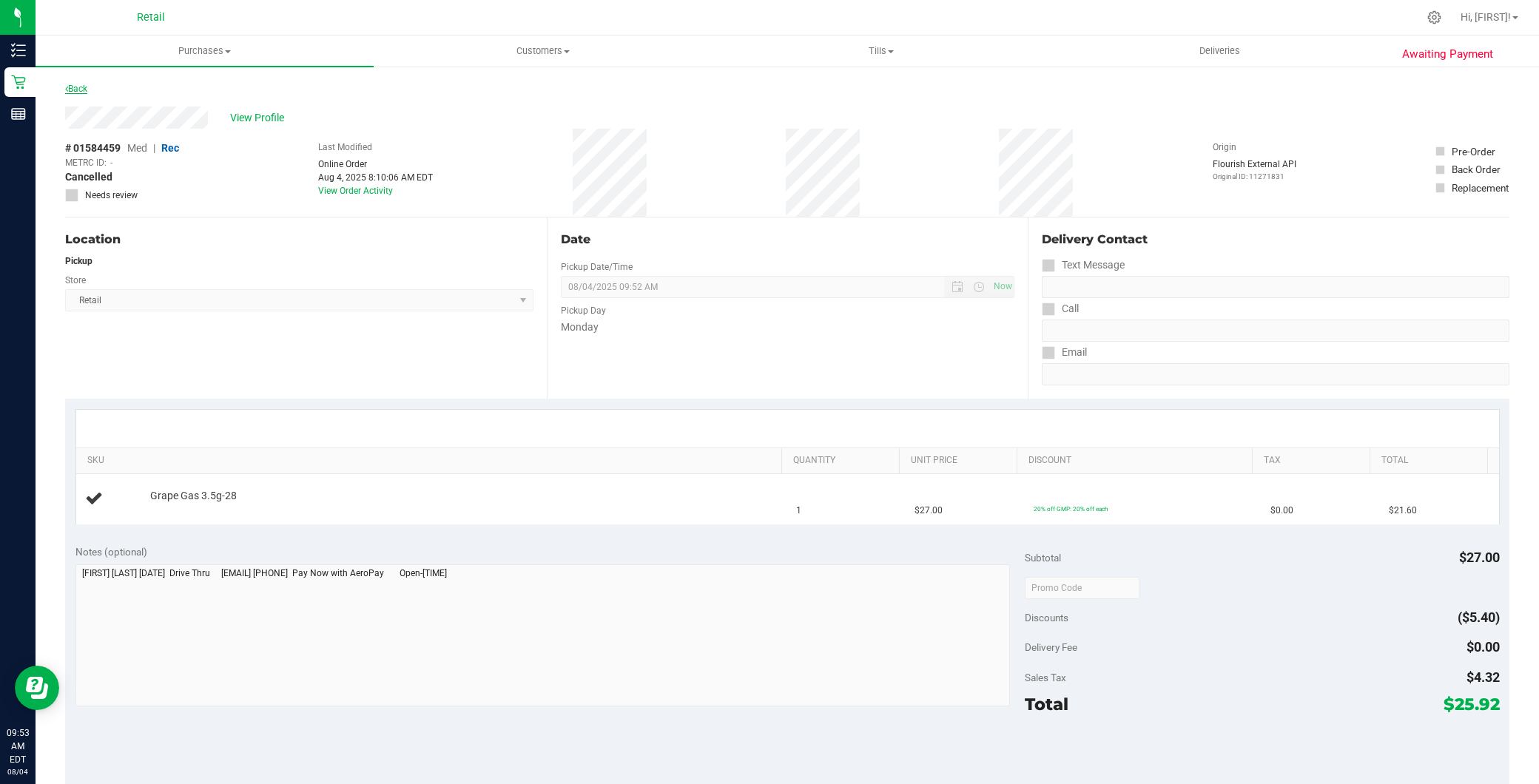 click on "Back" at bounding box center [76, 89] 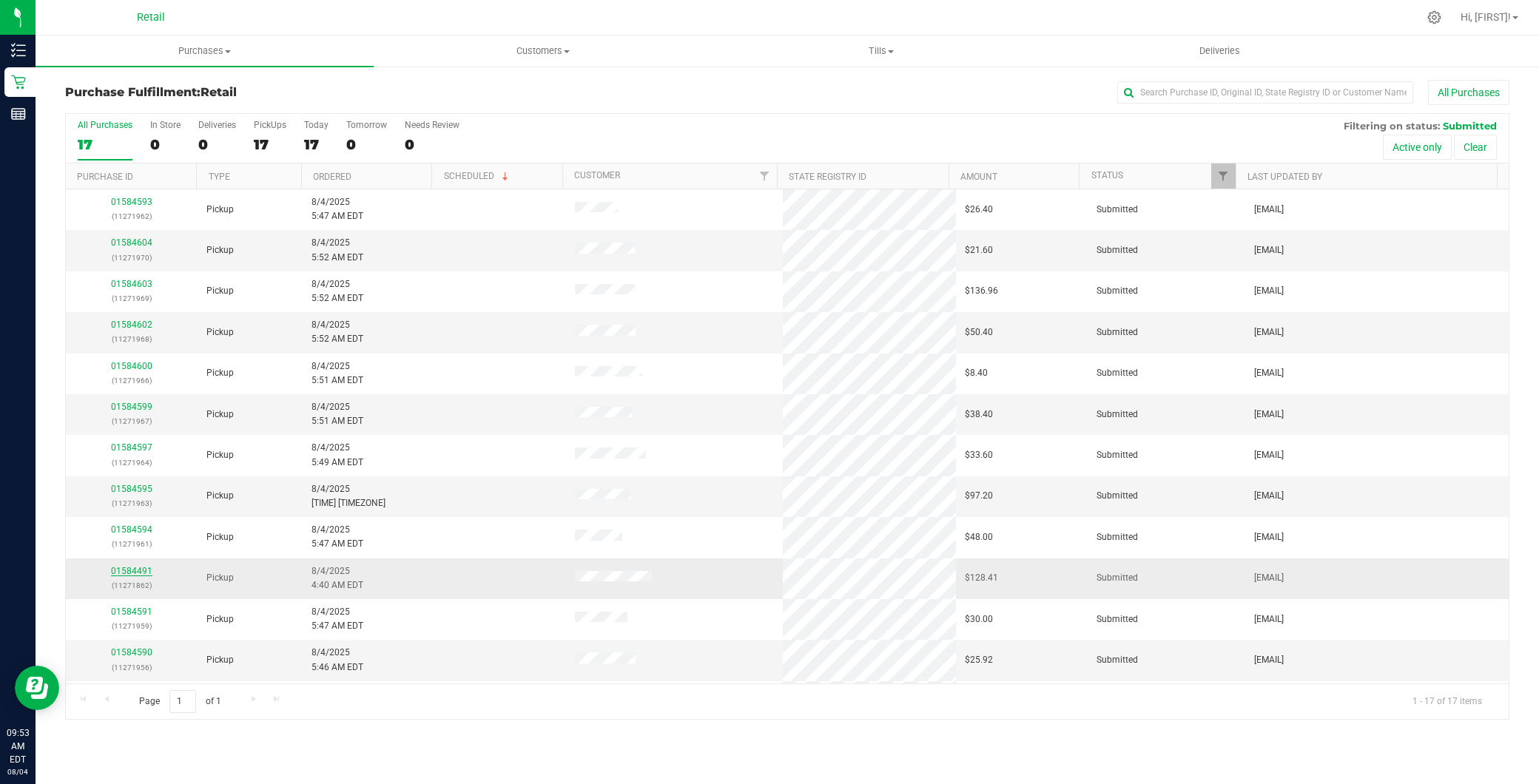 click on "01584491" at bounding box center (132, 571) 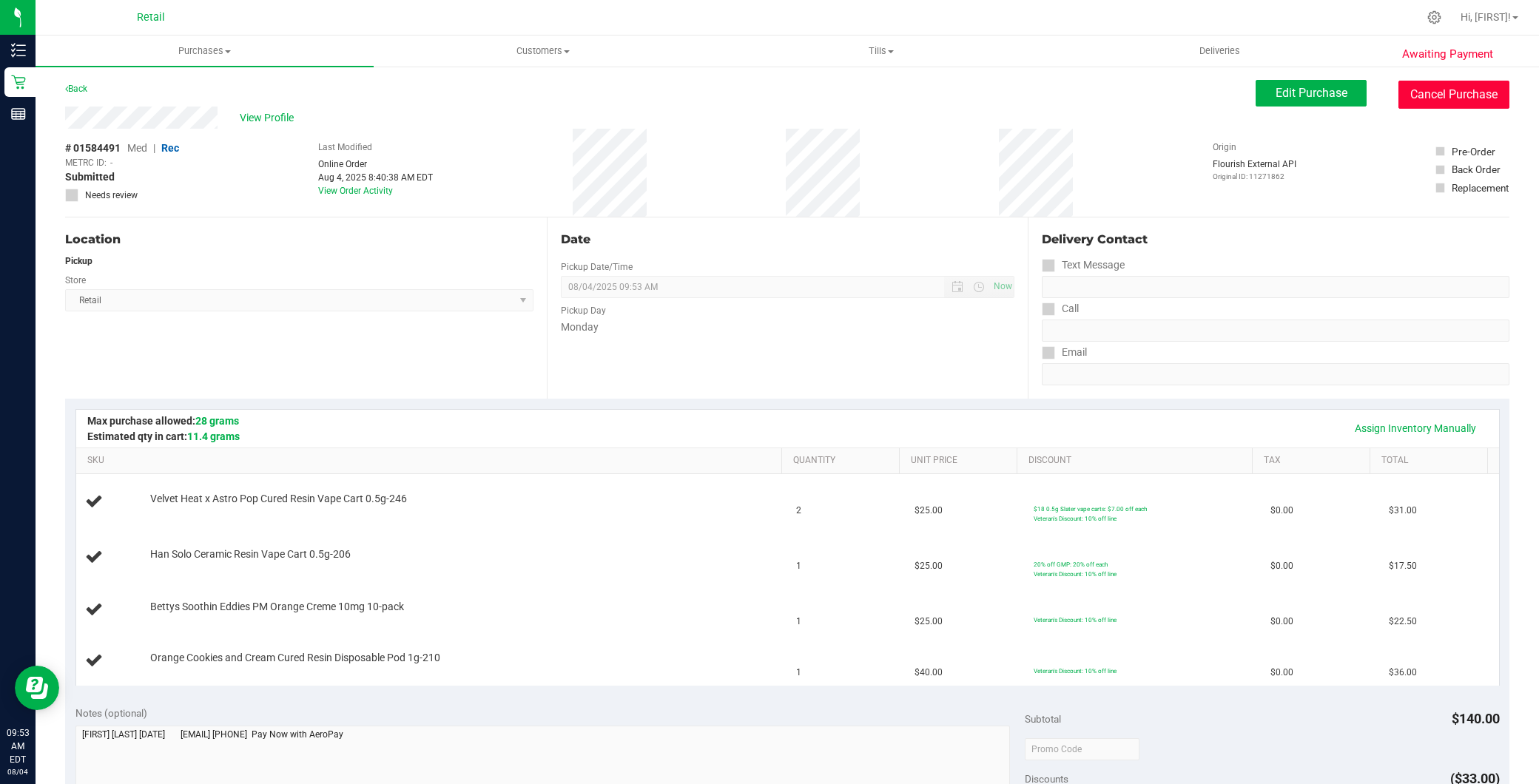 drag, startPoint x: 1412, startPoint y: 93, endPoint x: 841, endPoint y: 98, distance: 571.0219 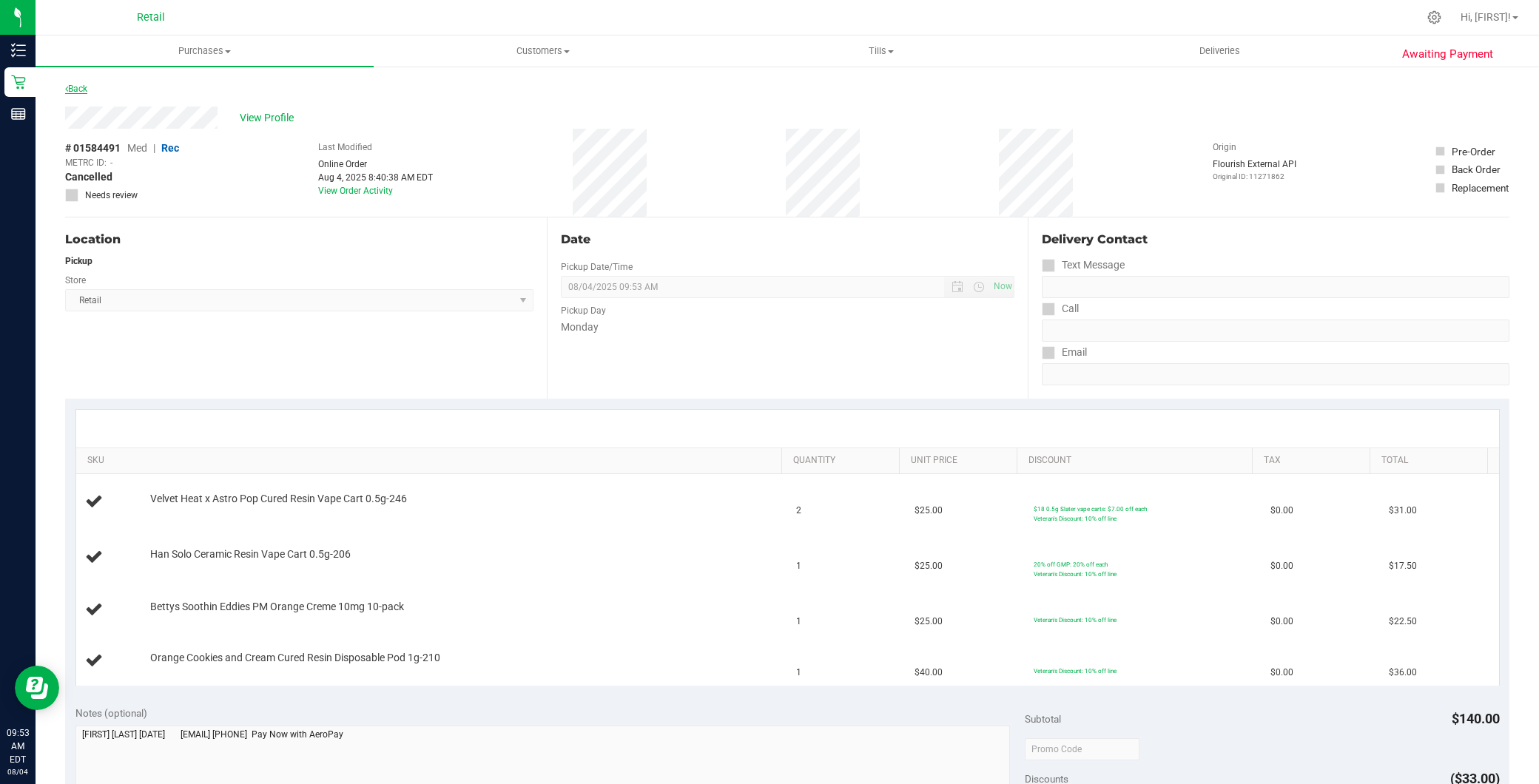 click on "Back" at bounding box center (76, 89) 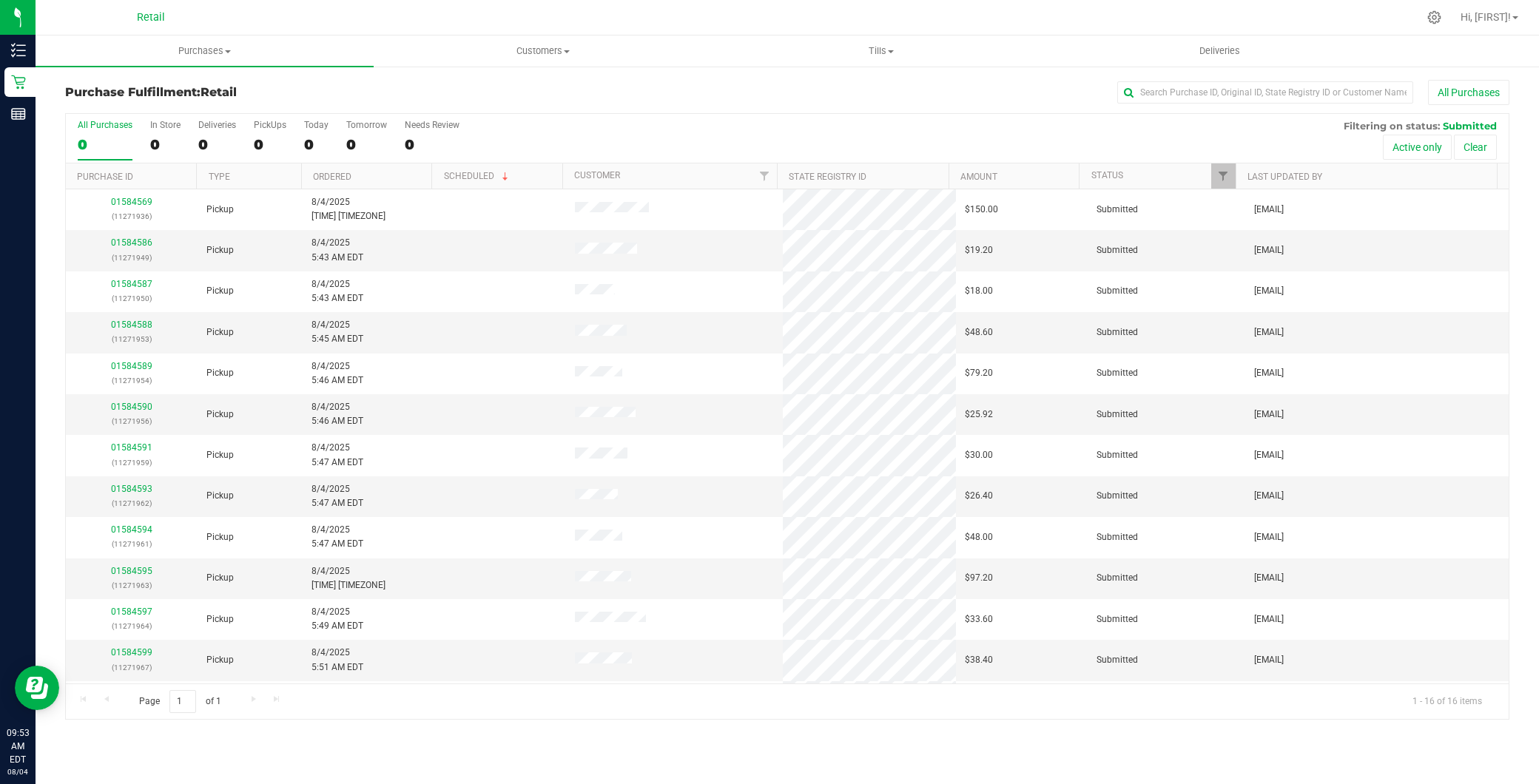 click on "Ordered" at bounding box center [366, 176] 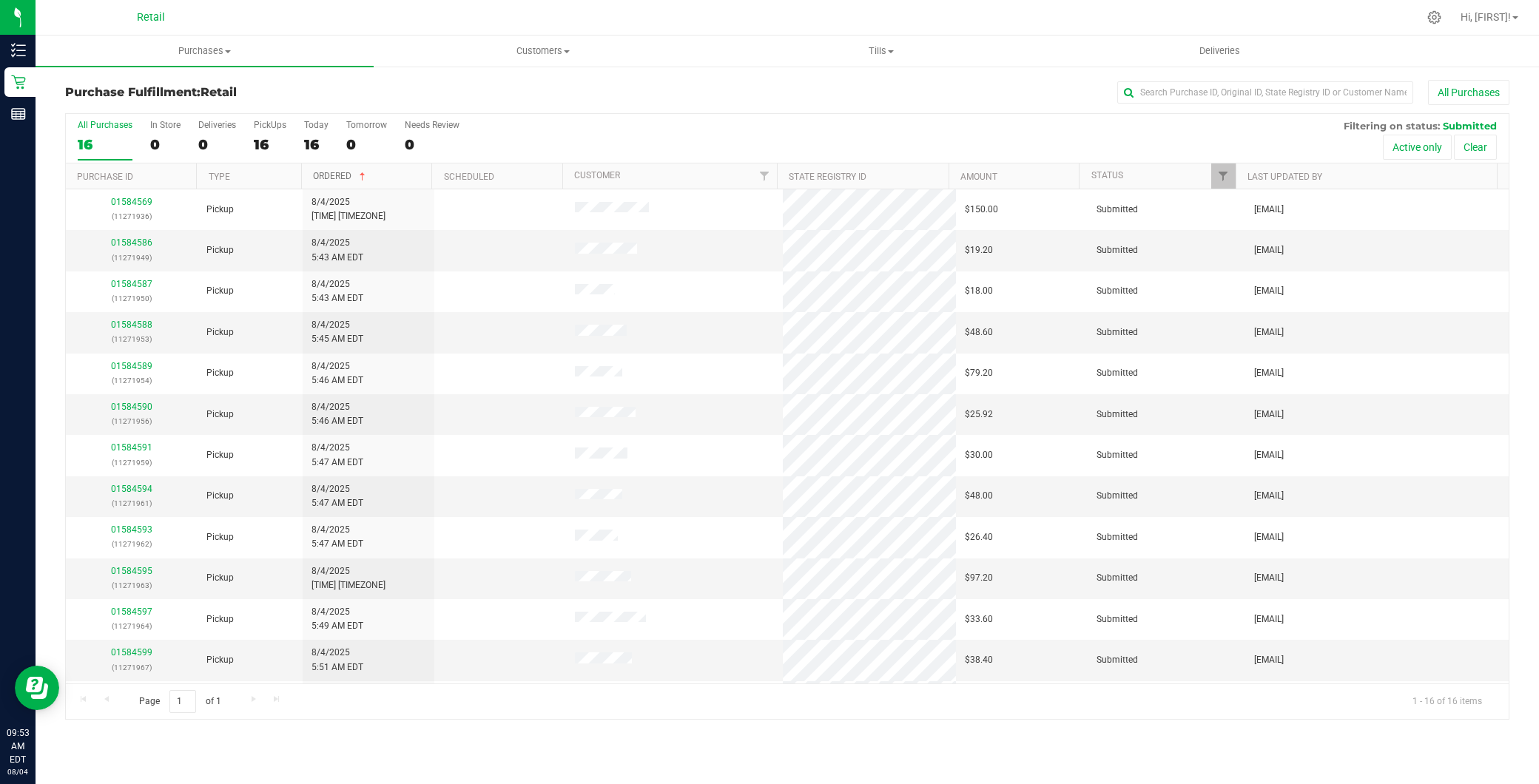 click on "Ordered" at bounding box center (340, 176) 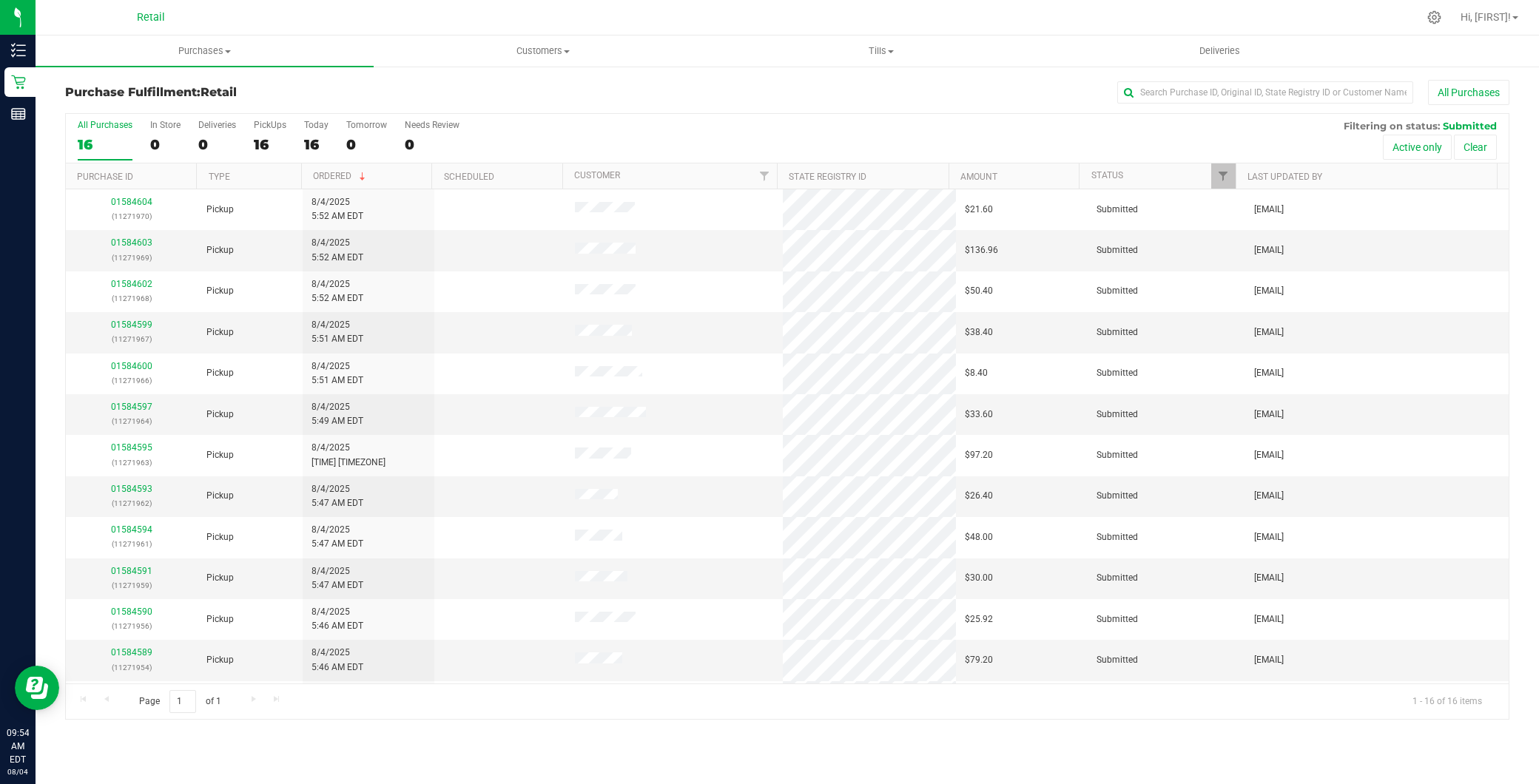 click on "Ordered" at bounding box center [366, 176] 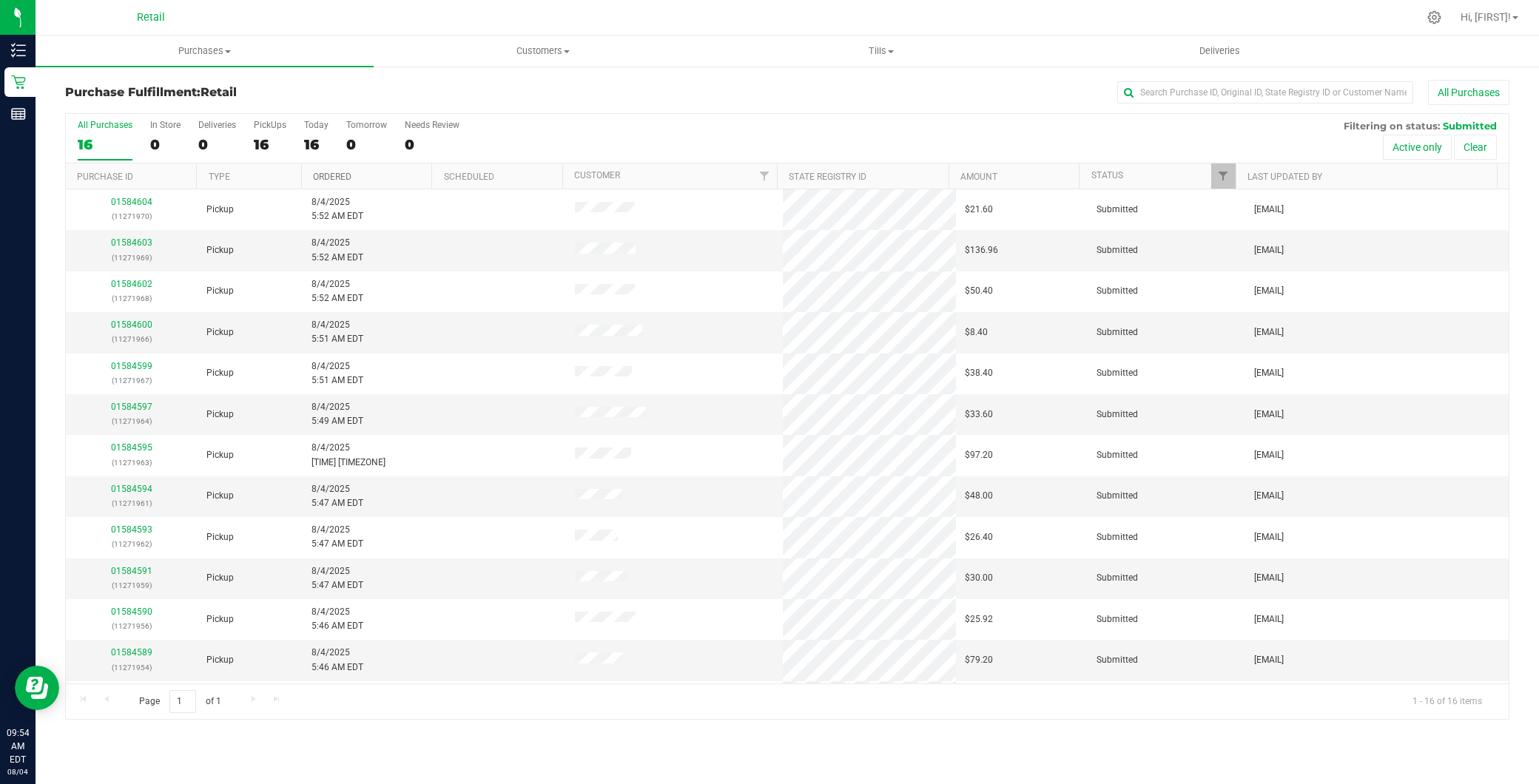 click on "Ordered" at bounding box center [332, 177] 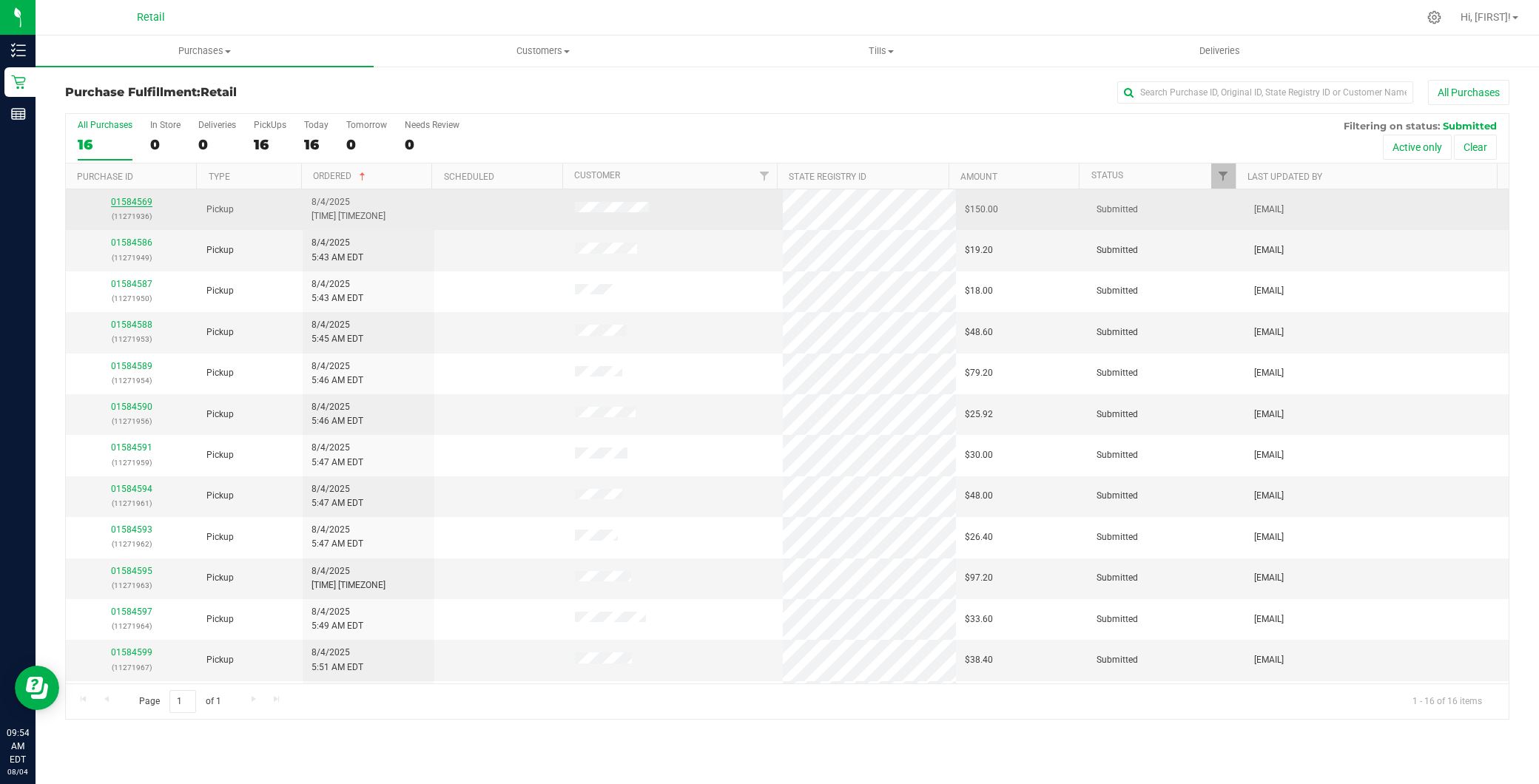 click on "01584569" at bounding box center (132, 202) 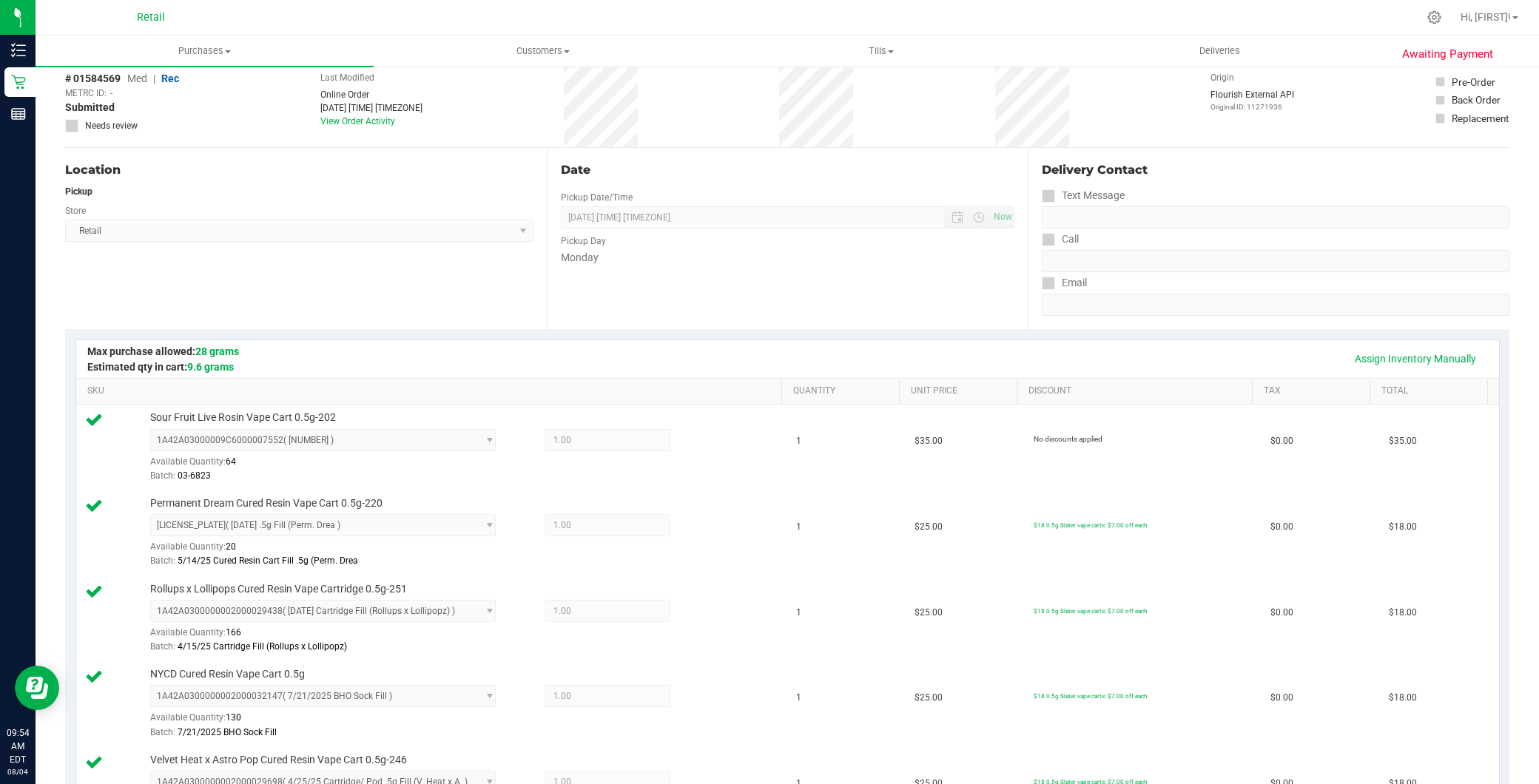 scroll, scrollTop: 0, scrollLeft: 0, axis: both 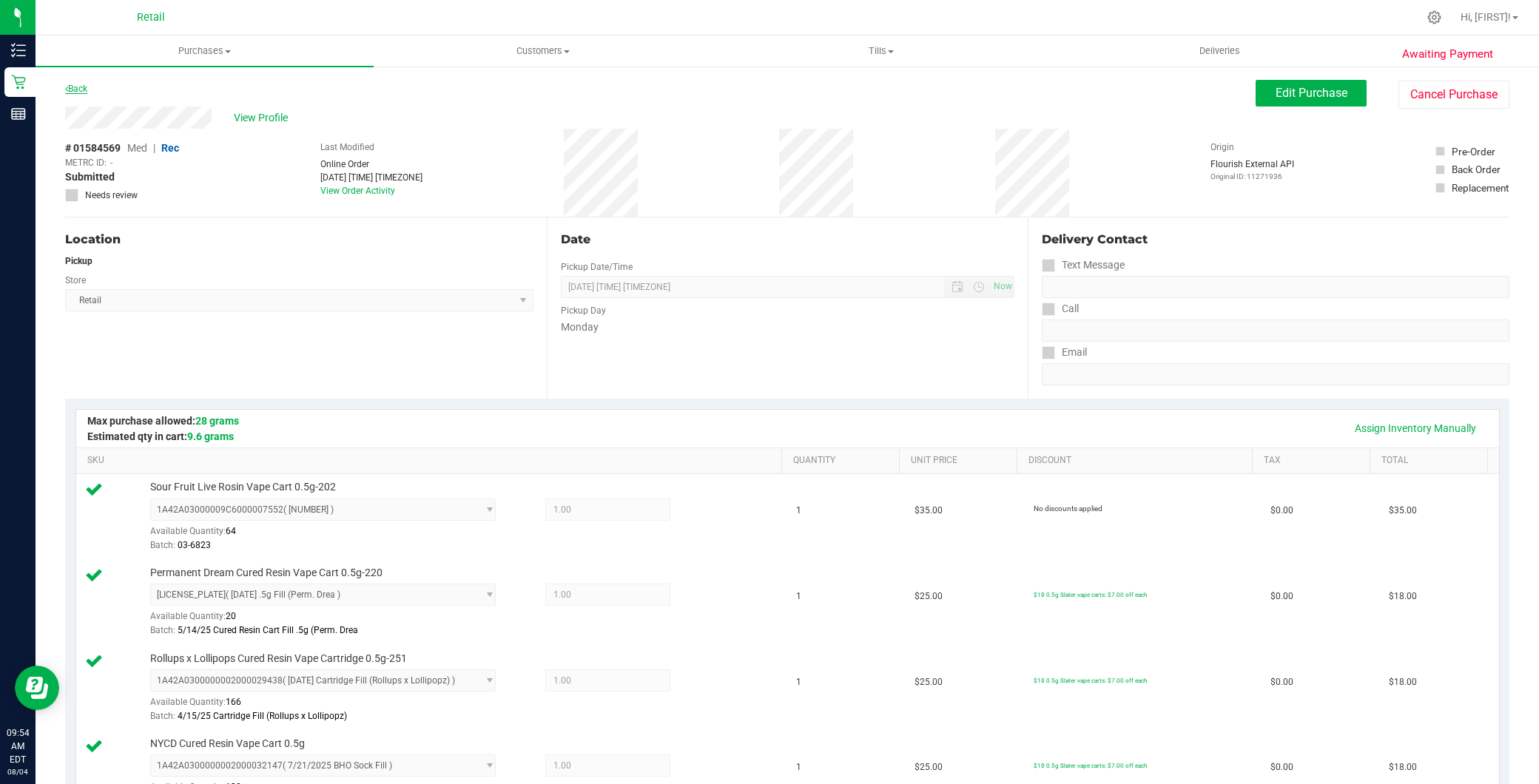 click on "Back" at bounding box center (76, 89) 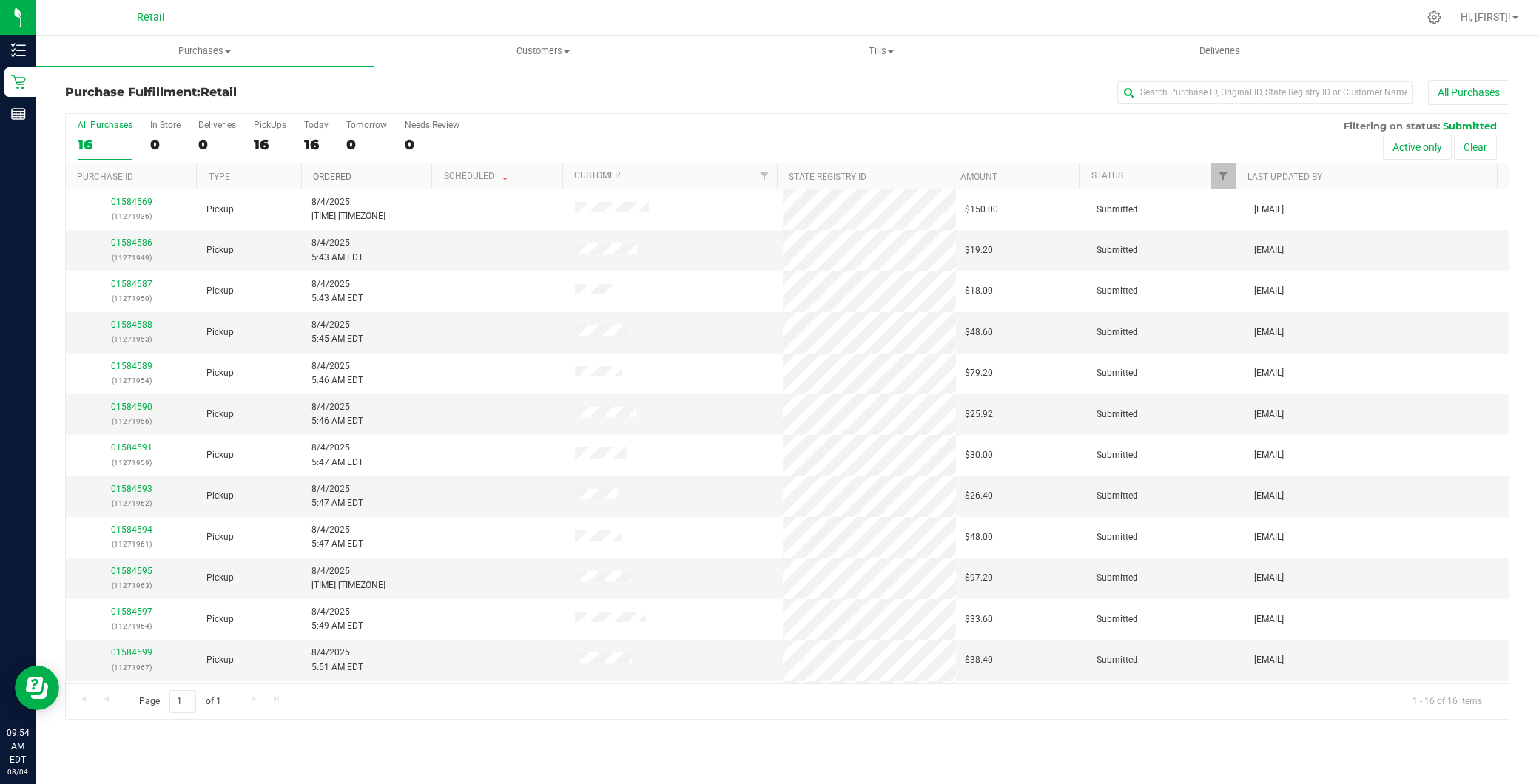 click on "Ordered" at bounding box center [332, 177] 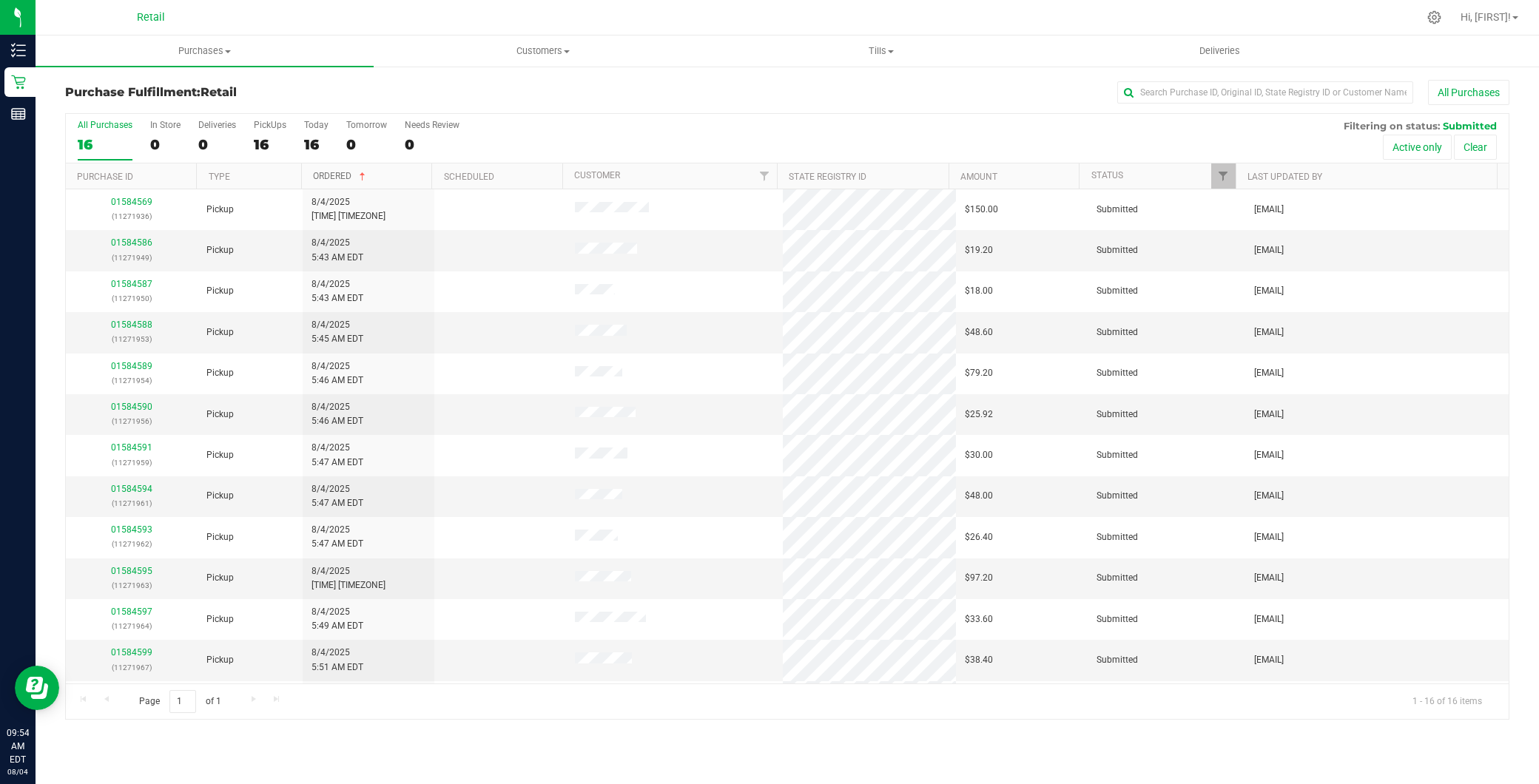 click on "Ordered" at bounding box center (340, 176) 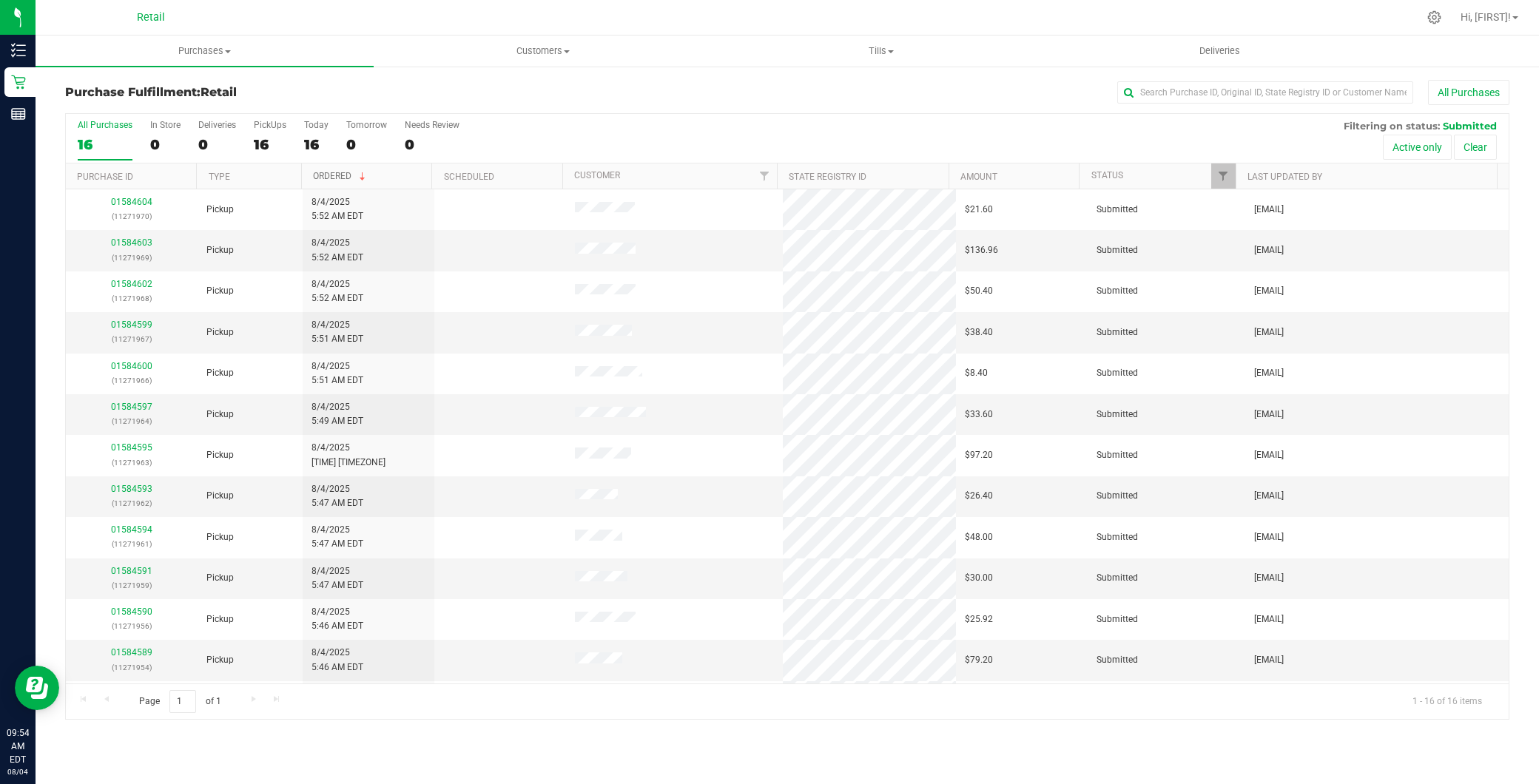click on "Ordered" at bounding box center (340, 176) 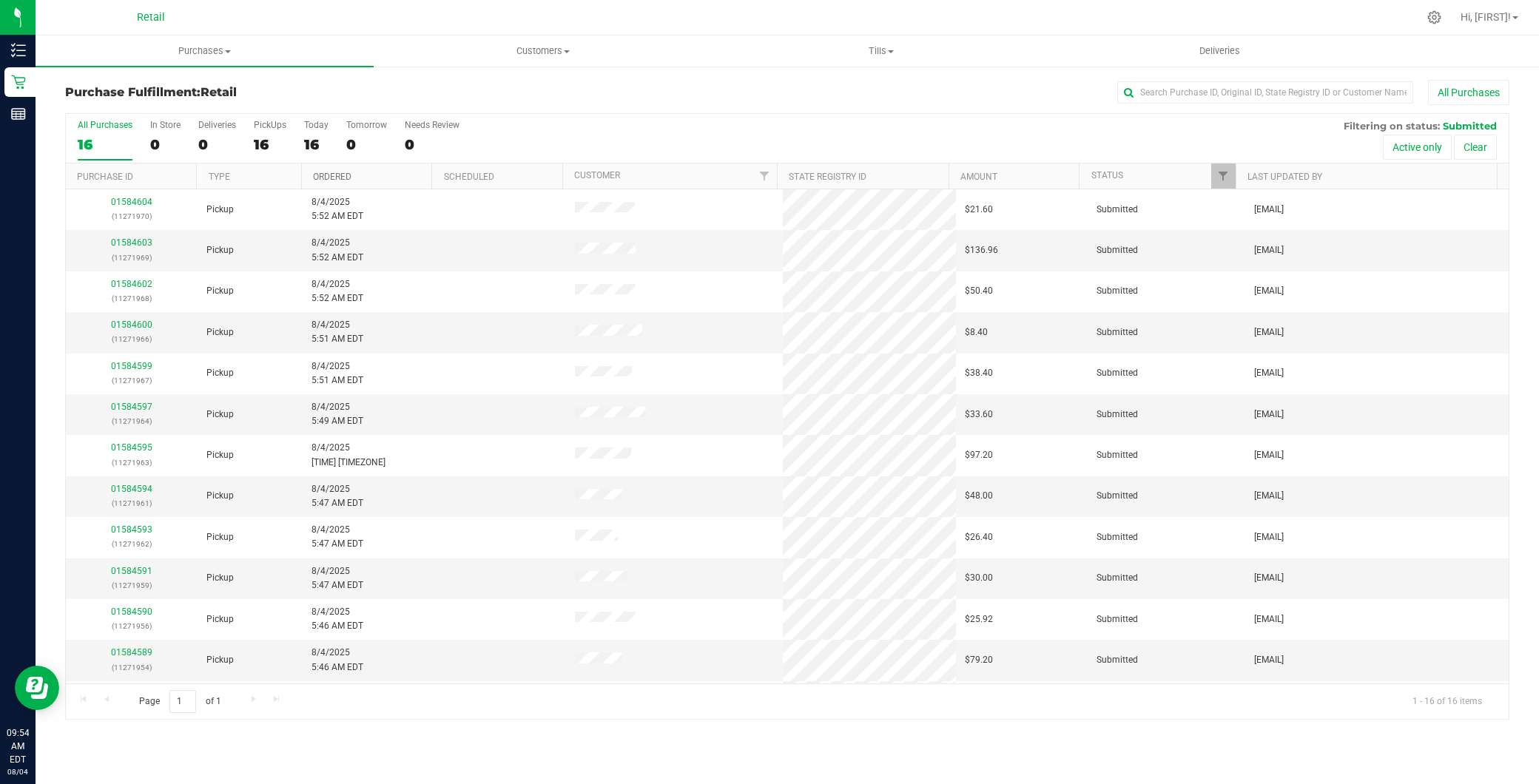 click on "Ordered" at bounding box center [332, 177] 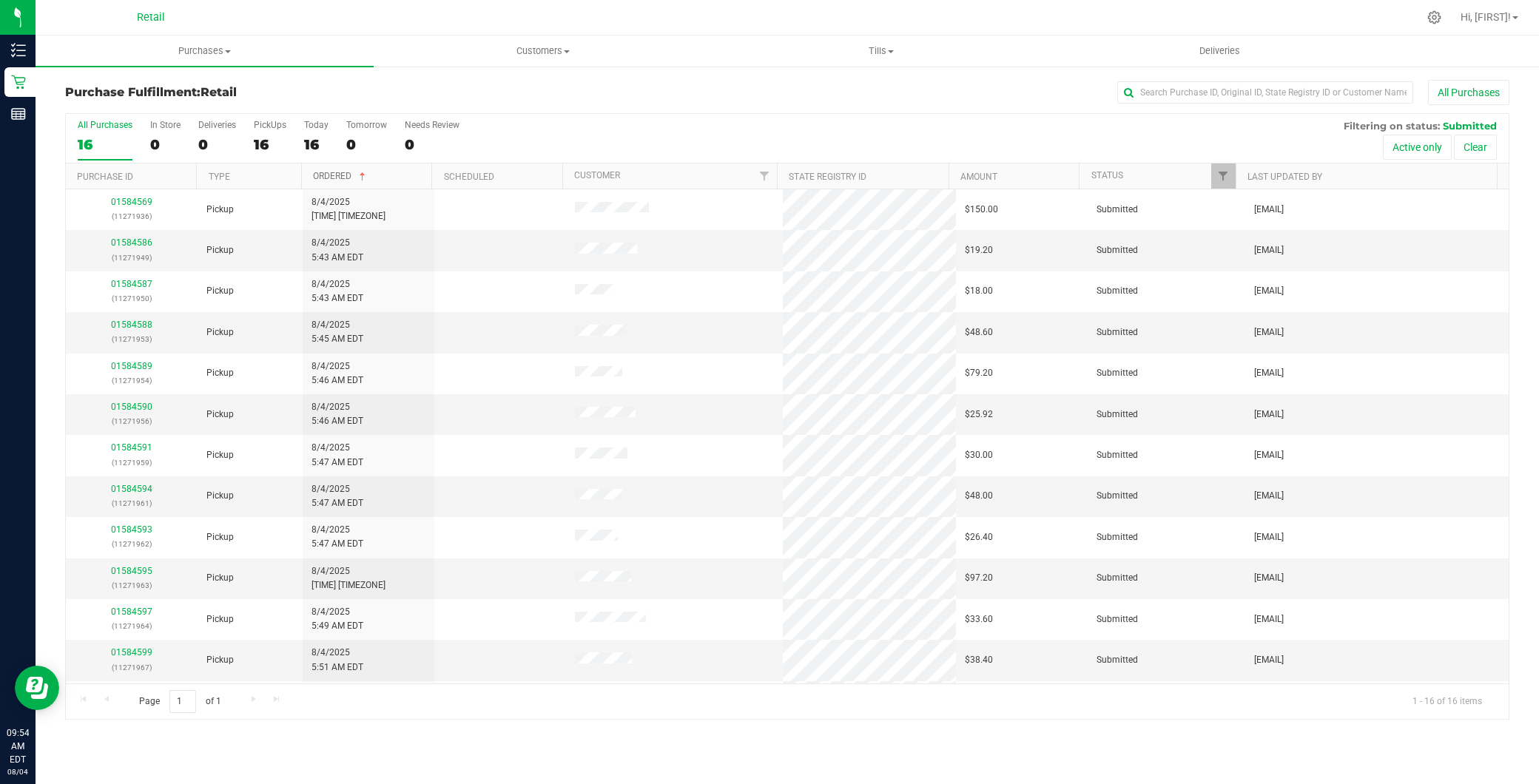 click on "Ordered" at bounding box center [340, 176] 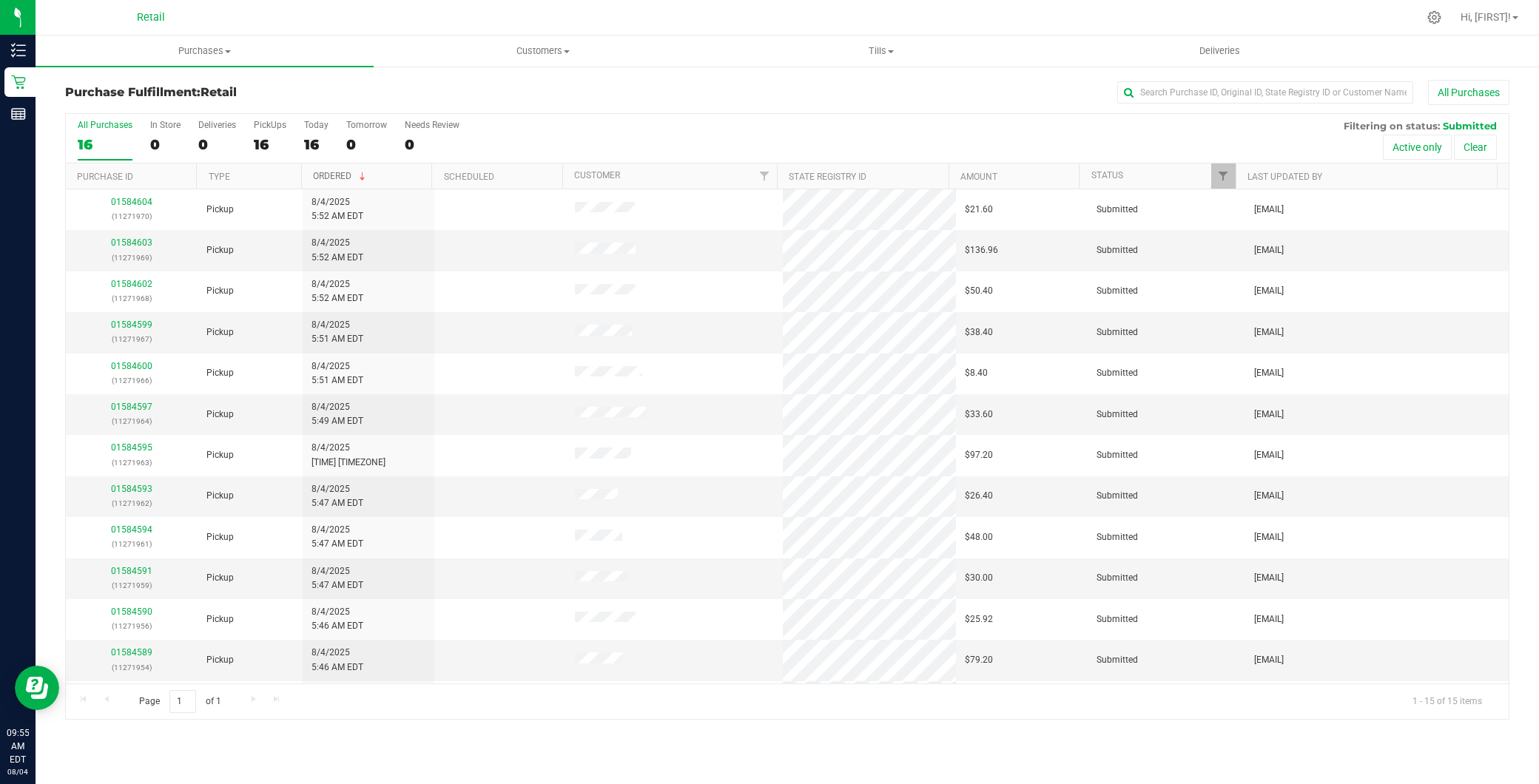 click on "Ordered" at bounding box center [340, 176] 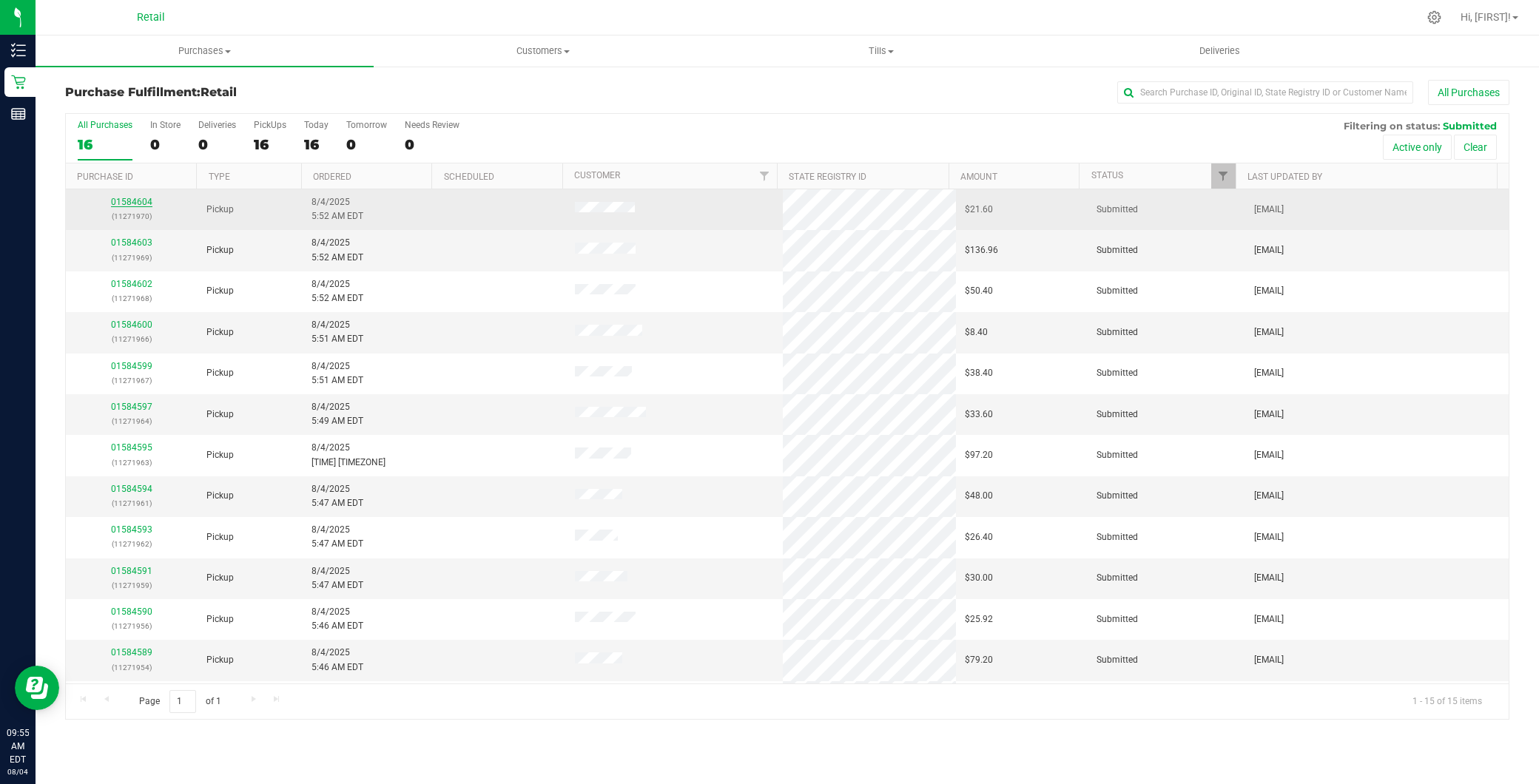 click on "01584604" at bounding box center (132, 202) 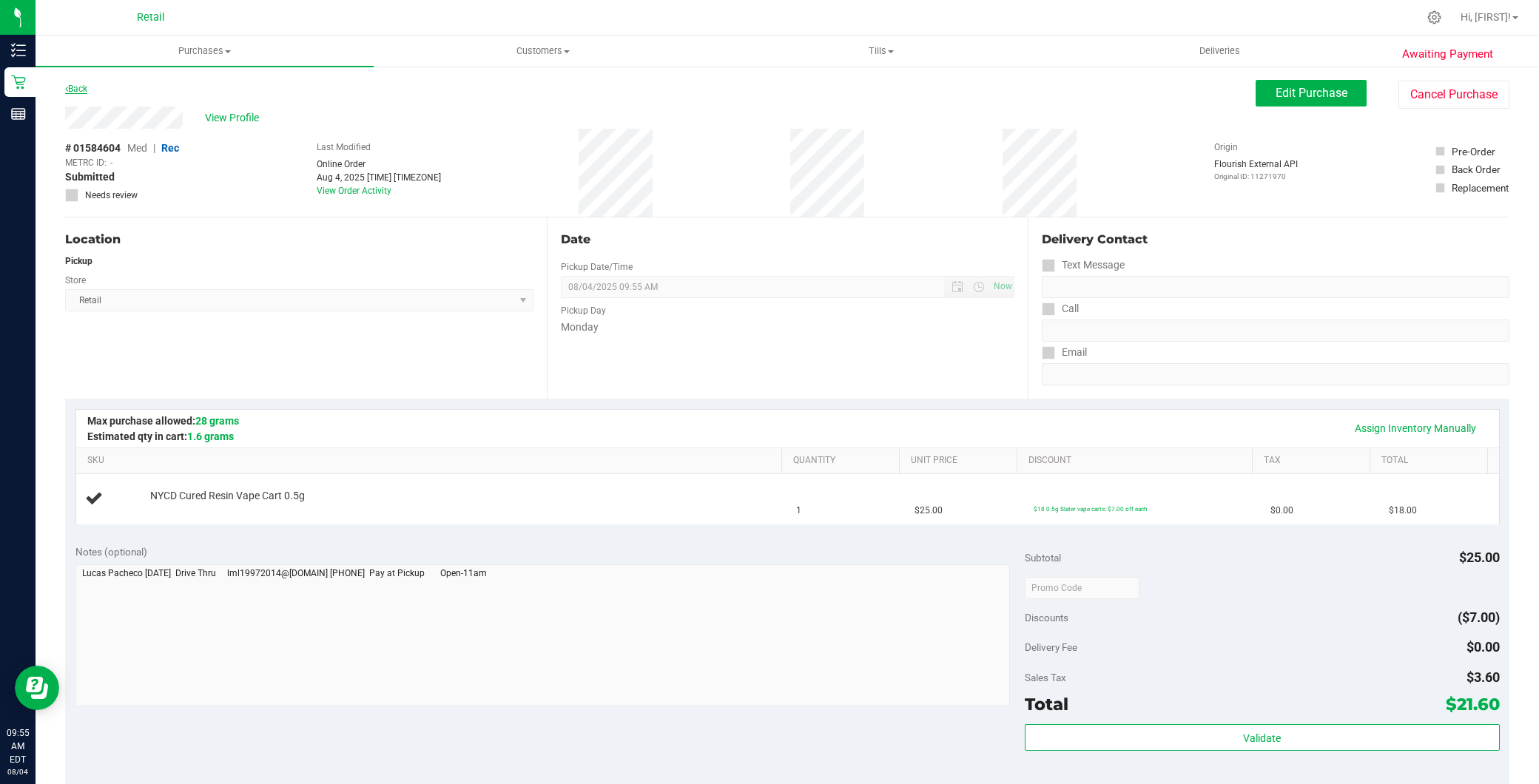 click on "Back" at bounding box center (76, 89) 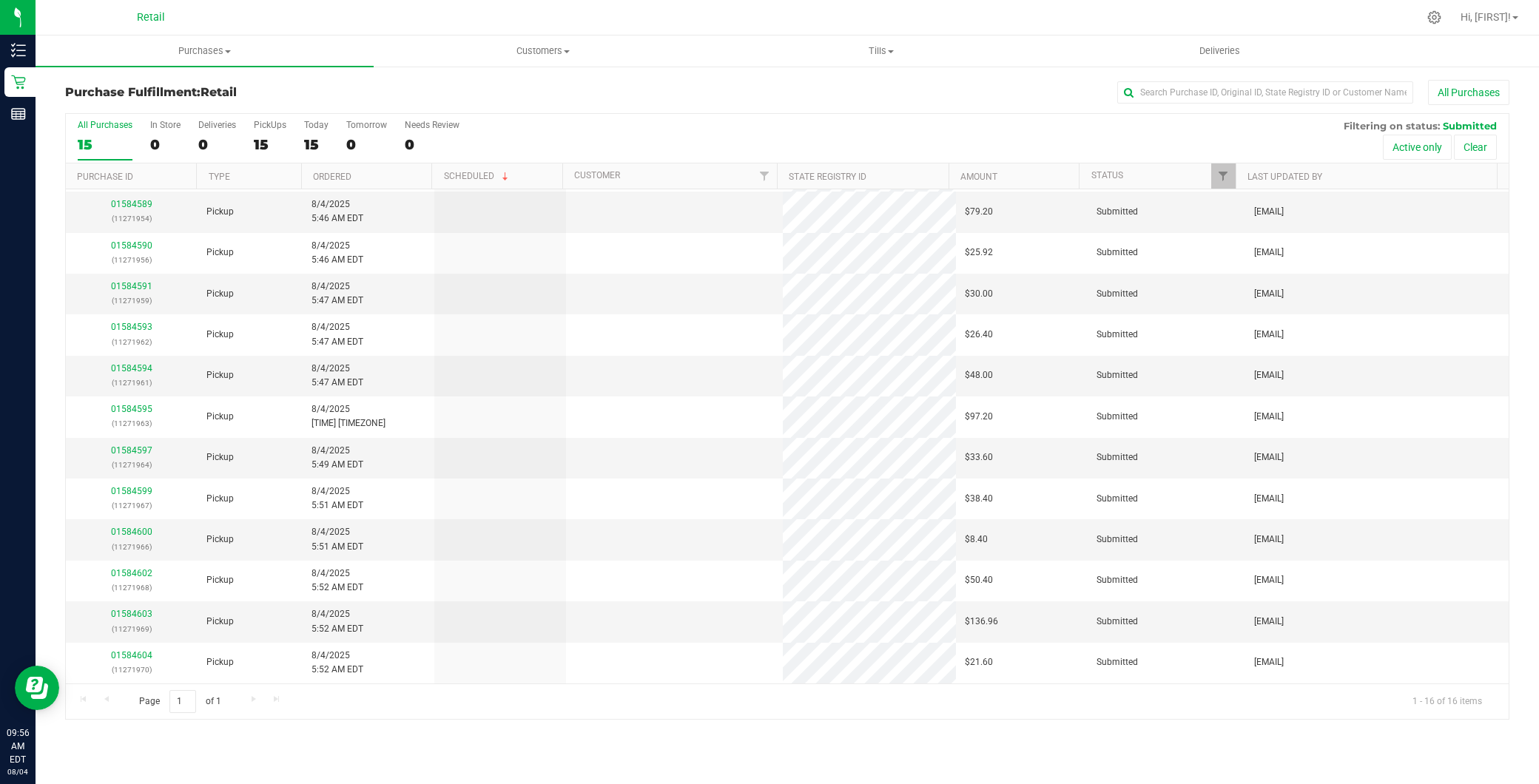 scroll, scrollTop: 0, scrollLeft: 0, axis: both 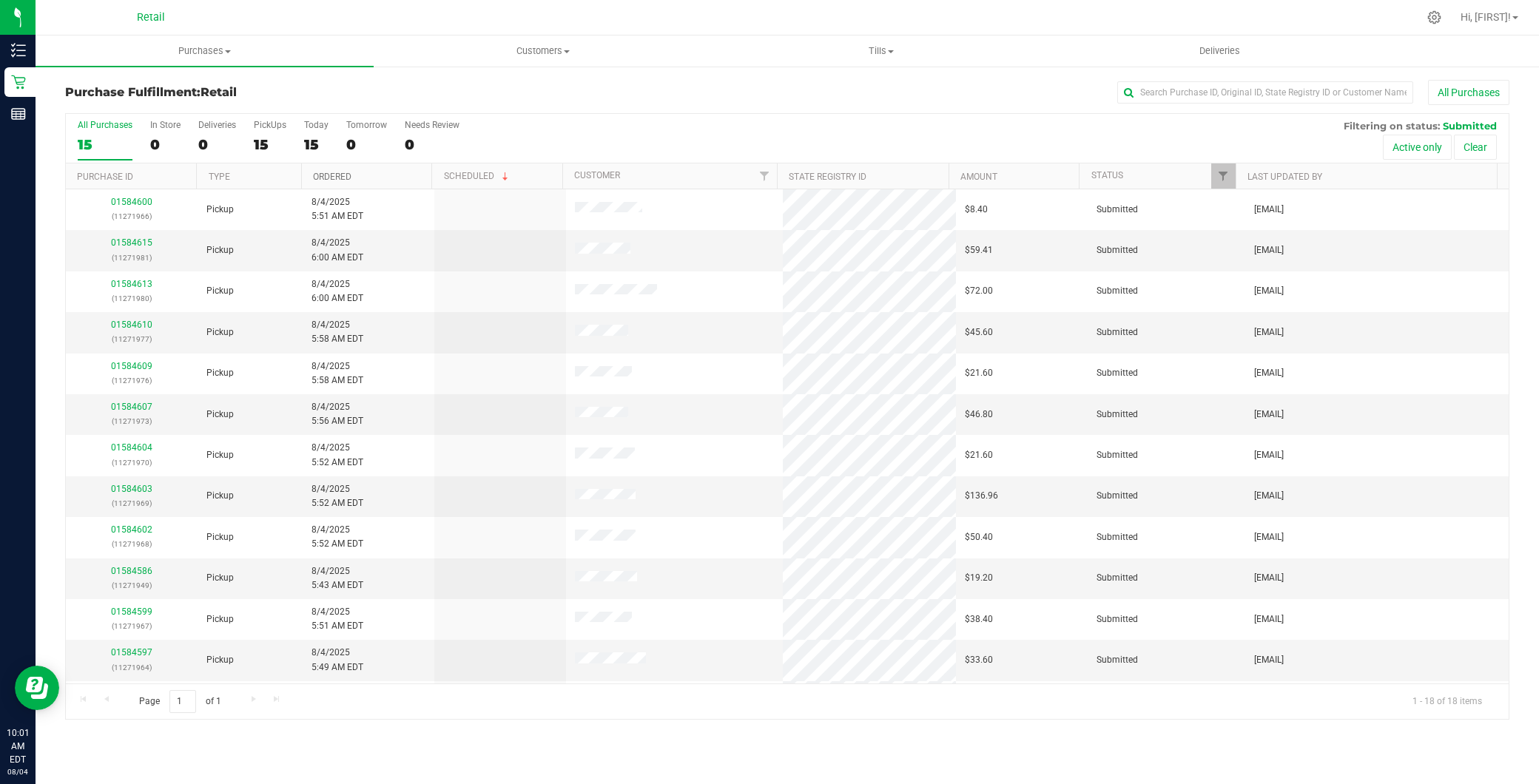 click on "Ordered" at bounding box center [332, 177] 